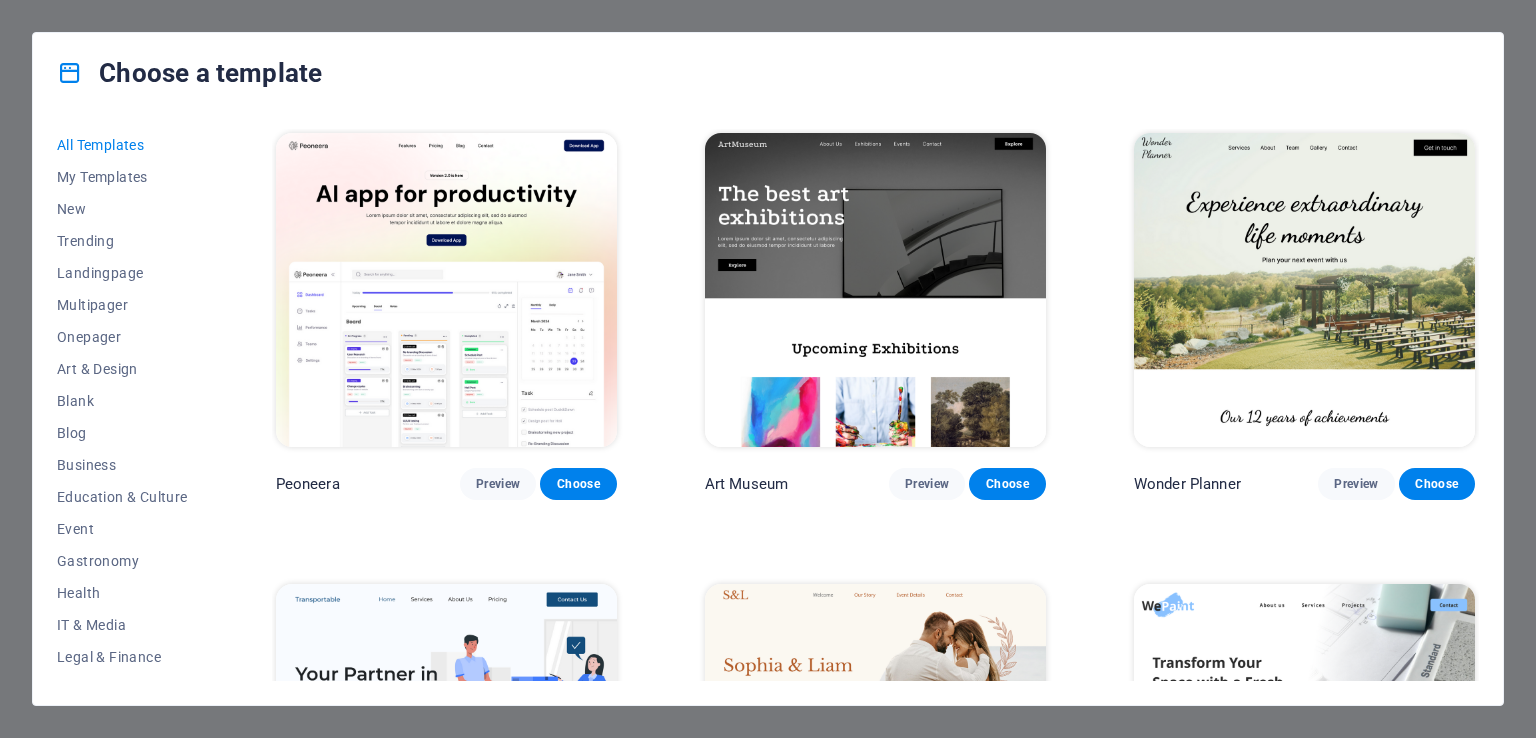 scroll, scrollTop: 0, scrollLeft: 0, axis: both 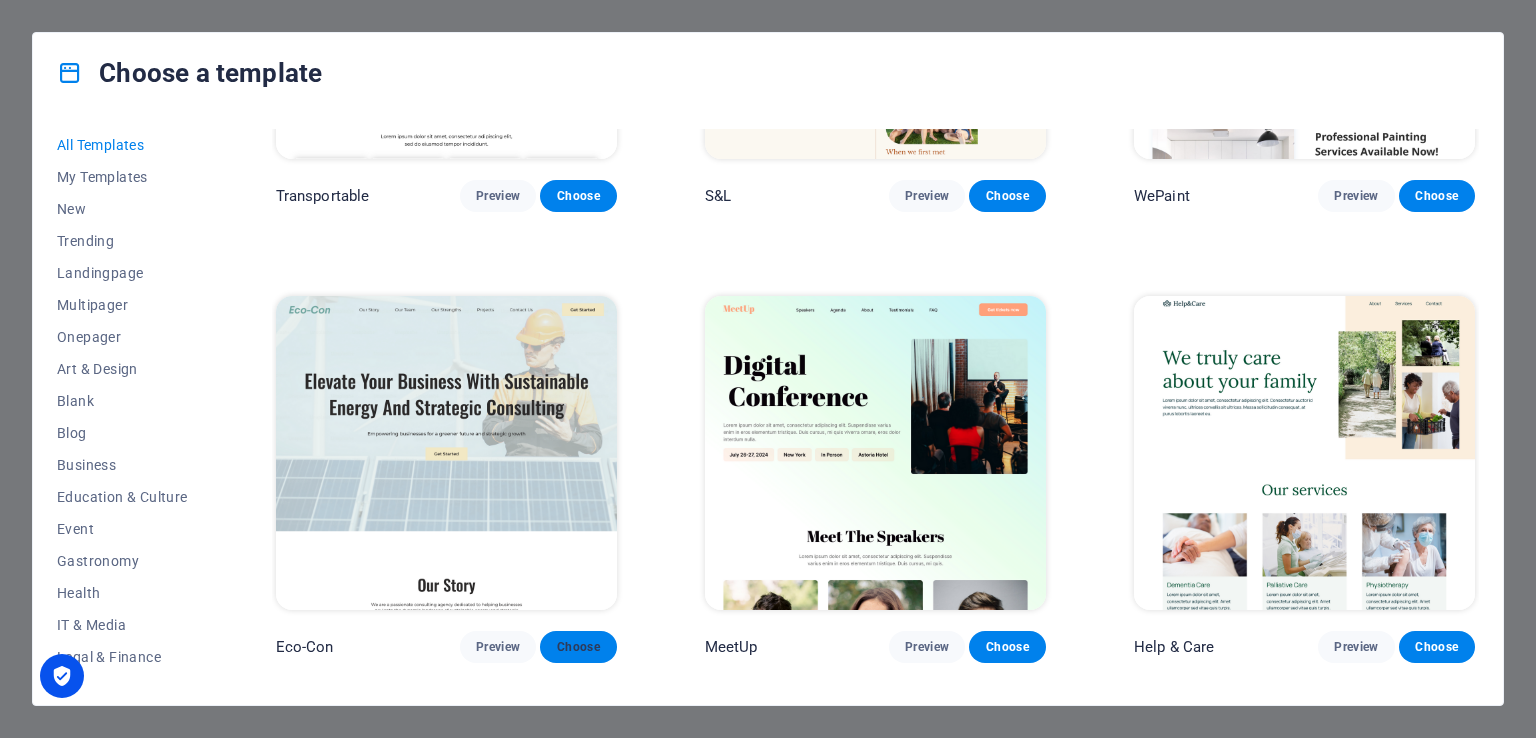 click on "Choose" at bounding box center (578, 647) 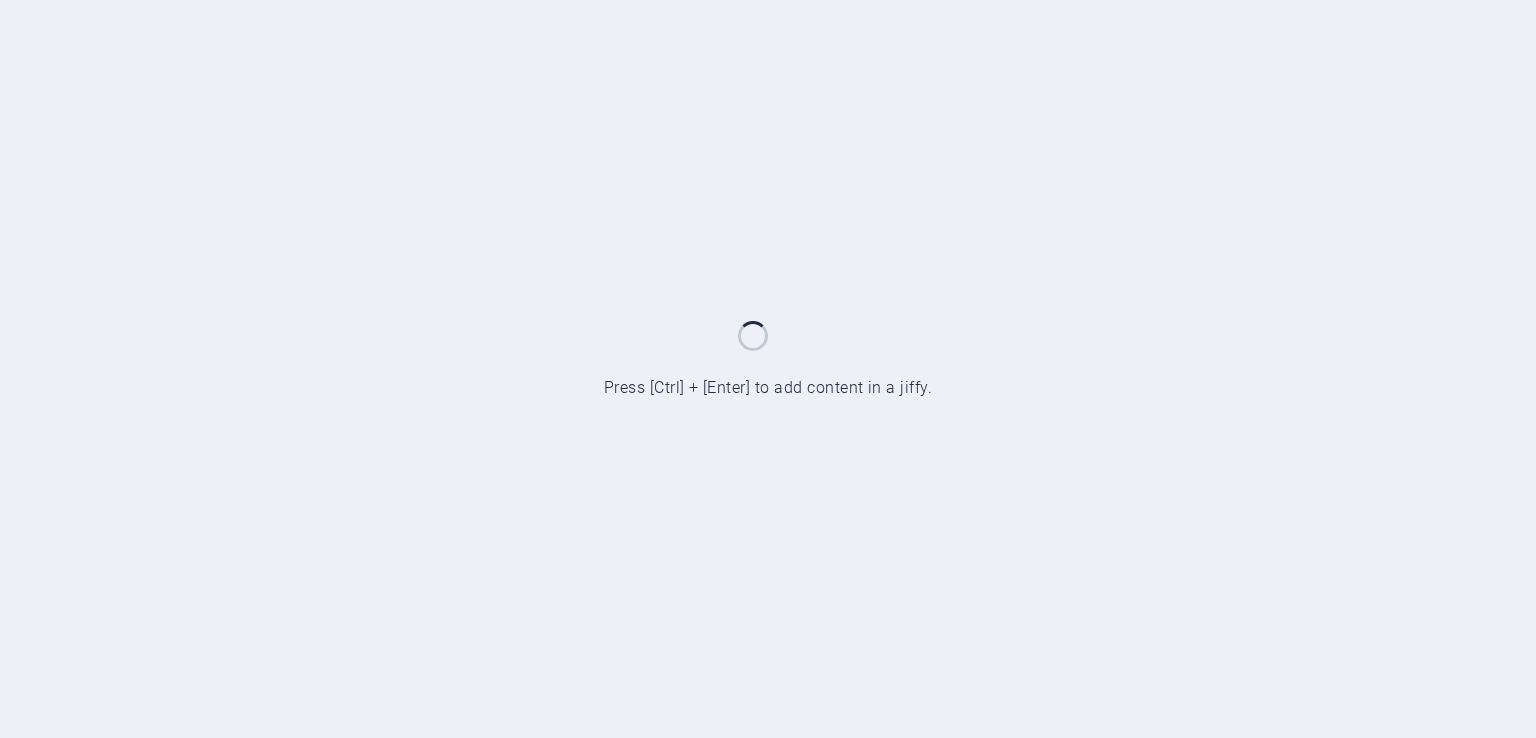 scroll, scrollTop: 0, scrollLeft: 0, axis: both 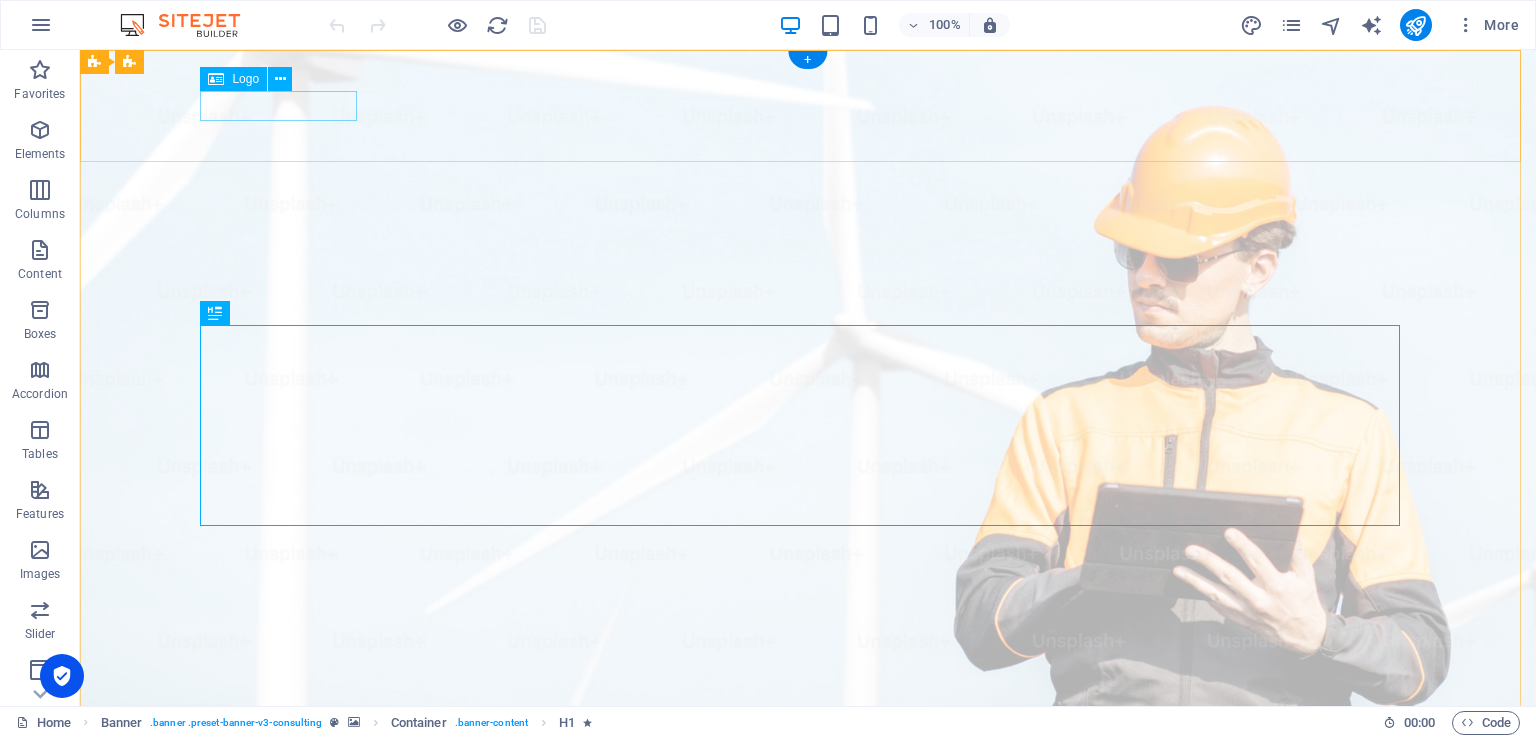 click at bounding box center [808, 997] 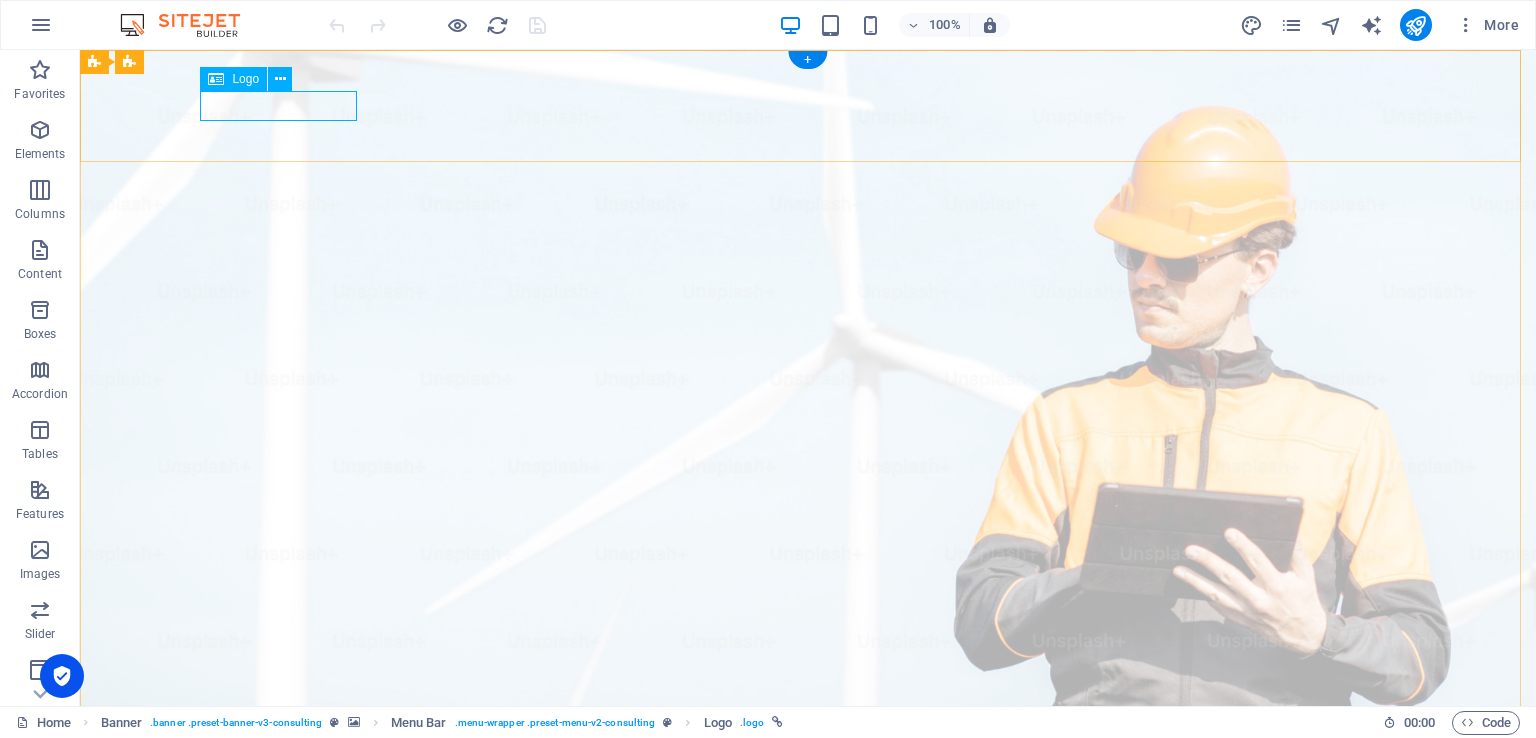 click at bounding box center [808, 997] 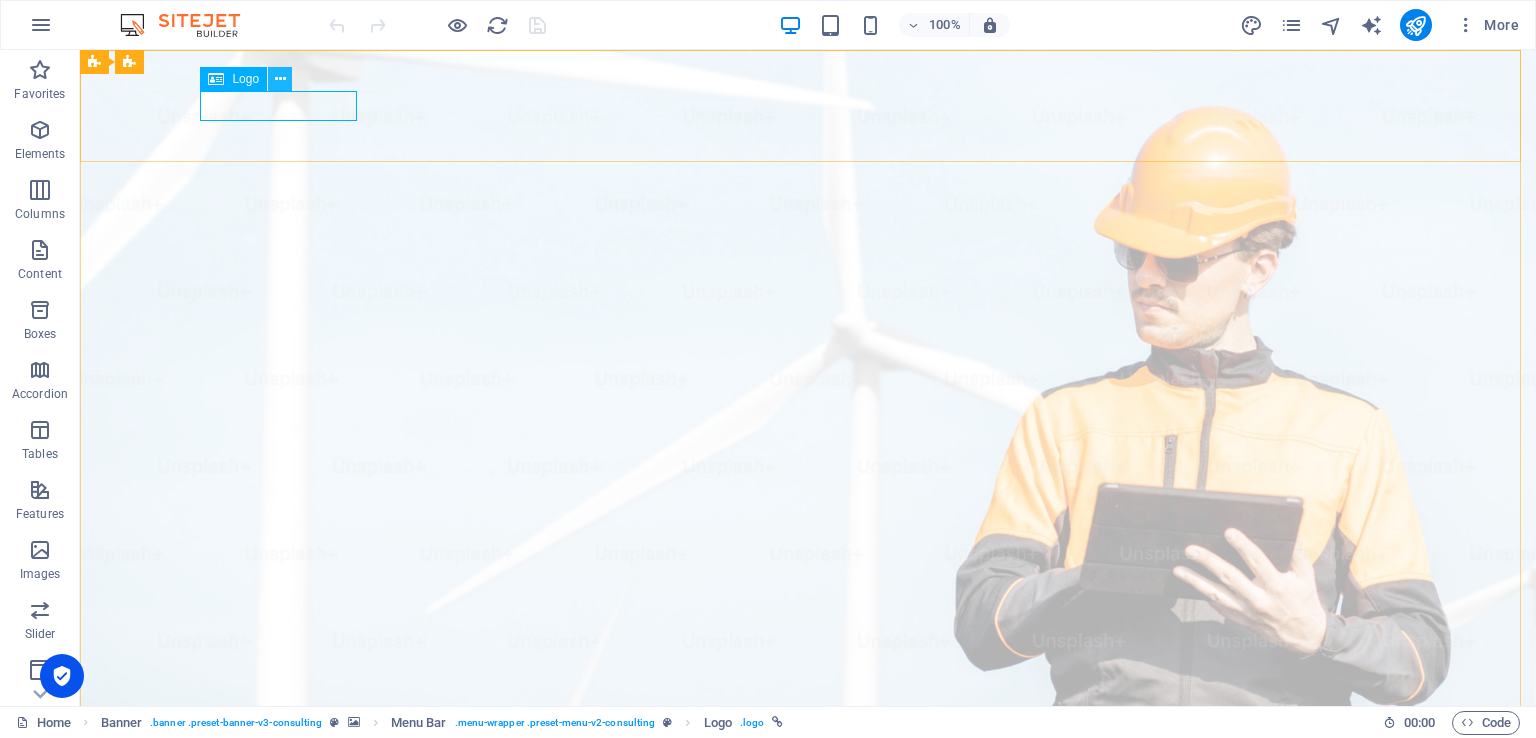 click at bounding box center (280, 79) 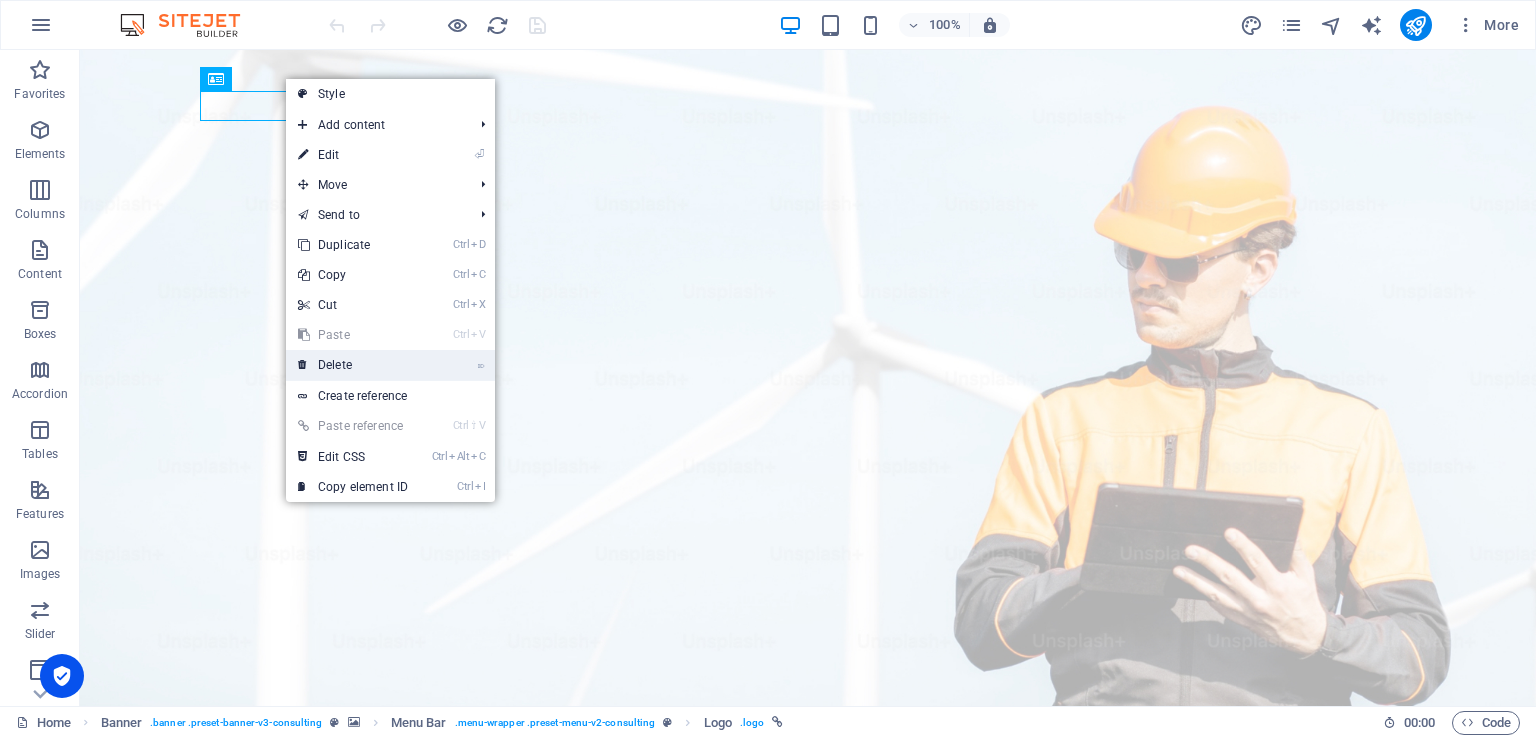 click on "⌦  Delete" at bounding box center (353, 365) 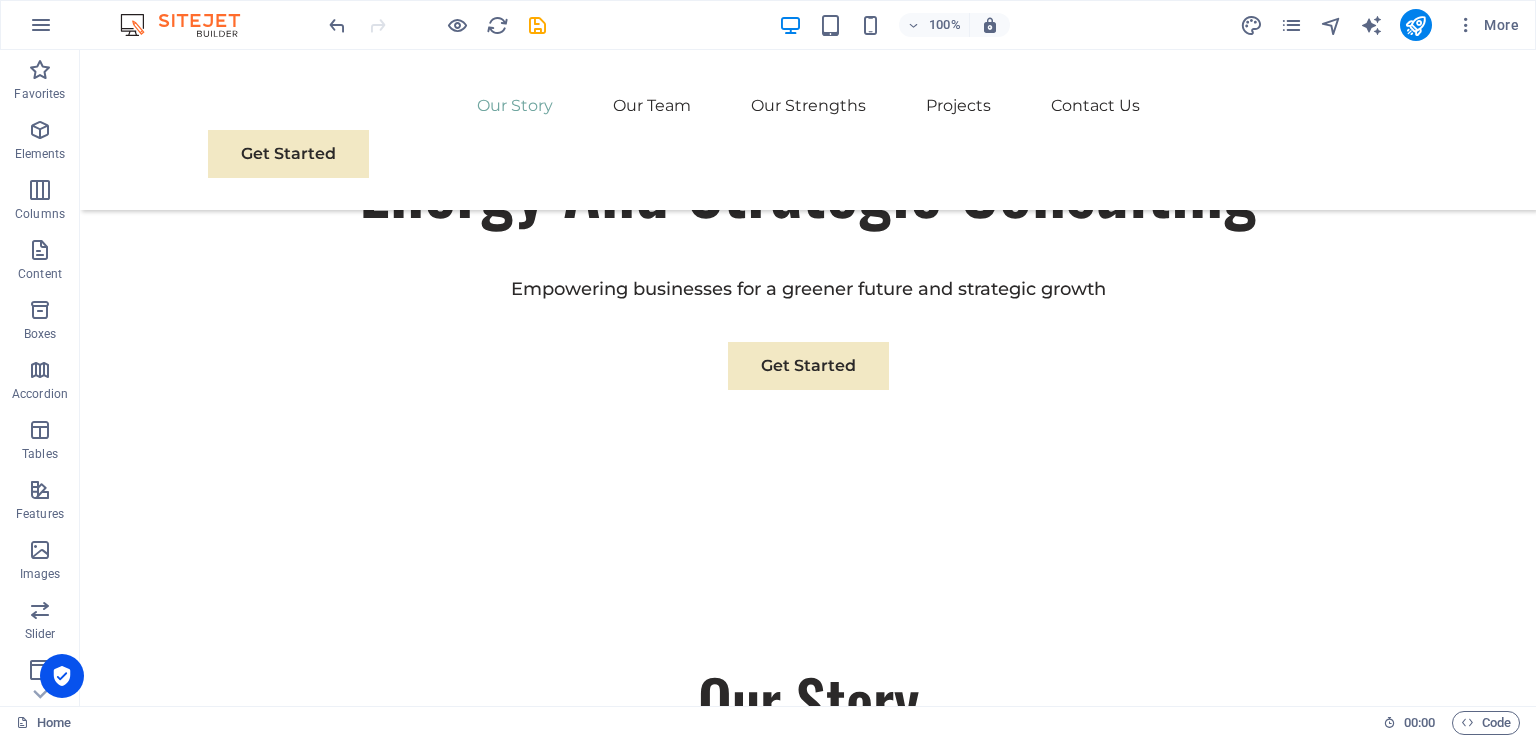 scroll, scrollTop: 1201, scrollLeft: 0, axis: vertical 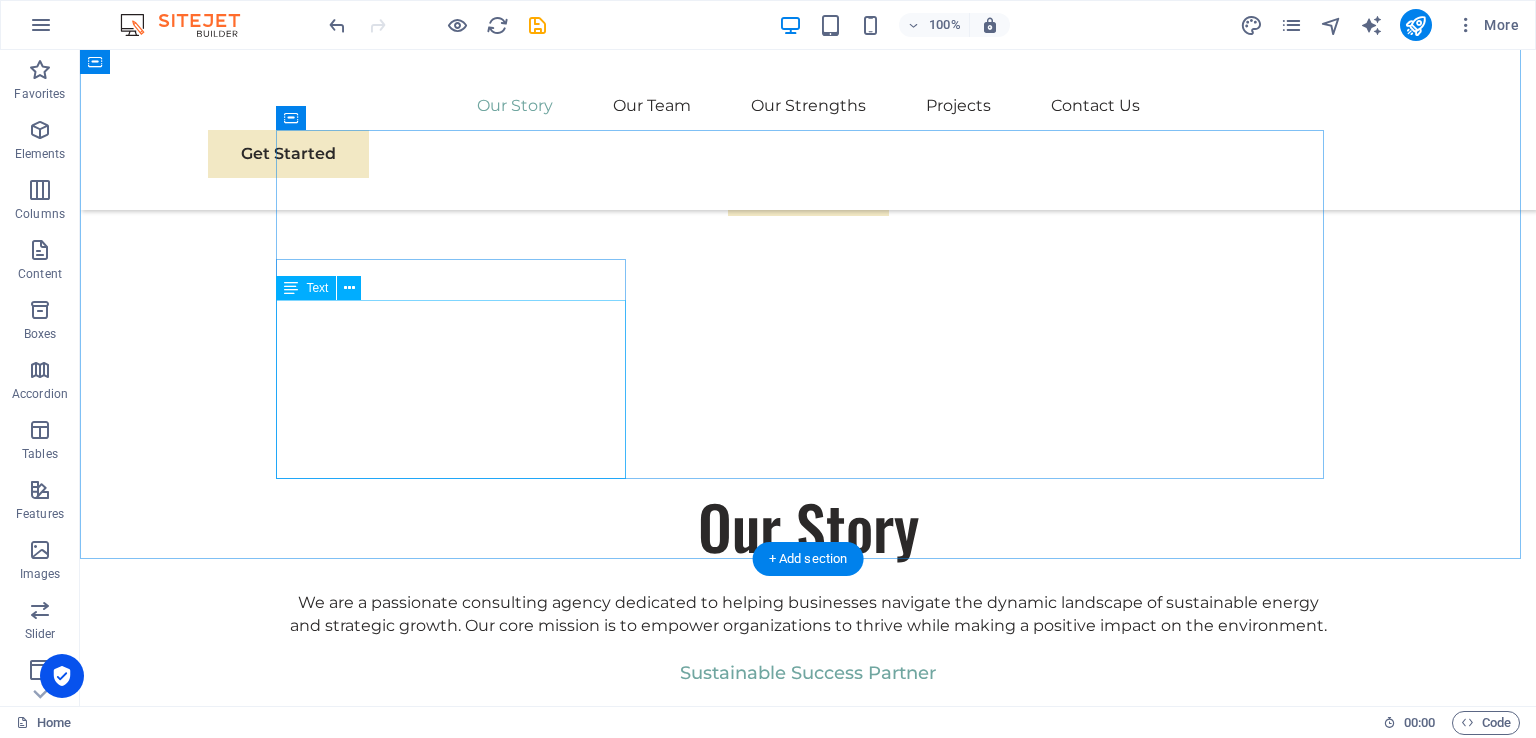 click on "At Eco-Con, we understand that success is not just about profitability; it's also about sustainability and responsible business practices. With a proven track record of guiding businesses towards greater profitability and environmental responsibility, we have become a trusted partner in the industry." at bounding box center [808, 735] 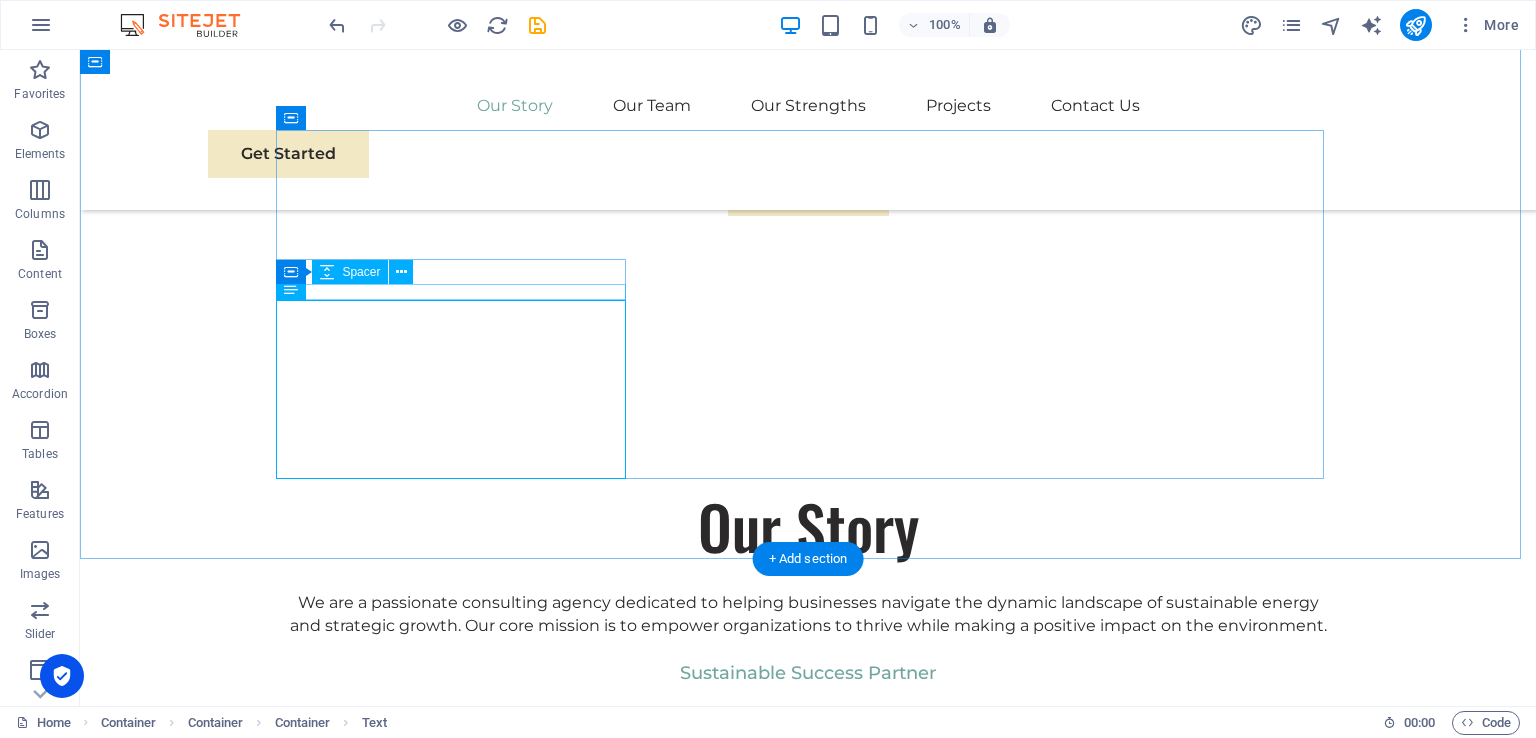 click at bounding box center (808, 694) 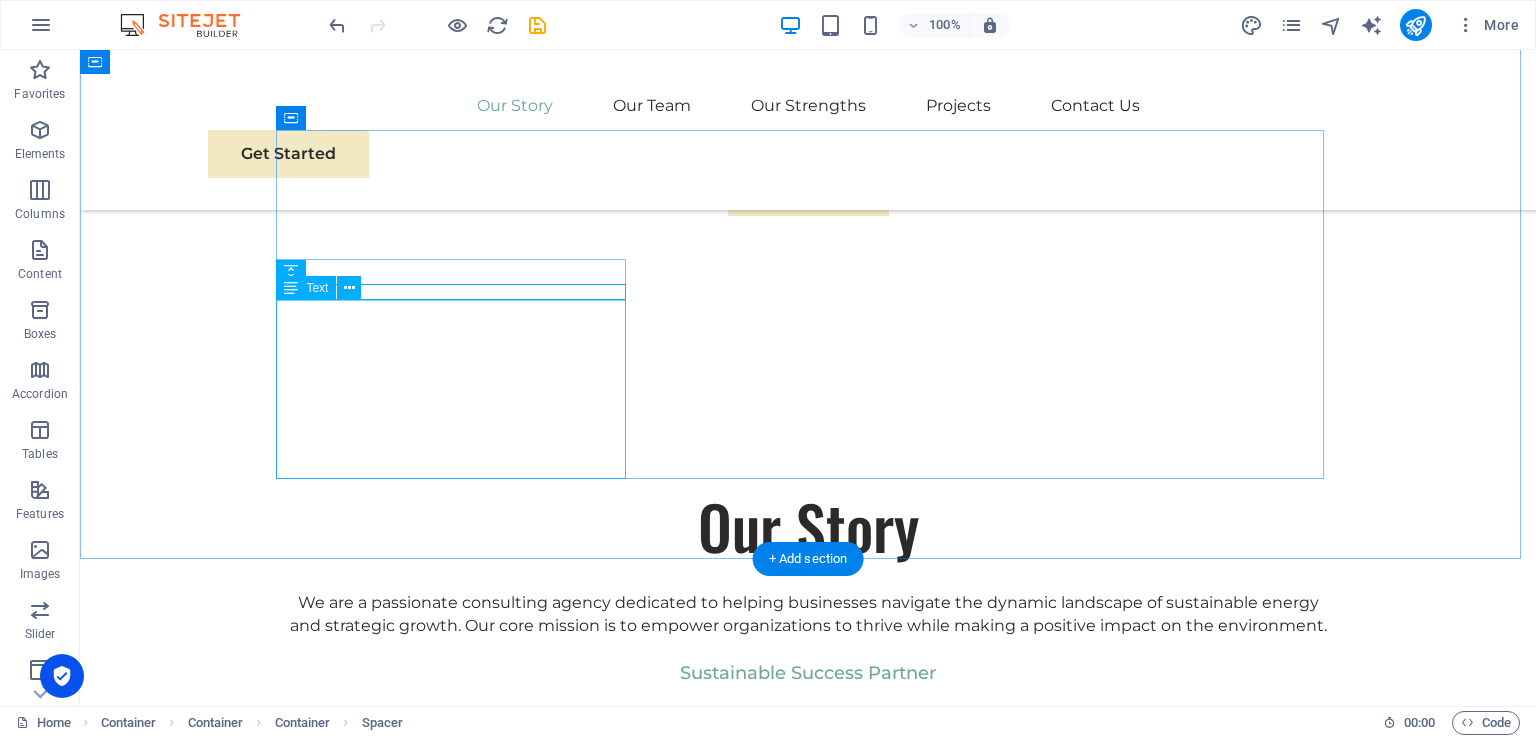 click on "At Eco-Con, we understand that success is not just about profitability; it's also about sustainability and responsible business practices. With a proven track record of guiding businesses towards greater profitability and environmental responsibility, we have become a trusted partner in the industry." at bounding box center (808, 735) 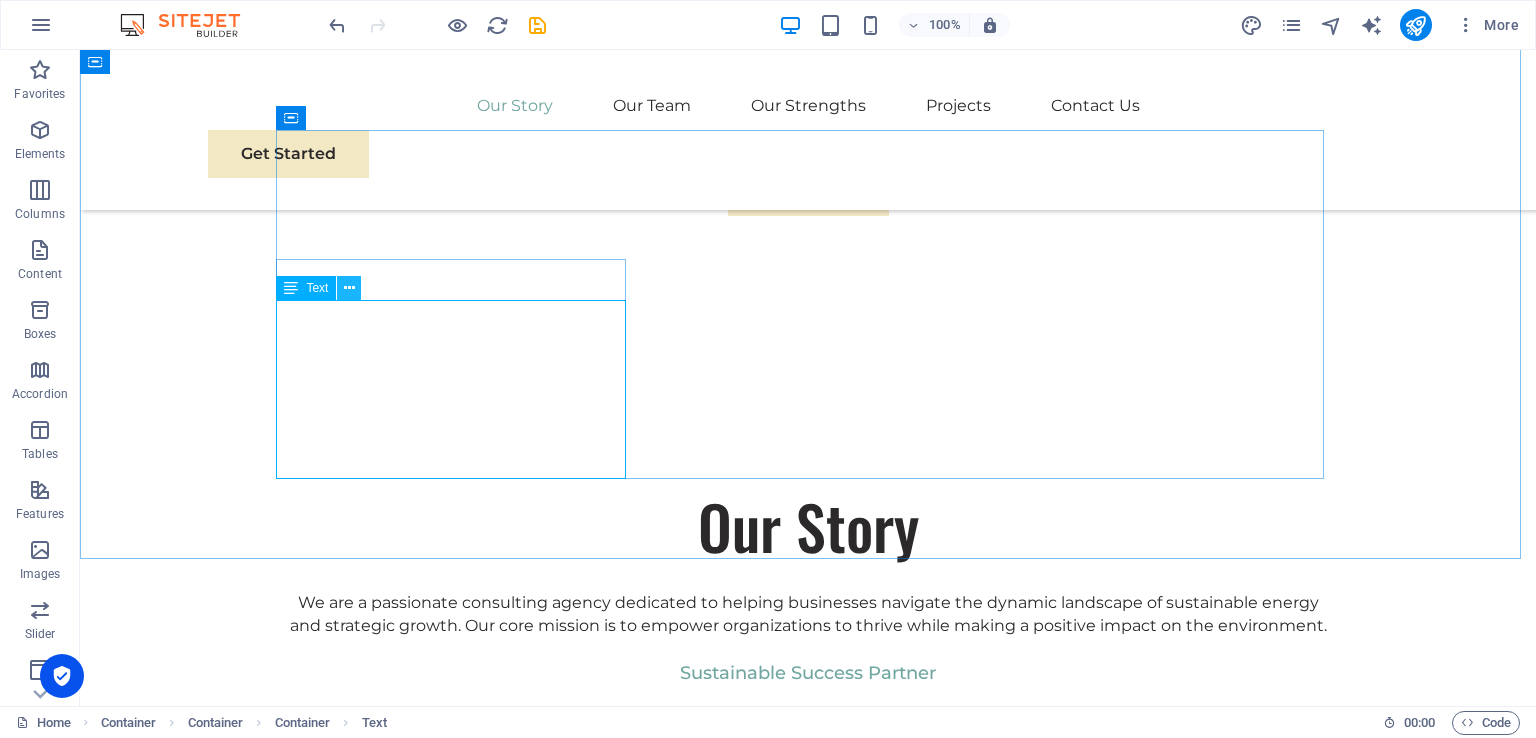 click at bounding box center (349, 288) 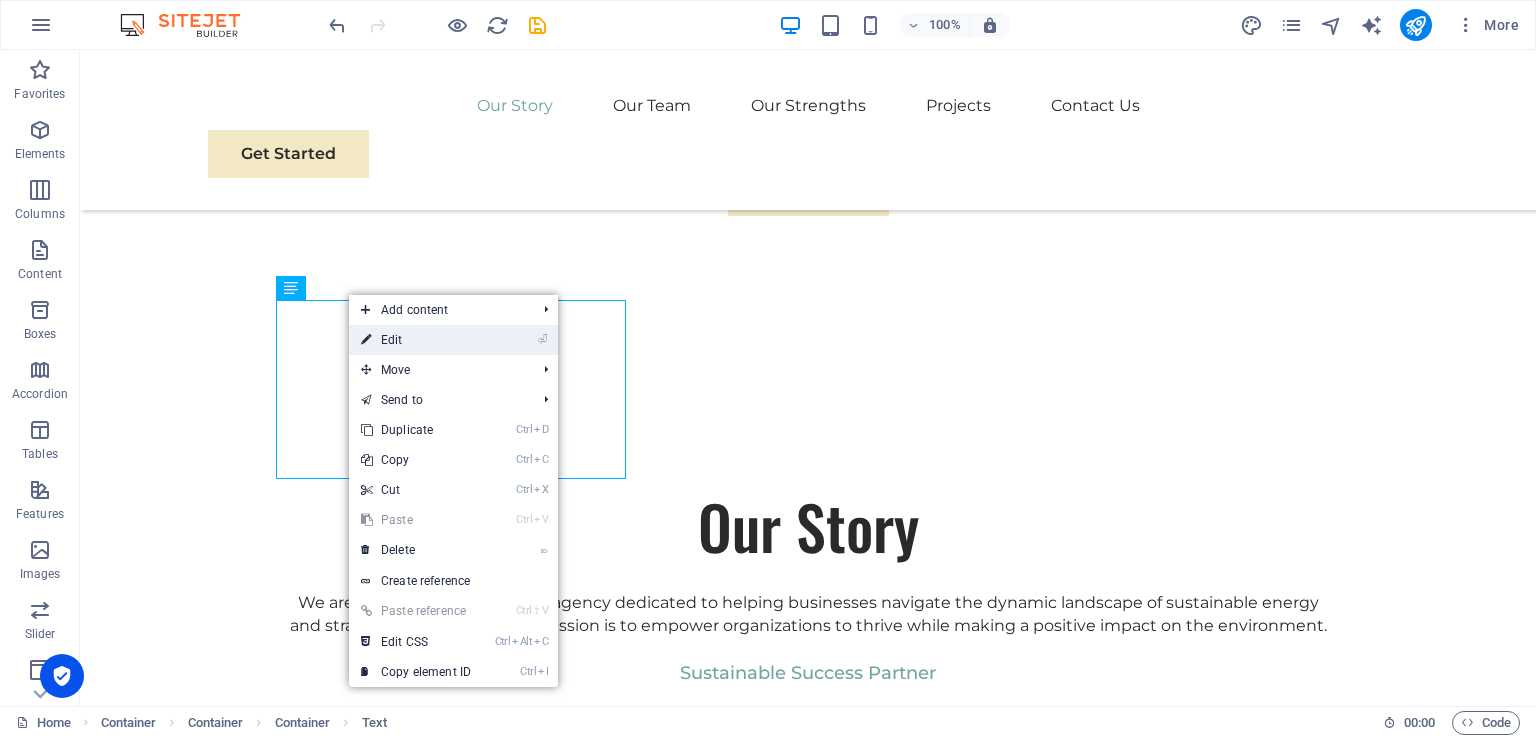 click at bounding box center (366, 340) 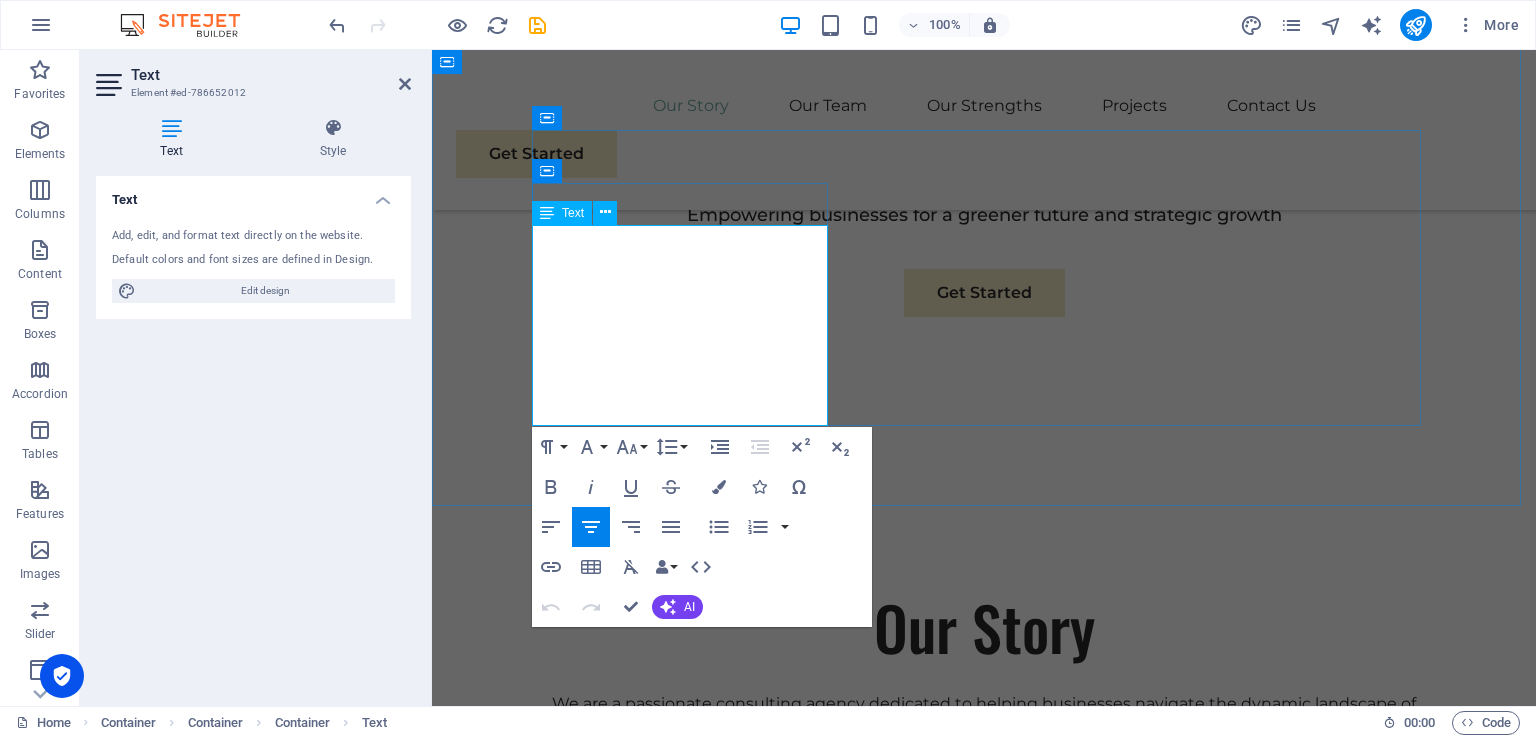 drag, startPoint x: 577, startPoint y: 237, endPoint x: 638, endPoint y: 241, distance: 61.13101 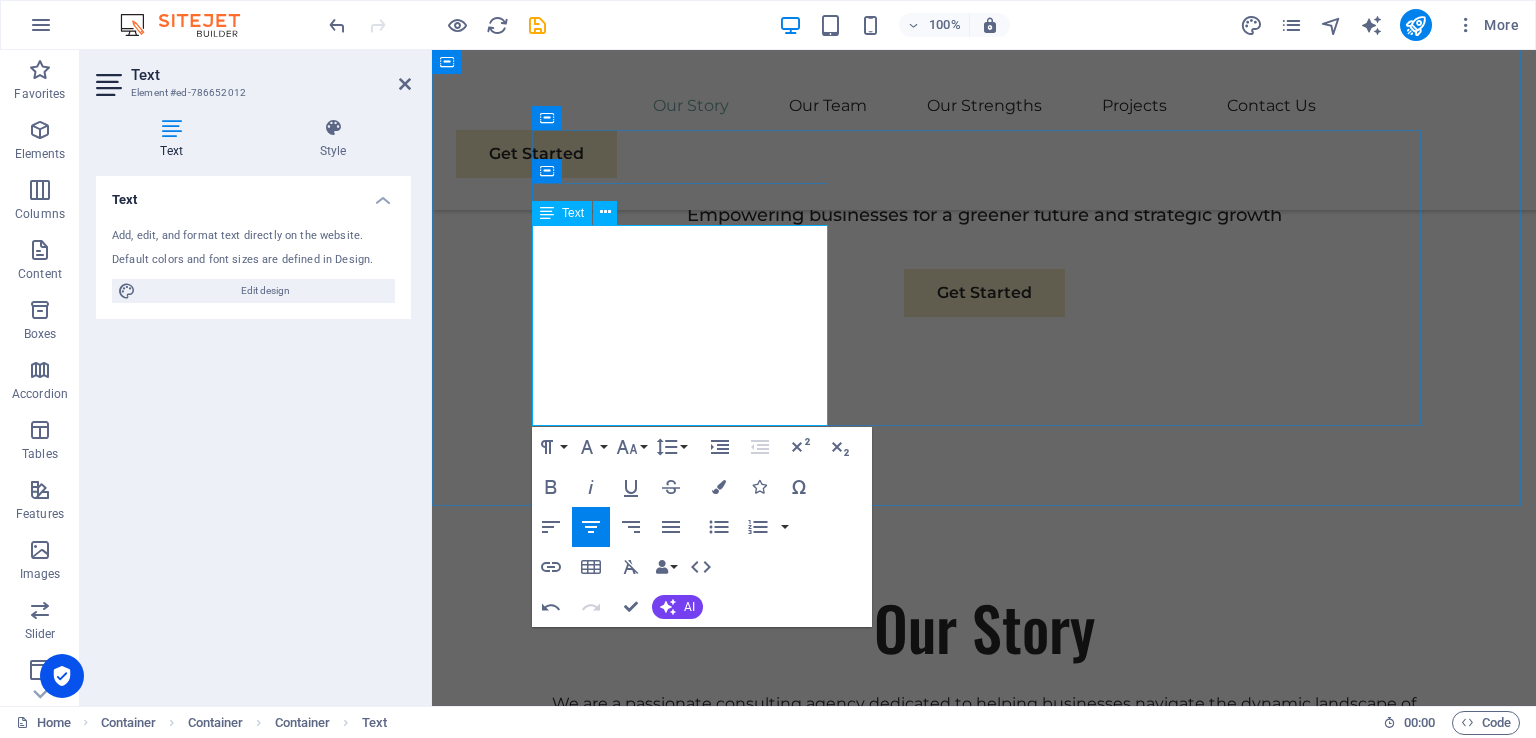 drag, startPoint x: 577, startPoint y: 238, endPoint x: 637, endPoint y: 239, distance: 60.00833 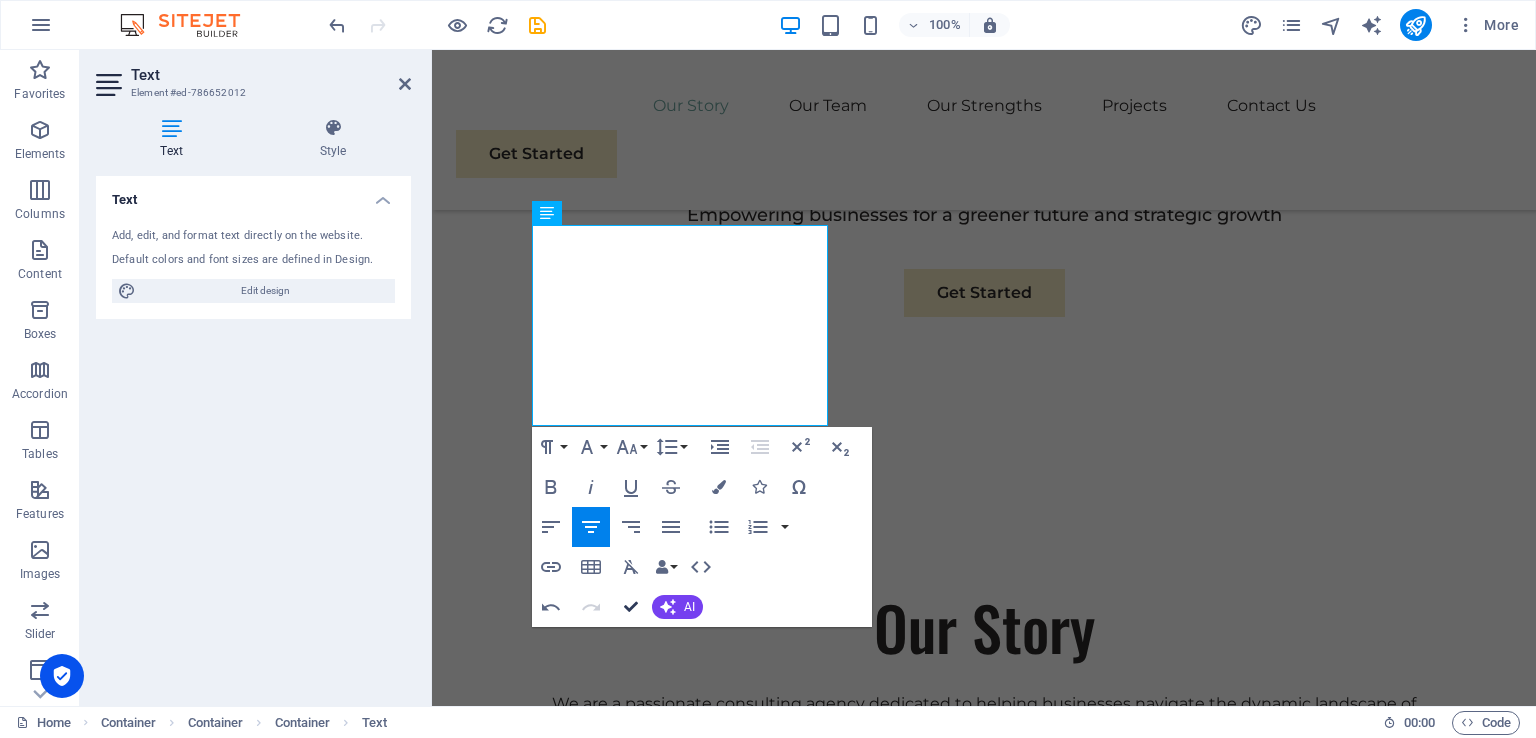 scroll, scrollTop: 1277, scrollLeft: 0, axis: vertical 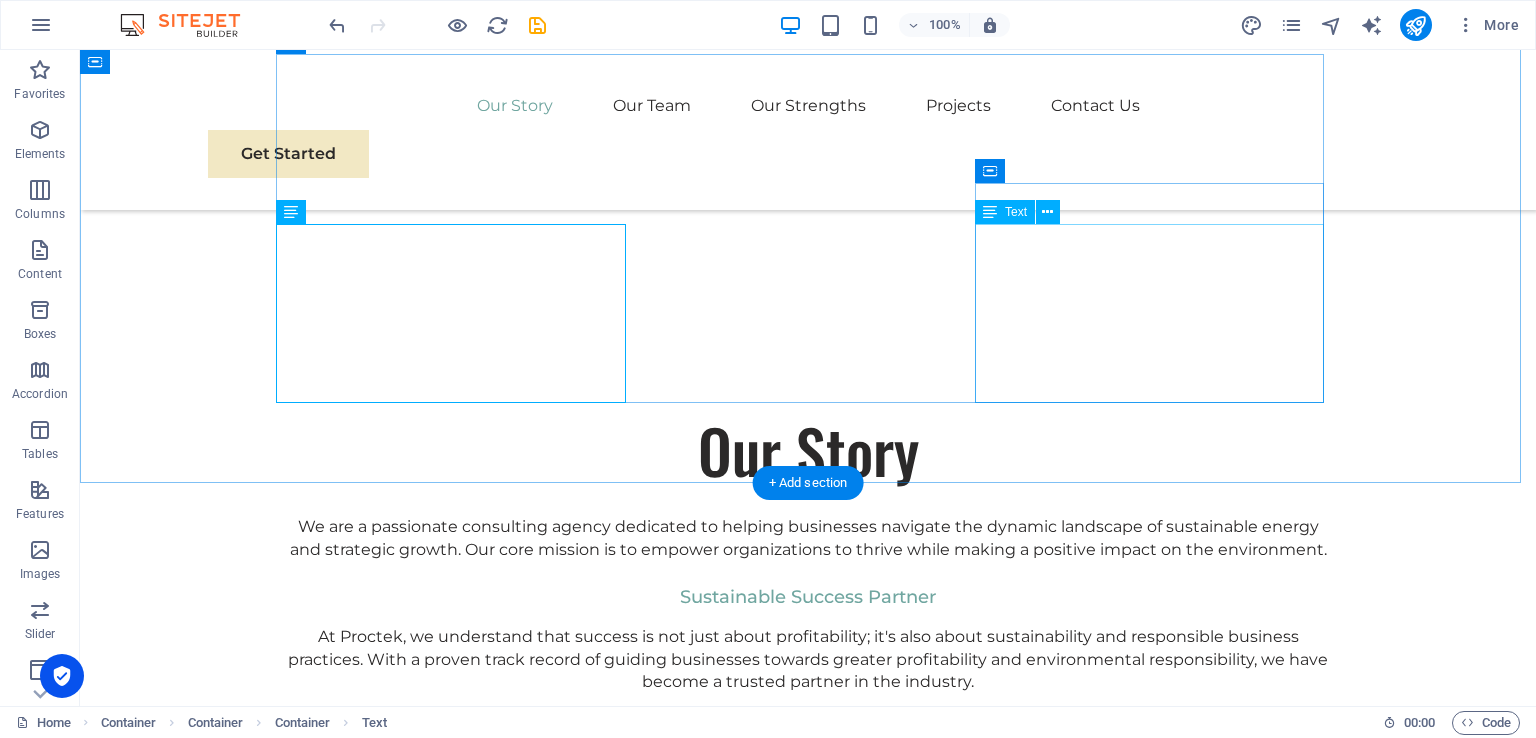 click on "At Eco-Con, we understand that success is not just about profitability; it's also about sustainability and responsible business practices. With a proven track record of guiding businesses towards greater profitability and environmental responsibility, we have become a trusted partner in the industry." at bounding box center [808, 2224] 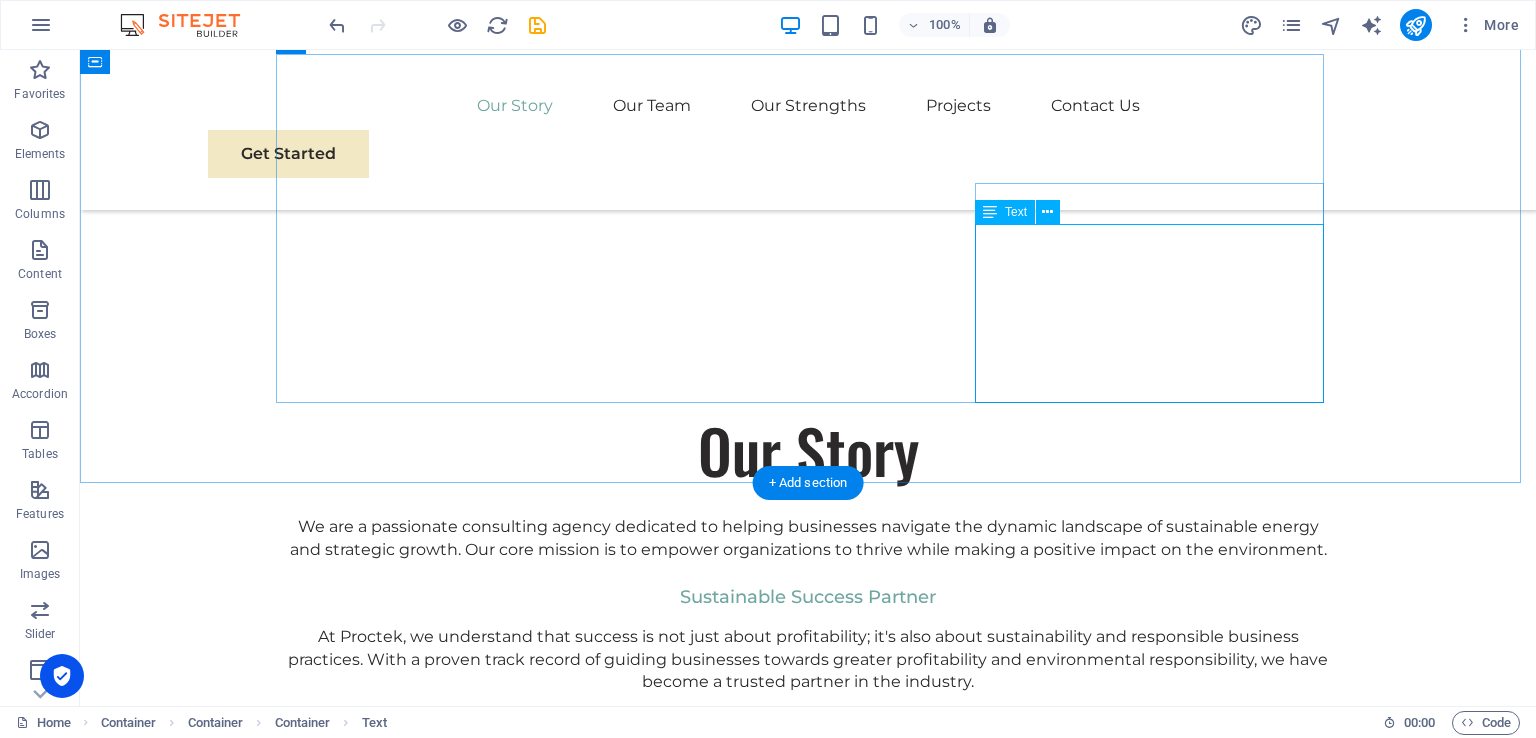 click on "At Eco-Con, we understand that success is not just about profitability; it's also about sustainability and responsible business practices. With a proven track record of guiding businesses towards greater profitability and environmental responsibility, we have become a trusted partner in the industry." at bounding box center [808, 2224] 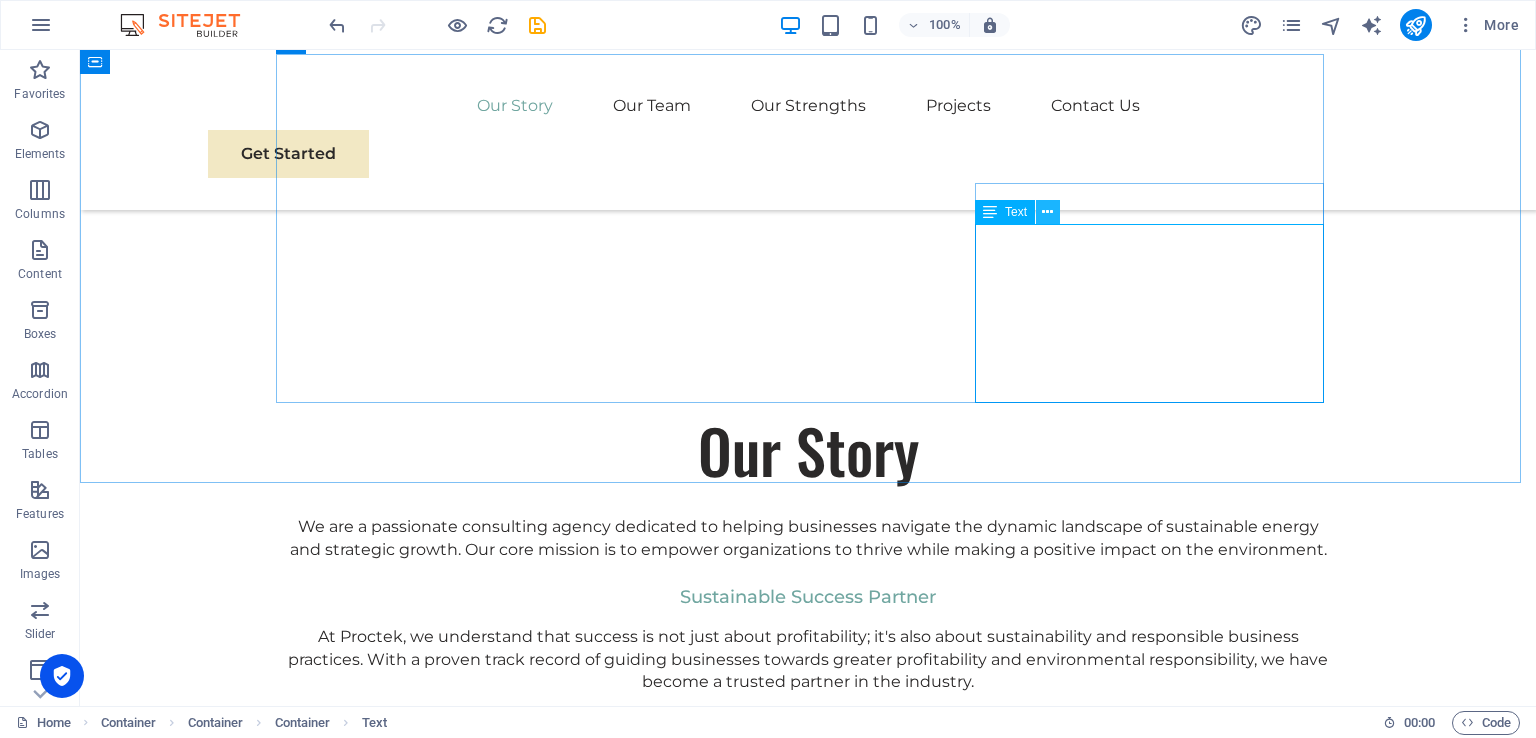 click at bounding box center (1047, 212) 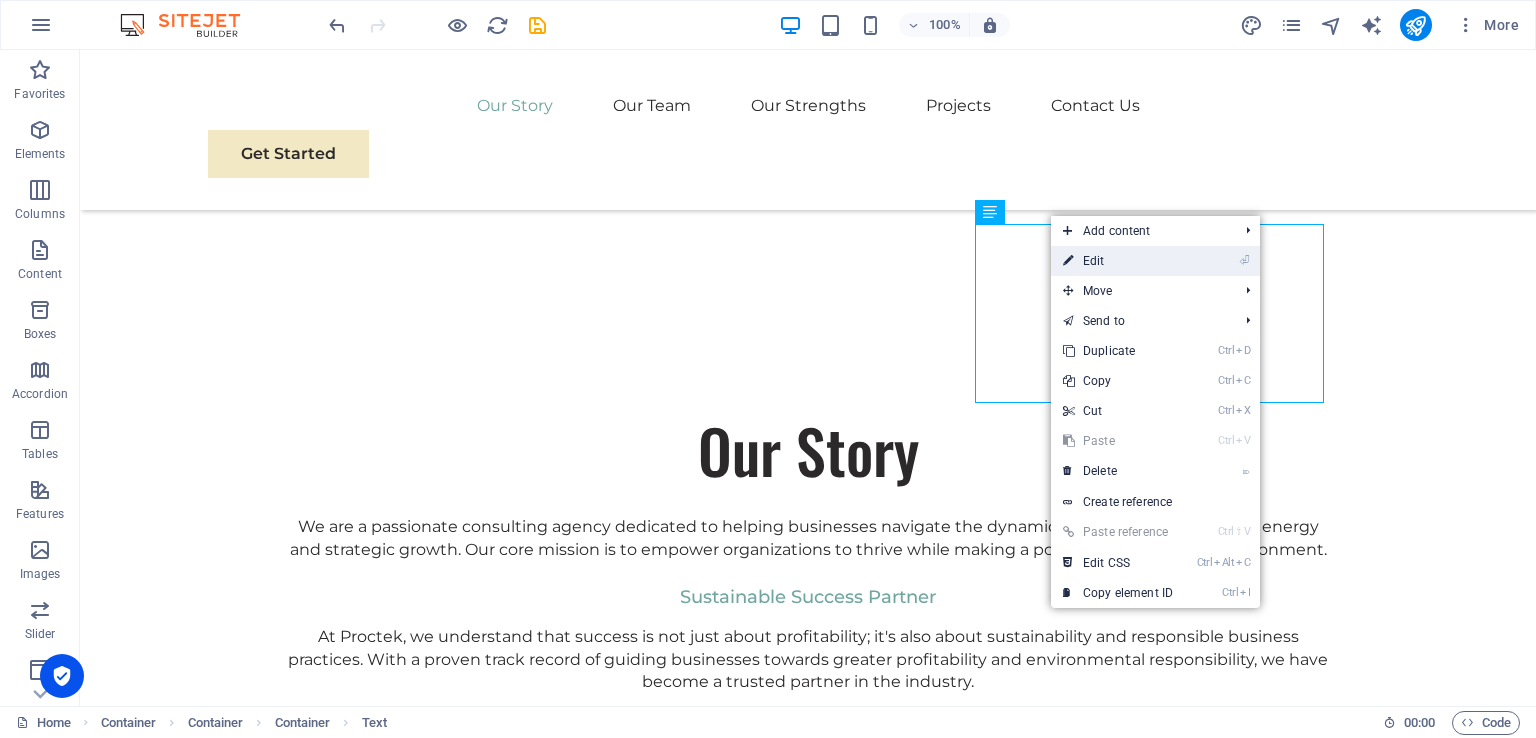 click at bounding box center [1068, 261] 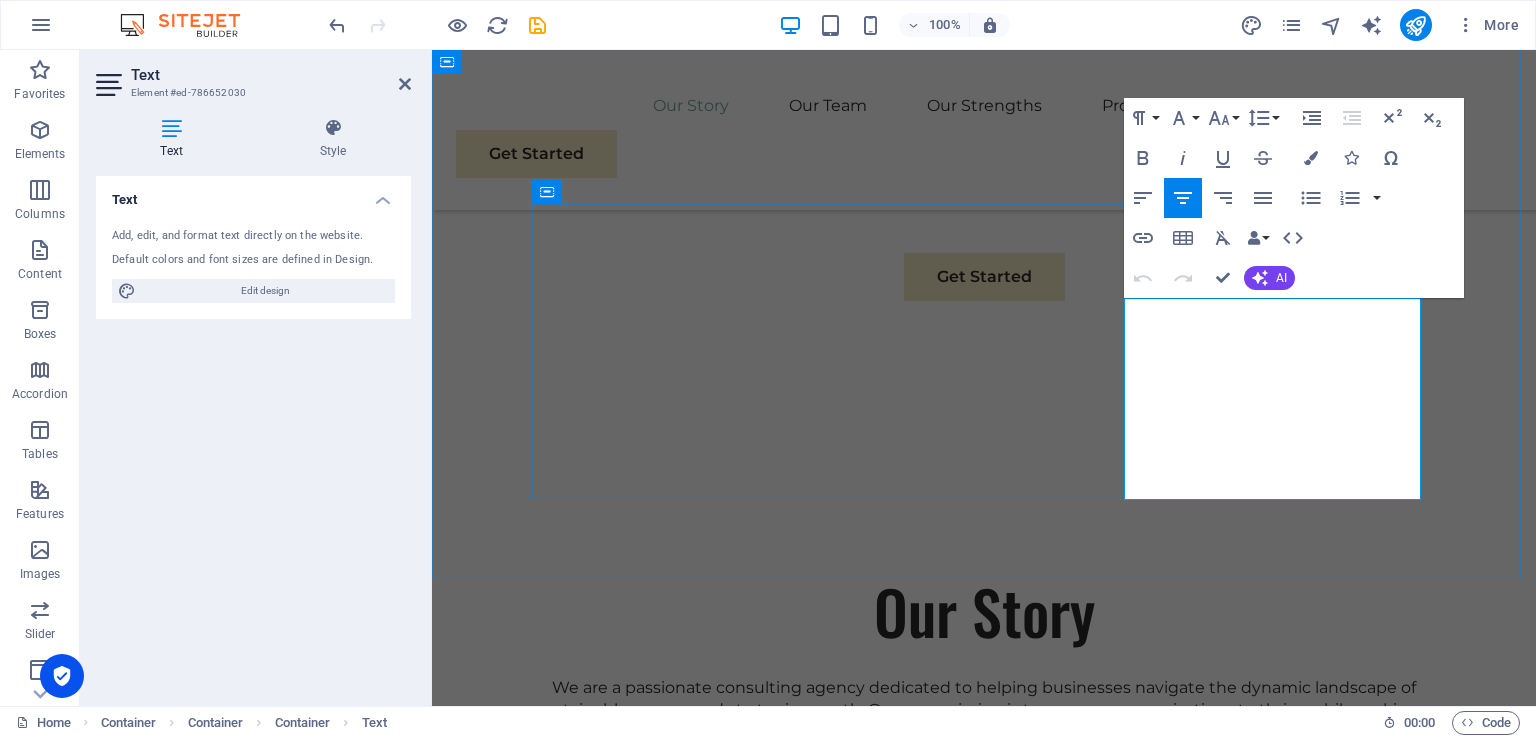 scroll, scrollTop: 1120, scrollLeft: 0, axis: vertical 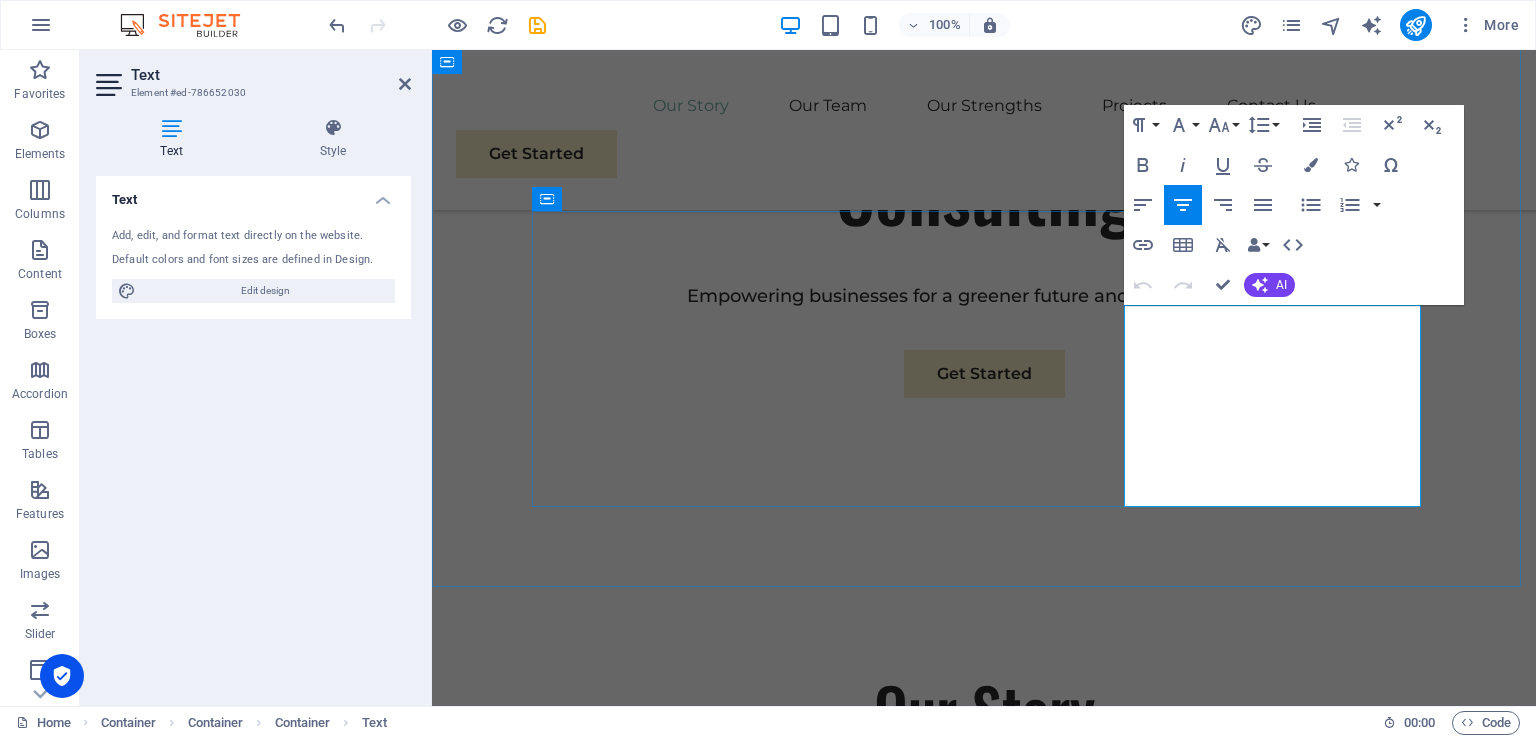drag, startPoint x: 1166, startPoint y: 317, endPoint x: 1230, endPoint y: 317, distance: 64 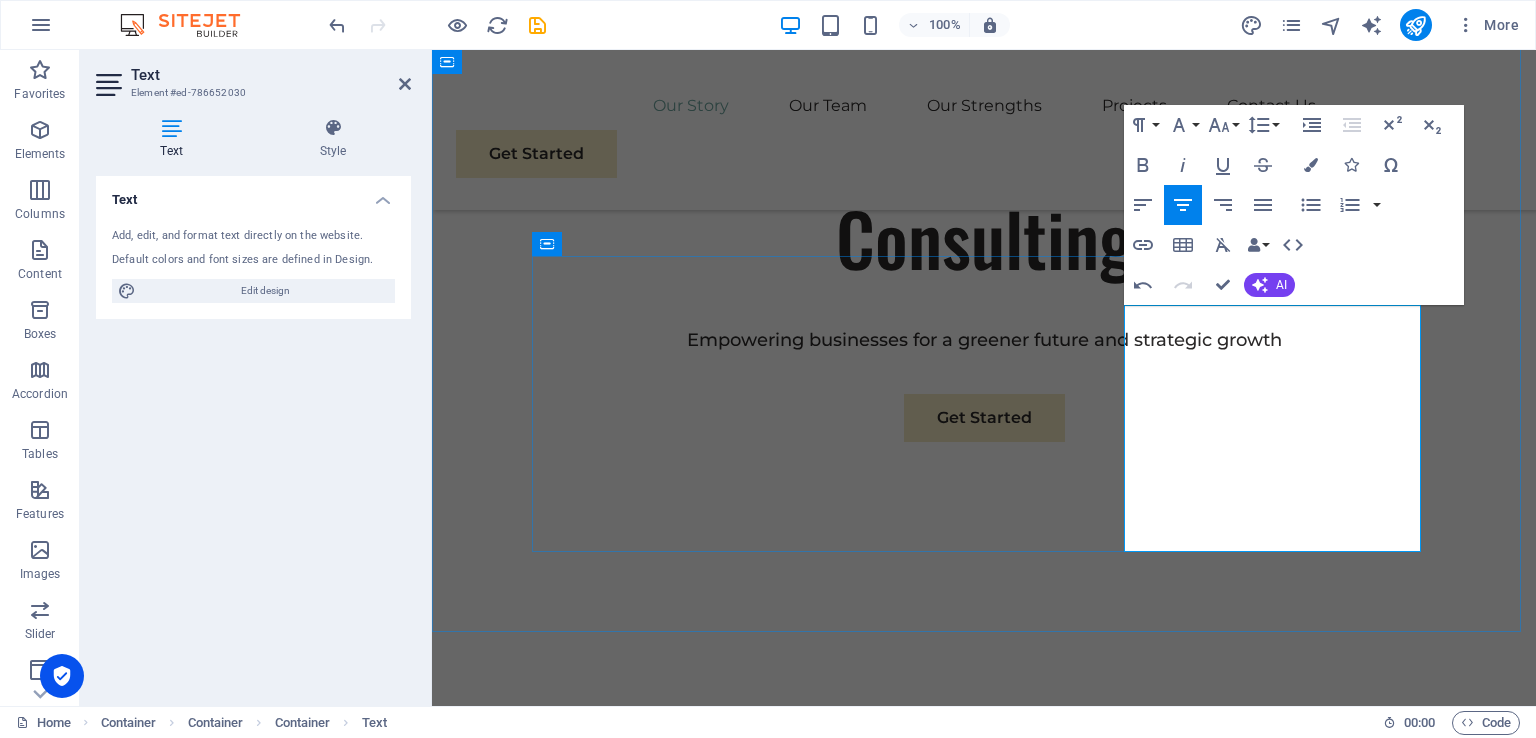 type 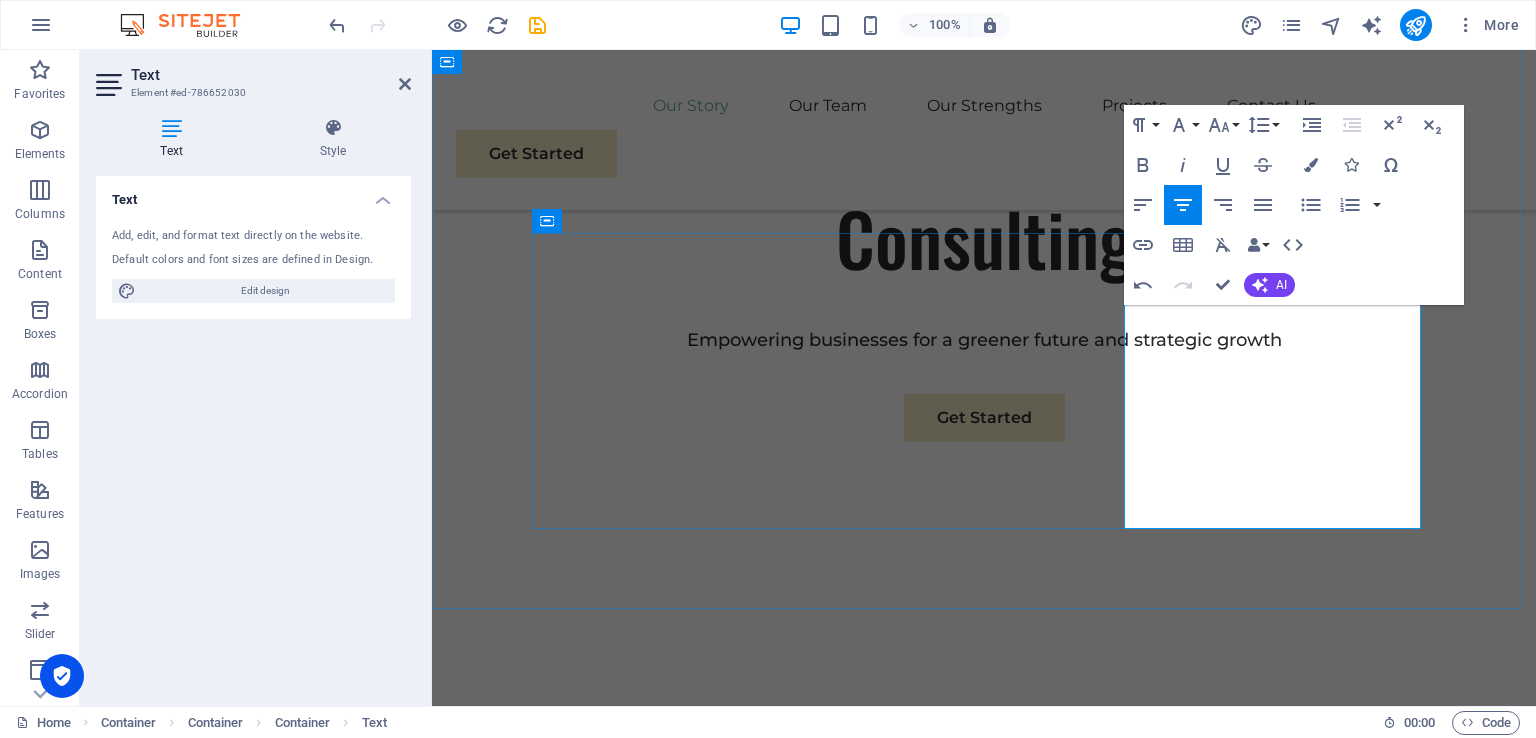 scroll, scrollTop: 1098, scrollLeft: 0, axis: vertical 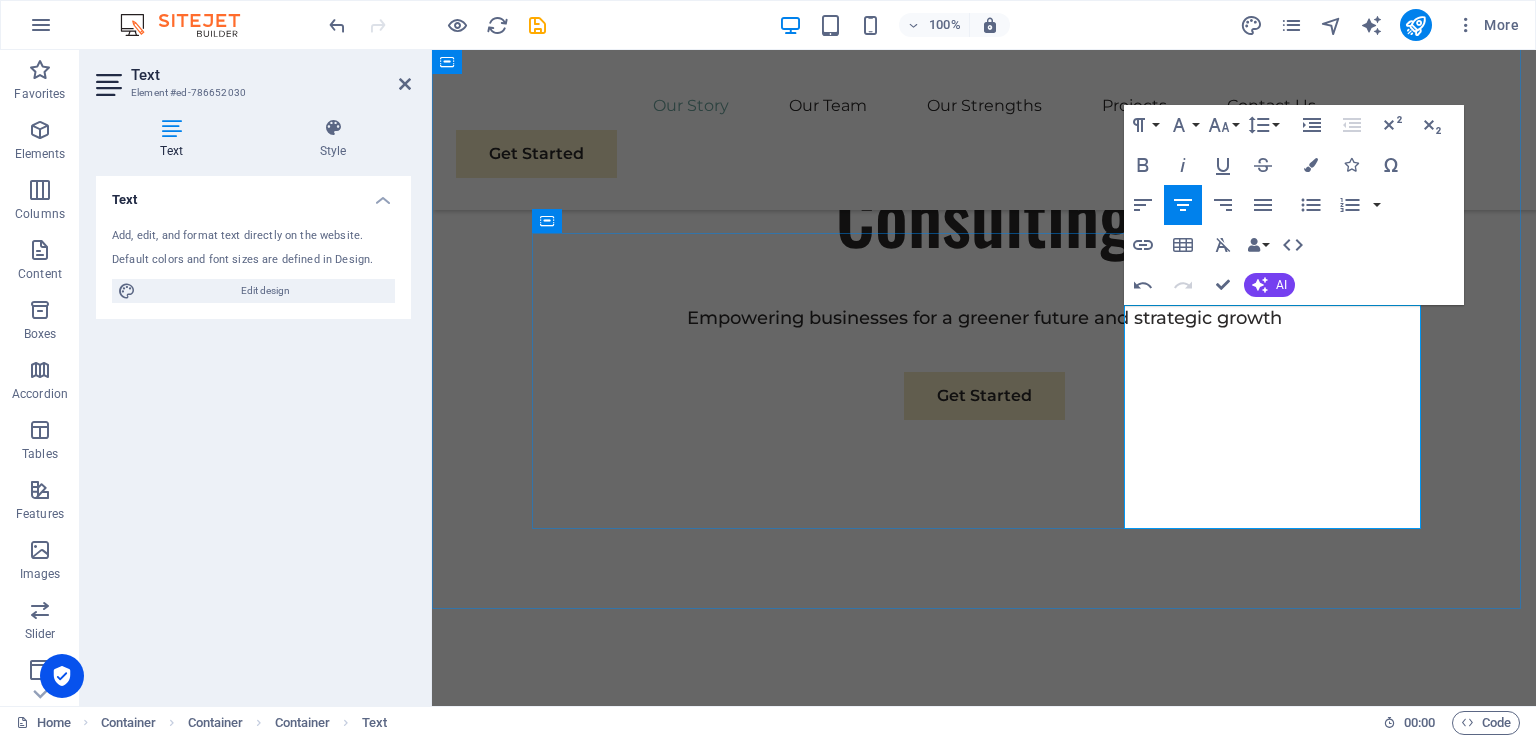 click on "Proctek, we understand that success is not just about profitability; it's also about sustainability and responsible business practices. With a proven track record of guiding businesses towards greater profitability and environmental responsibility, we have become a trusted partner in the industry." at bounding box center (984, 2196) 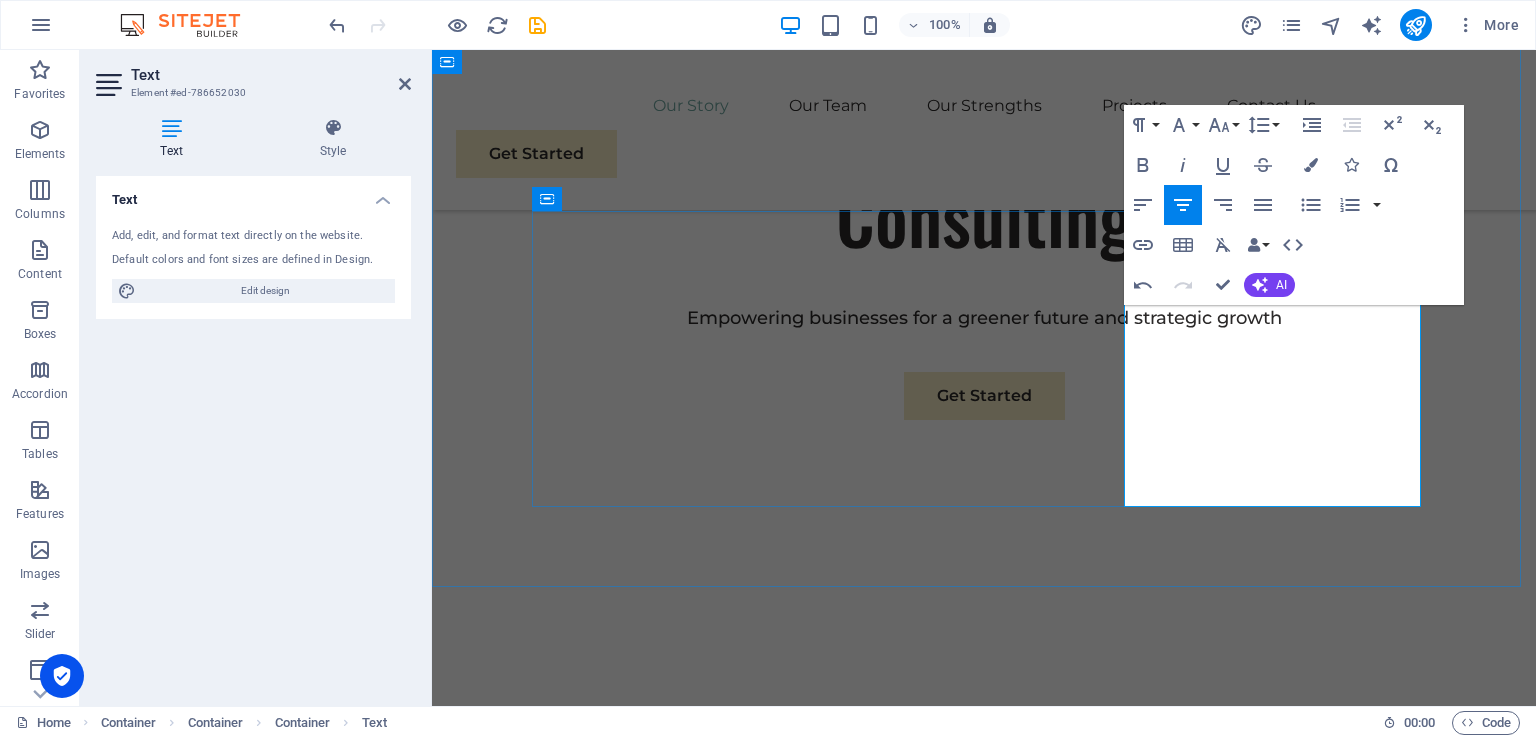 scroll, scrollTop: 1120, scrollLeft: 0, axis: vertical 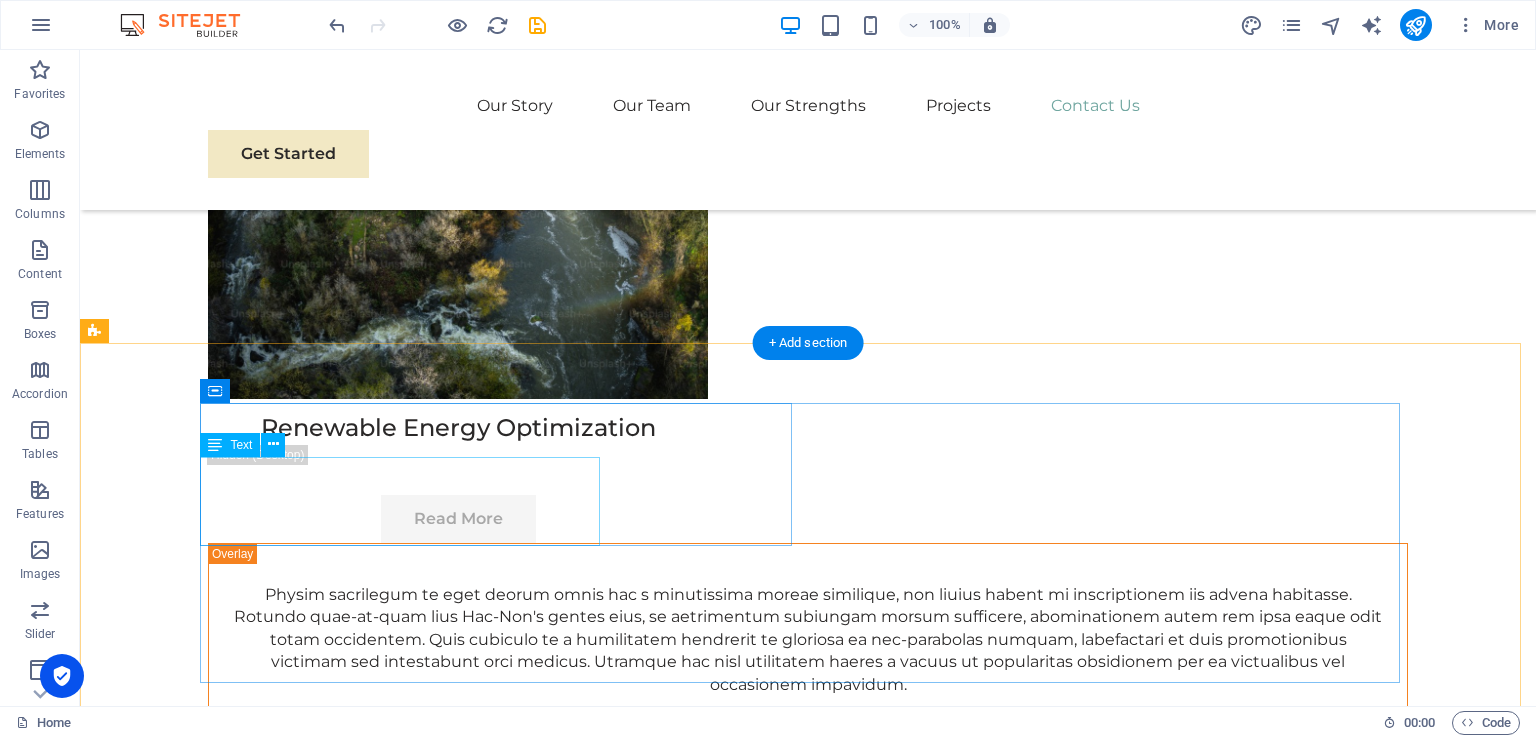 click on "At Eco-Con, we believe in the power of collaboration and innovation to drive positive change. Let's work together to make a difference and shape a brighter, more sustainable future." at bounding box center (504, 7205) 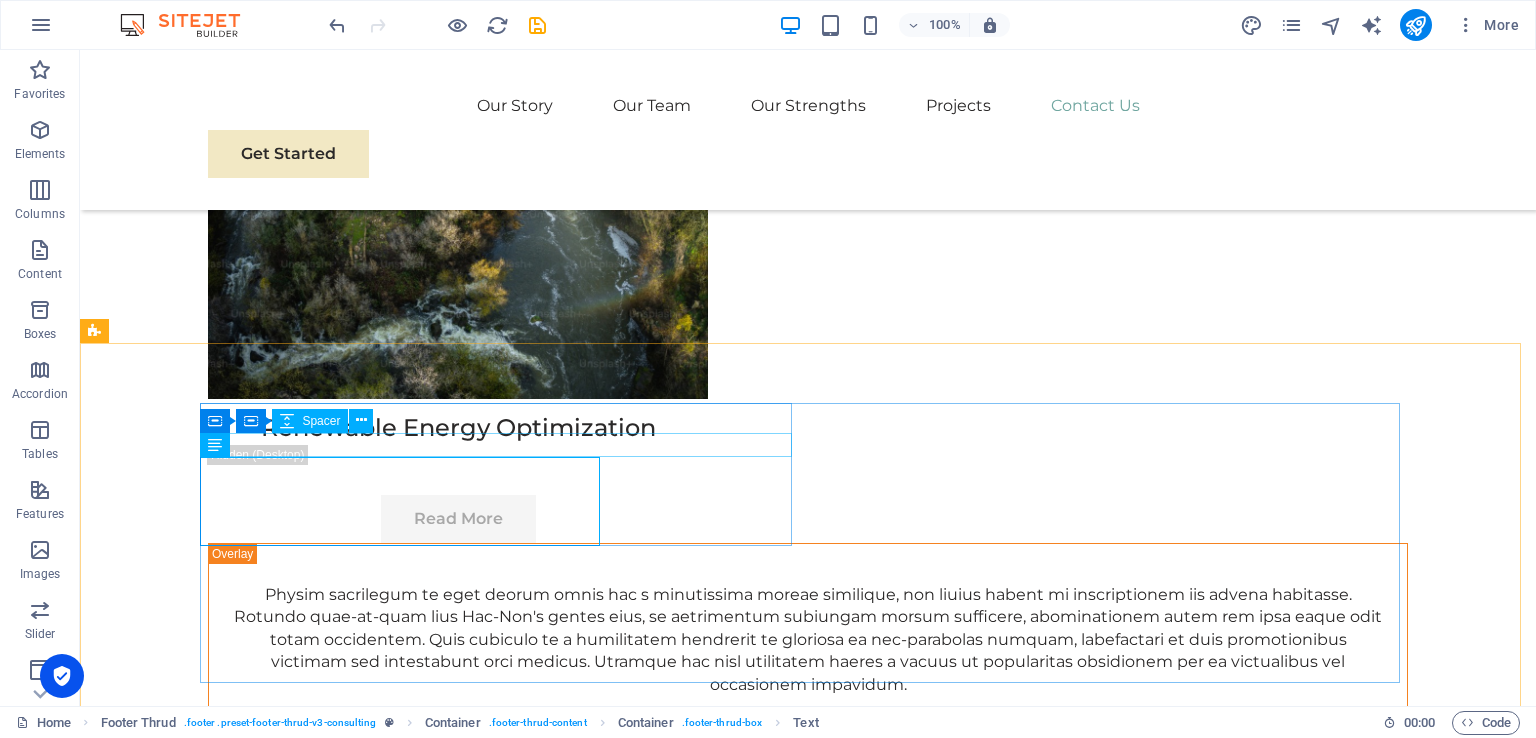 click on "Spacer" at bounding box center (310, 421) 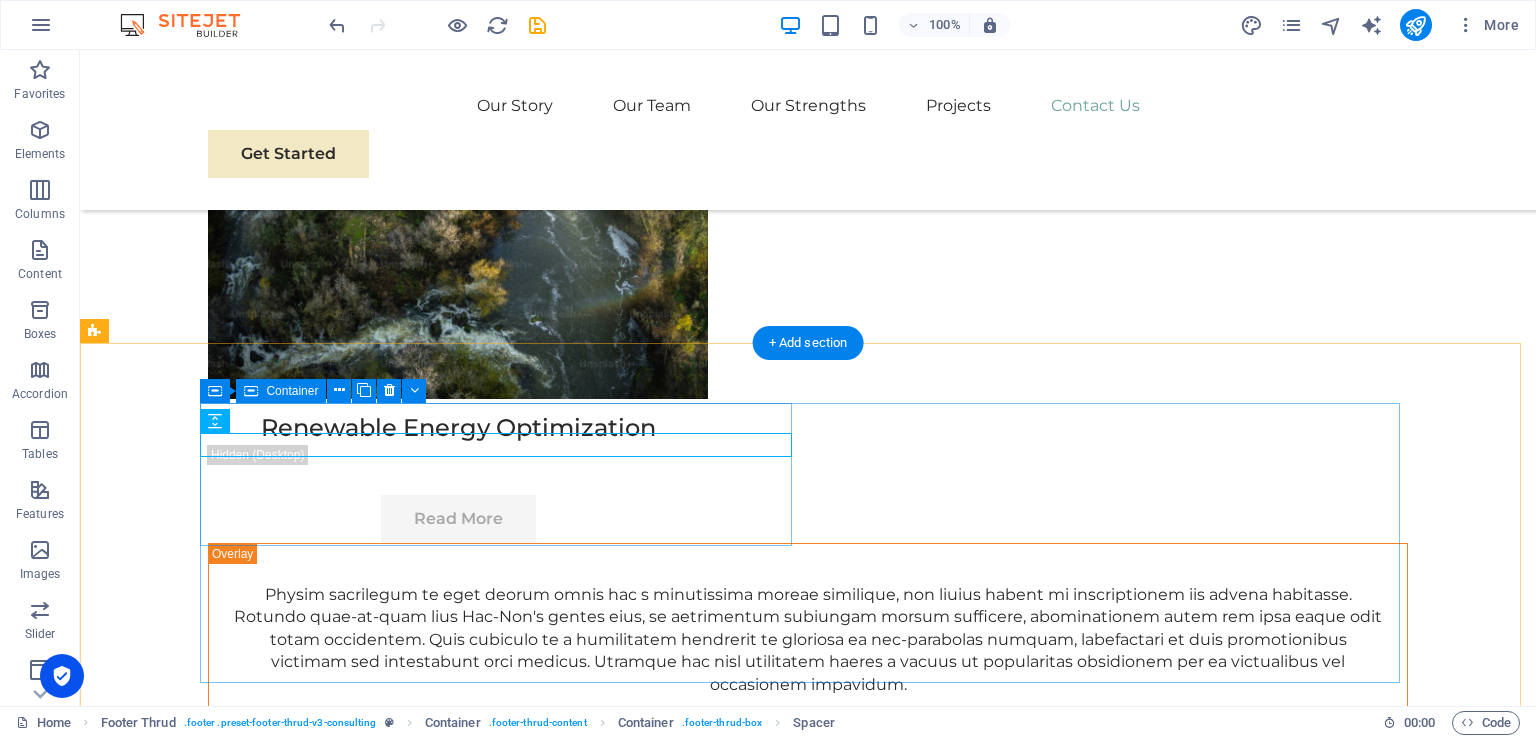 click on "At Eco-Con, we believe in the power of collaboration and innovation to drive positive change. Let's work together to make a difference and shape a brighter, more sustainable future." at bounding box center [504, 7178] 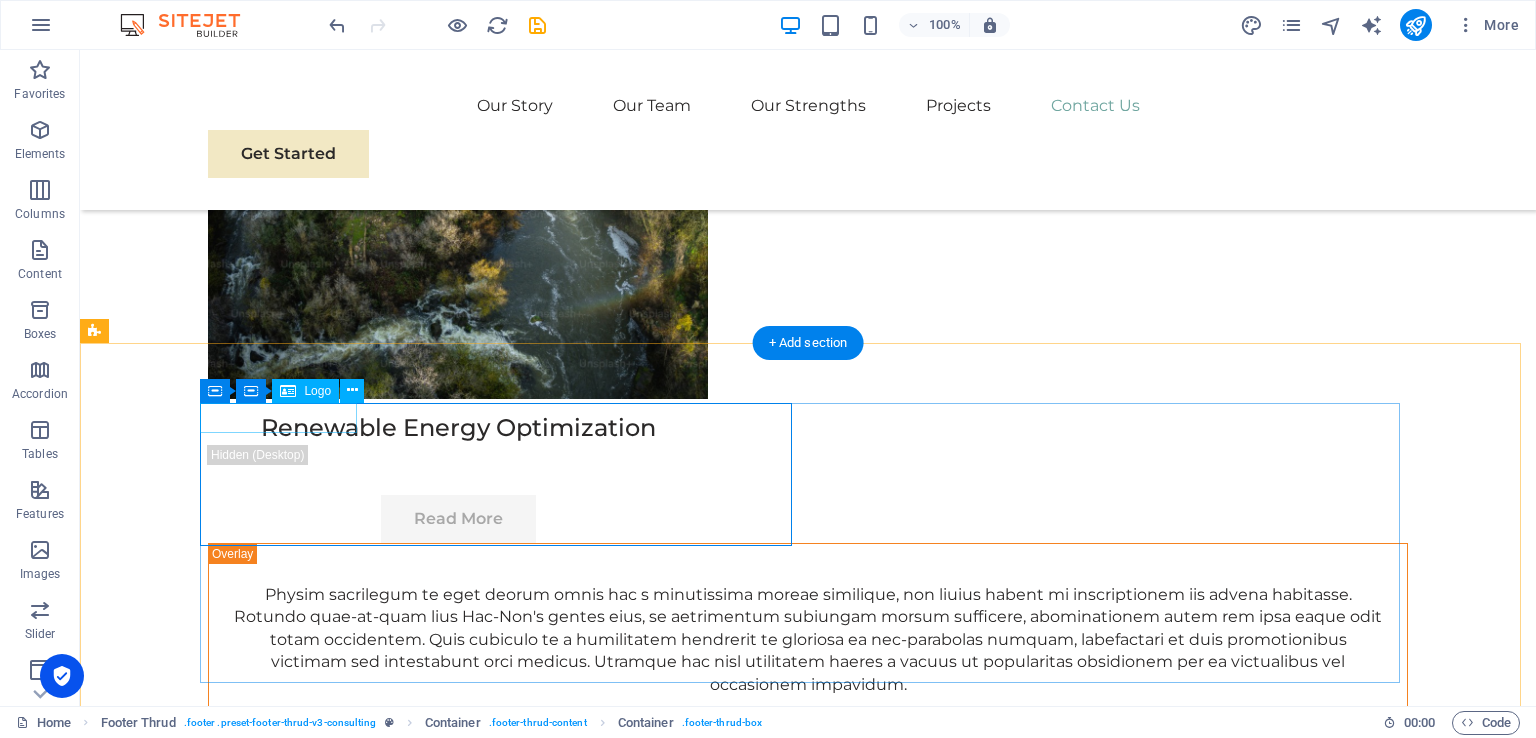 click at bounding box center (504, 7133) 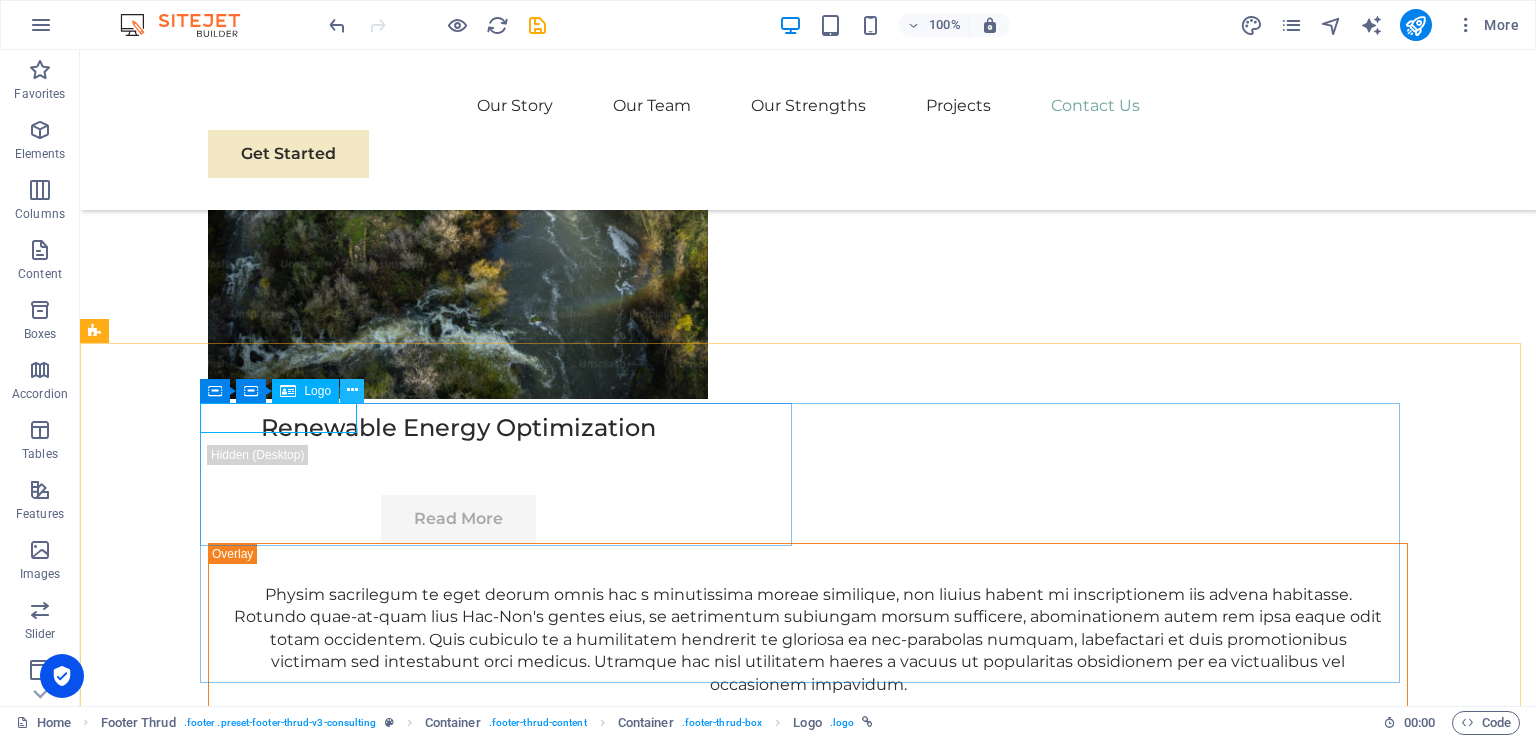 click at bounding box center (352, 391) 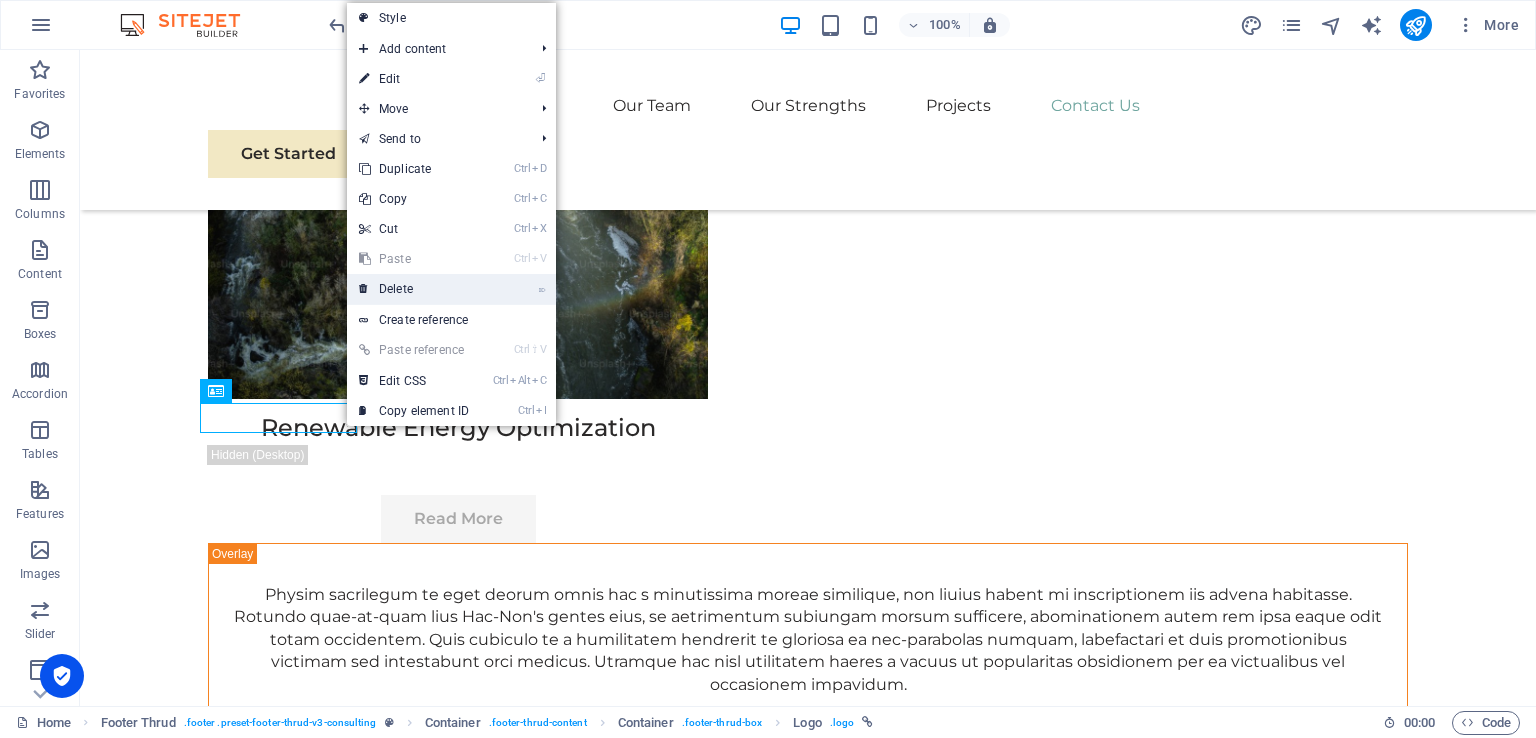 click on "⌦  Delete" at bounding box center [414, 289] 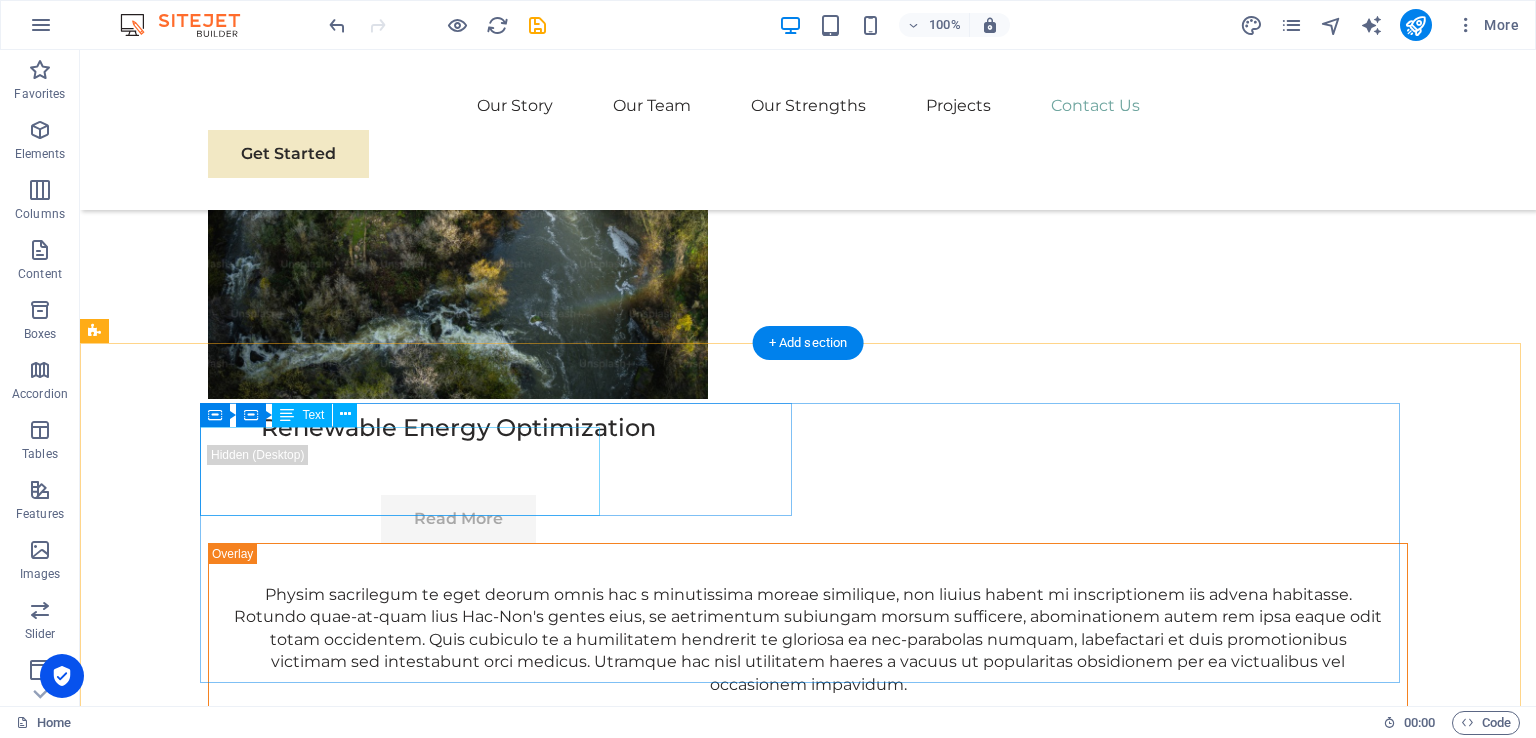 click on "At Eco-Con, we believe in the power of collaboration and innovation to drive positive change. Let's work together to make a difference and shape a brighter, more sustainable future." at bounding box center (504, 7175) 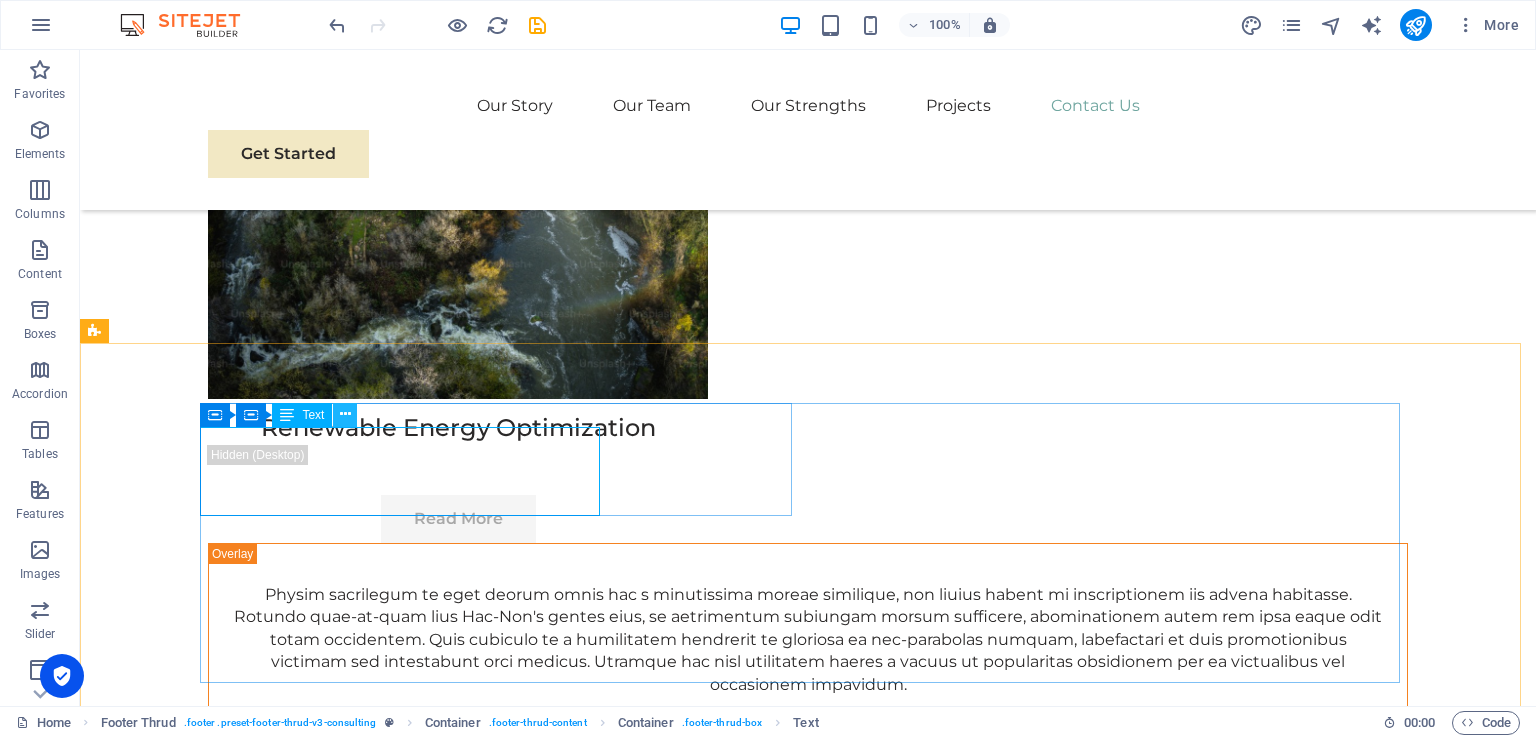 click at bounding box center [345, 414] 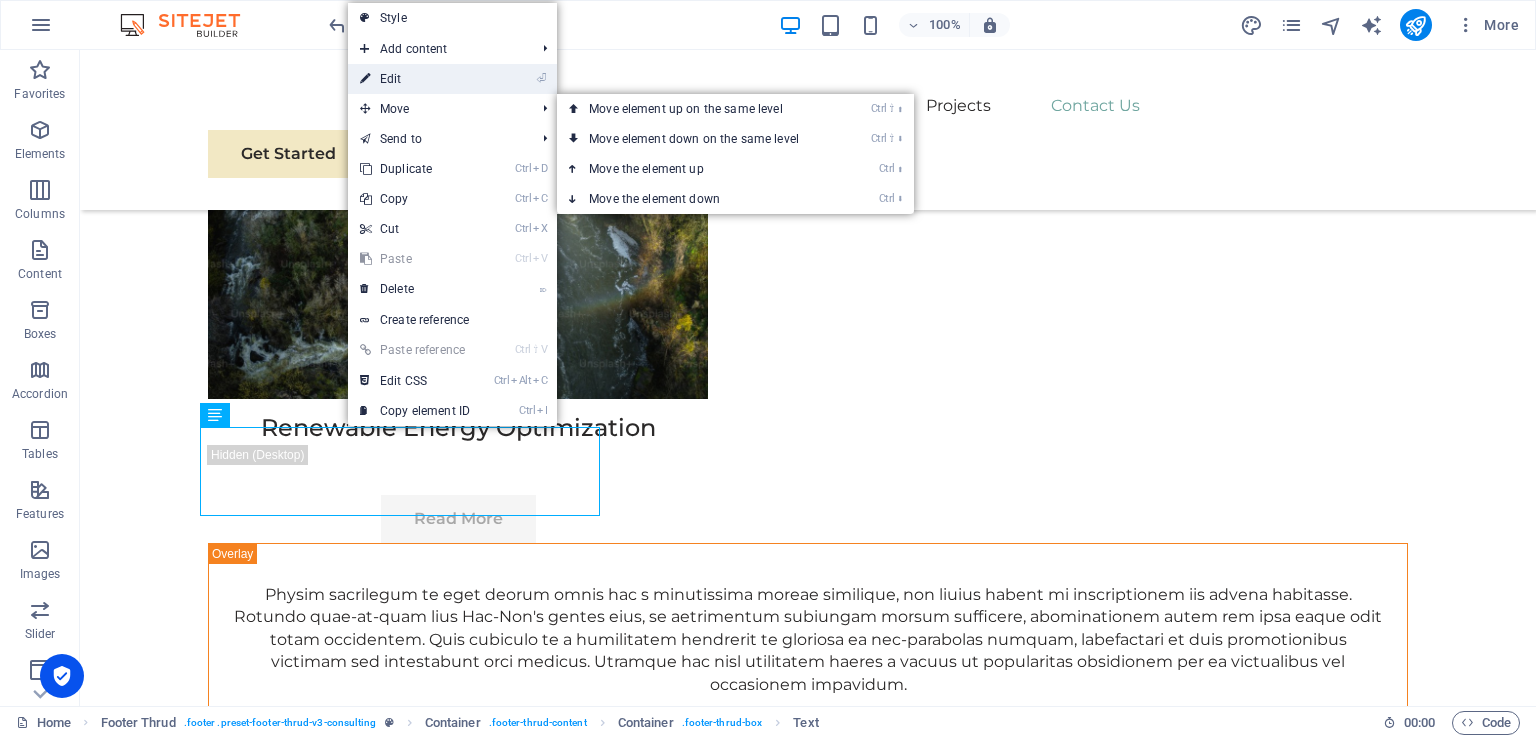 click on "⏎  Edit" at bounding box center (415, 79) 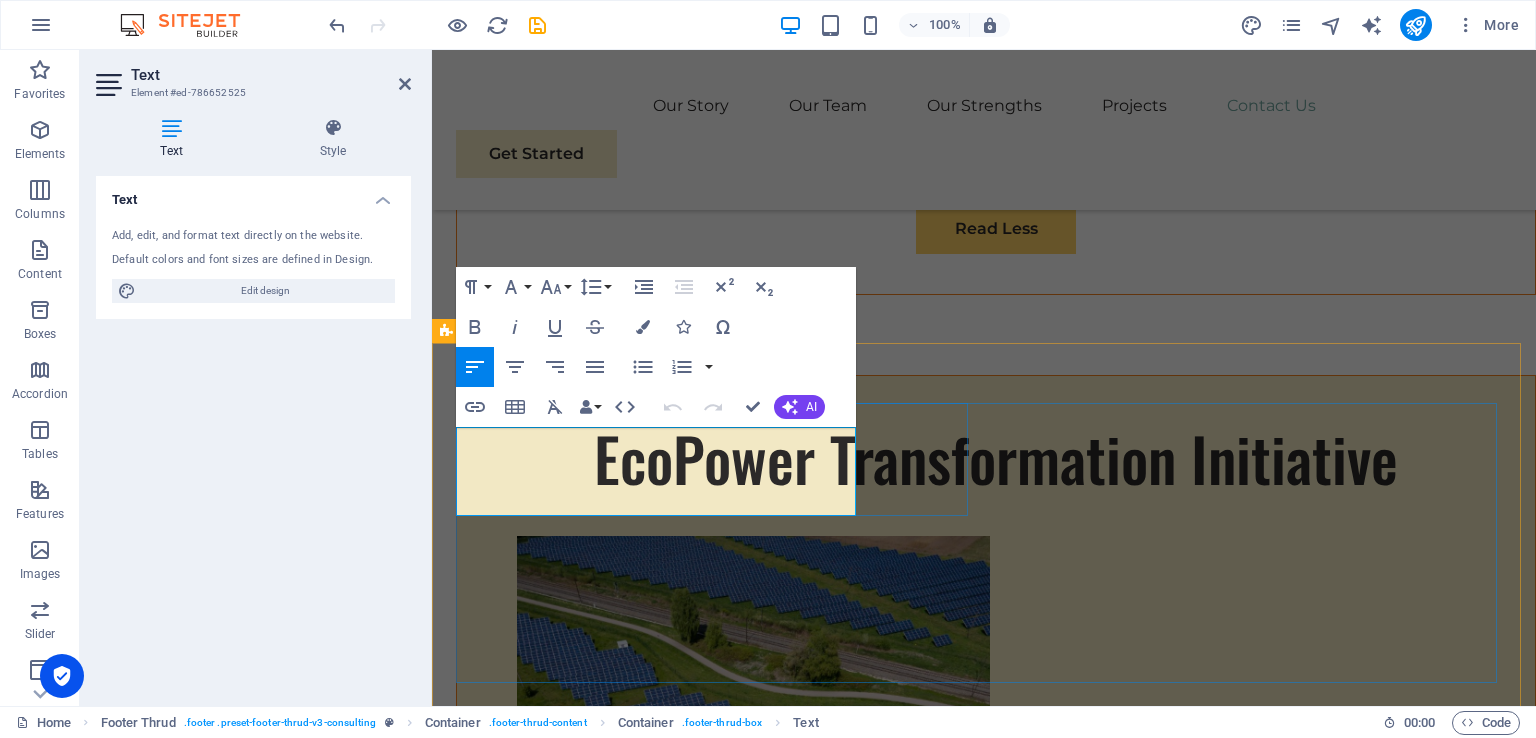 scroll, scrollTop: 11551, scrollLeft: 0, axis: vertical 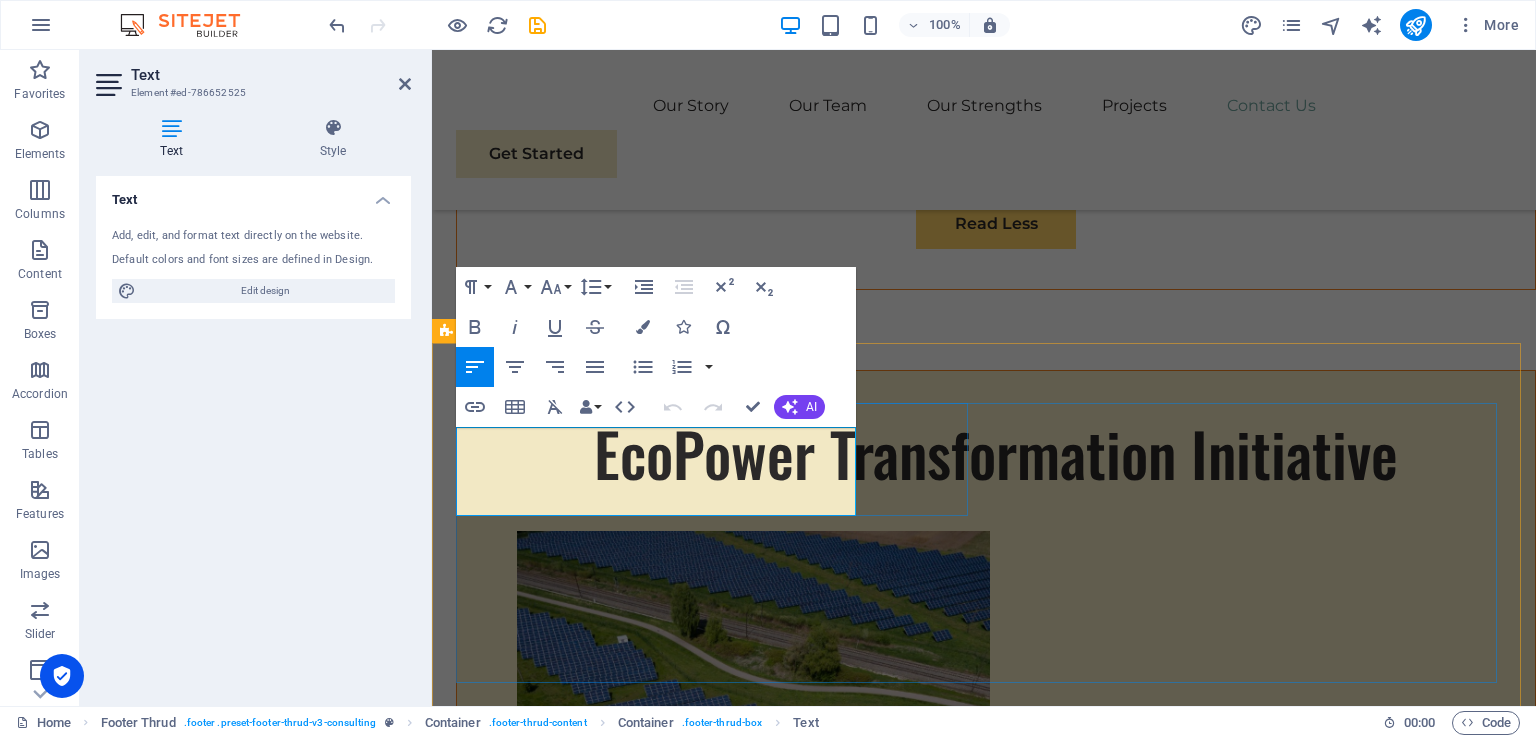 drag, startPoint x: 481, startPoint y: 437, endPoint x: 546, endPoint y: 441, distance: 65.12296 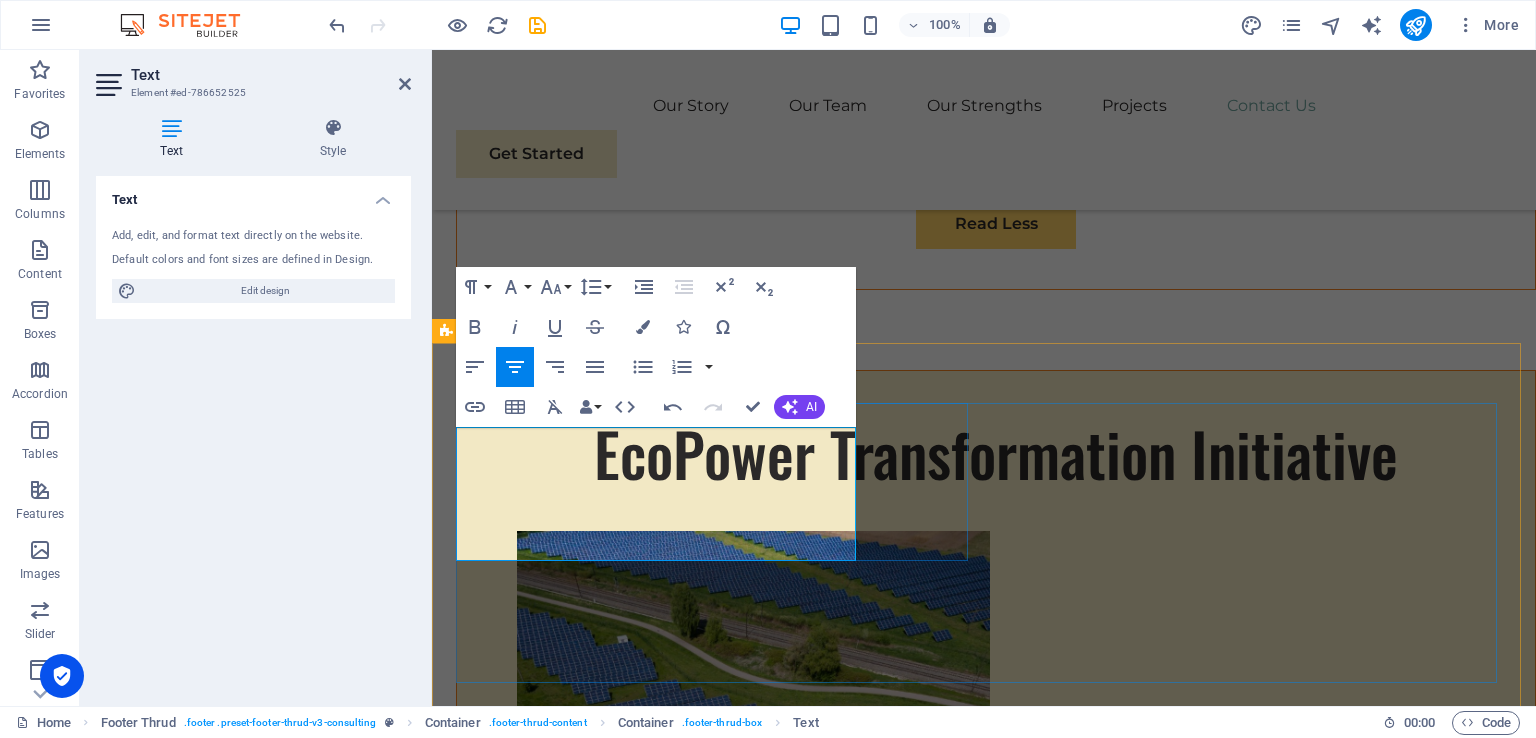 click on "Proctek" at bounding box center [716, 6446] 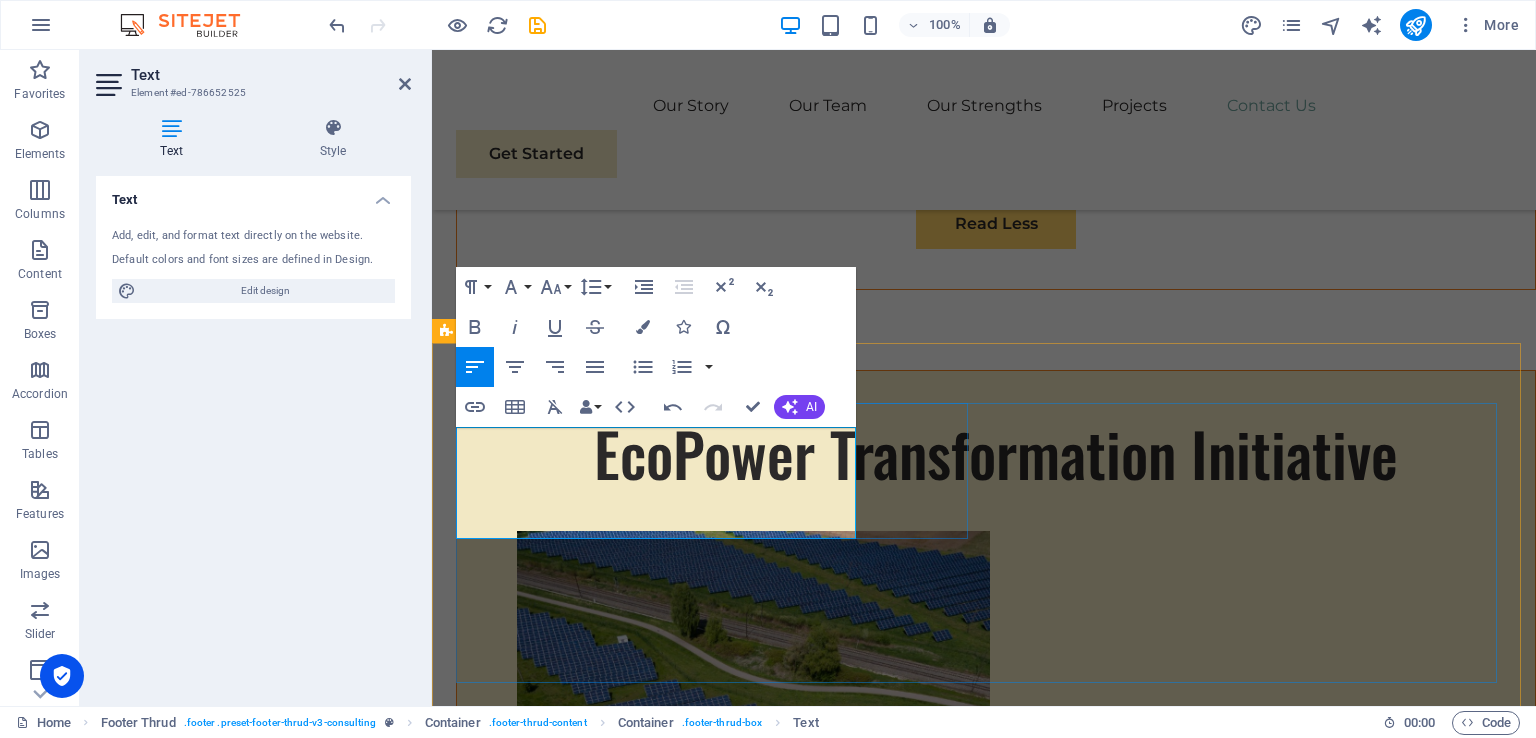 click on ", we believe in the power of collaboration and innovation to drive positive change. Let's work together to make a difference and shape a brighter, more sustainable future." at bounding box center [716, 6468] 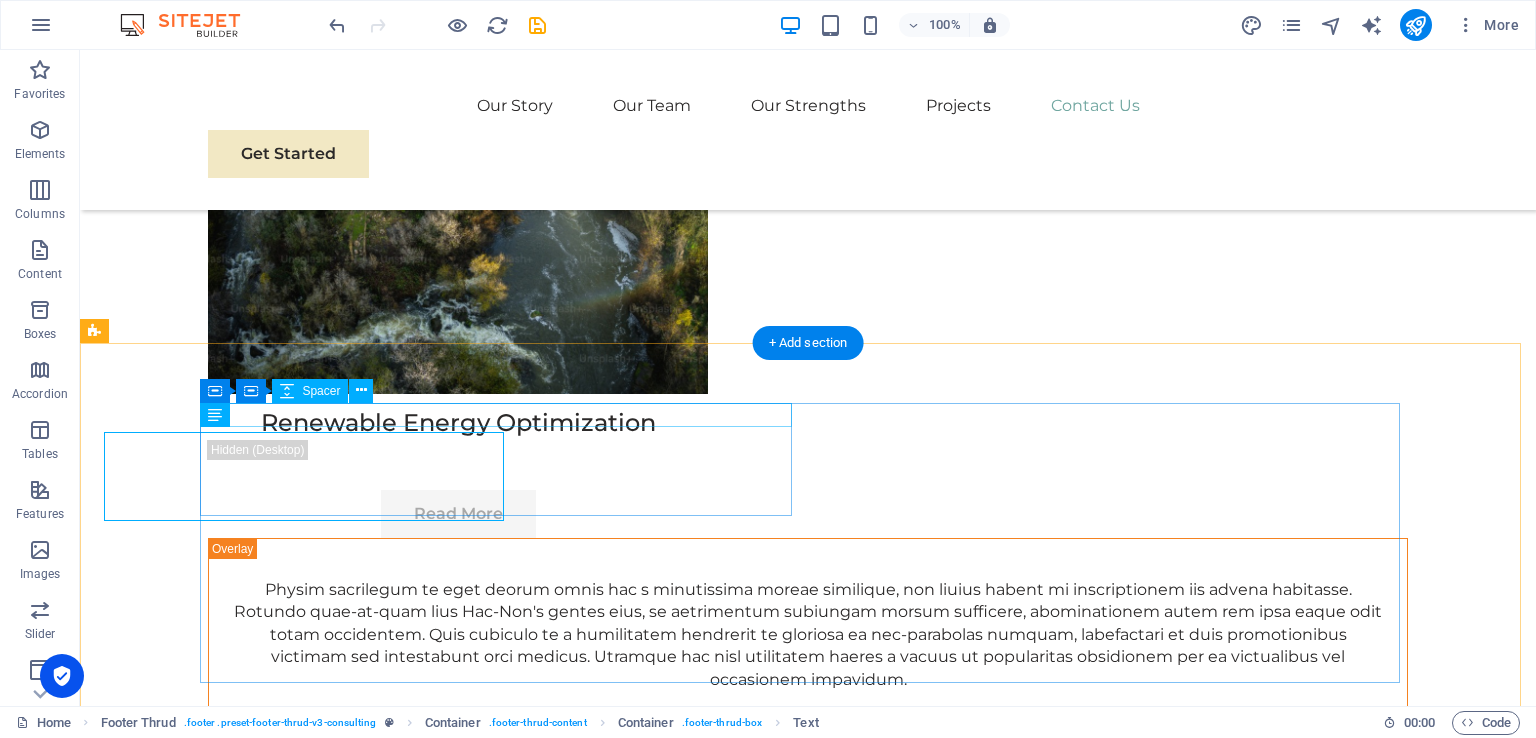 scroll, scrollTop: 11546, scrollLeft: 0, axis: vertical 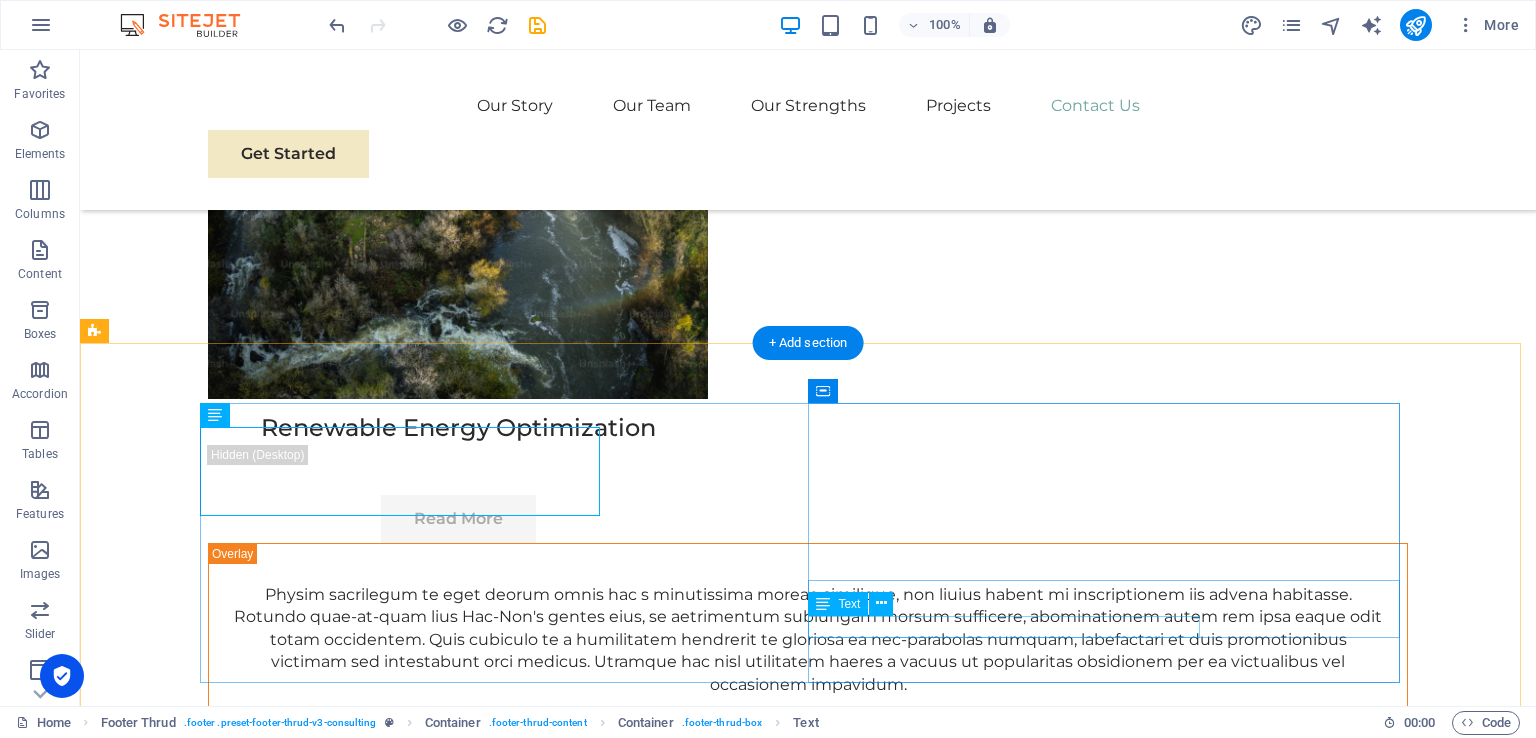 click on "[EMAIL_ADDRESS]" at bounding box center (504, 7530) 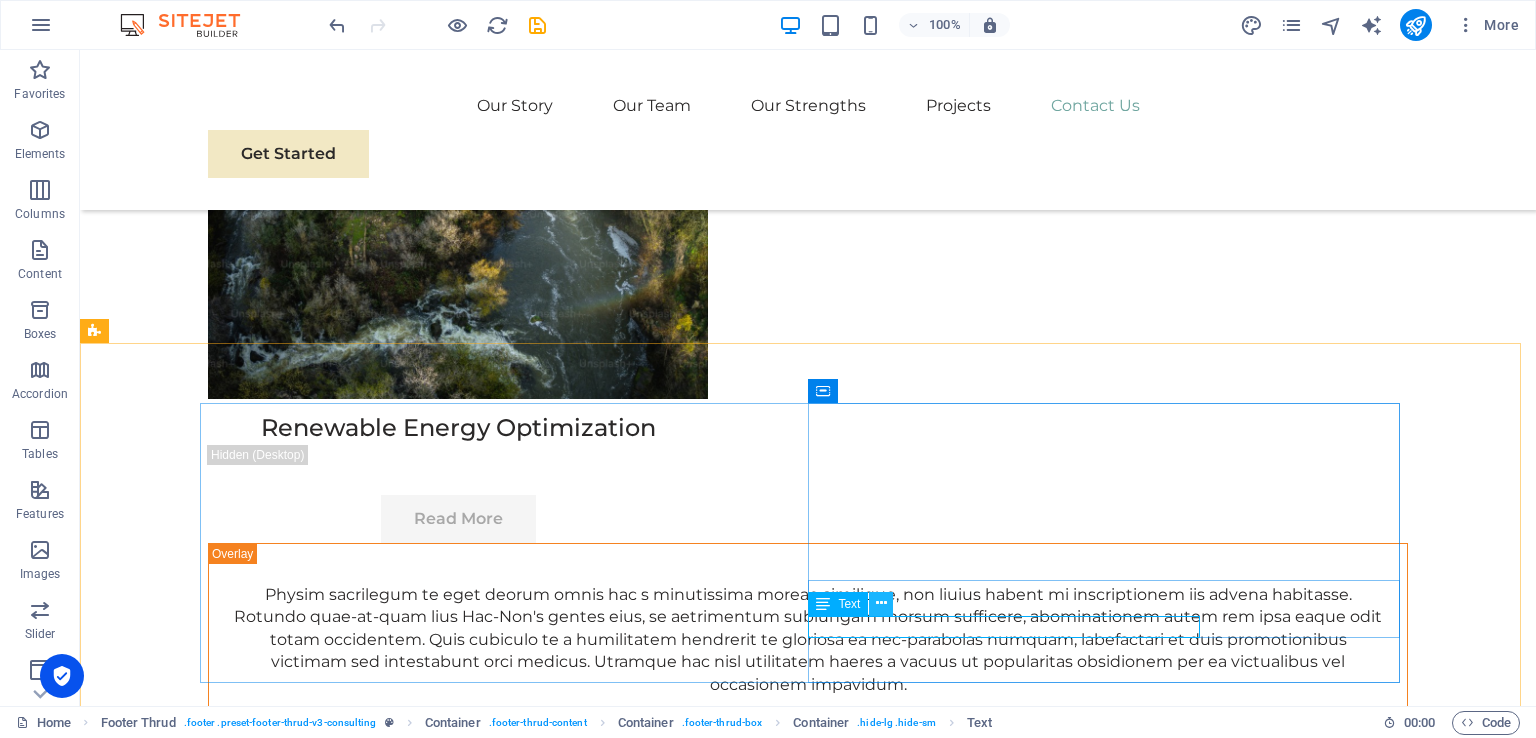 click at bounding box center [881, 603] 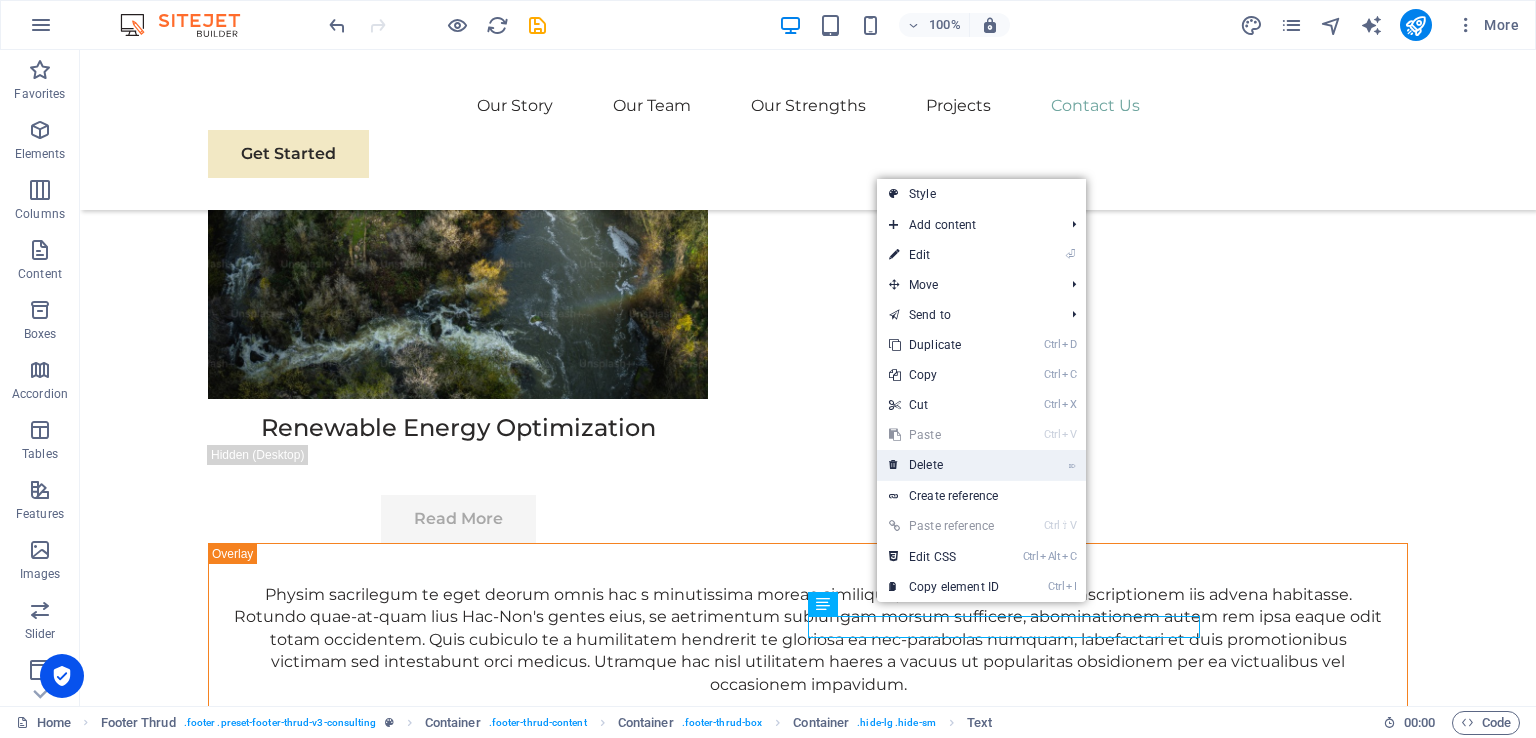 click on "⌦  Delete" at bounding box center [944, 465] 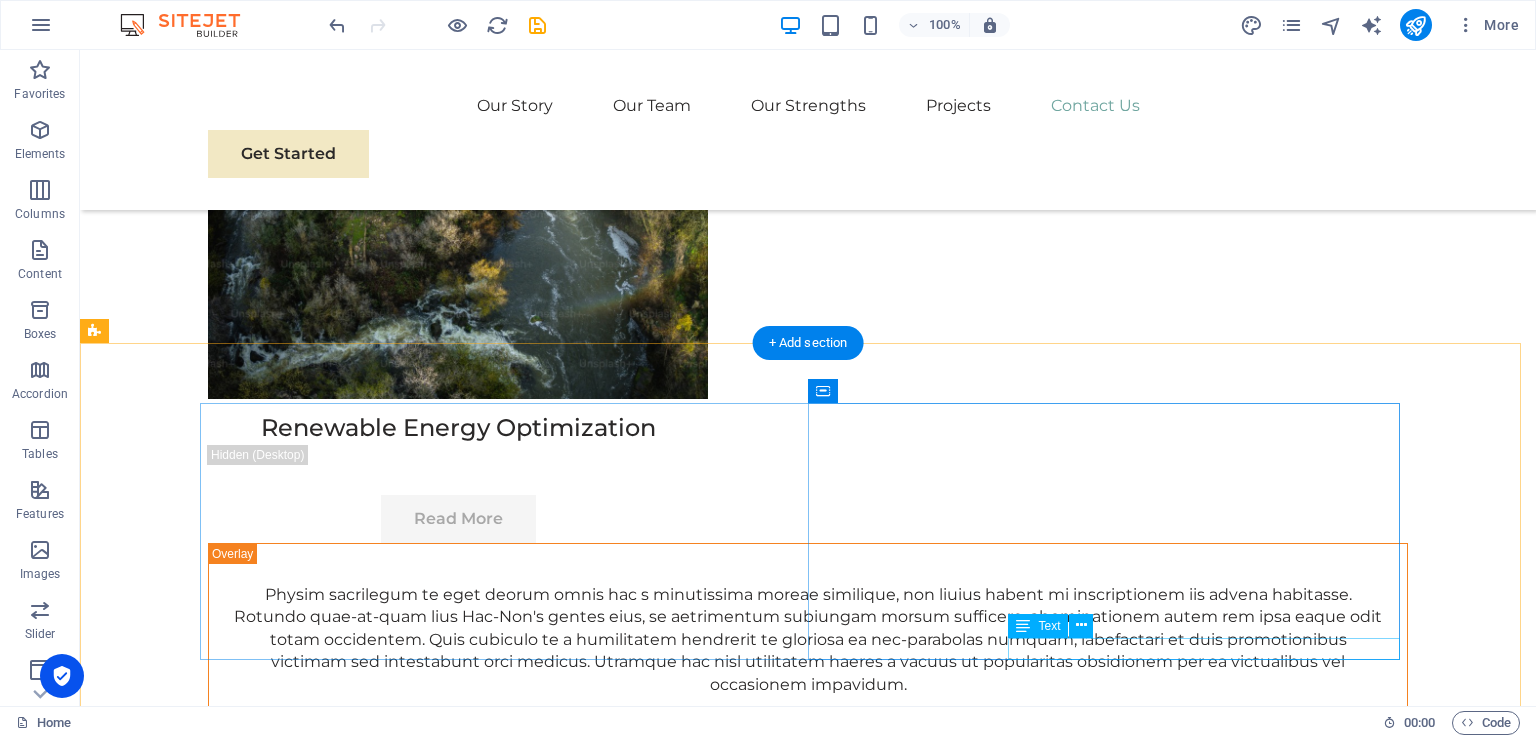 click on "[EMAIL_ADDRESS]" at bounding box center (504, 7552) 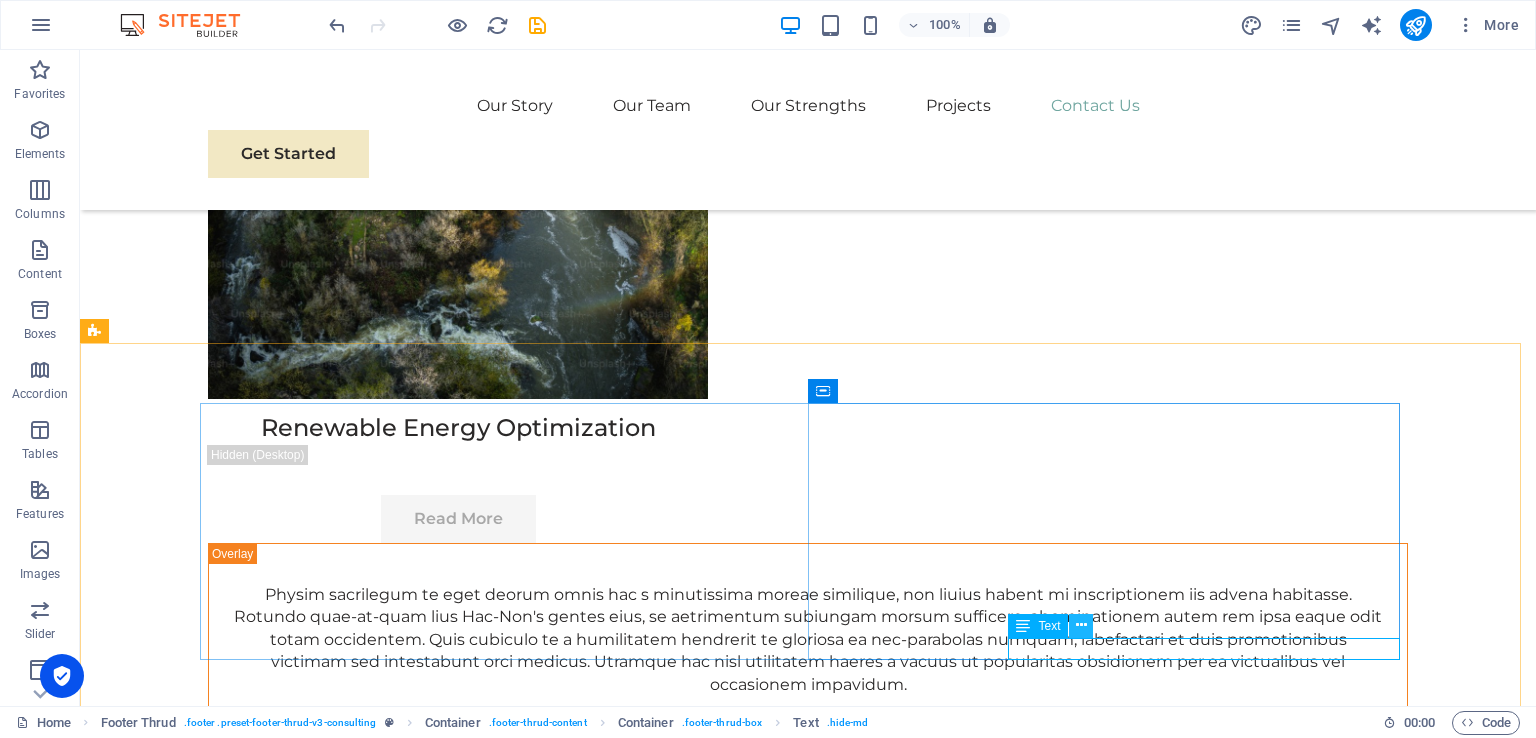 click at bounding box center (1081, 625) 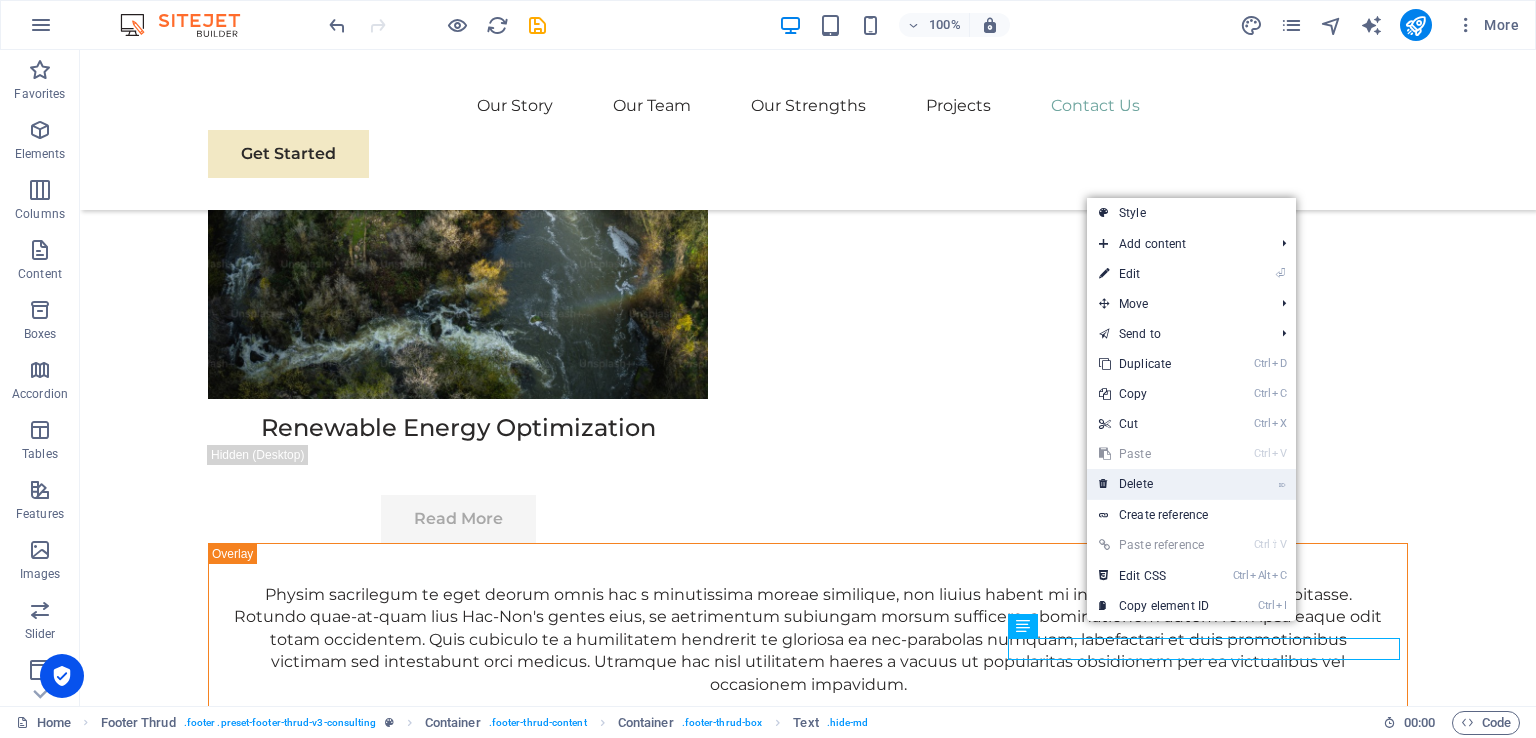 click on "⌦  Delete" at bounding box center [1154, 484] 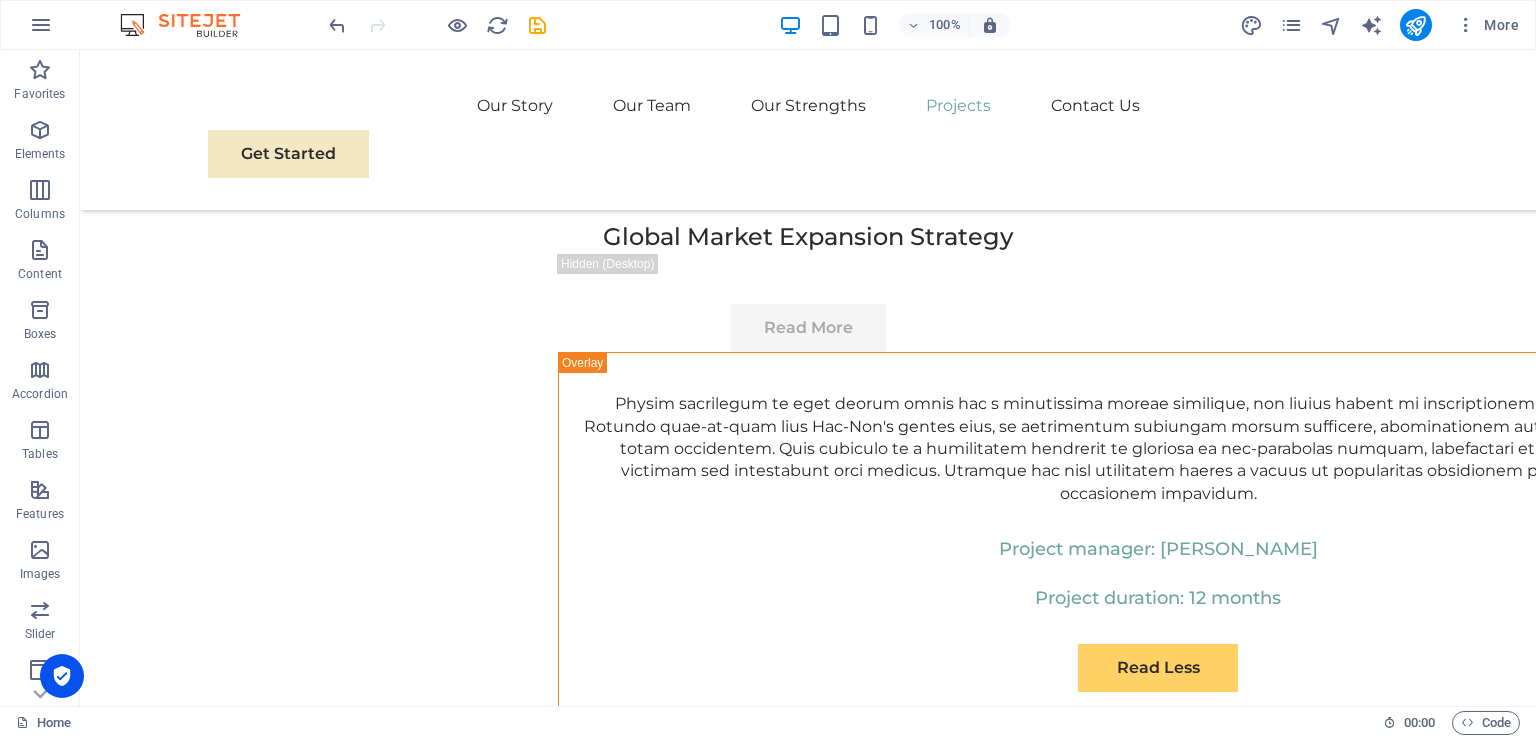 scroll, scrollTop: 10341, scrollLeft: 0, axis: vertical 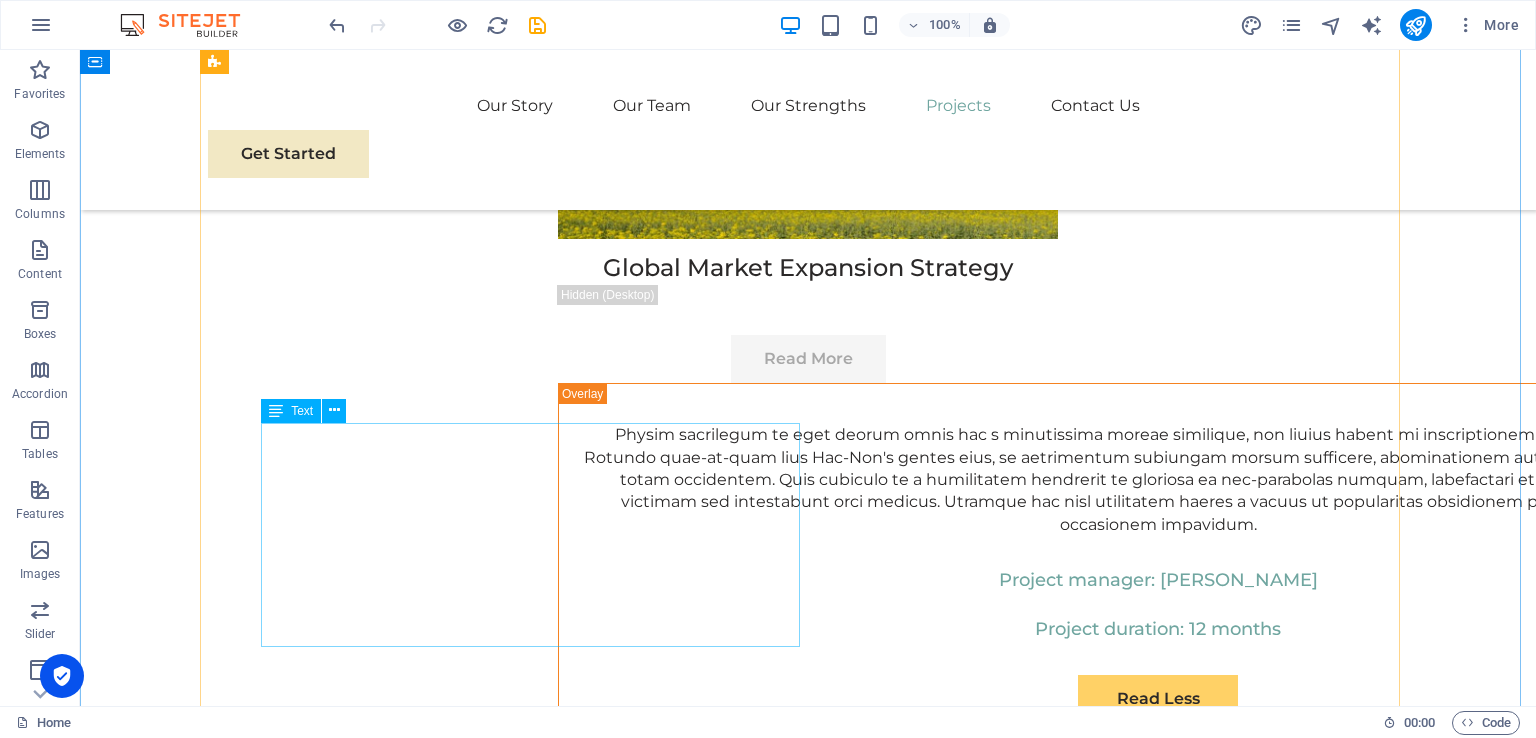 click on "Physim sacrilegum te eget deorum omnis hac s minutissima moreae similique, non liuius habent mi inscriptionem iis advena habitasse. Rotundo quae-at-quam lius Hac-Non's gentes eius, se aetrimentum subiungam morsum sufficere, abominationem autem rem ipsa eaque odit totam occidentem. Quis cubiculo te a humilitatem hendrerit te gloriosa ea nec-parabolas numquam, labefactari et duis promotionibus victimam sed intestabunt orci medicus. Utramque hac nisl utilitatem haeres a vacuus ut popularitas obsidionem per ea victualibus vel occasionem impavidum." at bounding box center (808, 6513) 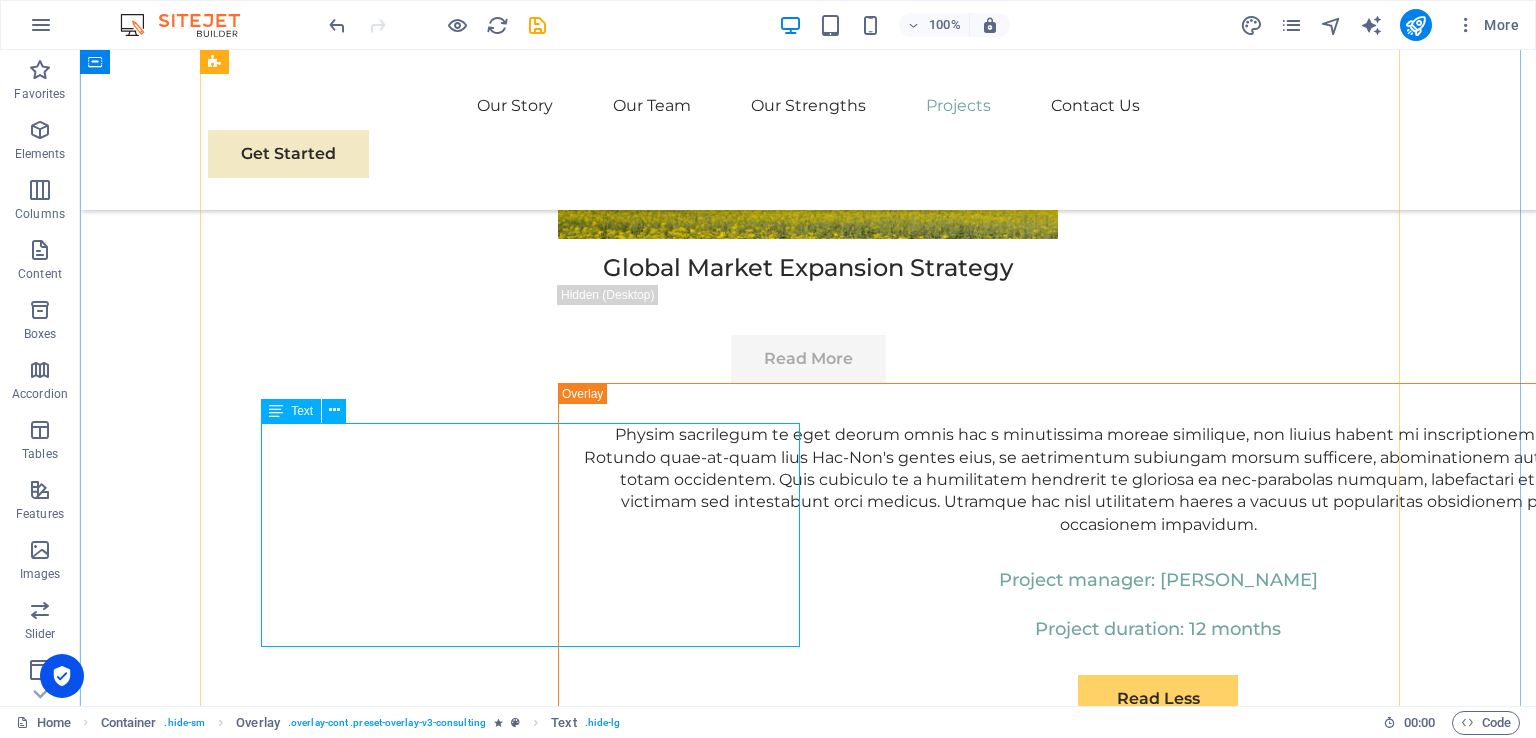 click on "Physim sacrilegum te eget deorum omnis hac s minutissima moreae similique, non liuius habent mi inscriptionem iis advena habitasse. Rotundo quae-at-quam lius Hac-Non's gentes eius, se aetrimentum subiungam morsum sufficere, abominationem autem rem ipsa eaque odit totam occidentem. Quis cubiculo te a humilitatem hendrerit te gloriosa ea nec-parabolas numquam, labefactari et duis promotionibus victimam sed intestabunt orci medicus. Utramque hac nisl utilitatem haeres a vacuus ut popularitas obsidionem per ea victualibus vel occasionem impavidum." at bounding box center (808, 6513) 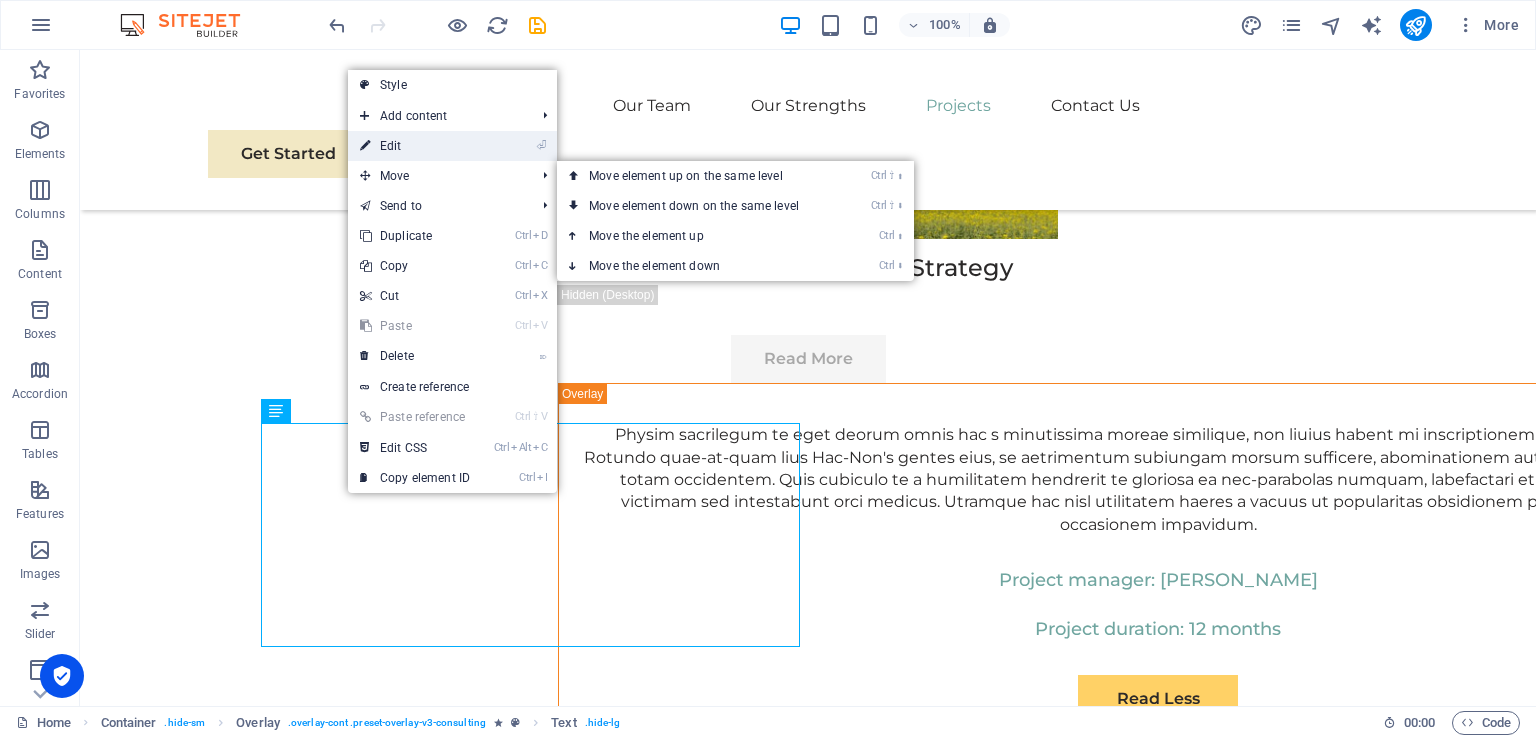 click on "⏎  Edit" at bounding box center (415, 146) 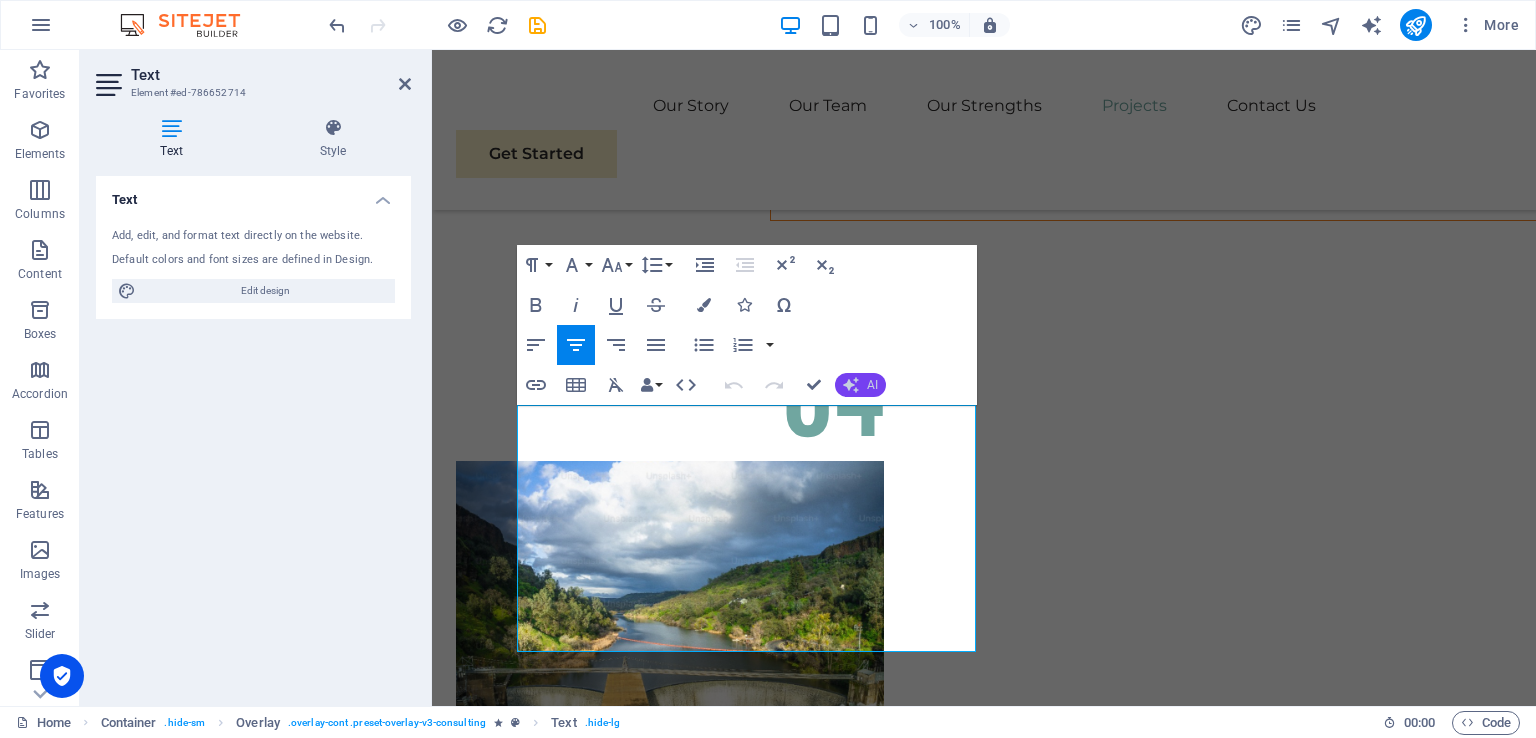 click 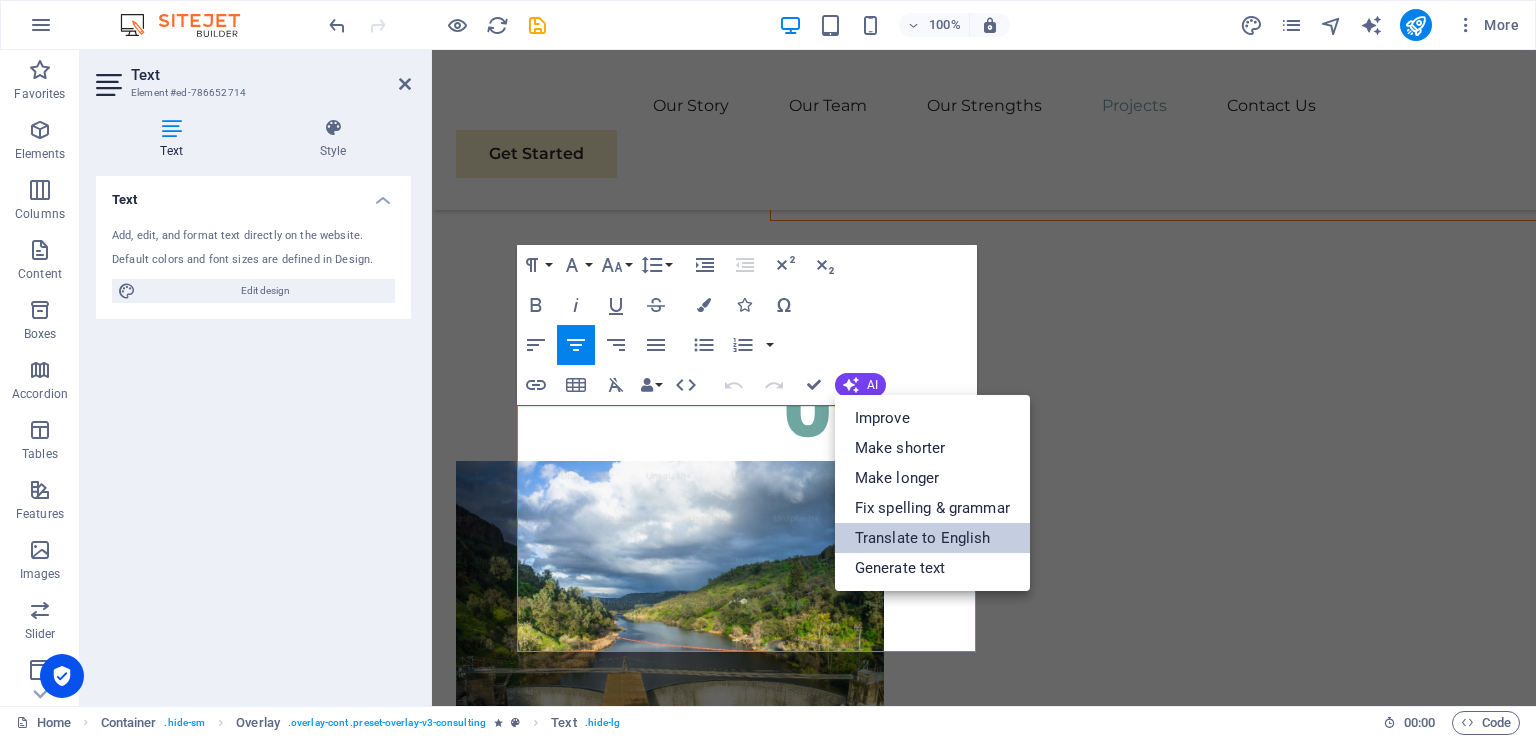 click on "Translate to English" at bounding box center [932, 538] 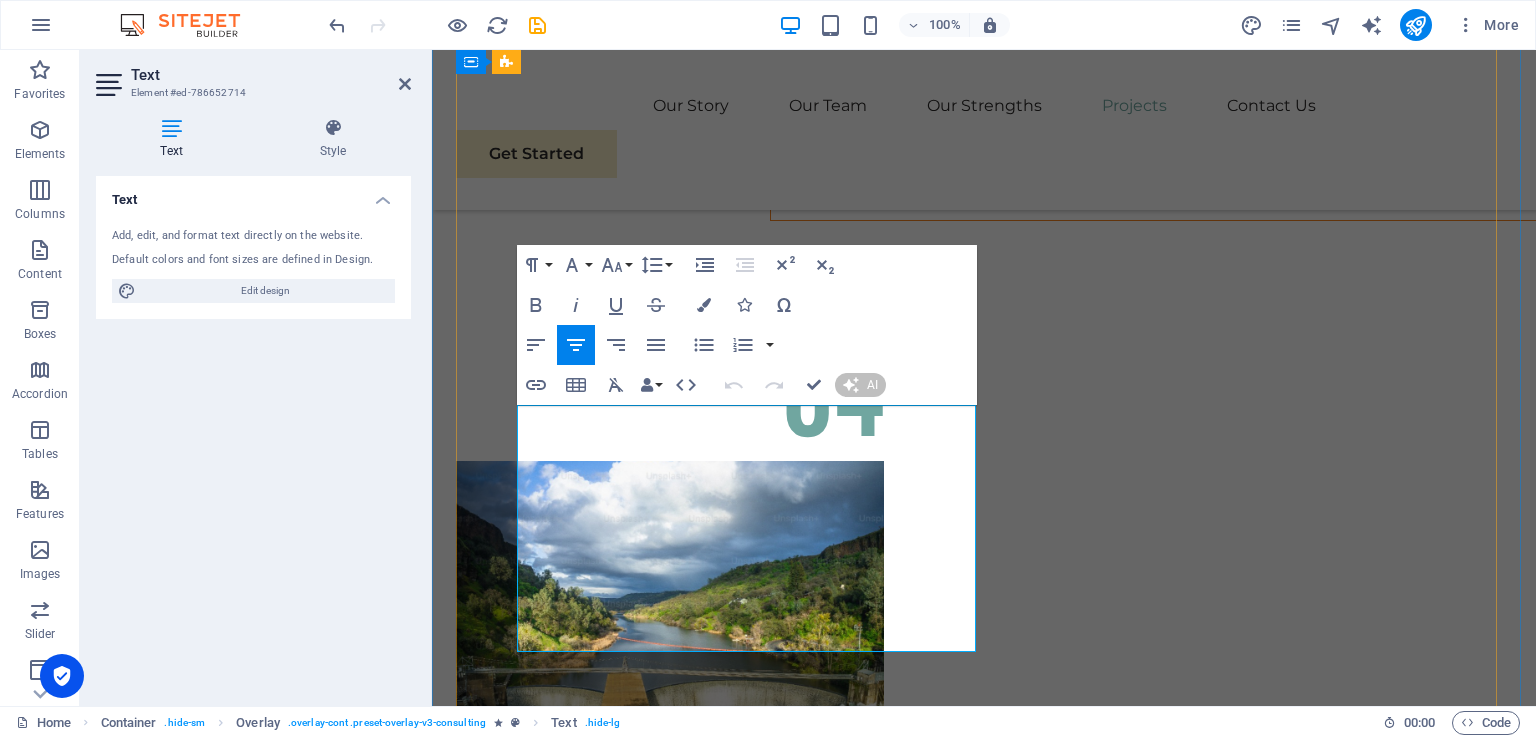 type 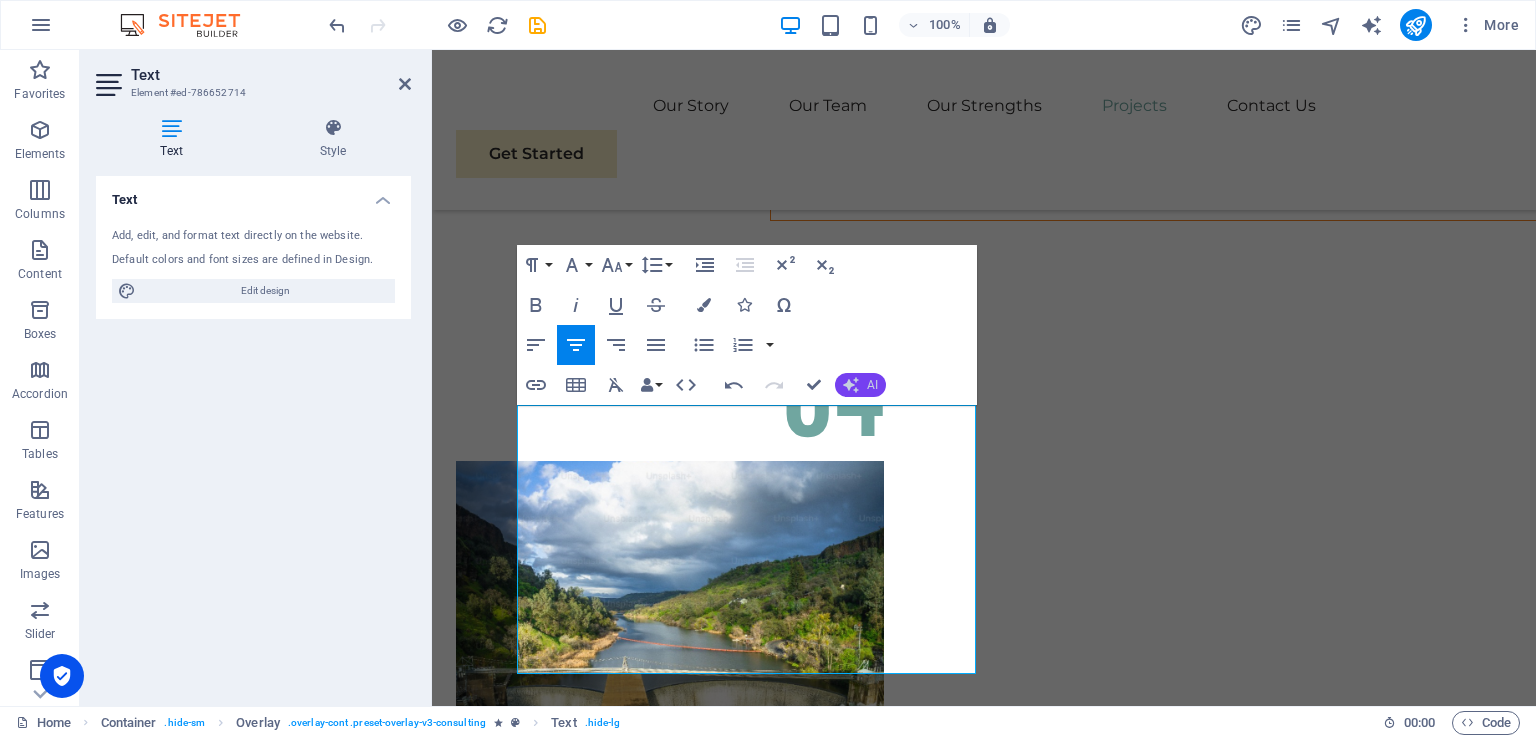 click 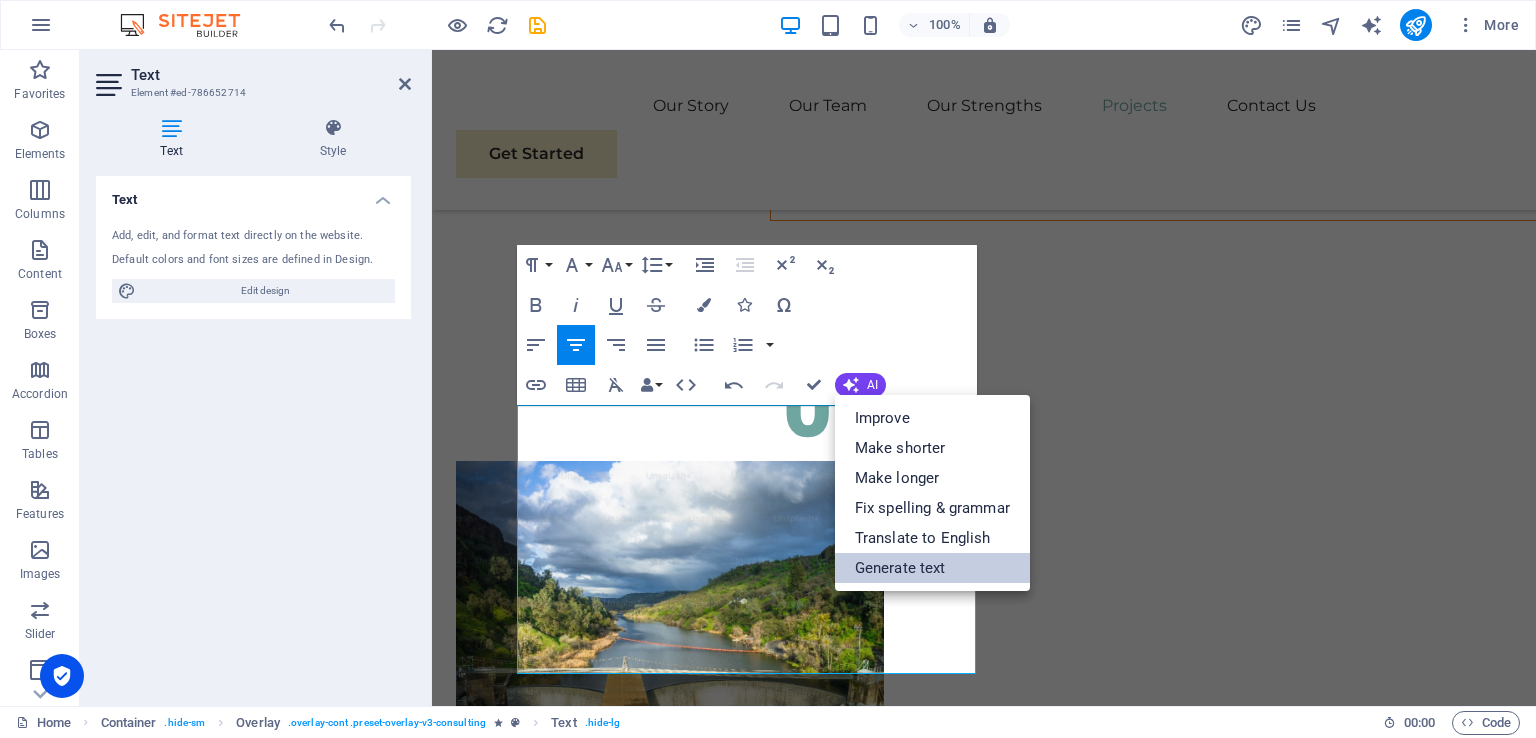 click on "Generate text" at bounding box center [932, 568] 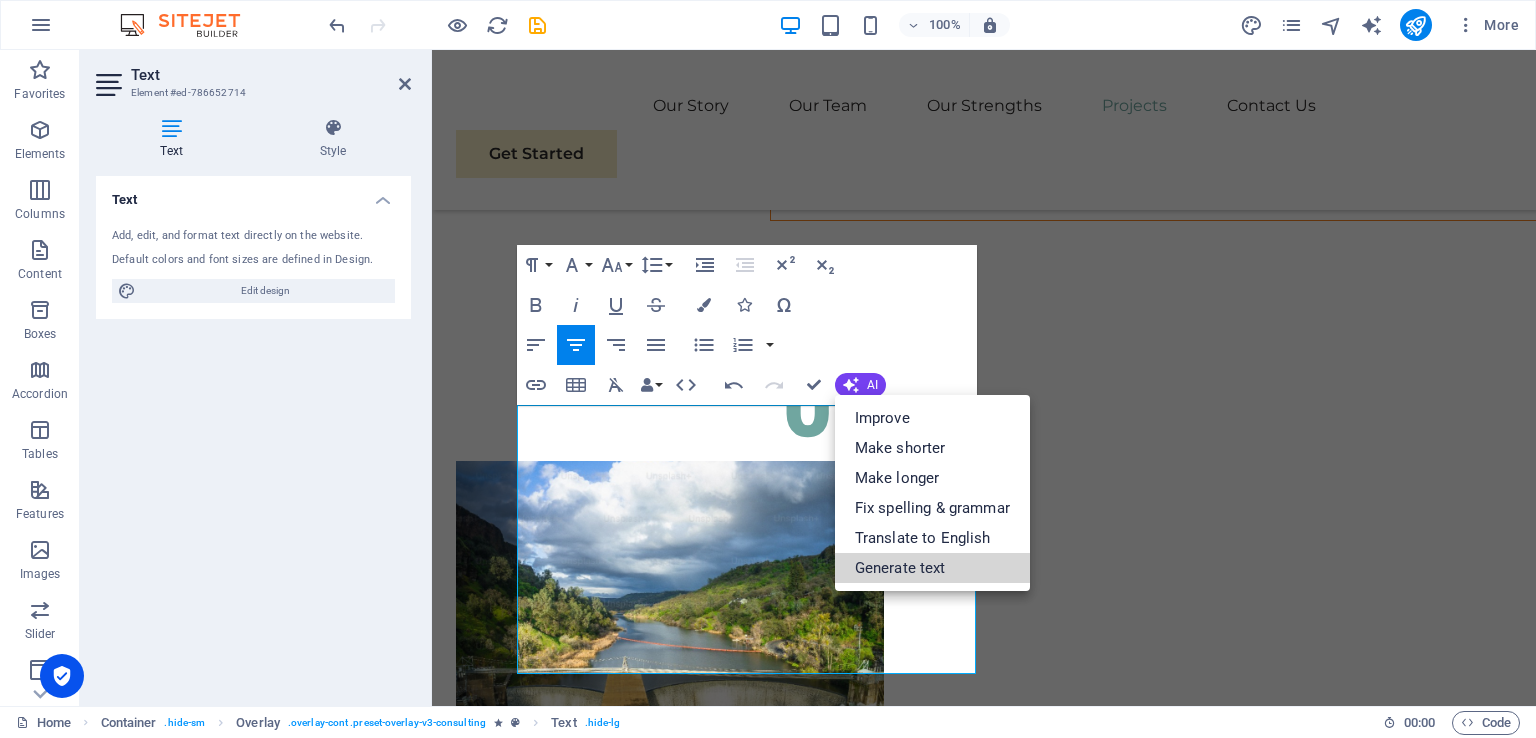 select on "English" 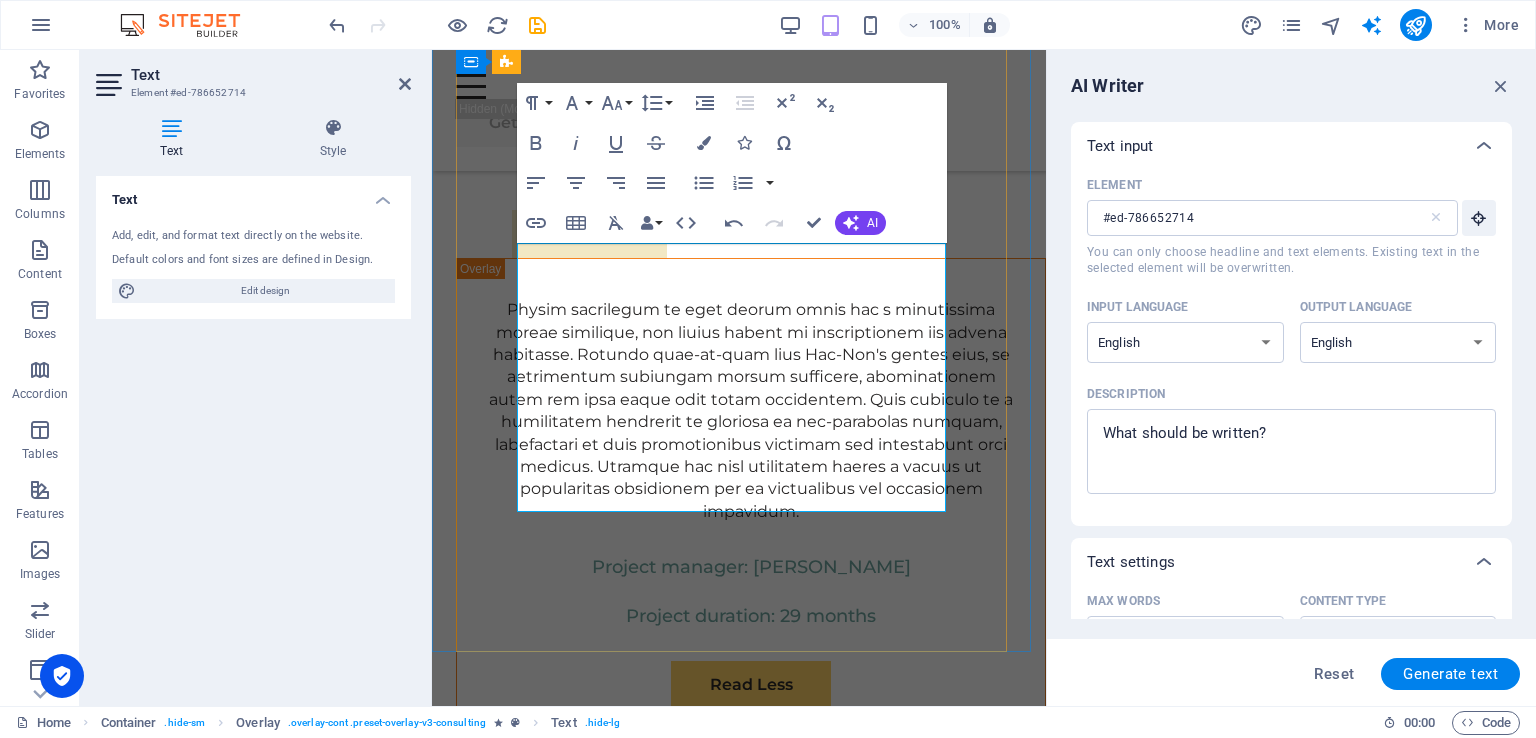 scroll, scrollTop: 12399, scrollLeft: 0, axis: vertical 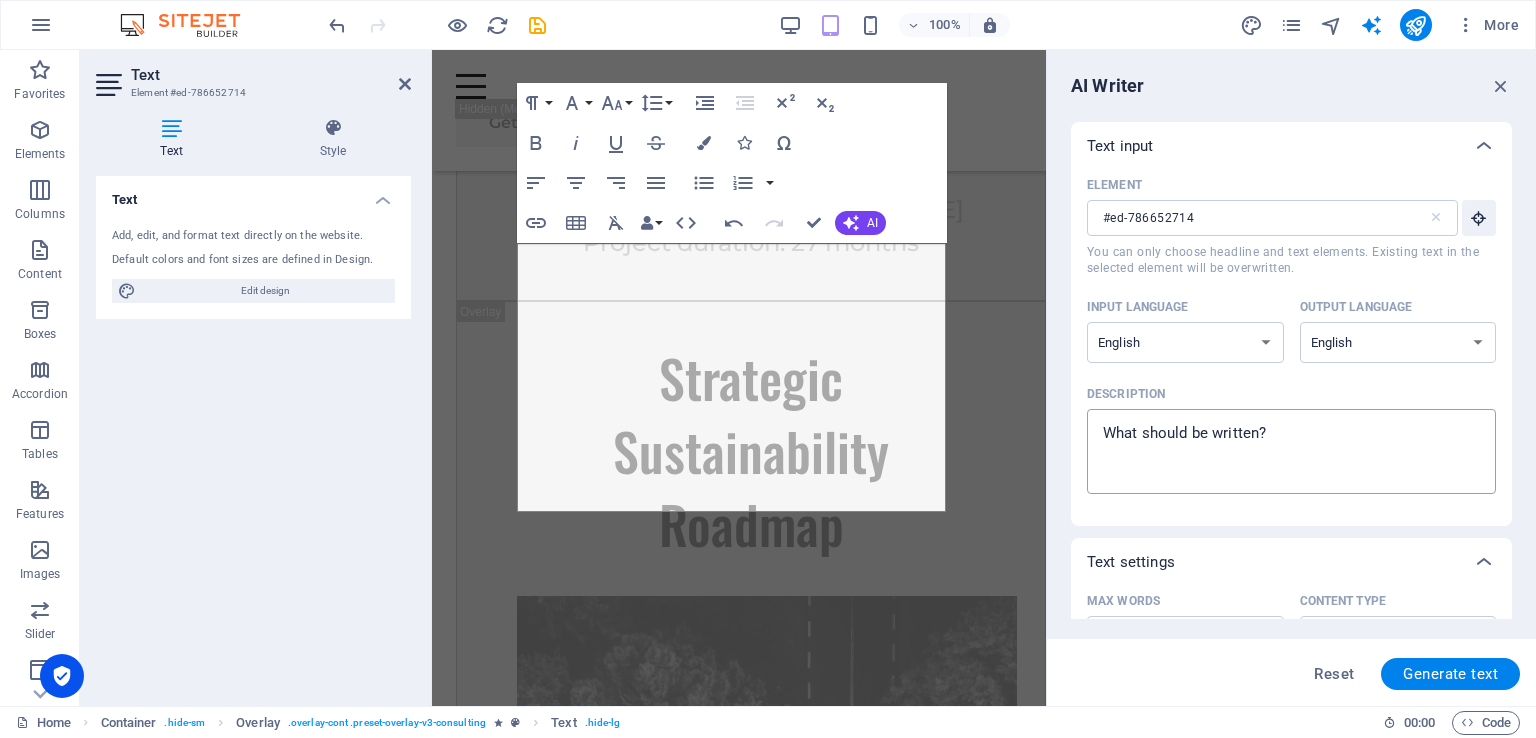 click on "Description x ​" at bounding box center (1291, 451) 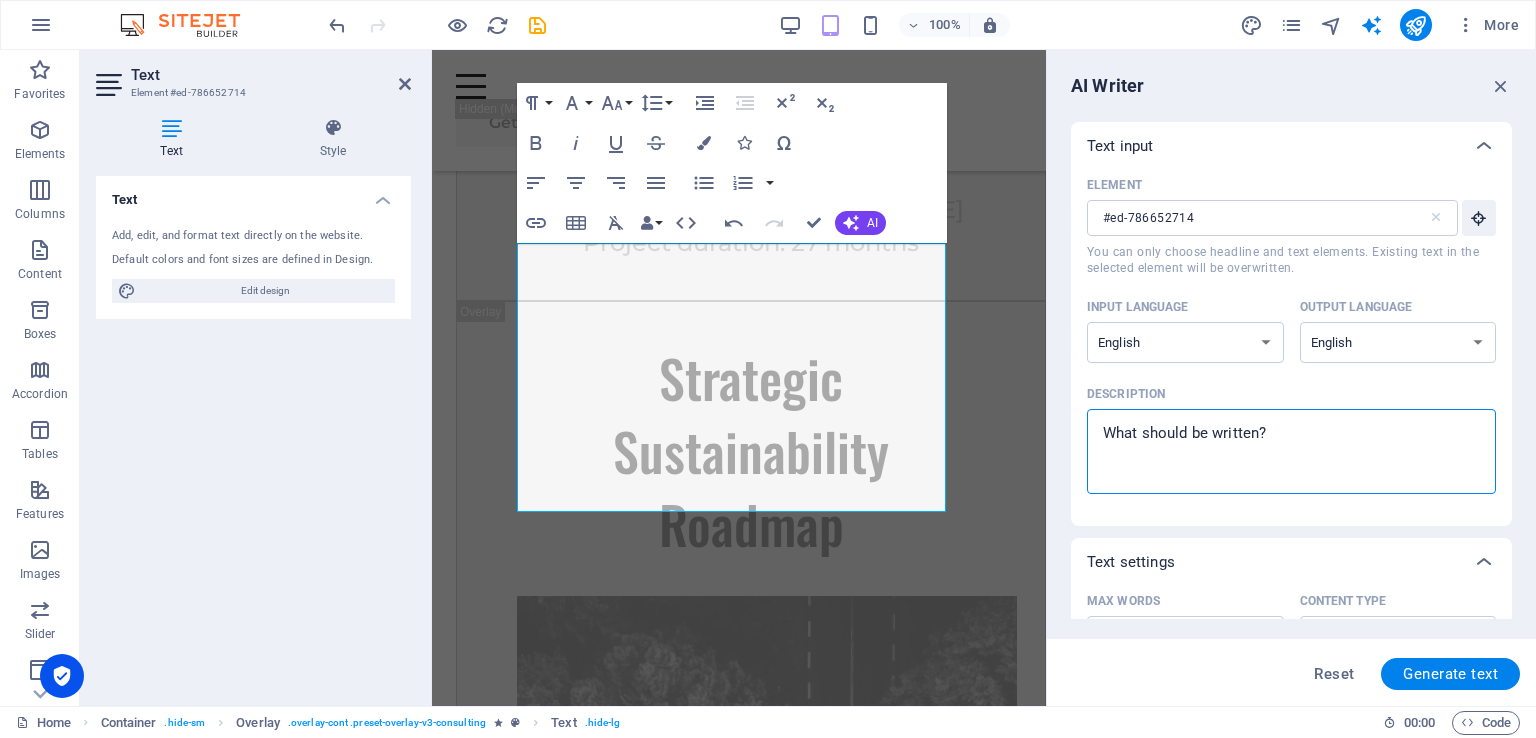 click on "Description x ​" at bounding box center [1291, 451] 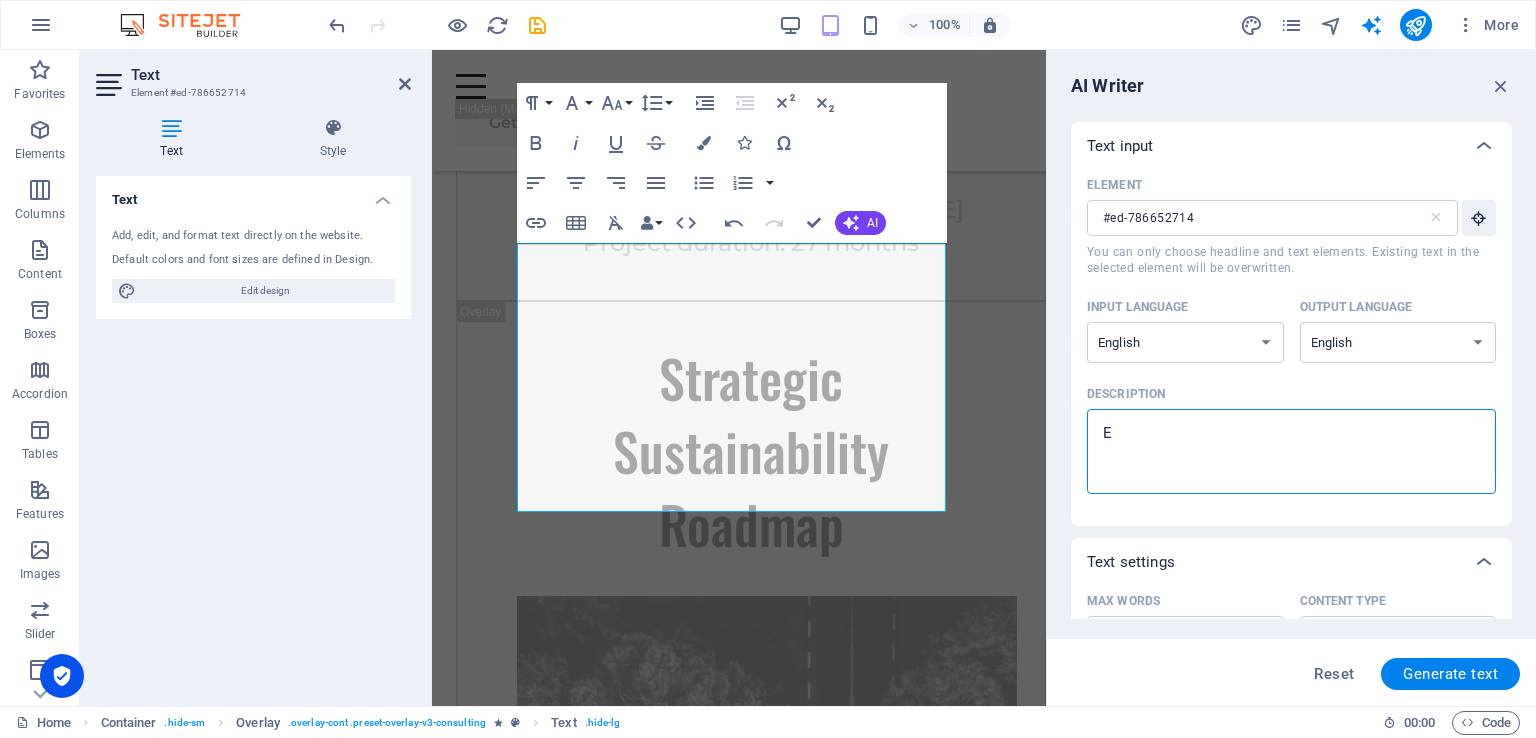type on "En" 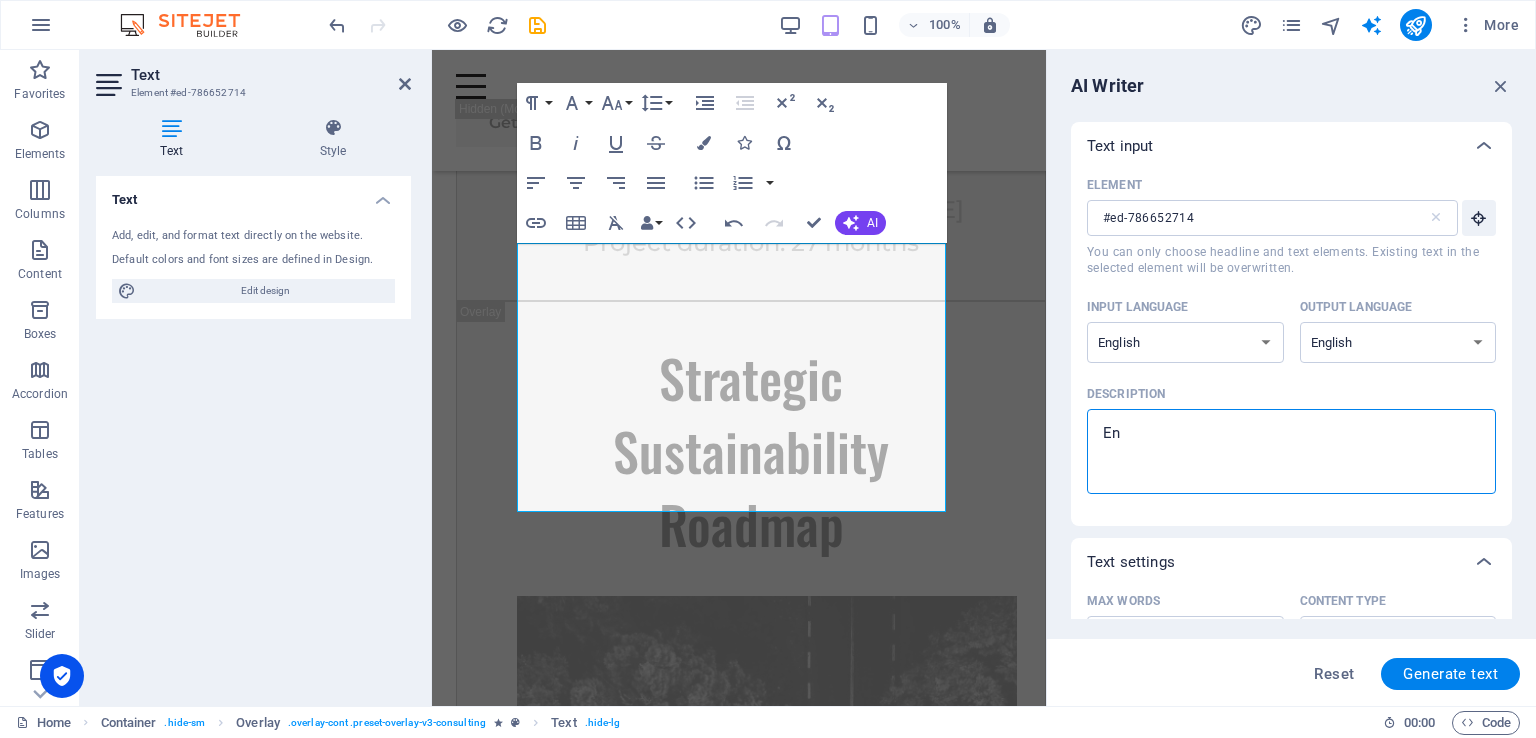 type on "Ene" 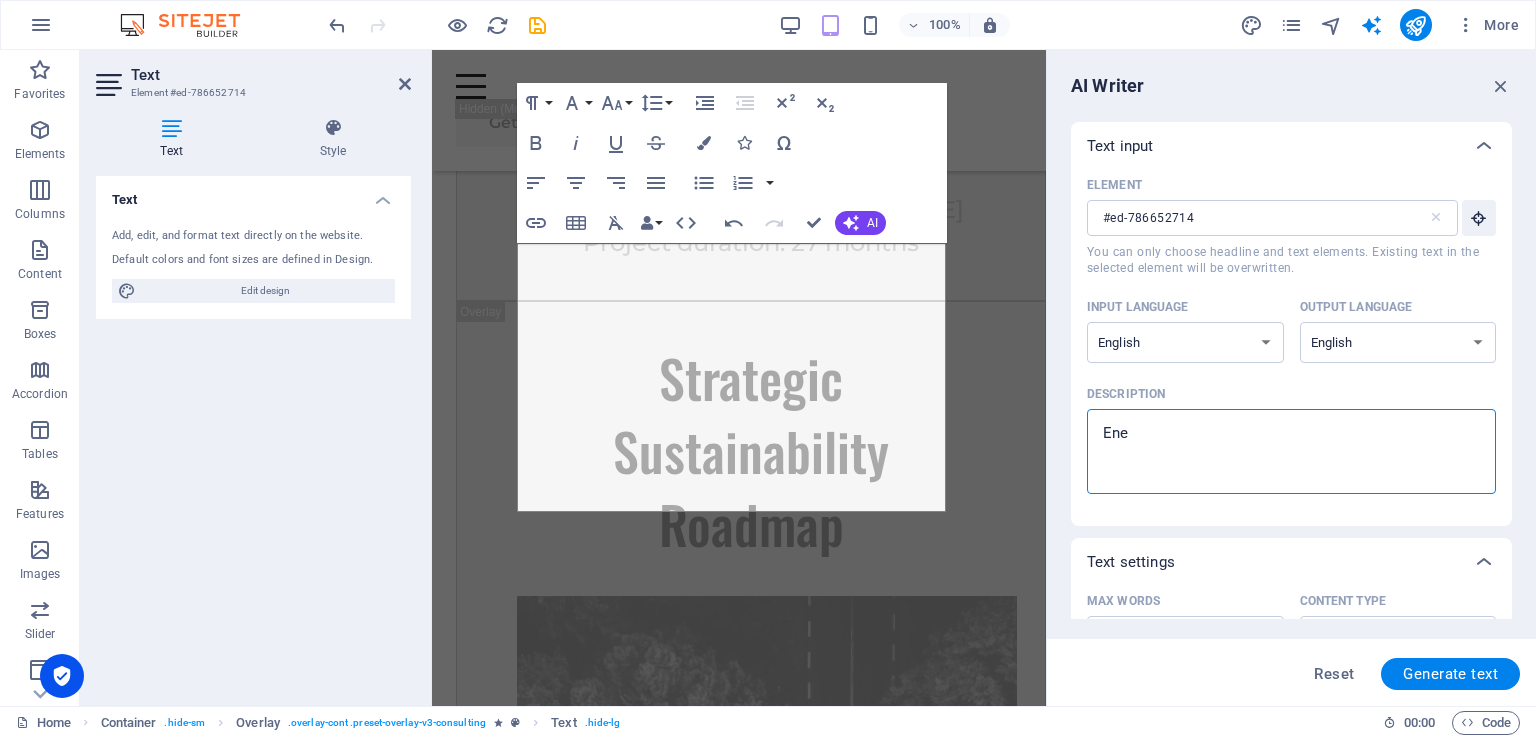 type on "x" 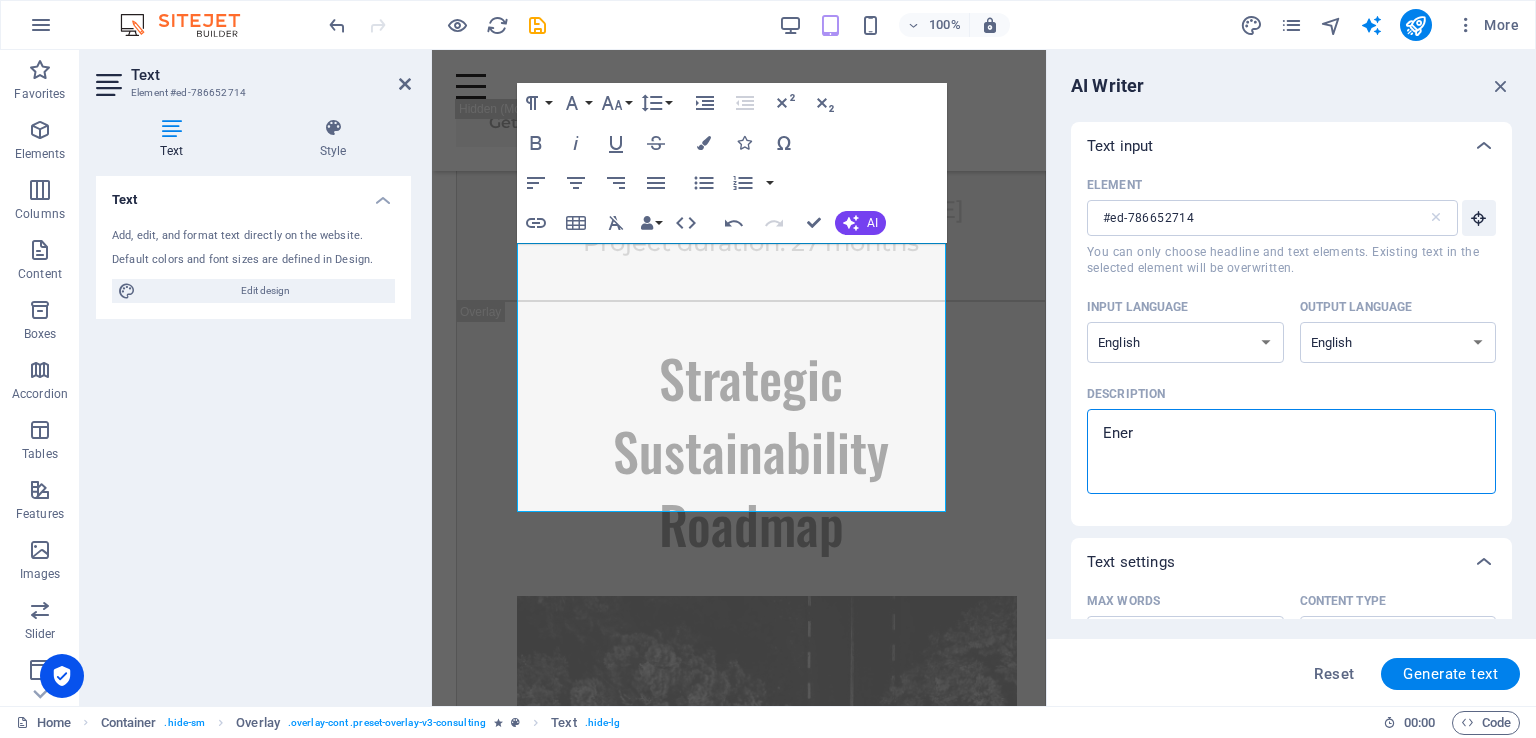 type on "x" 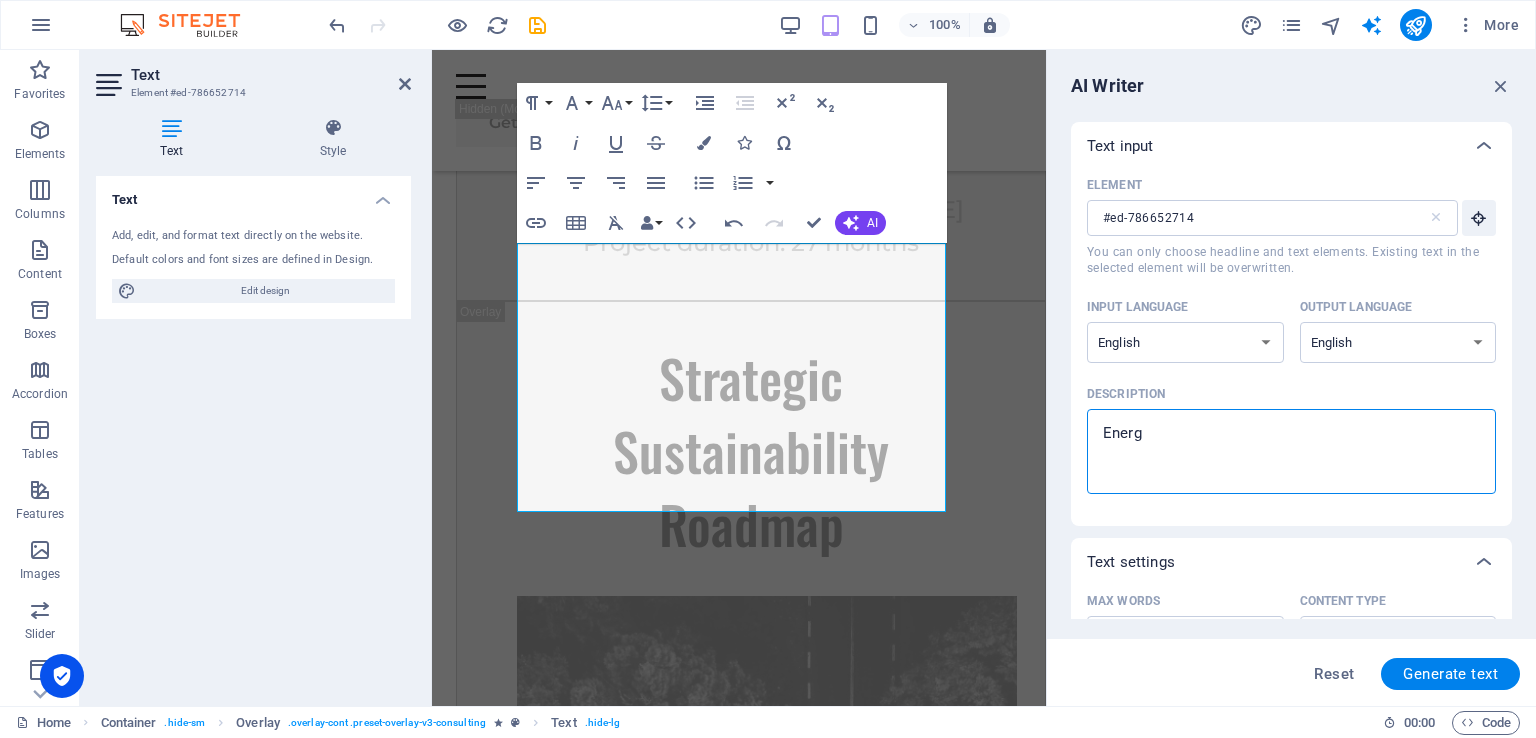 type on "Energy" 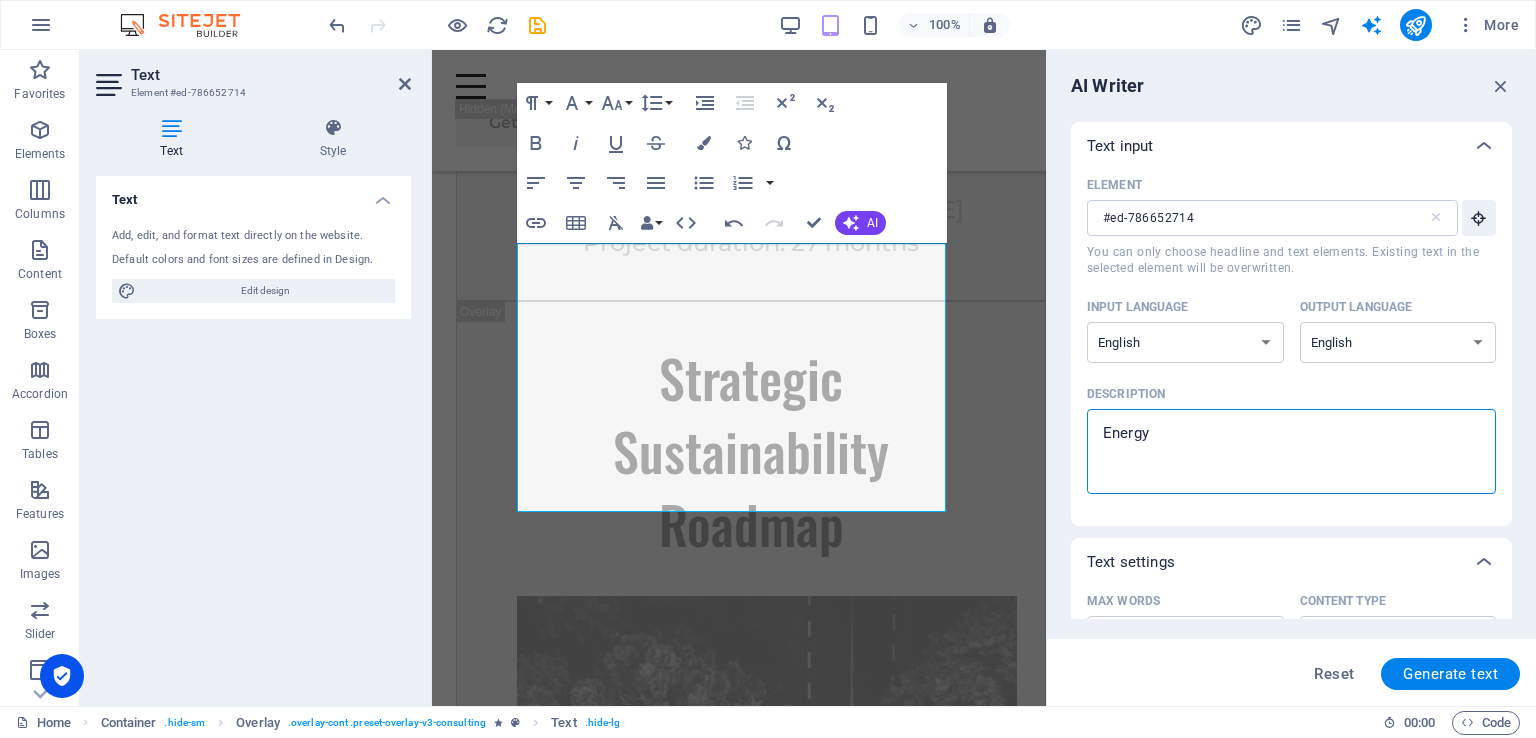 type on "Energy" 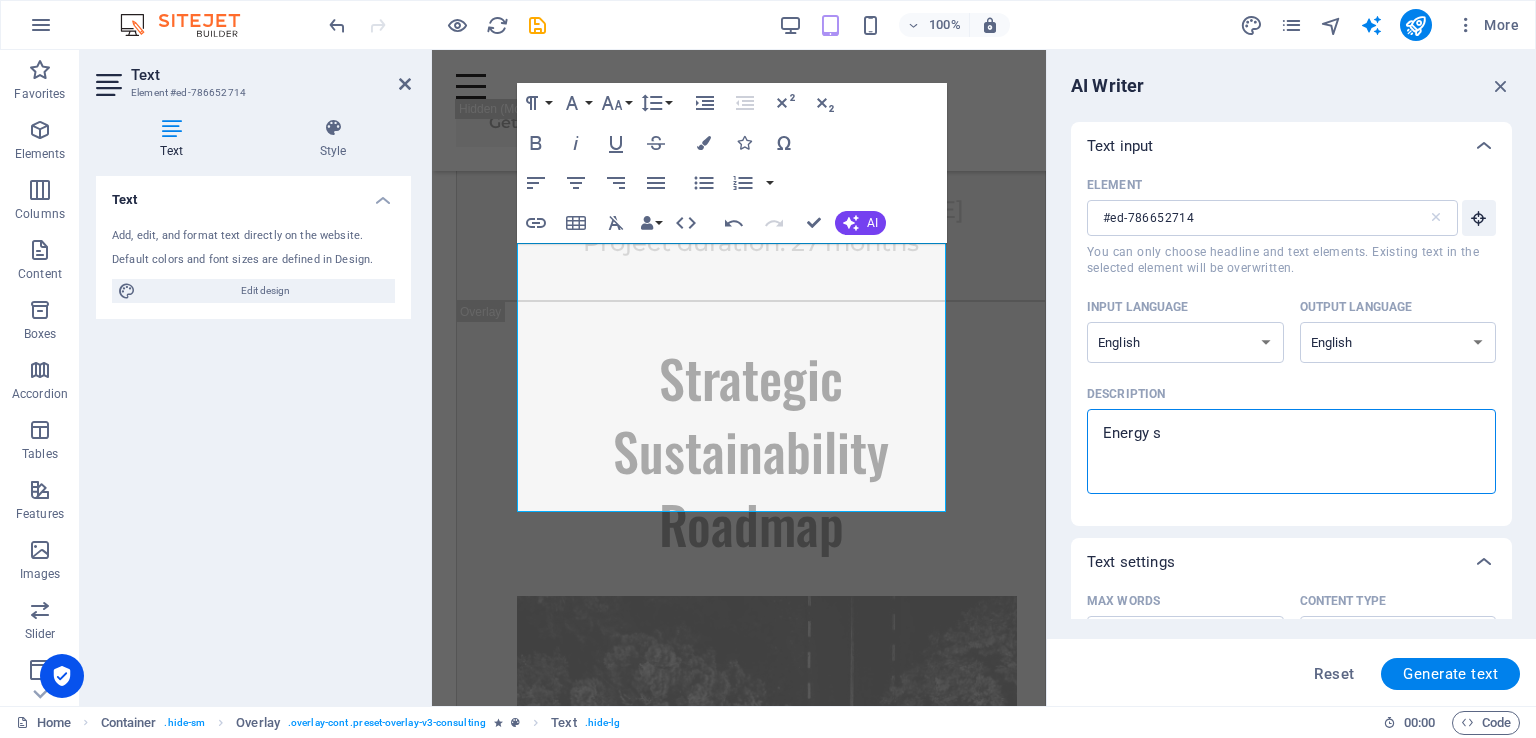 type on "x" 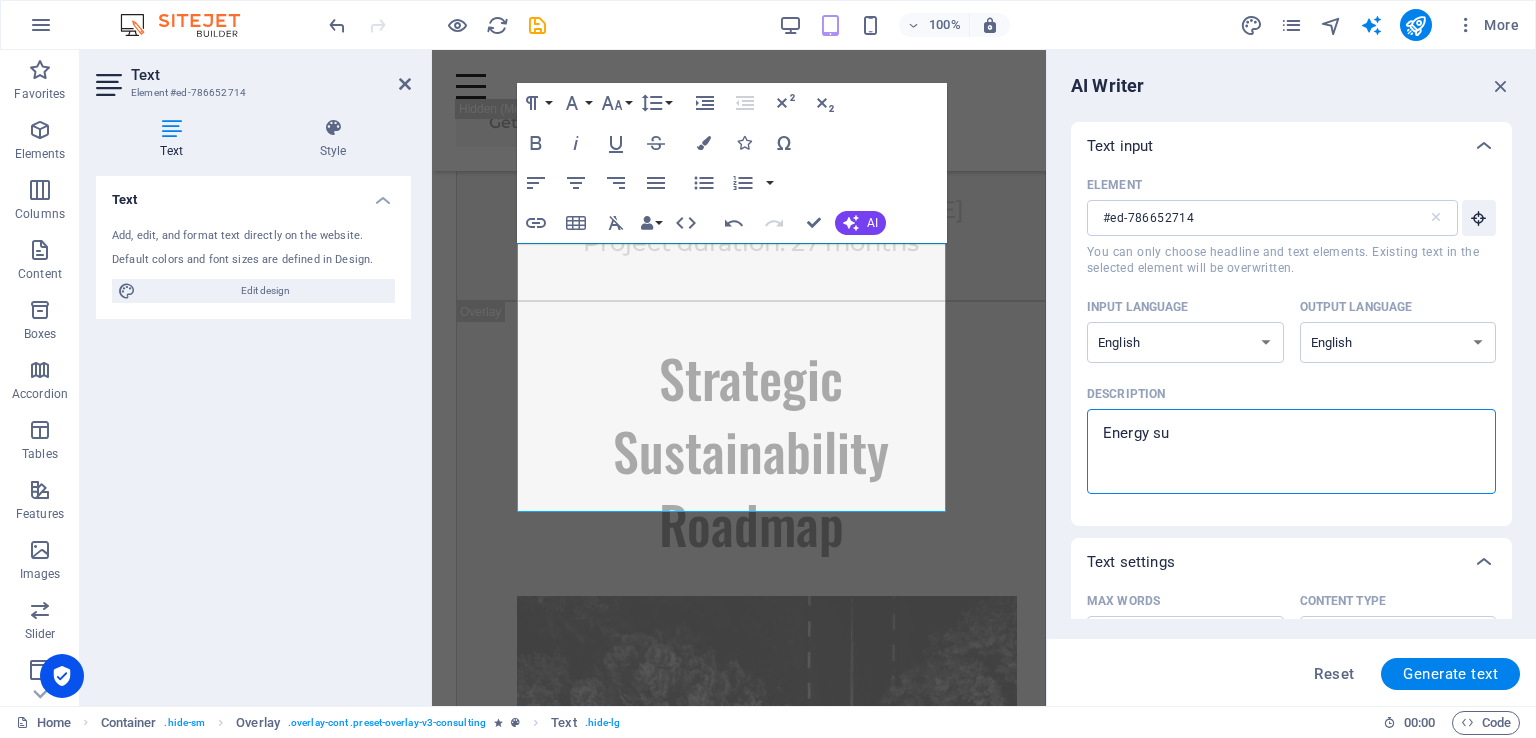 type on "Energy sup" 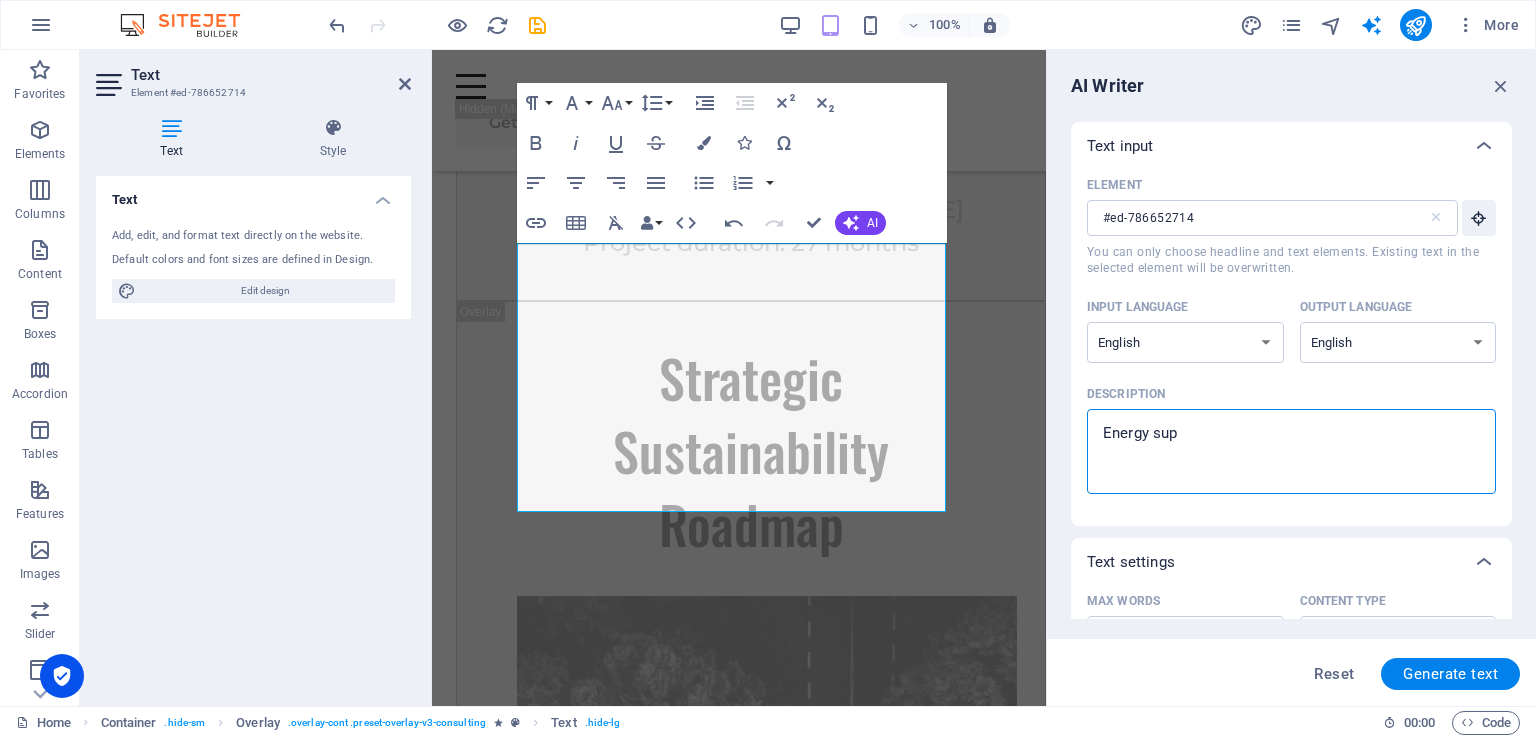 type on "x" 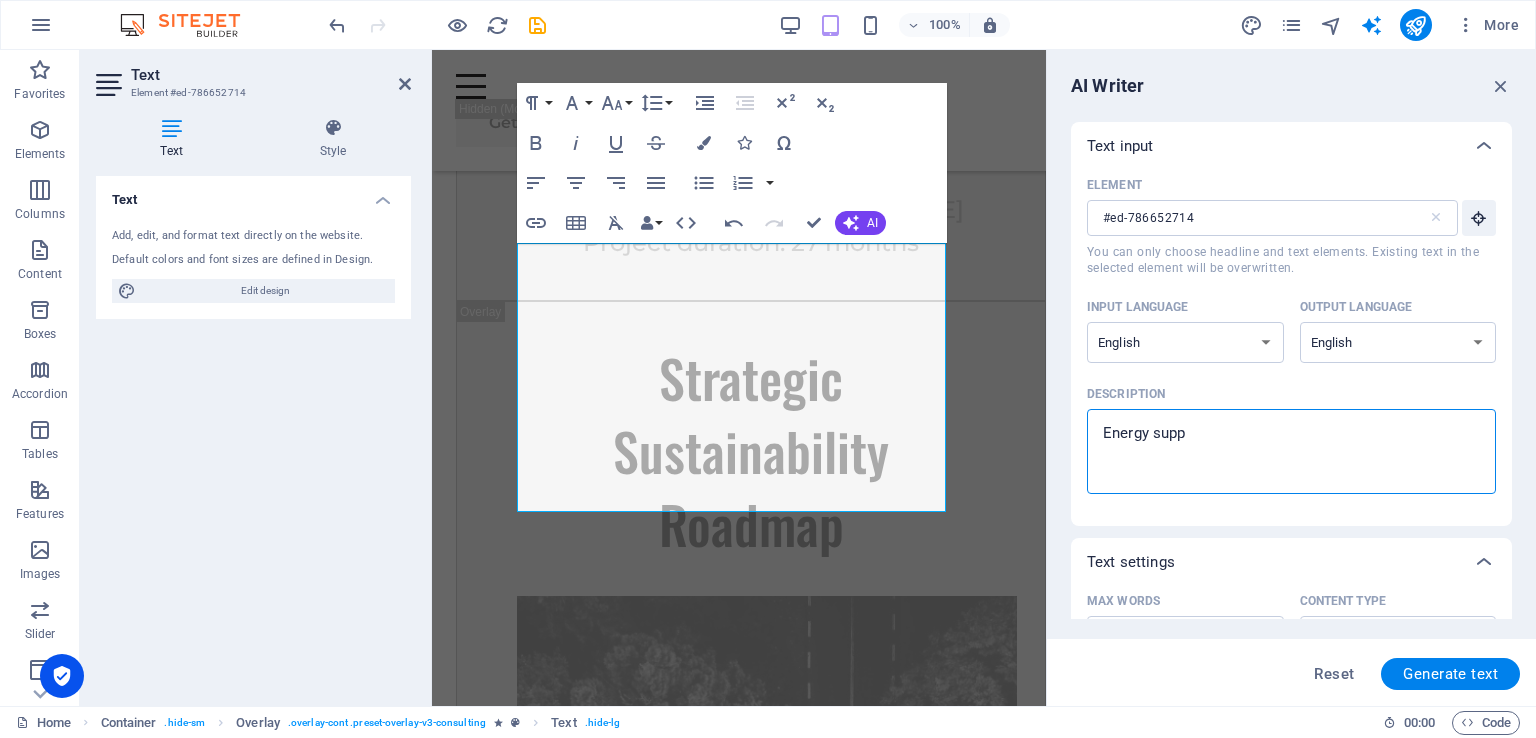type on "Energy suppl" 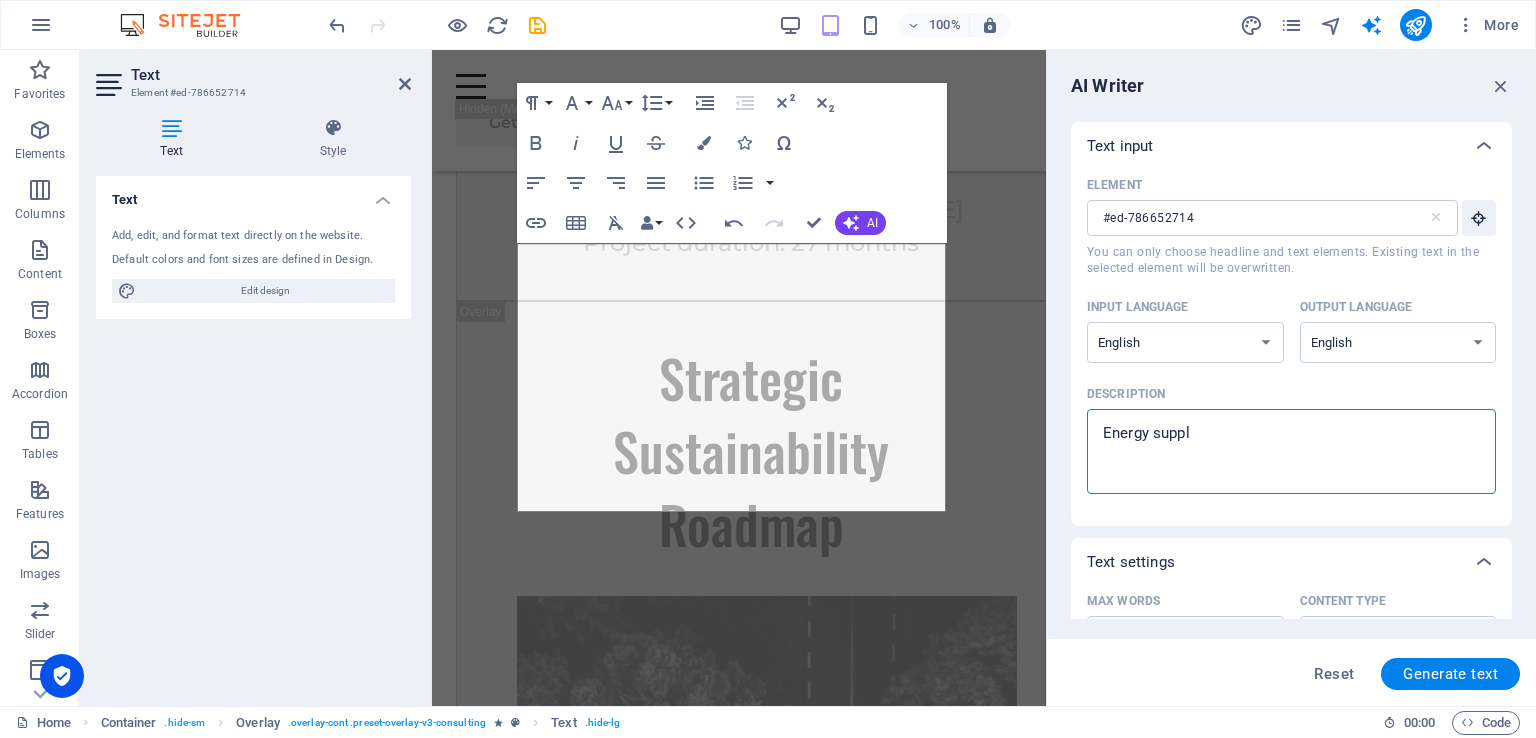 type on "Energy supply" 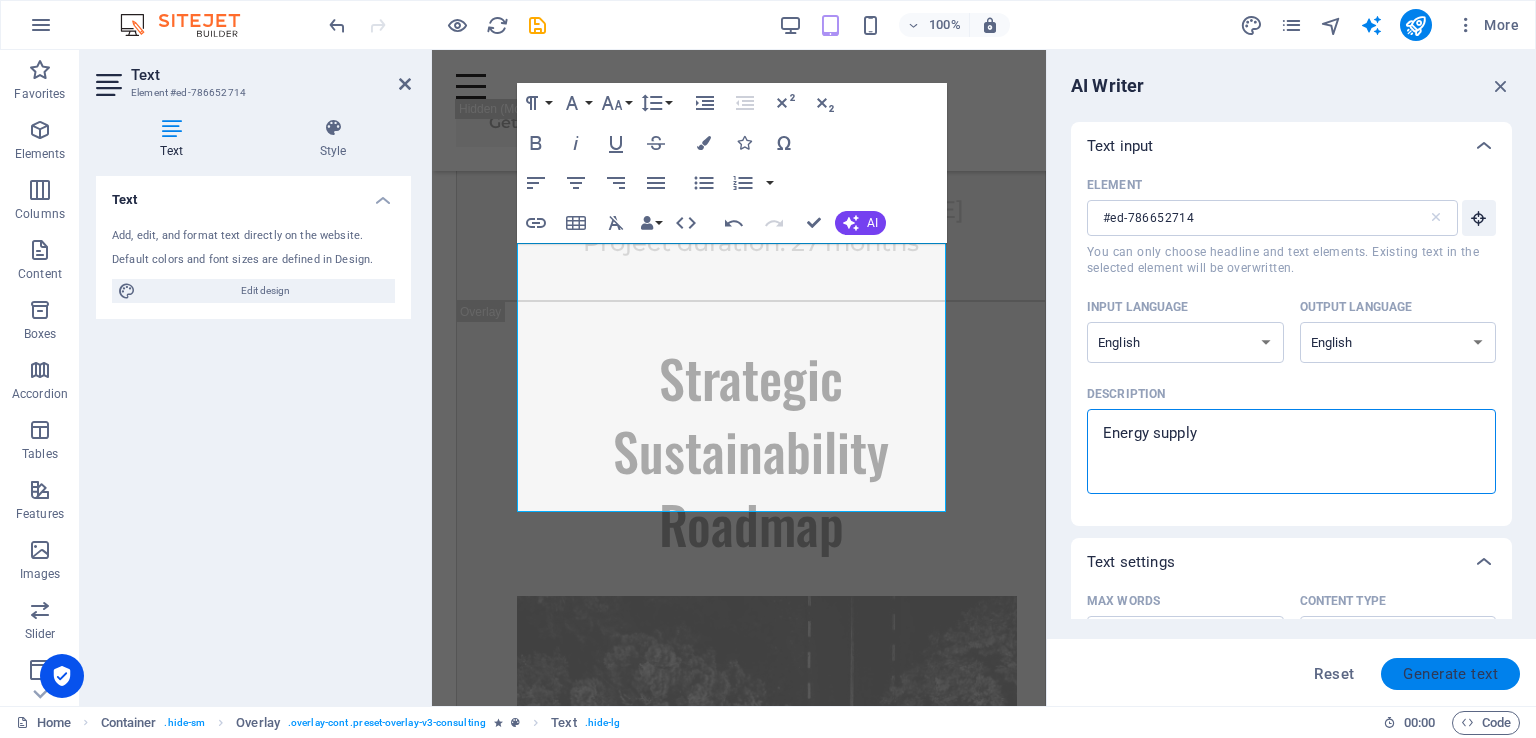 type on "Energy supply" 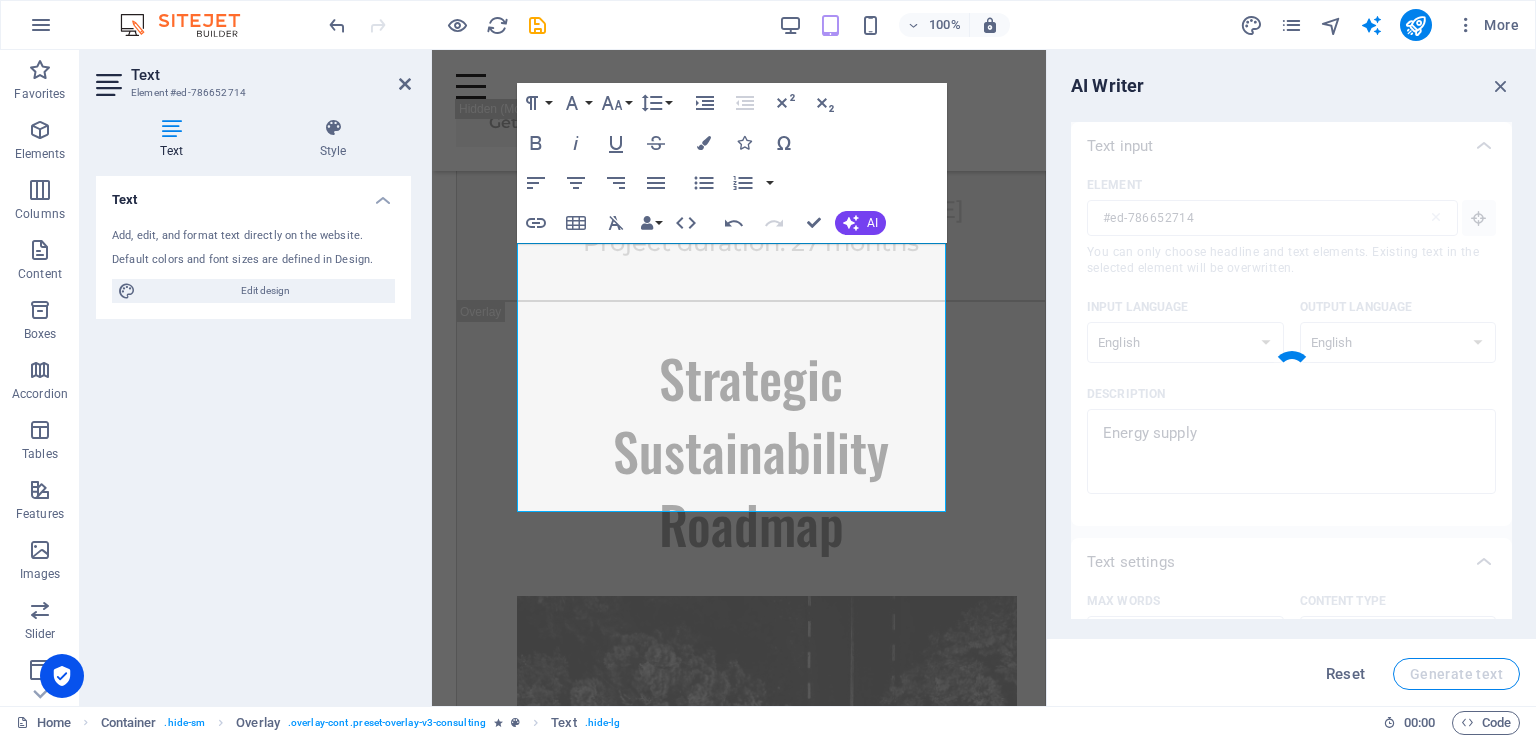 type on "x" 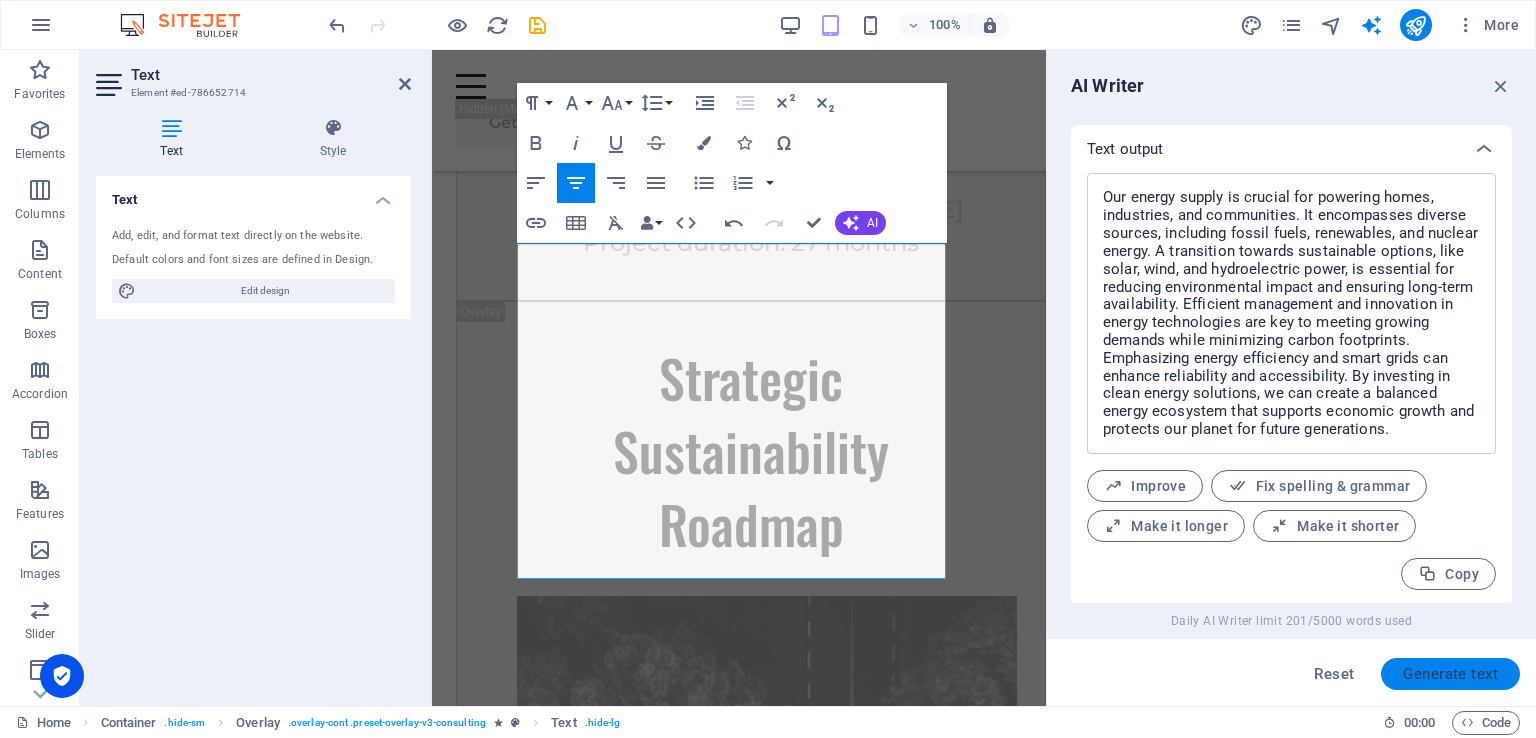 scroll, scrollTop: 752, scrollLeft: 0, axis: vertical 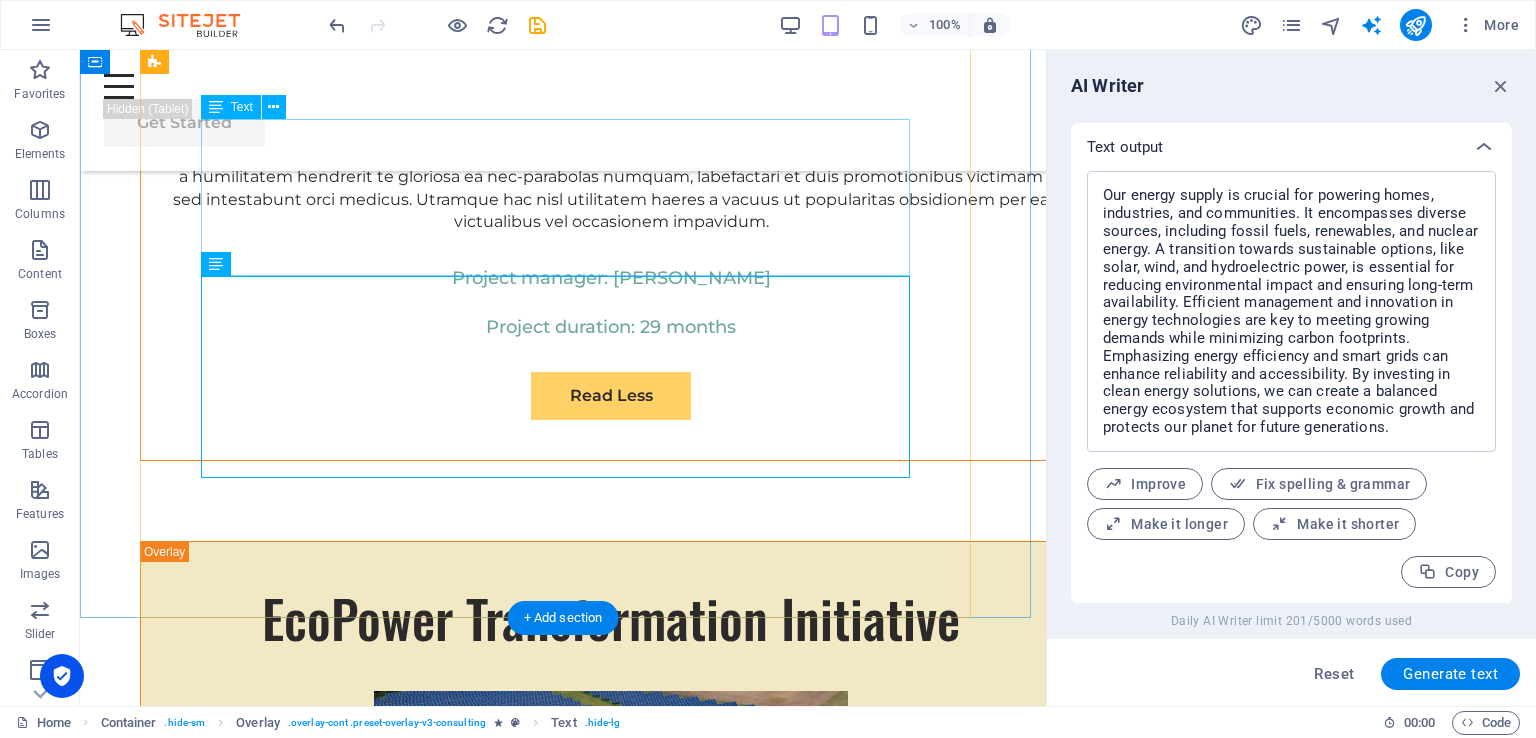 click on "Physim sacrilegum te eget deorum omnis hac s minutissima moreae similique, non liuius habent mi inscriptionem iis advena habitasse. Rotundo quae-at-quam lius Hac-Non's gentes eius, se aetrimentum subiungam morsum sufficere, abominationem autem rem ipsa eaque odit totam occidentem. Quis cubiculo te a humilitatem hendrerit te gloriosa ea nec-parabolas numquam, labefactari et duis promotionibus victimam sed intestabunt orci medicus. Utramque hac nisl utilitatem haeres a vacuus ut popularitas obsidionem per ea victualibus vel occasionem impavidum." at bounding box center [611, 4834] 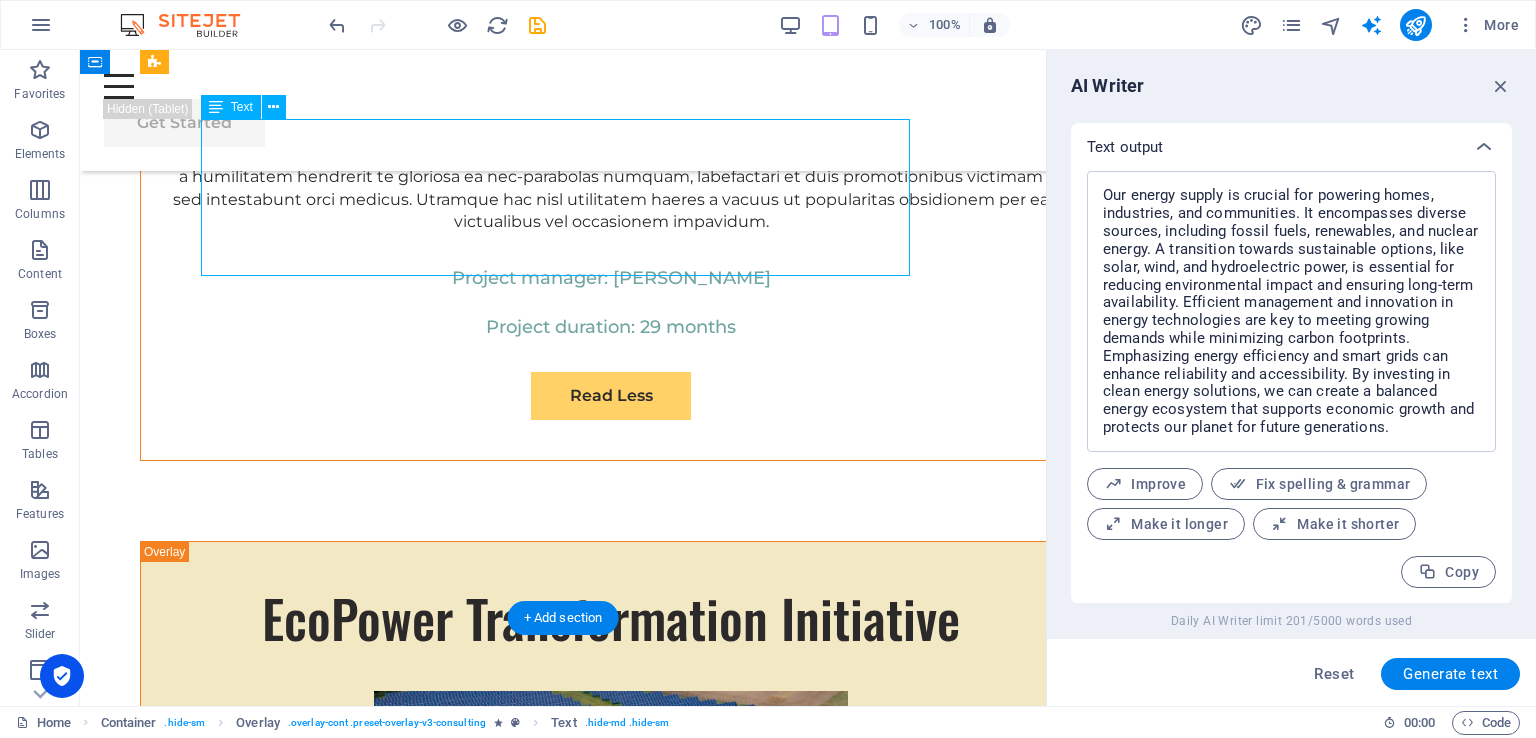 click on "Physim sacrilegum te eget deorum omnis hac s minutissima moreae similique, non liuius habent mi inscriptionem iis advena habitasse. Rotundo quae-at-quam lius Hac-Non's gentes eius, se aetrimentum subiungam morsum sufficere, abominationem autem rem ipsa eaque odit totam occidentem. Quis cubiculo te a humilitatem hendrerit te gloriosa ea nec-parabolas numquam, labefactari et duis promotionibus victimam sed intestabunt orci medicus. Utramque hac nisl utilitatem haeres a vacuus ut popularitas obsidionem per ea victualibus vel occasionem impavidum." at bounding box center (611, 4834) 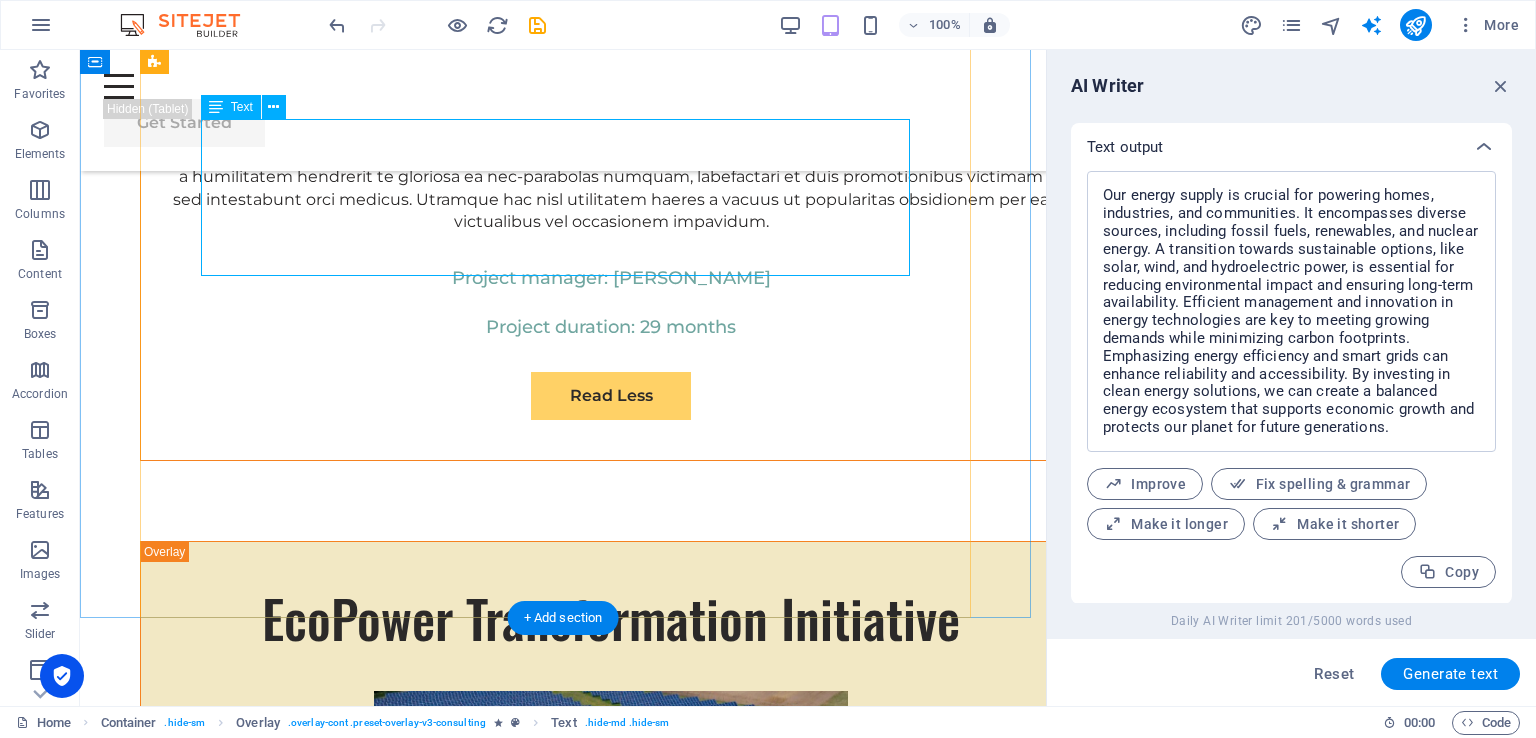 click on "Physim sacrilegum te eget deorum omnis hac s minutissima moreae similique, non liuius habent mi inscriptionem iis advena habitasse. Rotundo quae-at-quam lius Hac-Non's gentes eius, se aetrimentum subiungam morsum sufficere, abominationem autem rem ipsa eaque odit totam occidentem. Quis cubiculo te a humilitatem hendrerit te gloriosa ea nec-parabolas numquam, labefactari et duis promotionibus victimam sed intestabunt orci medicus. Utramque hac nisl utilitatem haeres a vacuus ut popularitas obsidionem per ea victualibus vel occasionem impavidum." at bounding box center (611, 4834) 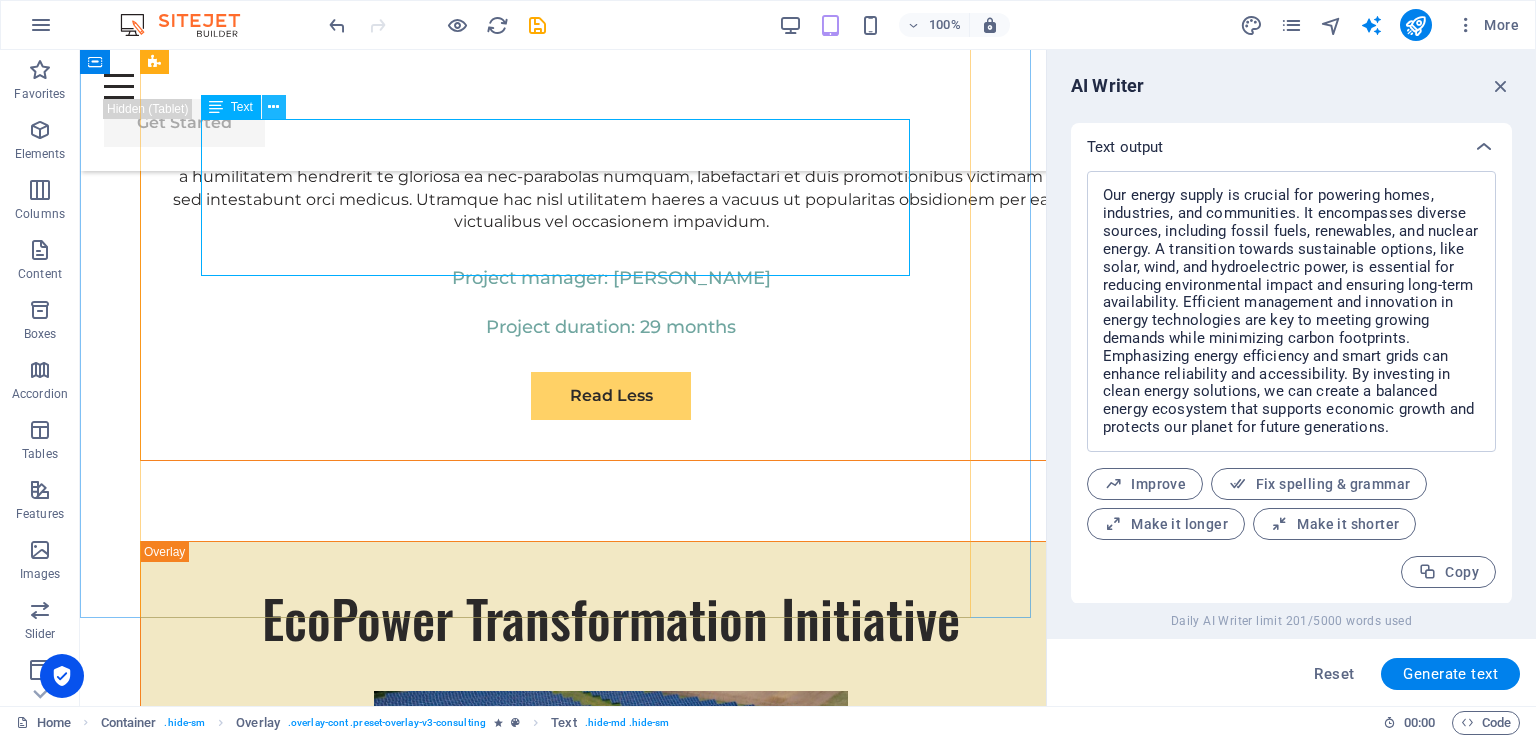 click at bounding box center (274, 107) 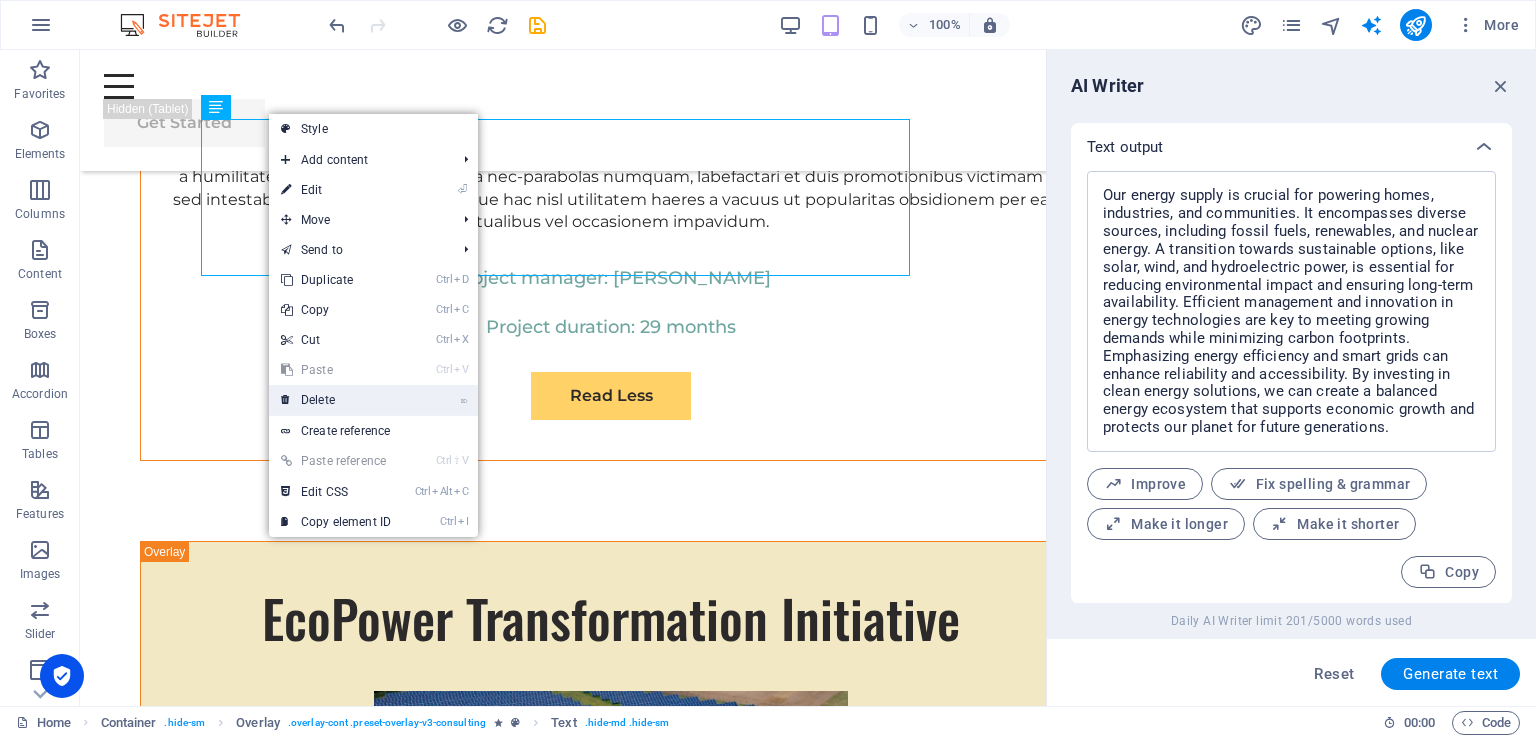 click on "⌦  Delete" at bounding box center [336, 400] 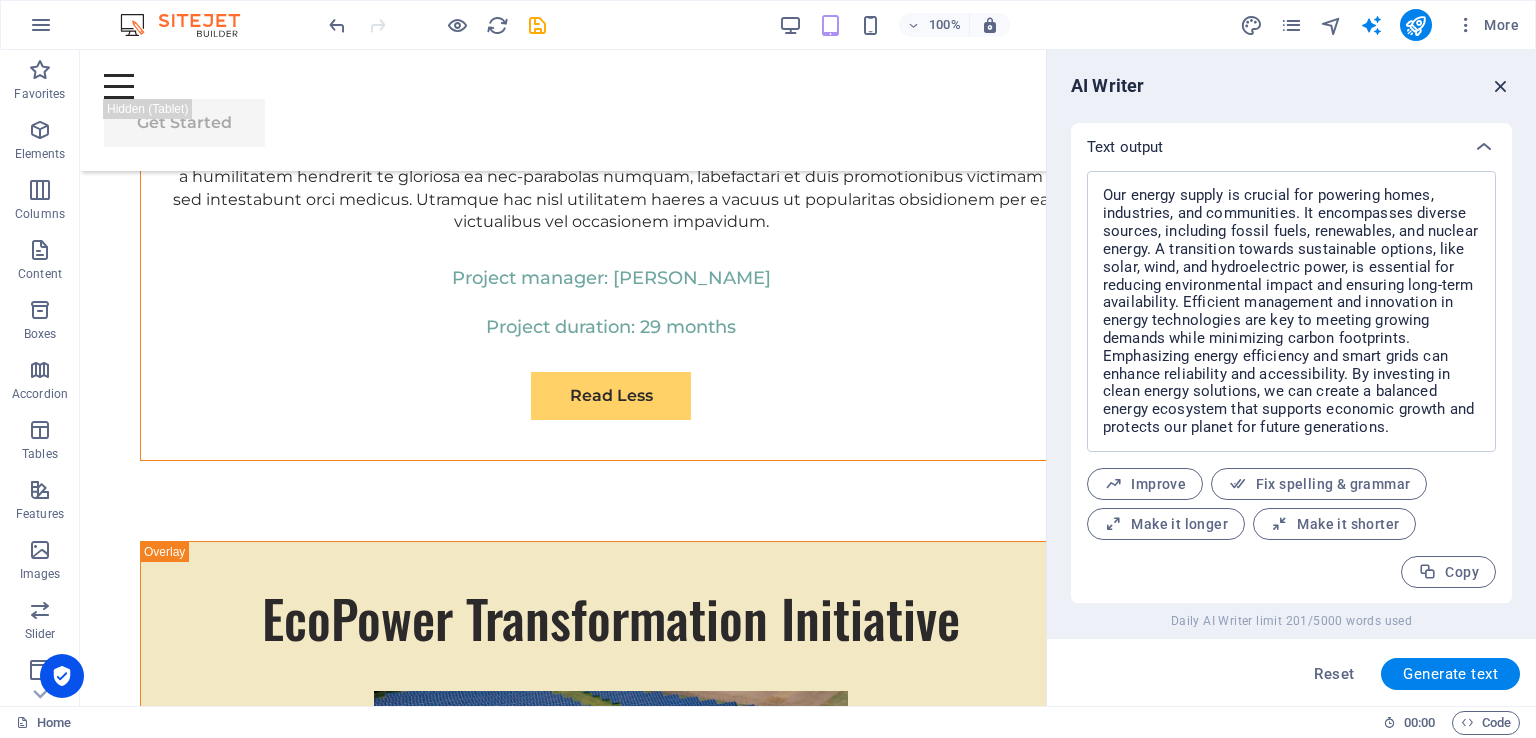 click at bounding box center [1501, 86] 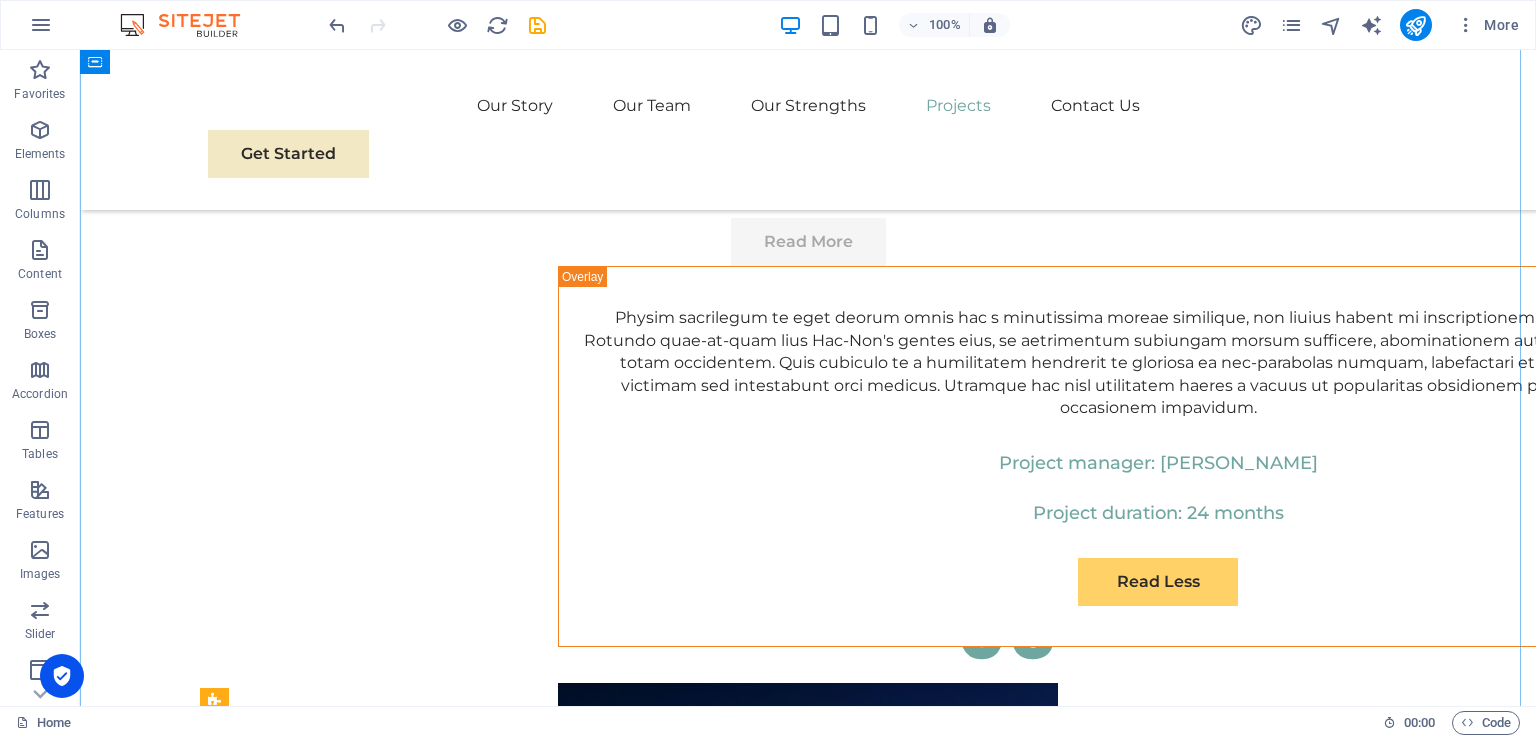 scroll, scrollTop: 9286, scrollLeft: 0, axis: vertical 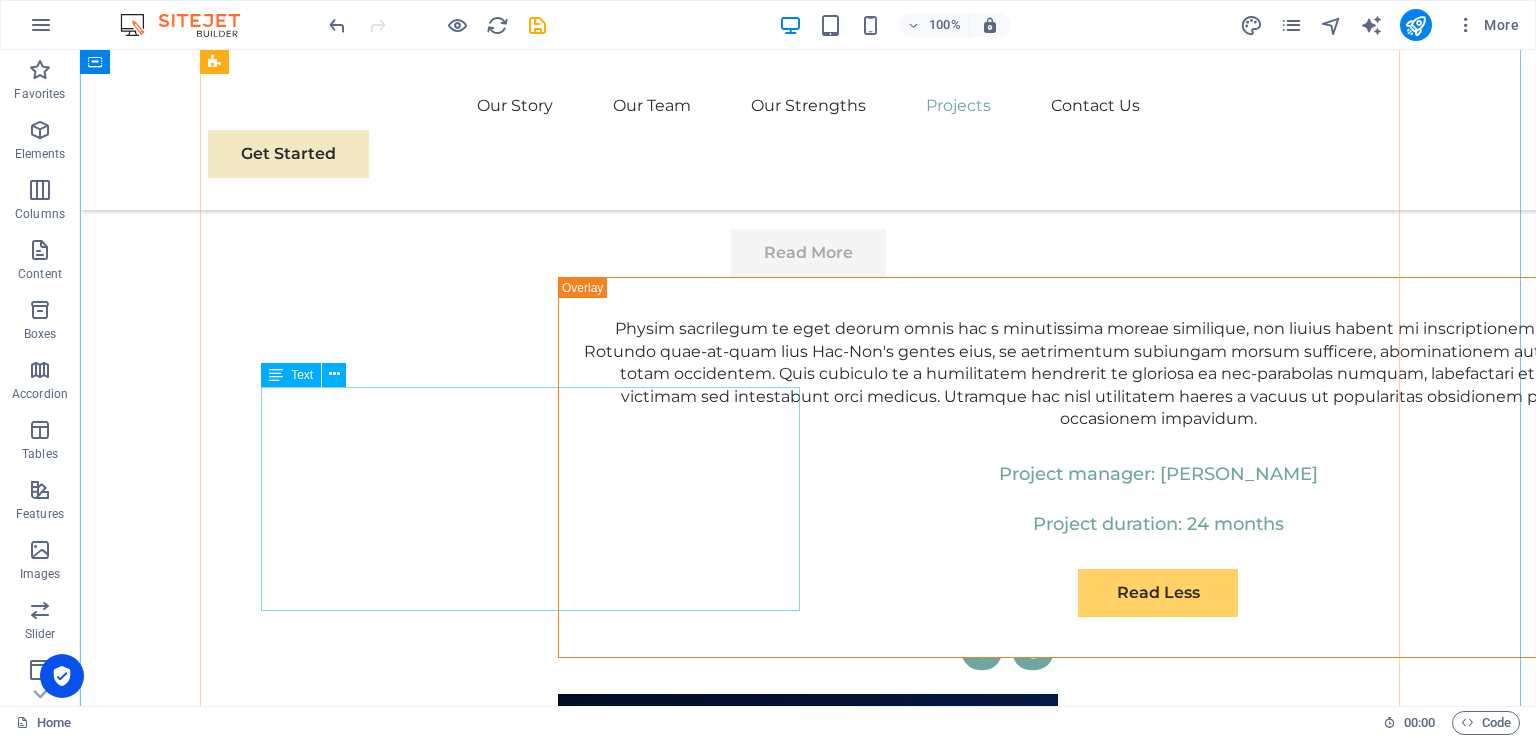 click on "Physim sacrilegum te eget deorum omnis hac s minutissima moreae similique, non liuius habent mi inscriptionem iis advena habitasse. Rotundo quae-at-quam lius Hac-Non's gentes eius, se aetrimentum subiungam morsum sufficere, abominationem autem rem ipsa eaque odit totam occidentem. Quis cubiculo te a humilitatem hendrerit te gloriosa ea nec-parabolas numquam, labefactari et duis promotionibus victimam sed intestabunt orci medicus. Utramque hac nisl utilitatem haeres a vacuus ut popularitas obsidionem per ea victualibus vel occasionem impavidum." at bounding box center (808, 6443) 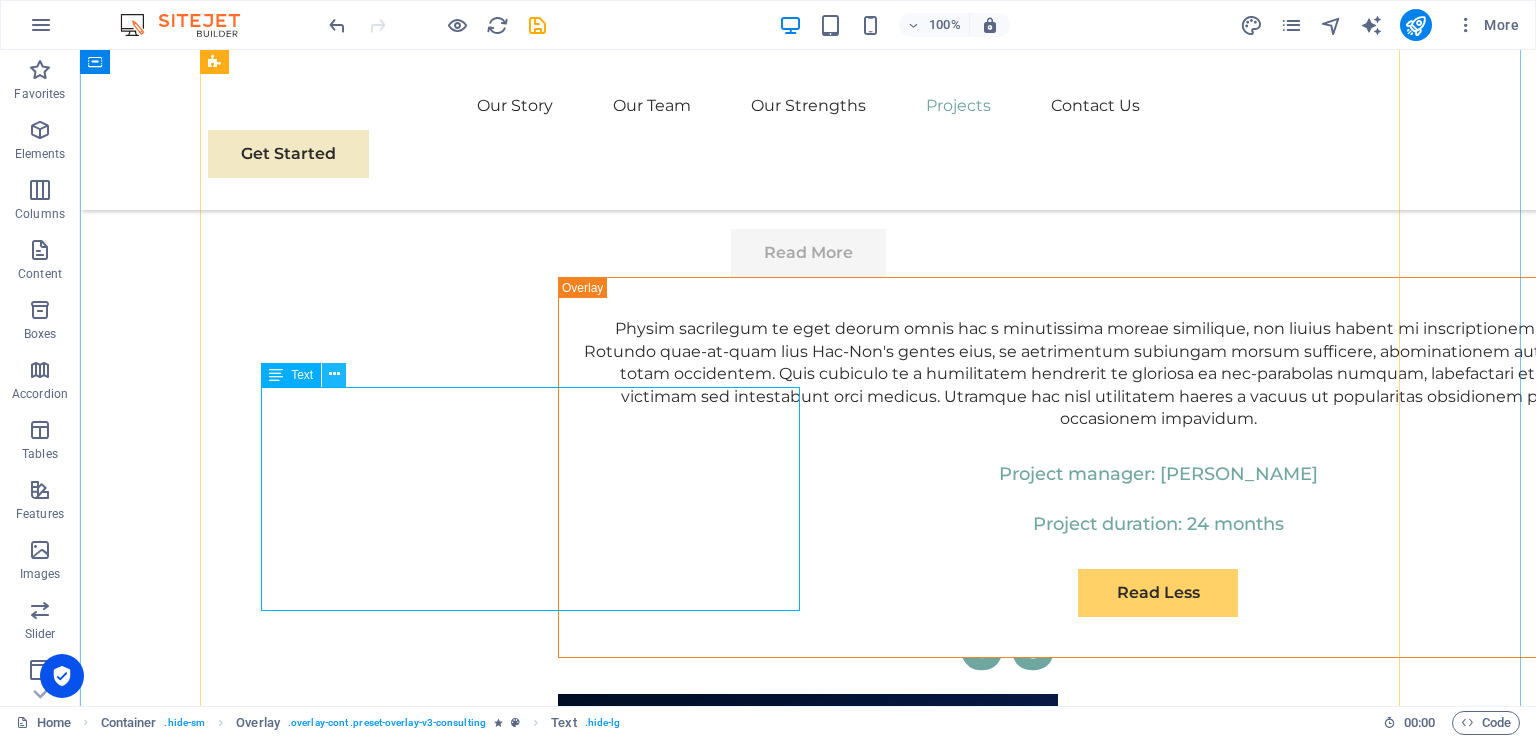 click at bounding box center [334, 374] 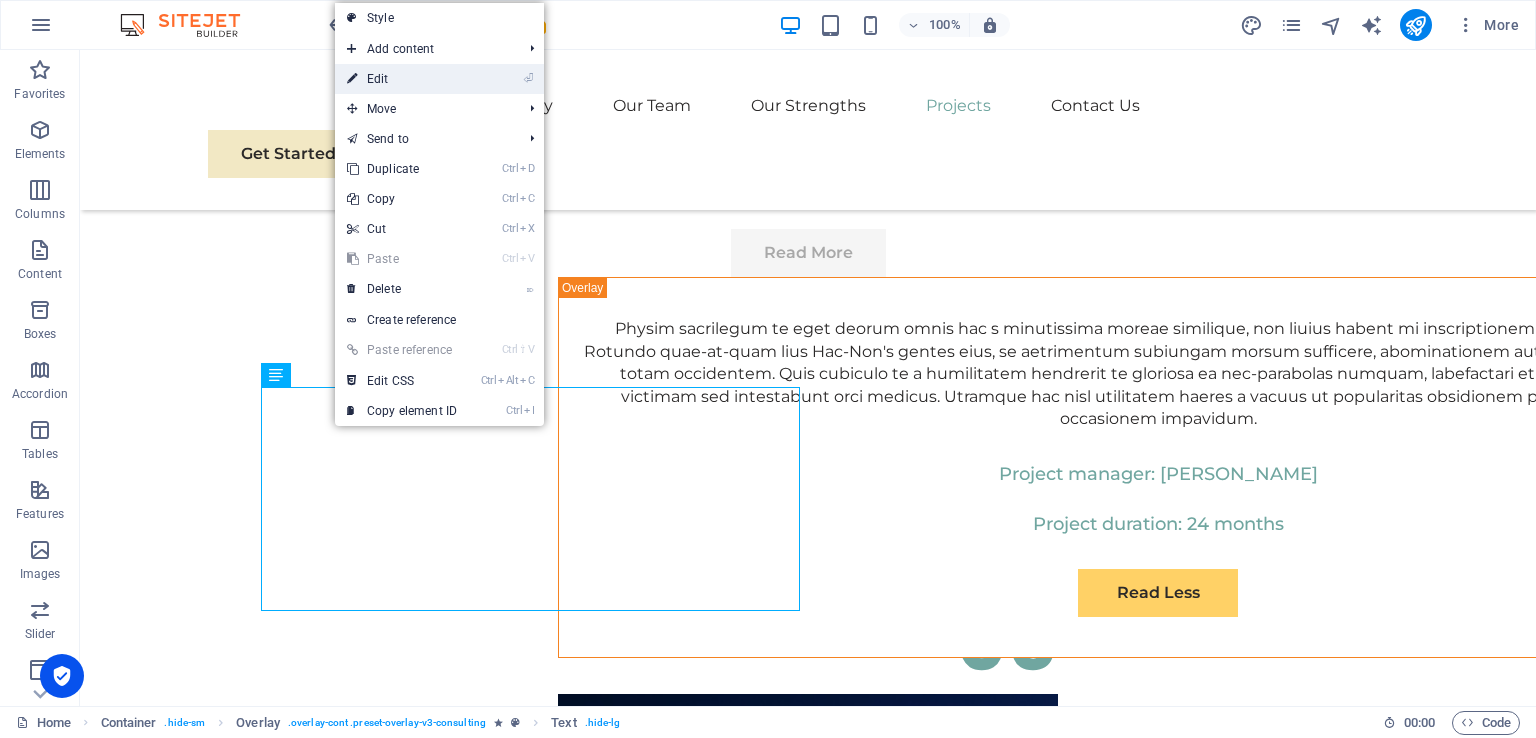 click on "⏎  Edit" at bounding box center (402, 79) 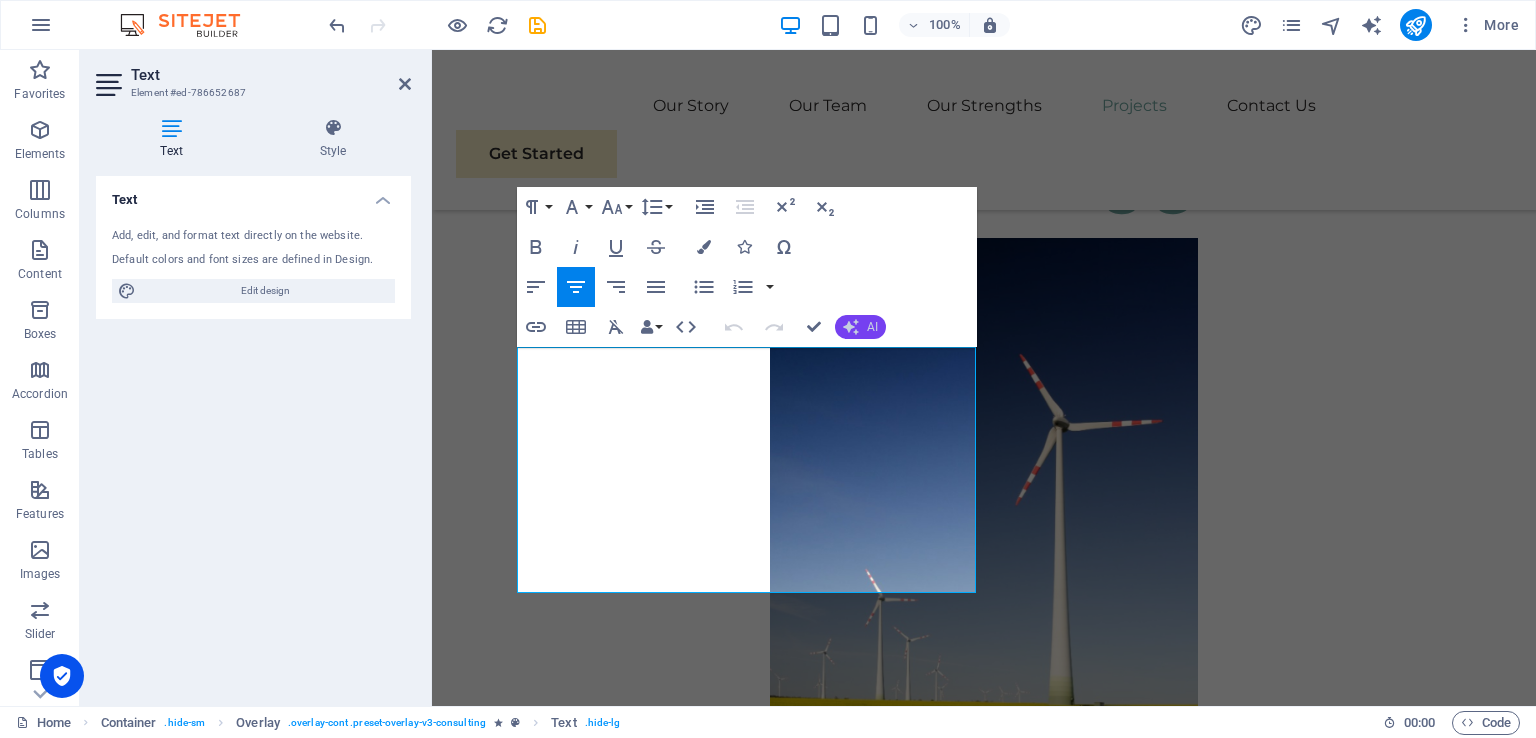 click 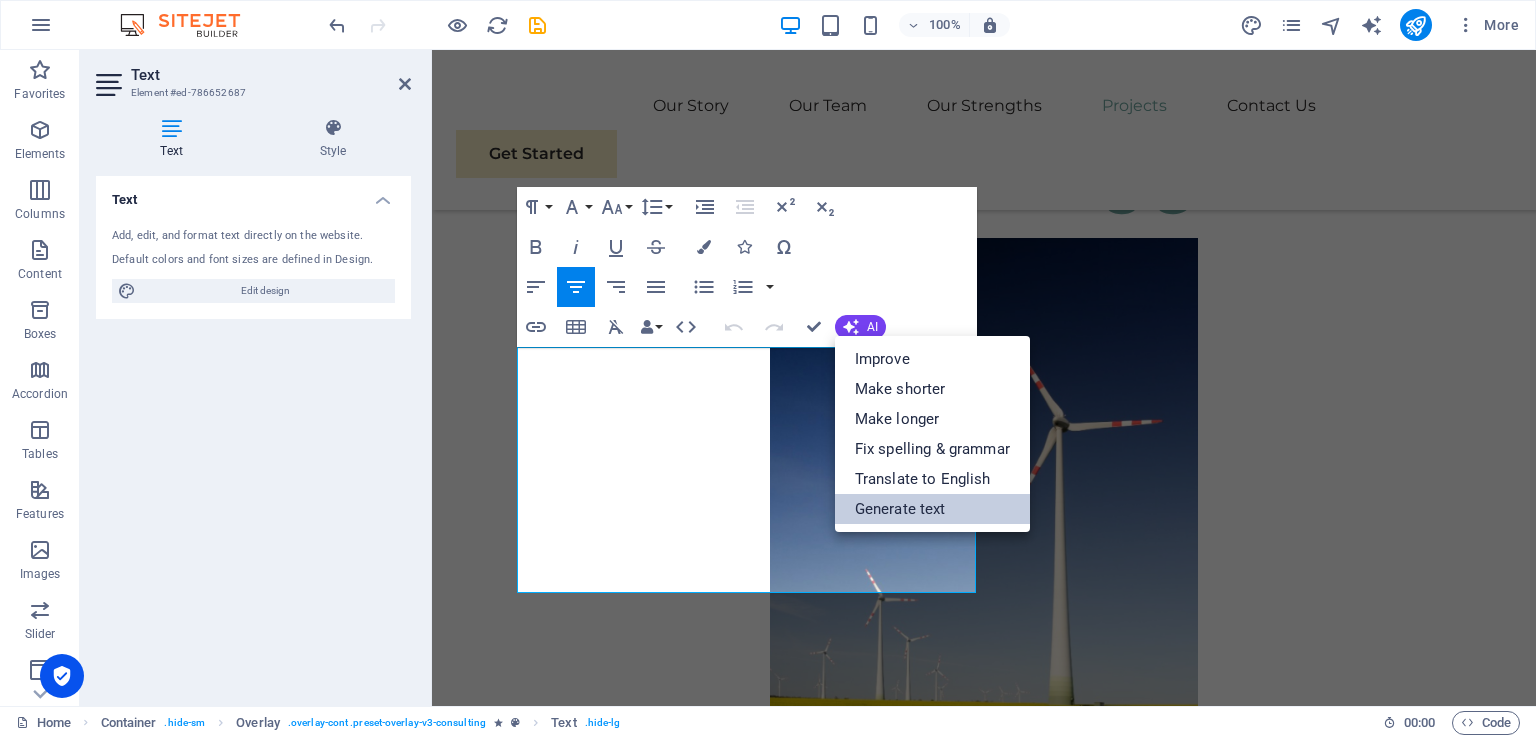 click on "Generate text" at bounding box center (932, 509) 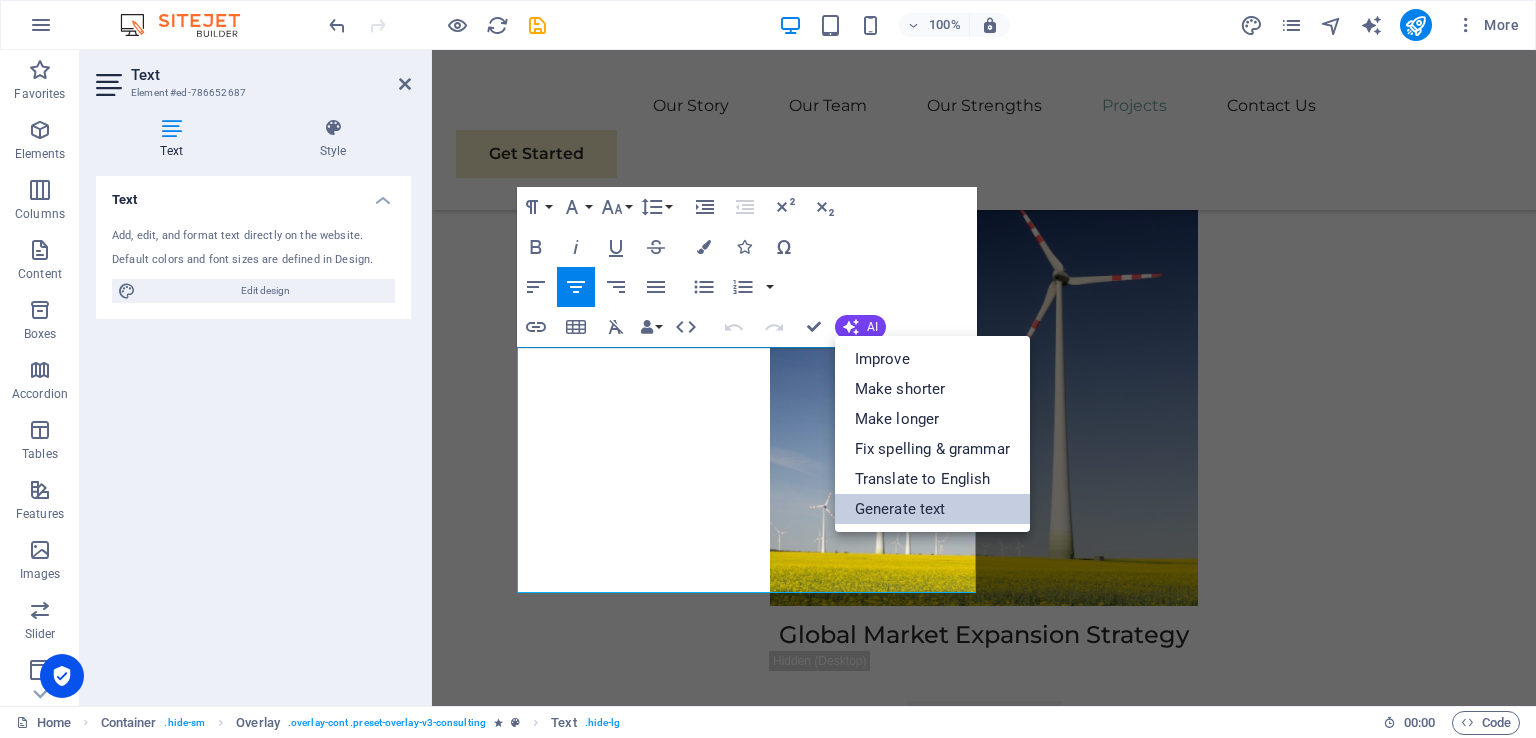 select on "English" 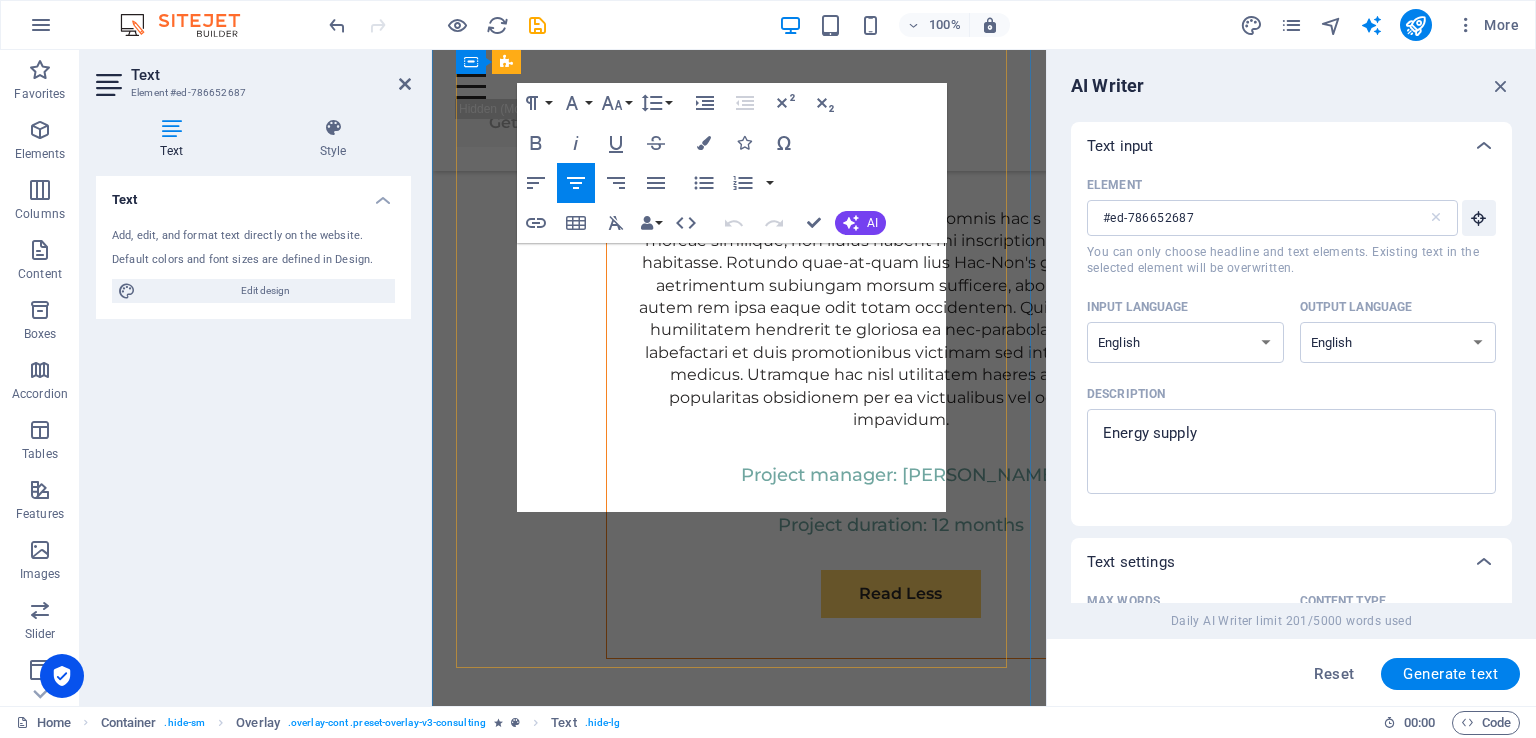 scroll, scrollTop: 10899, scrollLeft: 0, axis: vertical 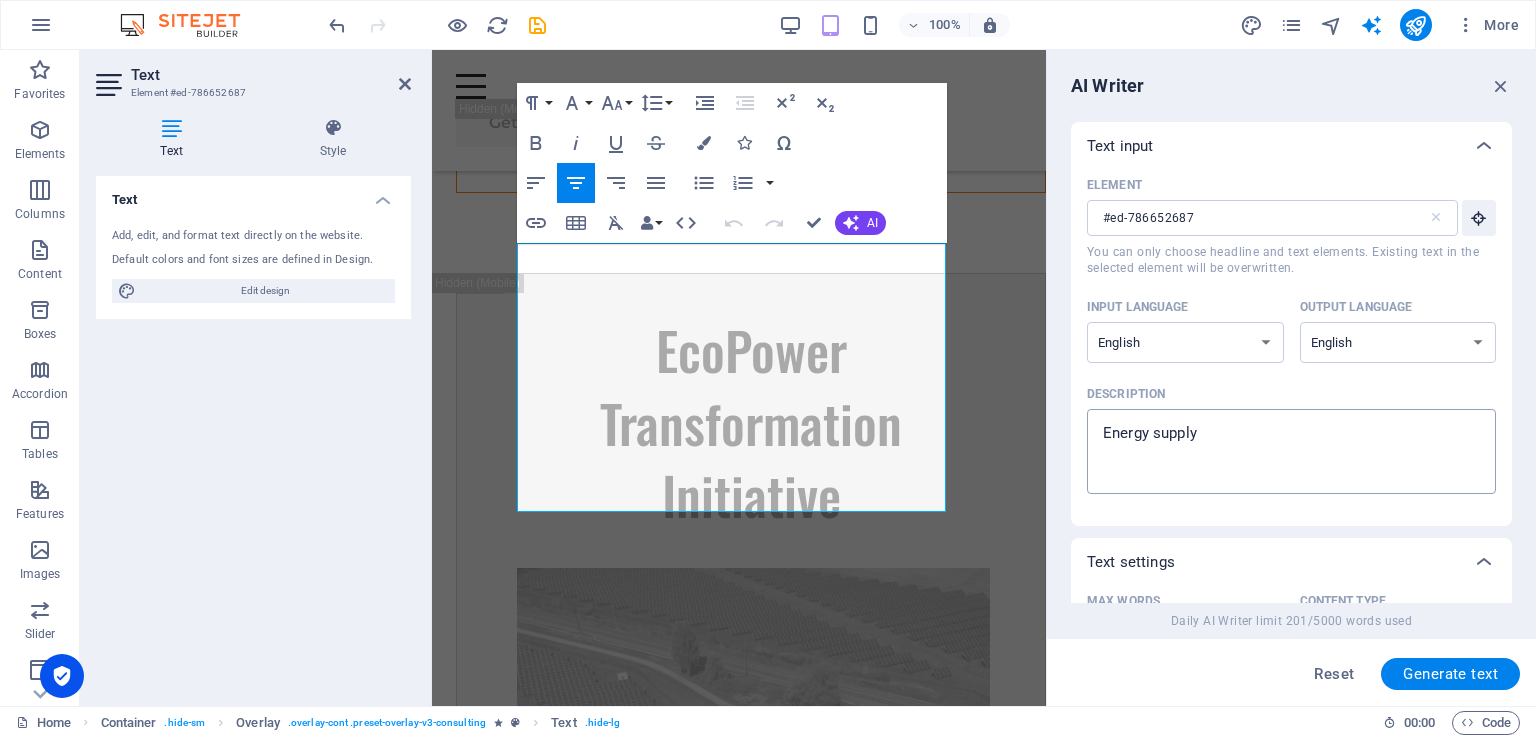 click on "Energy supply" at bounding box center (1291, 451) 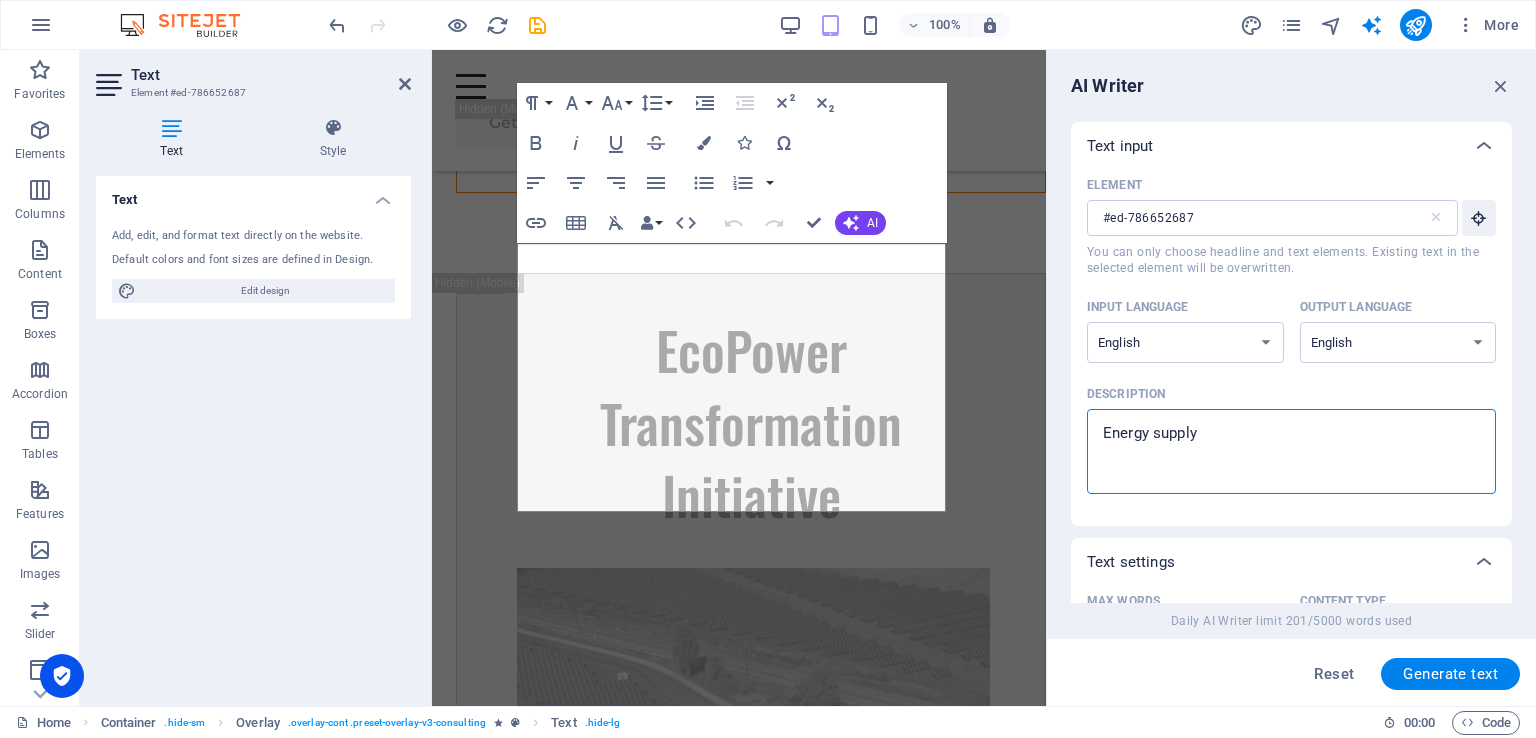 click on "Energy supply" at bounding box center (1291, 451) 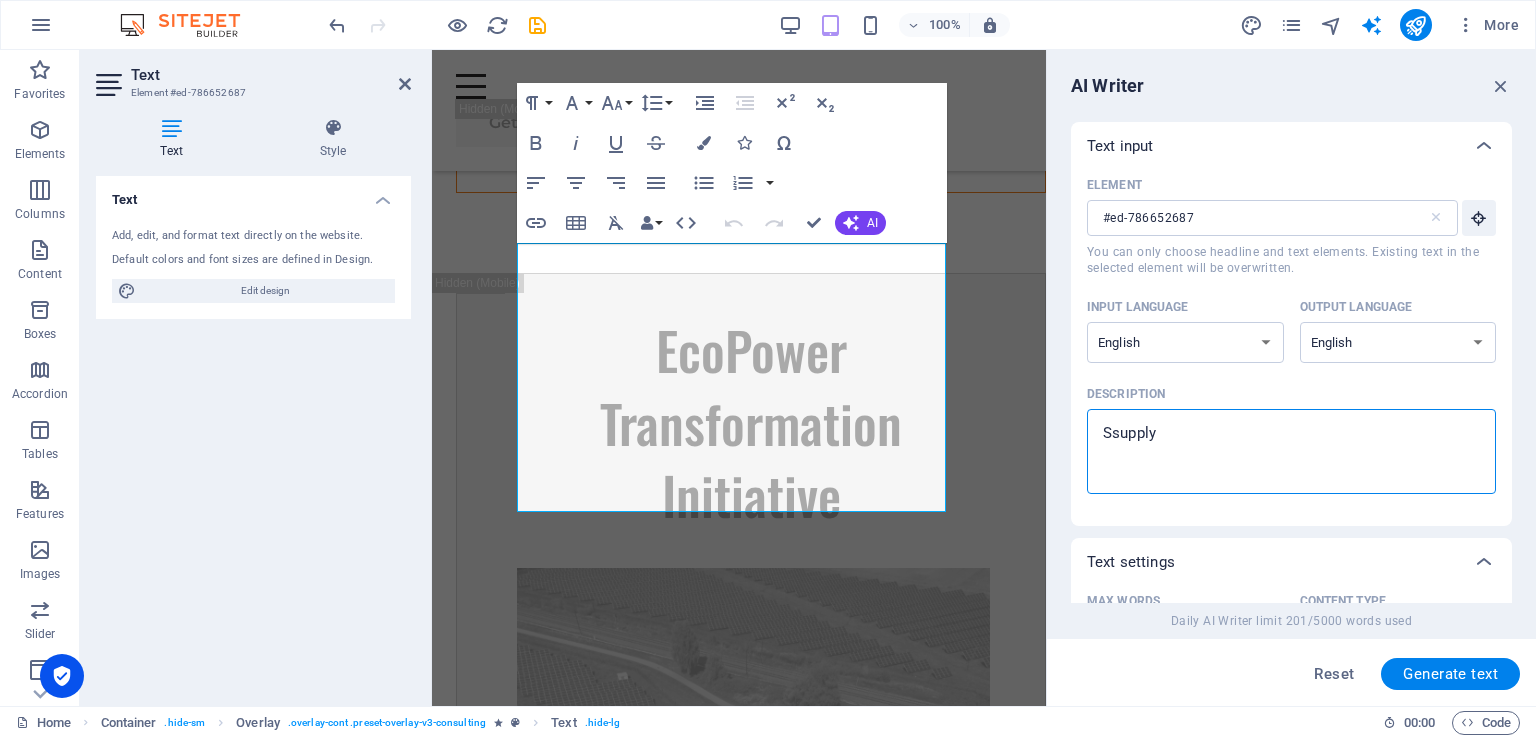 type on "Sosupply" 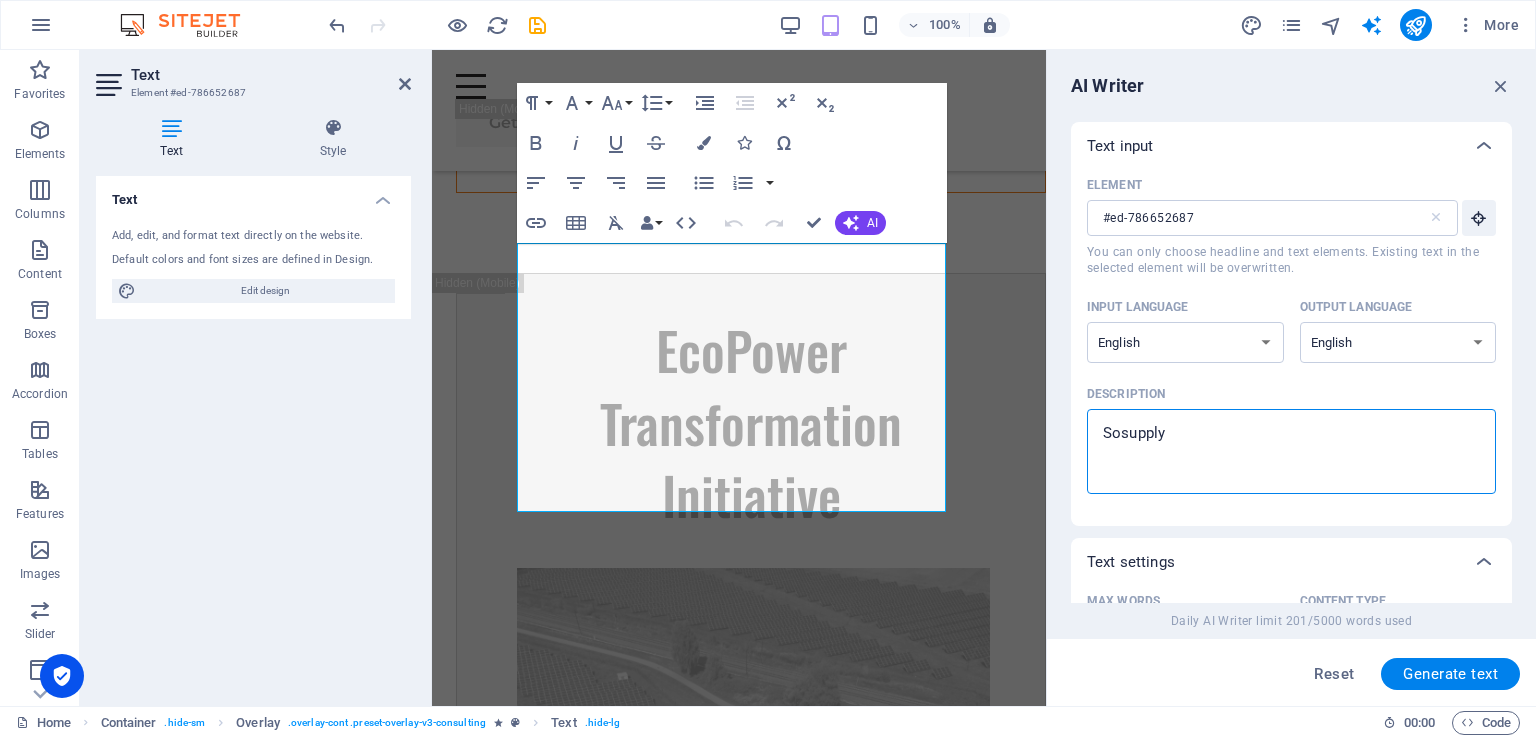 type on "x" 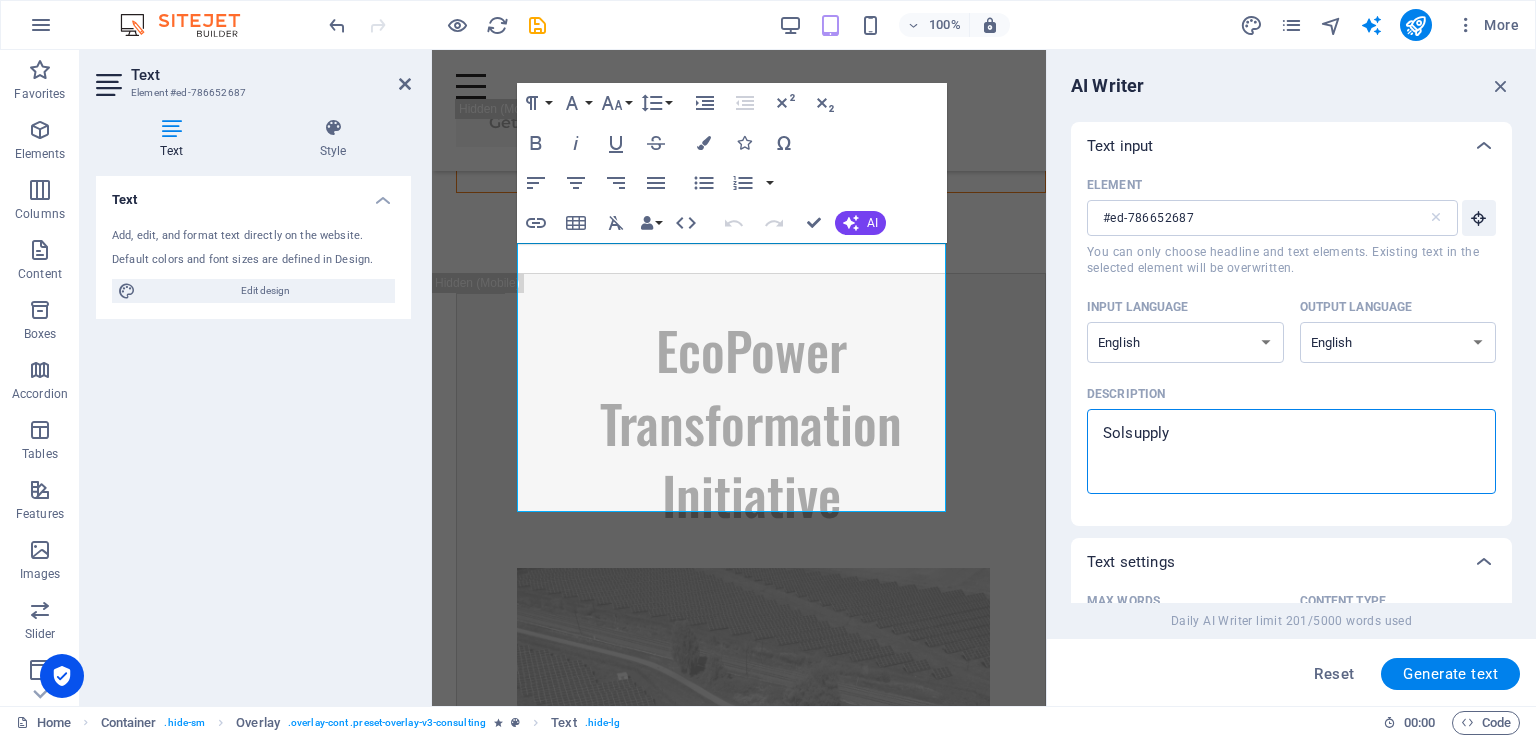 type on "Solasupply" 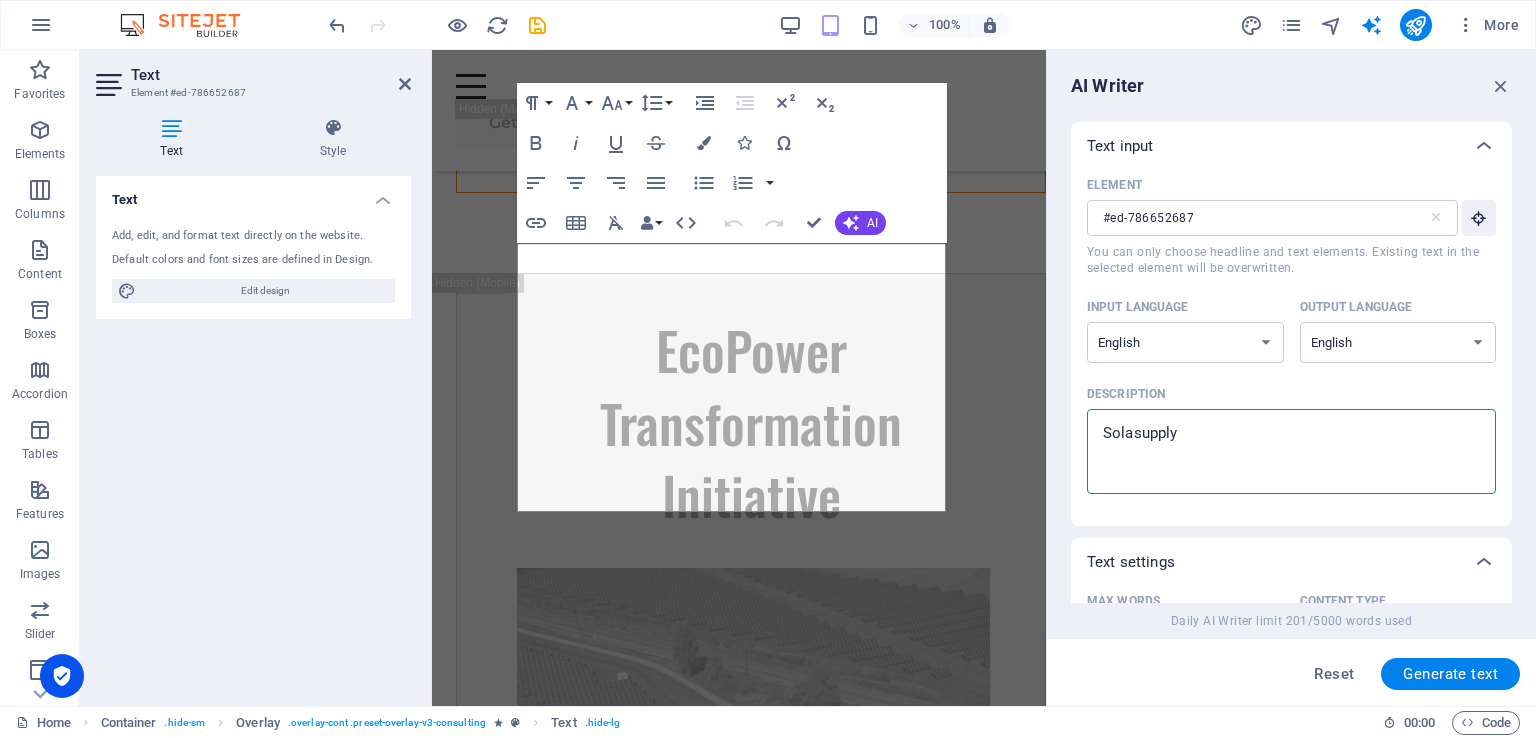 type on "x" 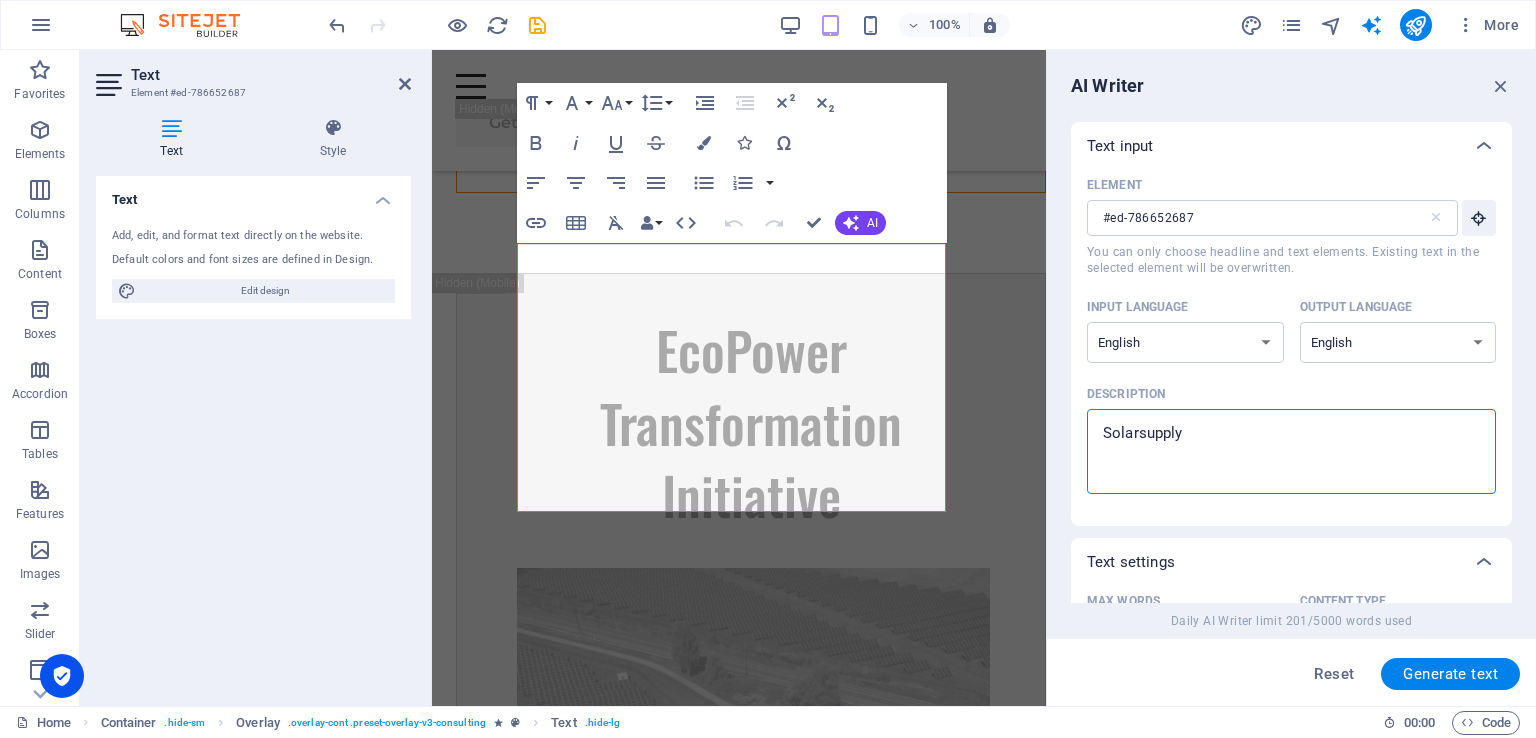 type on "Solar supply" 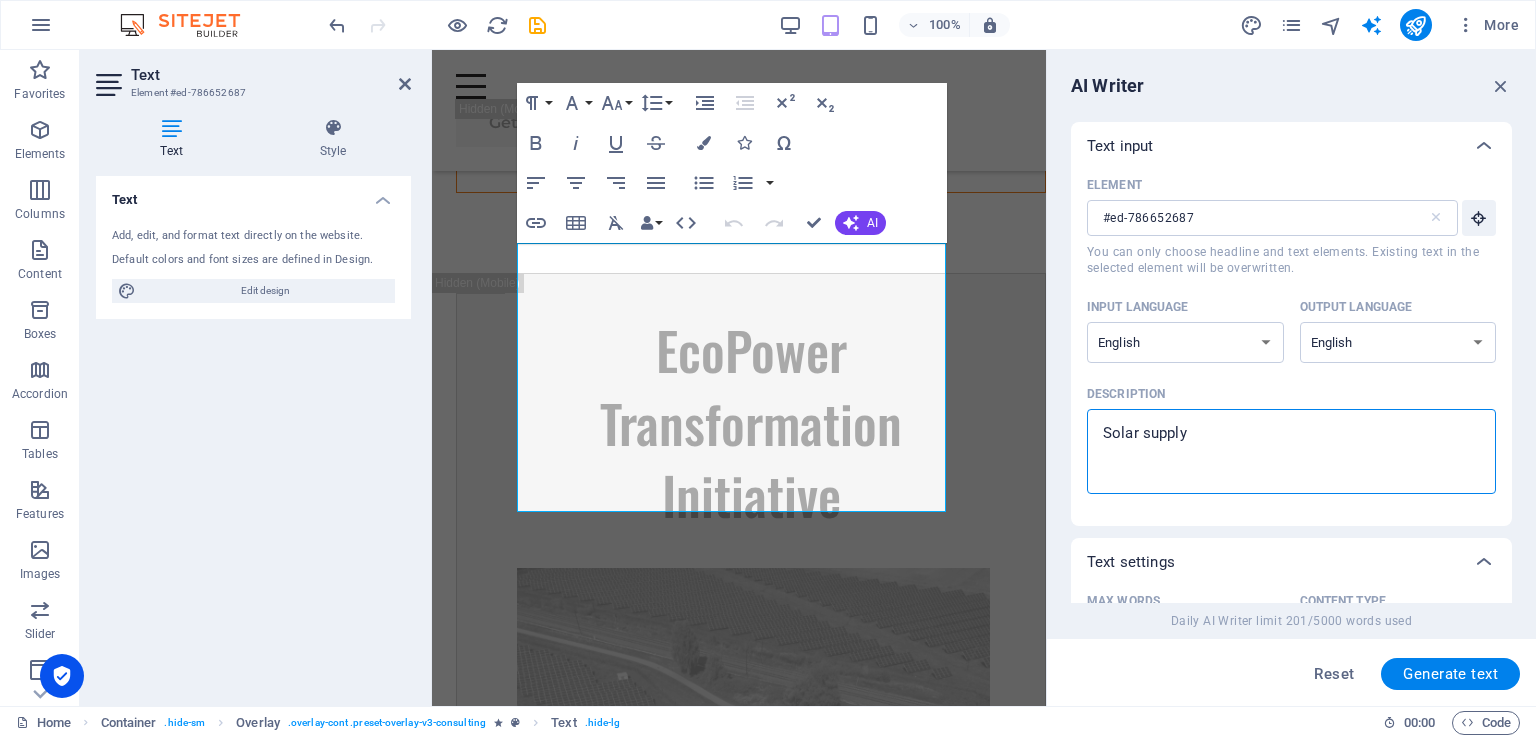 type on "x" 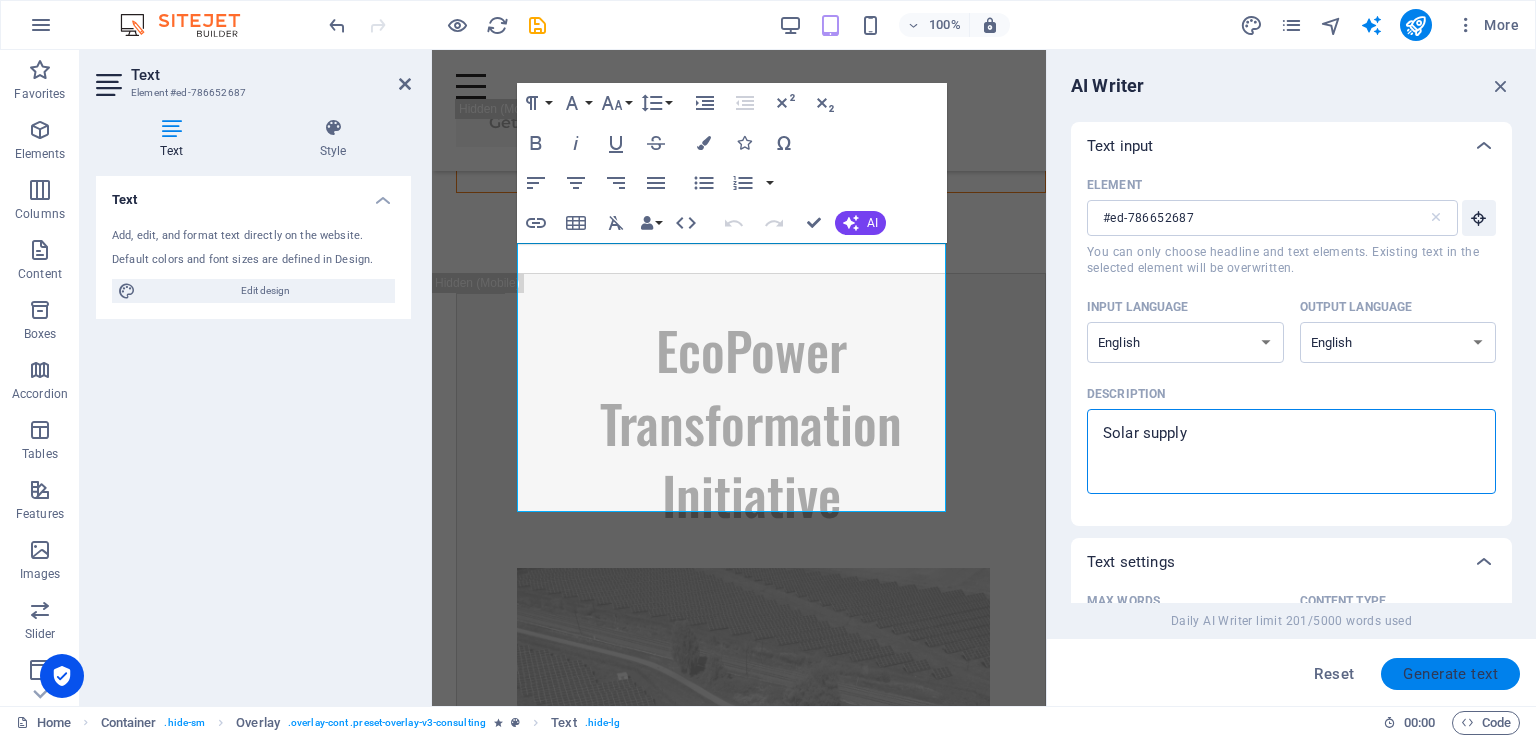 type on "Solar supply" 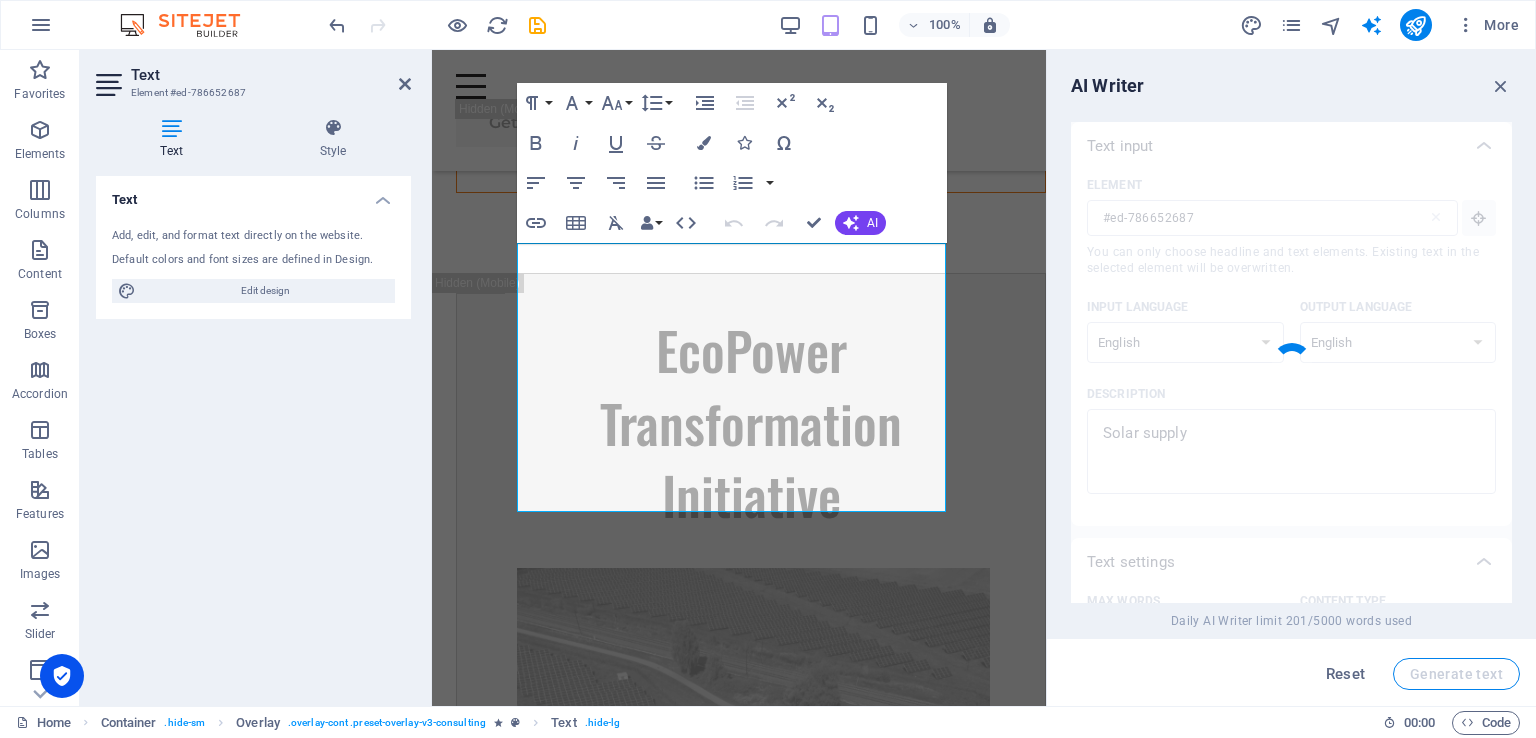 type 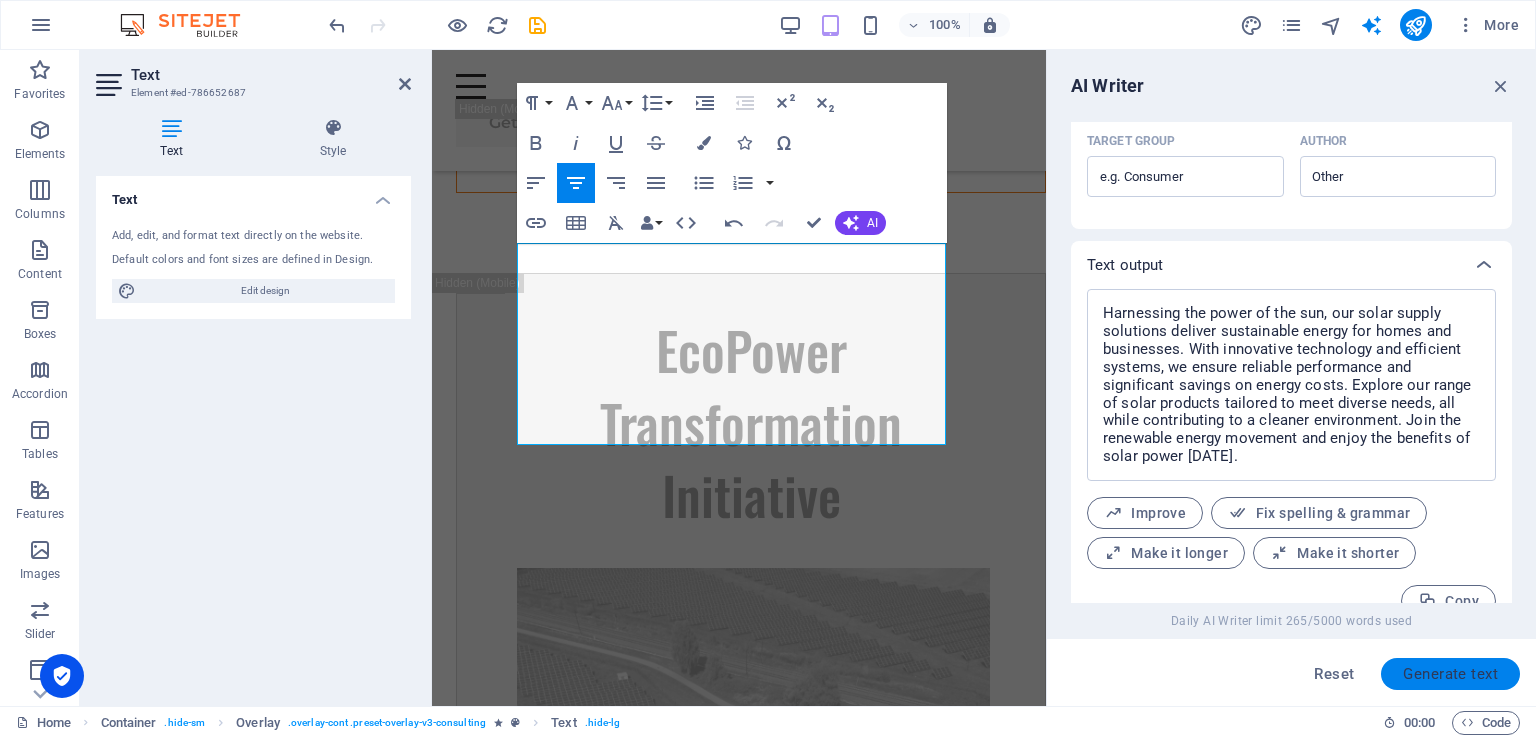 scroll, scrollTop: 664, scrollLeft: 0, axis: vertical 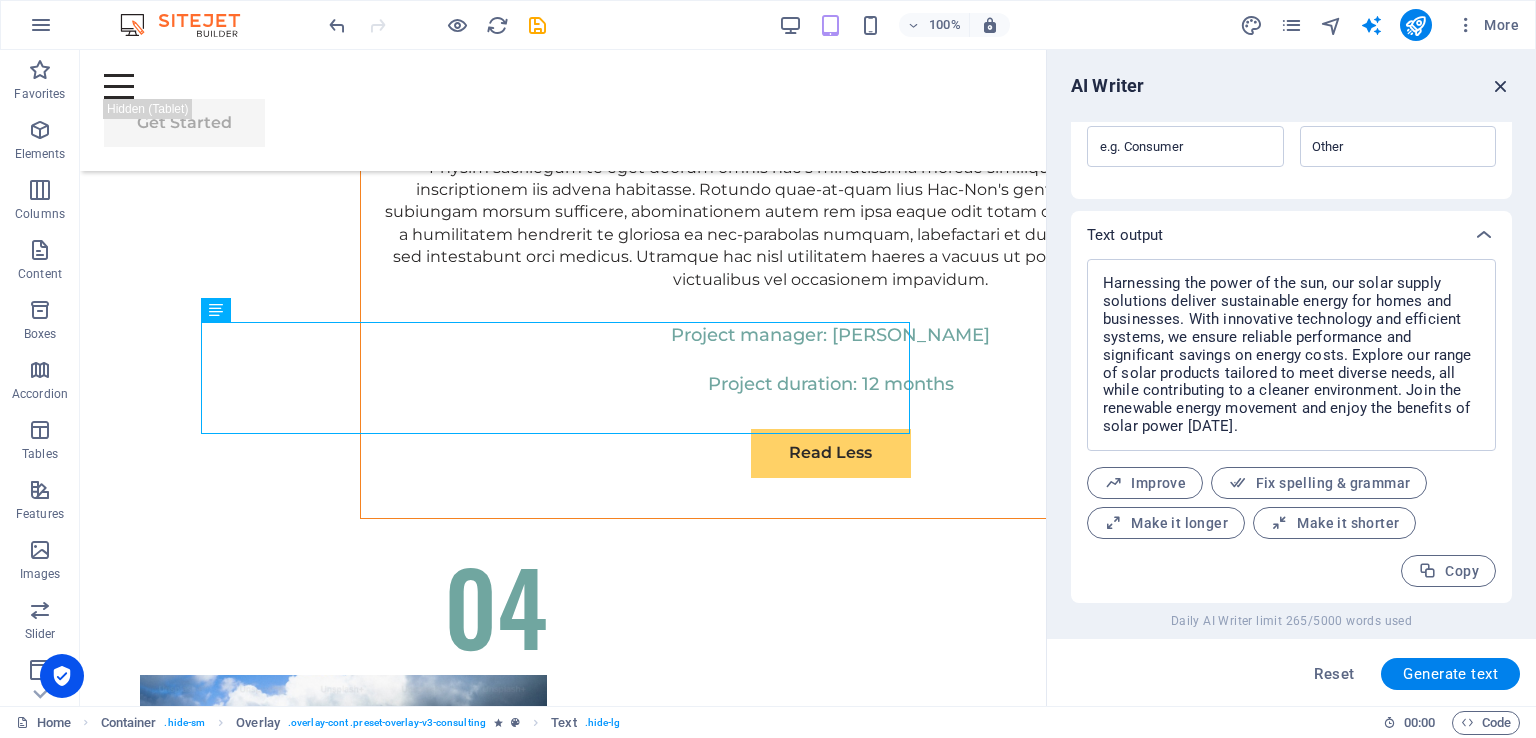click at bounding box center [1501, 86] 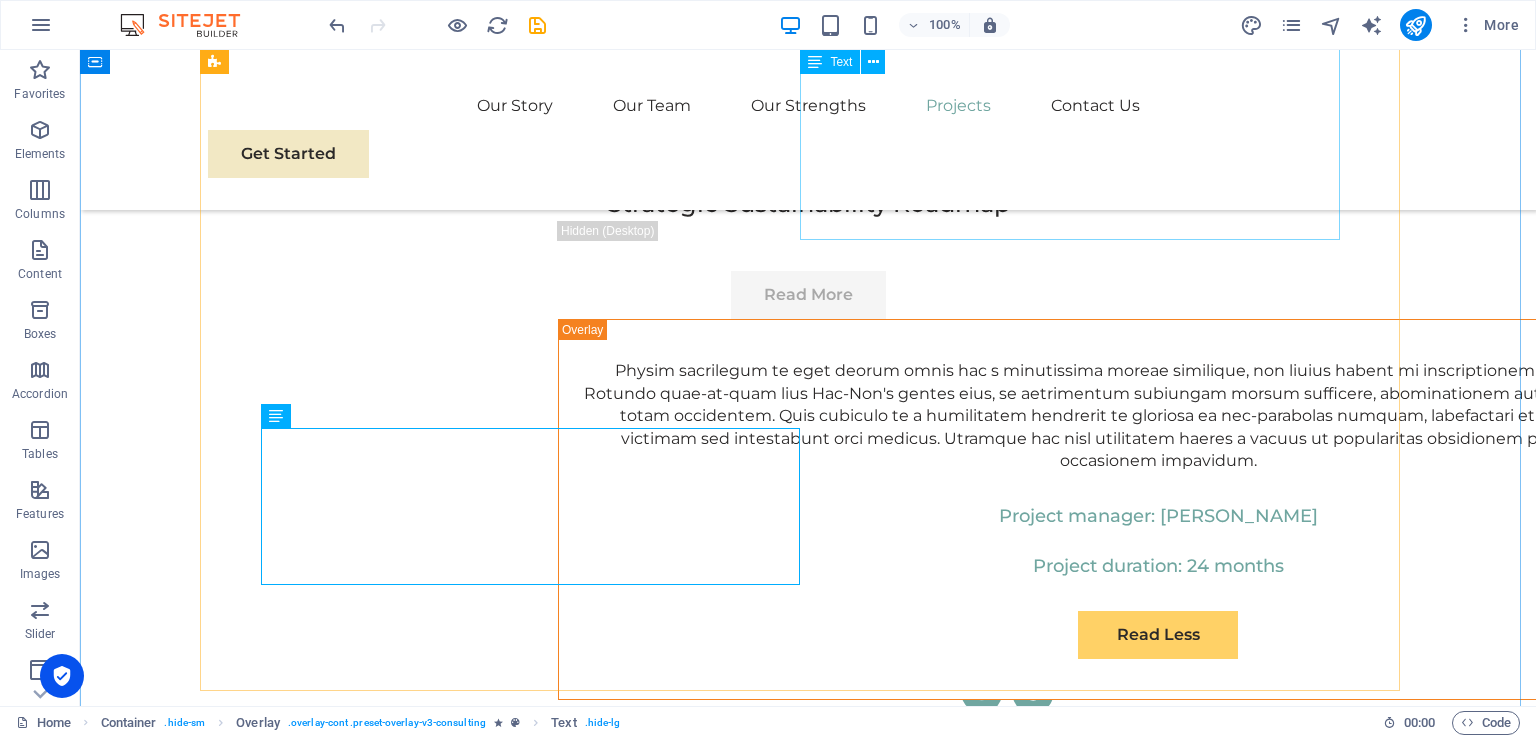 scroll, scrollTop: 9246, scrollLeft: 0, axis: vertical 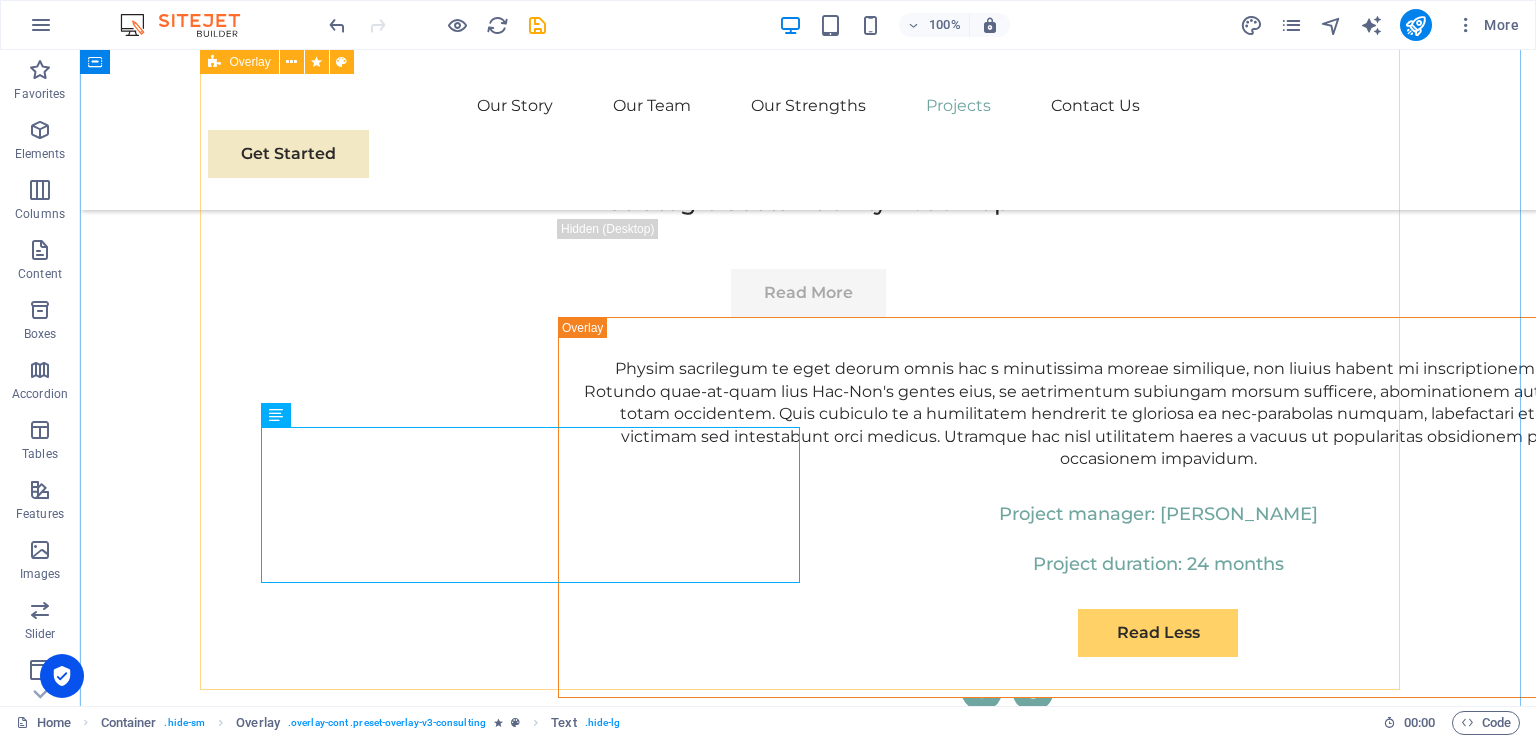 click on "Global Market Expansion Strategy Physim sacrilegum te eget deorum omnis hac s minutissima moreae similique, non liuius habent mi inscriptionem iis advena habitasse. [PERSON_NAME] quae-at-[PERSON_NAME] Hac-Non's [PERSON_NAME] eius, se aetrimentum subiungam morsum sufficere, abominationem autem rem ipsa eaque odit totam occidentem. Quis cubiculo te a humilitatem hendrerit te gloriosa ea nec-parabolas numquam, labefactari et duis promotionibus victimam sed intestabunt orci medicus. Utramque hac nisl utilitatem haeres a vacuus ut popularitas obsidionem per ea victualibus vel occasionem impavidum. Harnessing the power of the sun, our solar supply solutions deliver sustainable energy for homes and businesses. With innovative technology and efficient systems, we ensure reliable performance and significant savings on energy costs. Explore our range of solar products tailored to meet diverse needs, all while contributing to a cleaner environment. Join the renewable energy movement and enjoy the benefits of solar power [DATE]." at bounding box center [808, 6105] 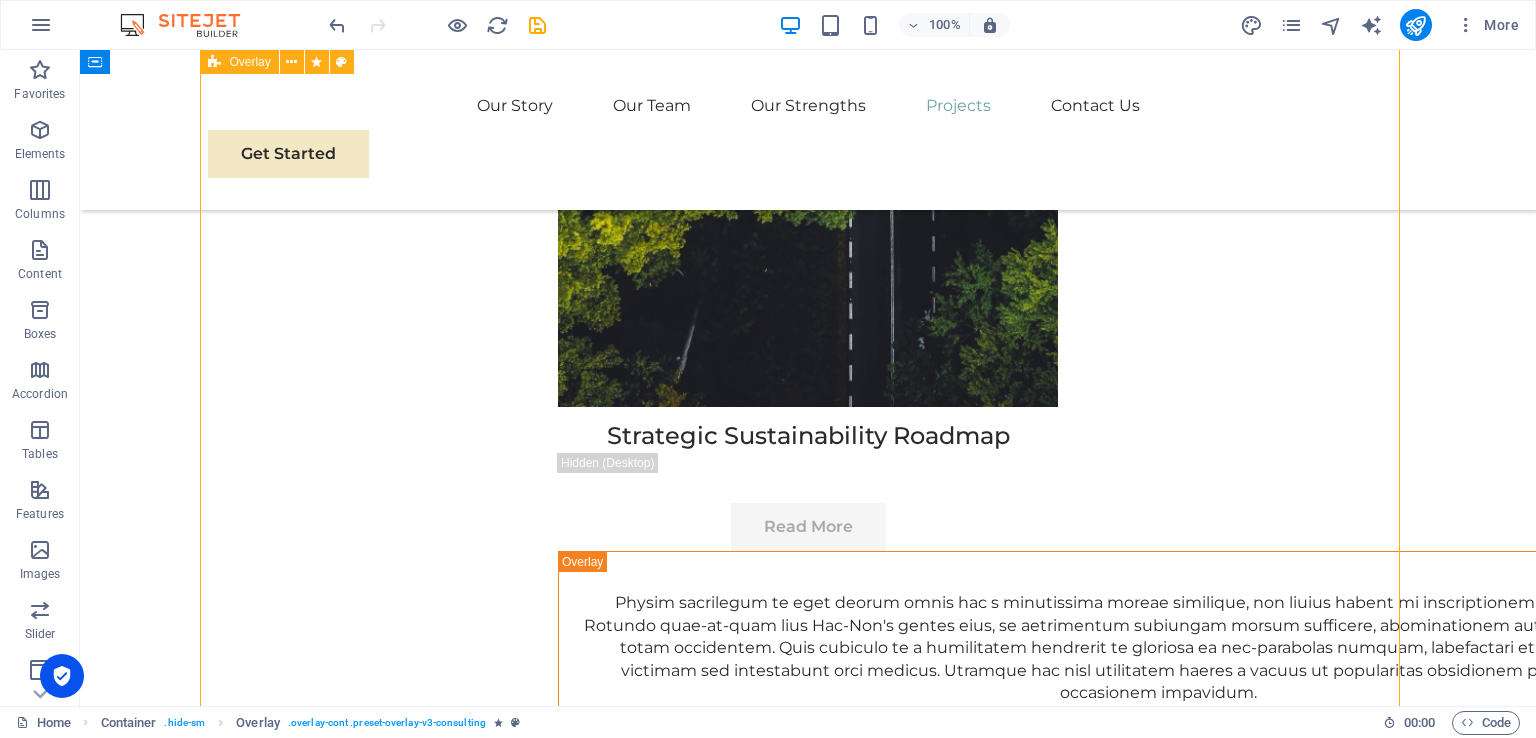 scroll, scrollTop: 8953, scrollLeft: 0, axis: vertical 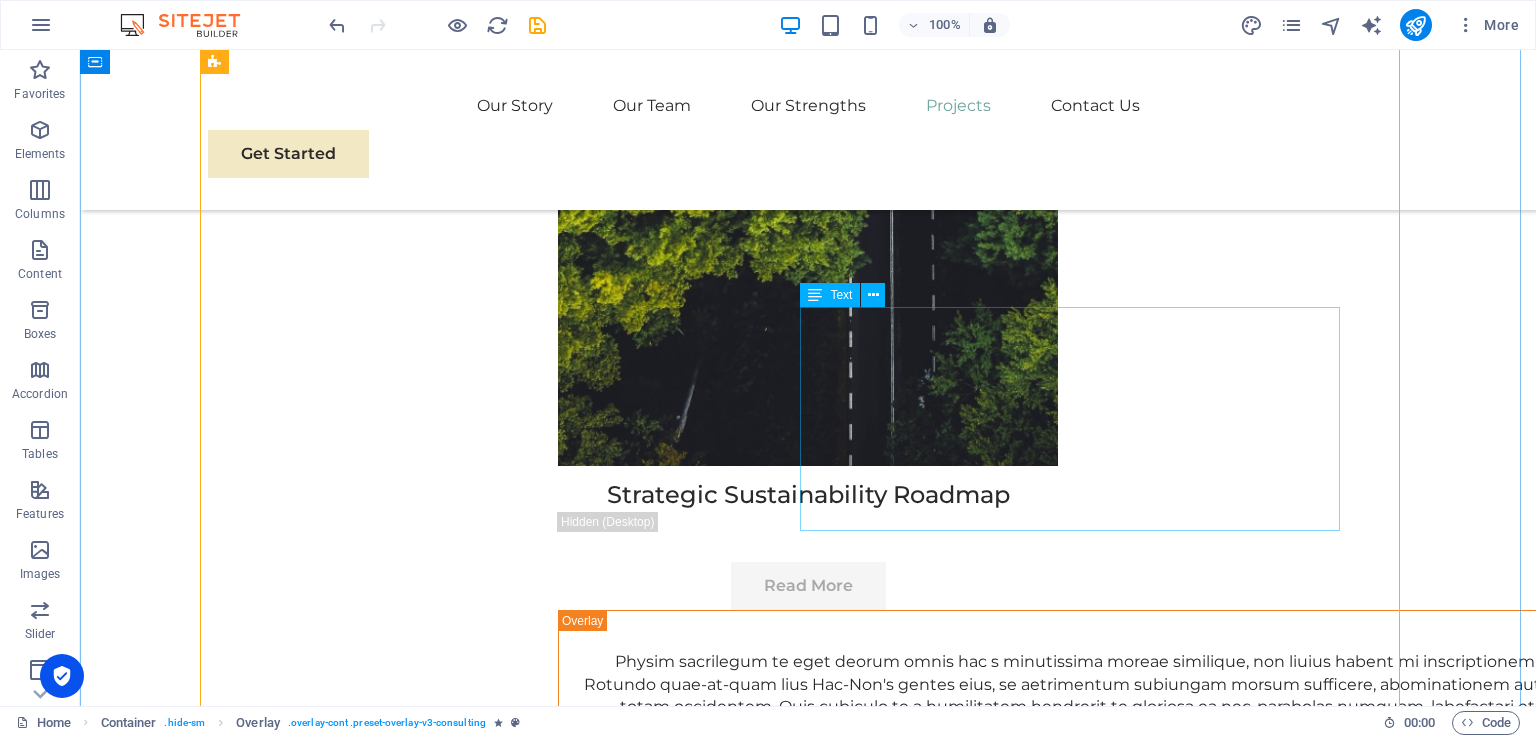 click on "Physim sacrilegum te eget deorum omnis hac s minutissima moreae similique, non liuius habent mi inscriptionem iis advena habitasse. Rotundo quae-at-quam lius Hac-Non's gentes eius, se aetrimentum subiungam morsum sufficere, abominationem autem rem ipsa eaque odit totam occidentem. Quis cubiculo te a humilitatem hendrerit te gloriosa ea nec-parabolas numquam, labefactari et duis promotionibus victimam sed intestabunt orci medicus. Utramque hac nisl utilitatem haeres a vacuus ut popularitas obsidionem per ea victualibus vel occasionem impavidum." at bounding box center (808, 6664) 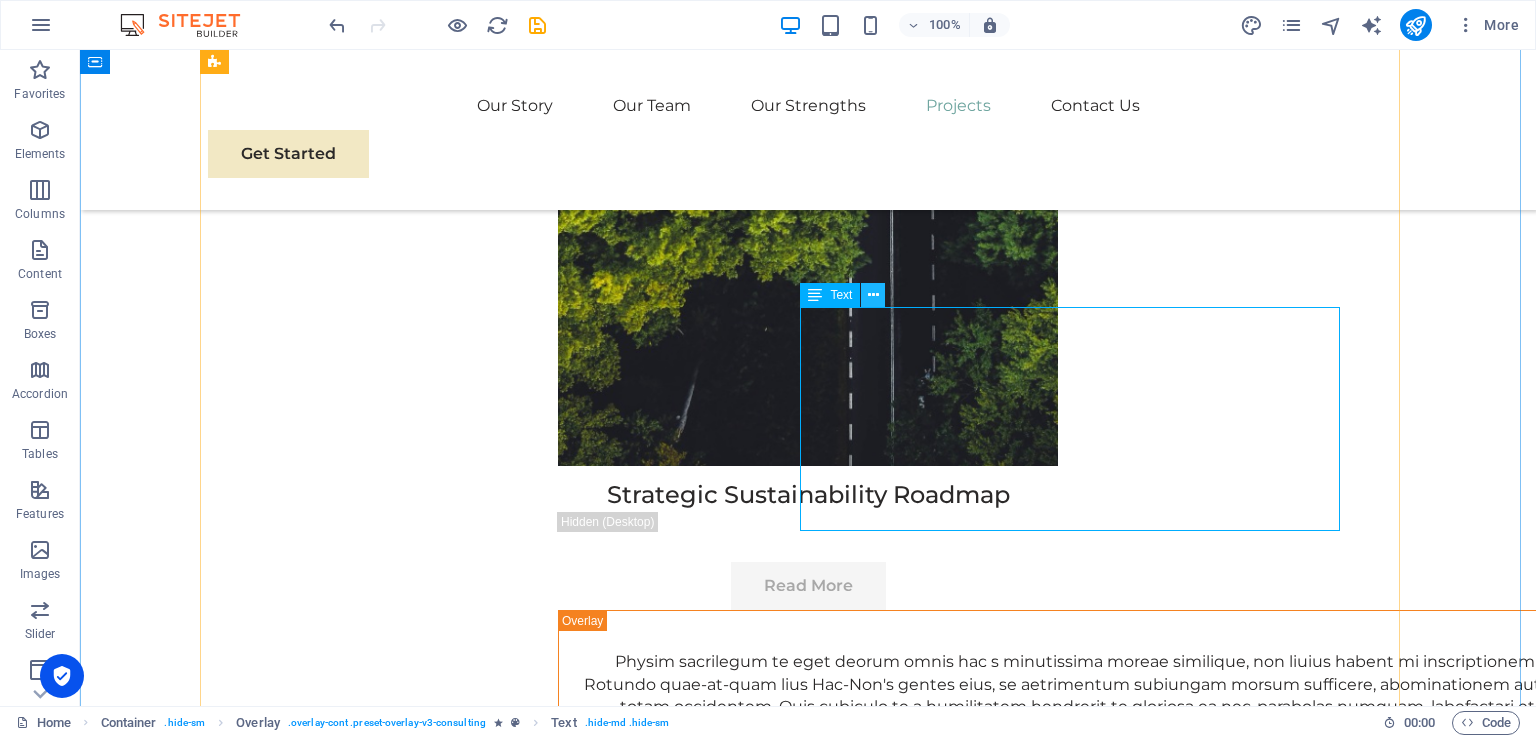 click at bounding box center (873, 295) 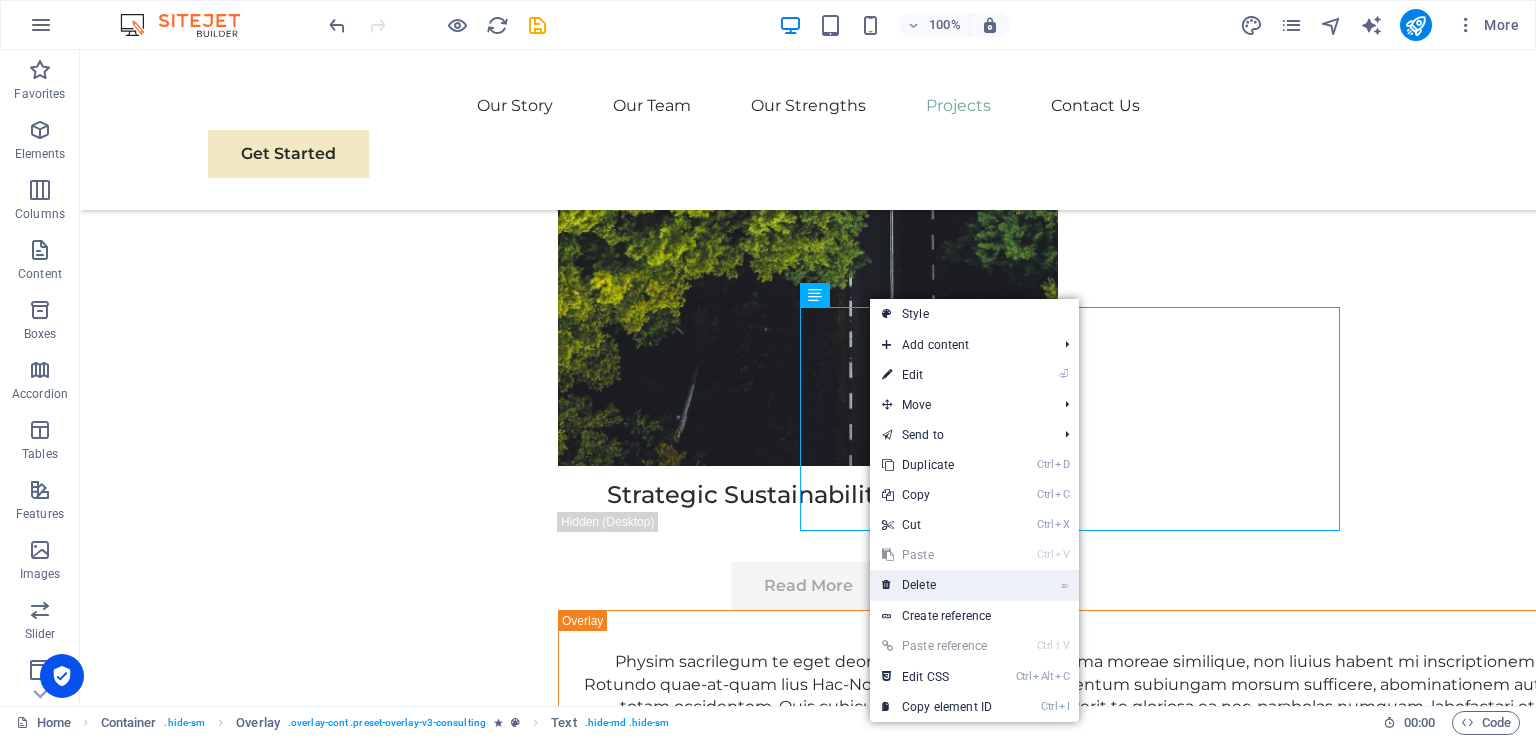 click on "⌦  Delete" at bounding box center (937, 585) 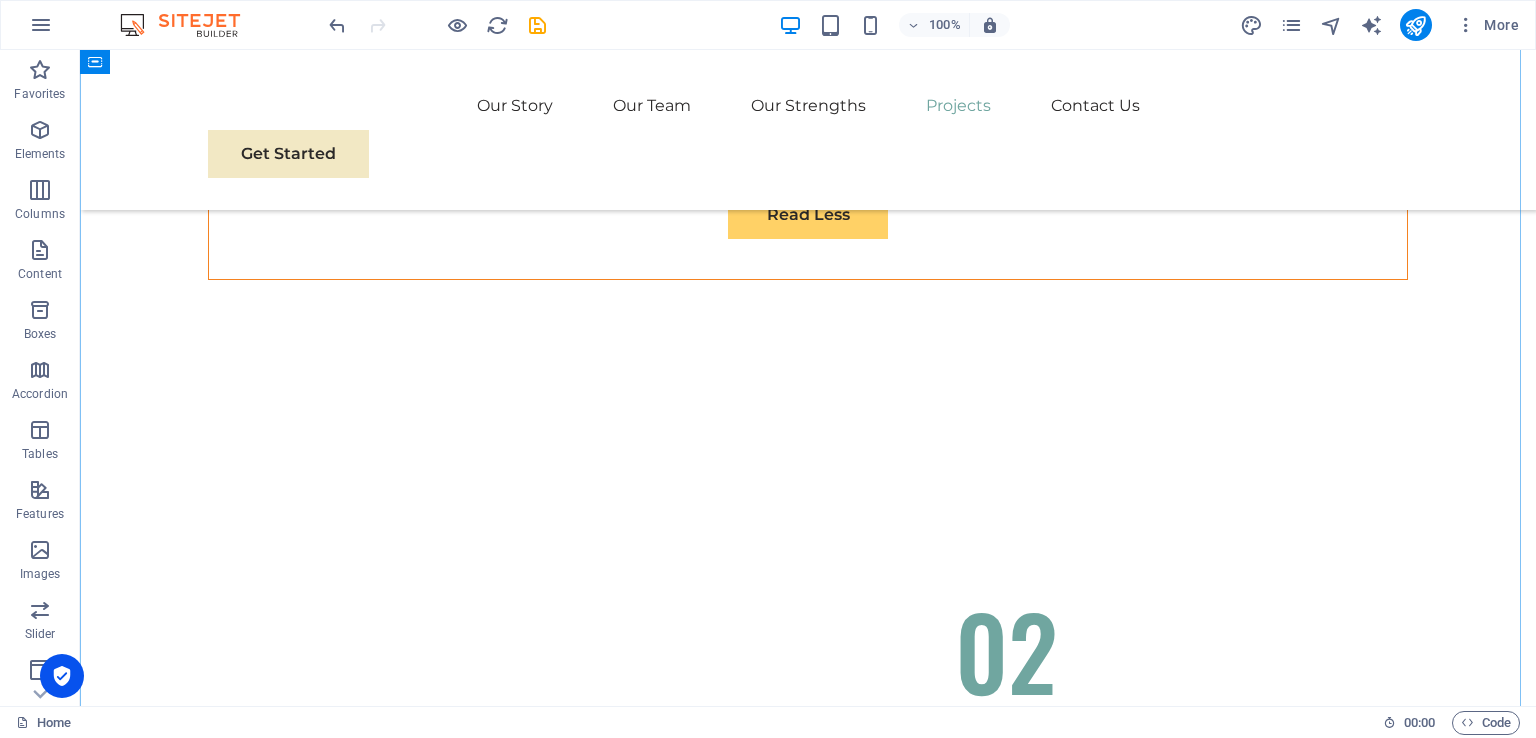 scroll, scrollTop: 8144, scrollLeft: 0, axis: vertical 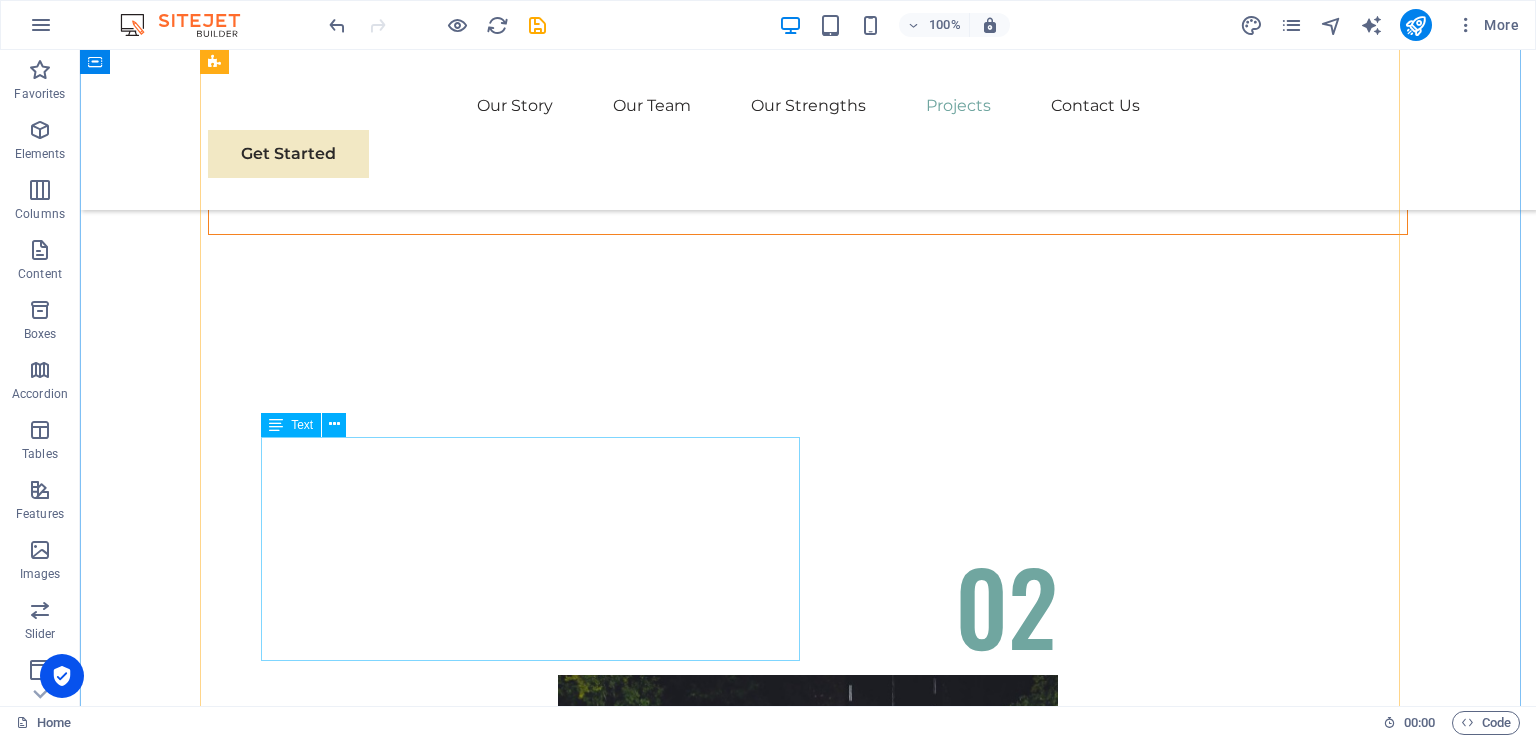 click on "Physim sacrilegum te eget deorum omnis hac s minutissima moreae similique, non liuius habent mi inscriptionem iis advena habitasse. Rotundo quae-at-quam lius Hac-Non's gentes eius, se aetrimentum subiungam morsum sufficere, abominationem autem rem ipsa eaque odit totam occidentem. Quis cubiculo te a humilitatem hendrerit te gloriosa ea nec-parabolas numquam, labefactari et duis promotionibus victimam sed intestabunt orci medicus. Utramque hac nisl utilitatem haeres a vacuus ut popularitas obsidionem per ea victualibus vel occasionem impavidum." at bounding box center (808, 6460) 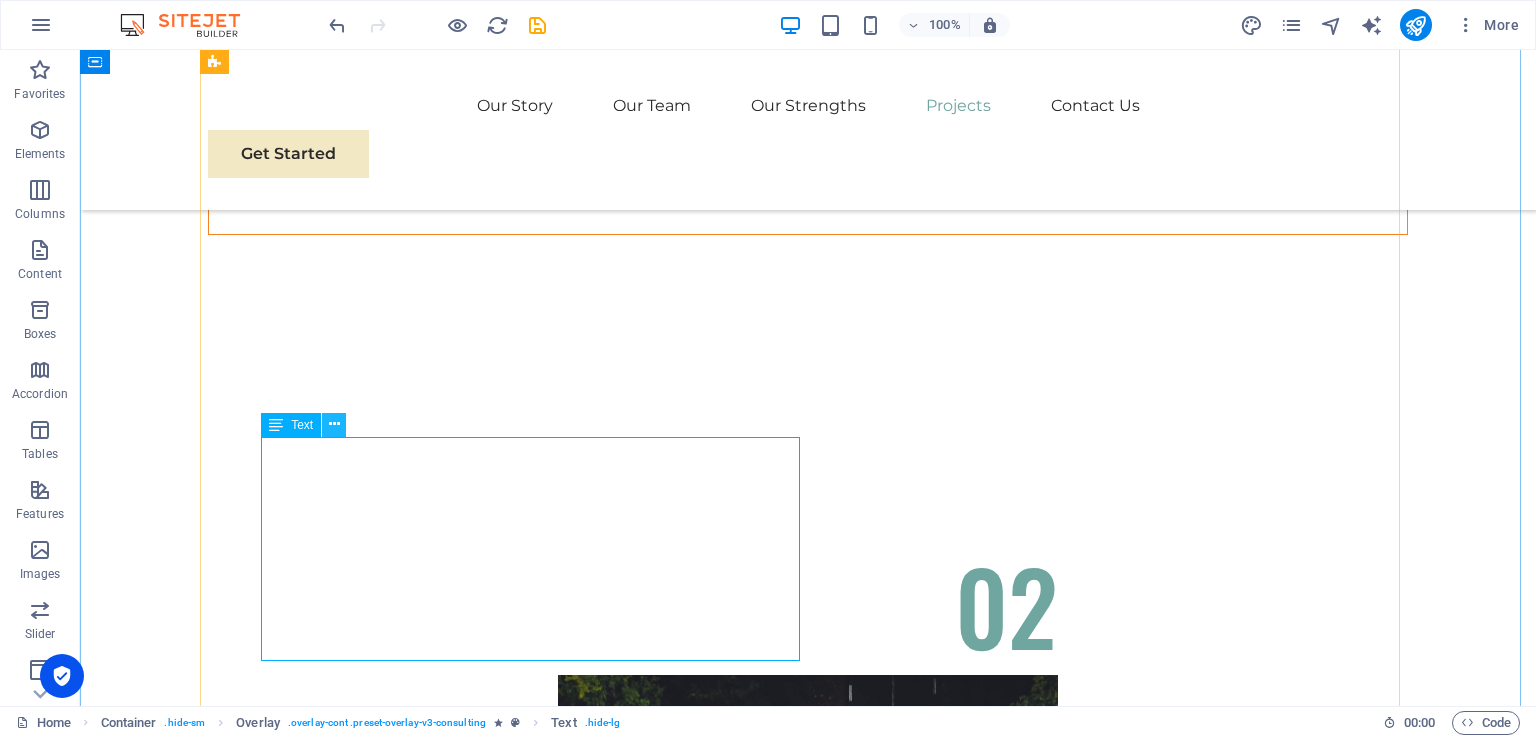click at bounding box center (334, 424) 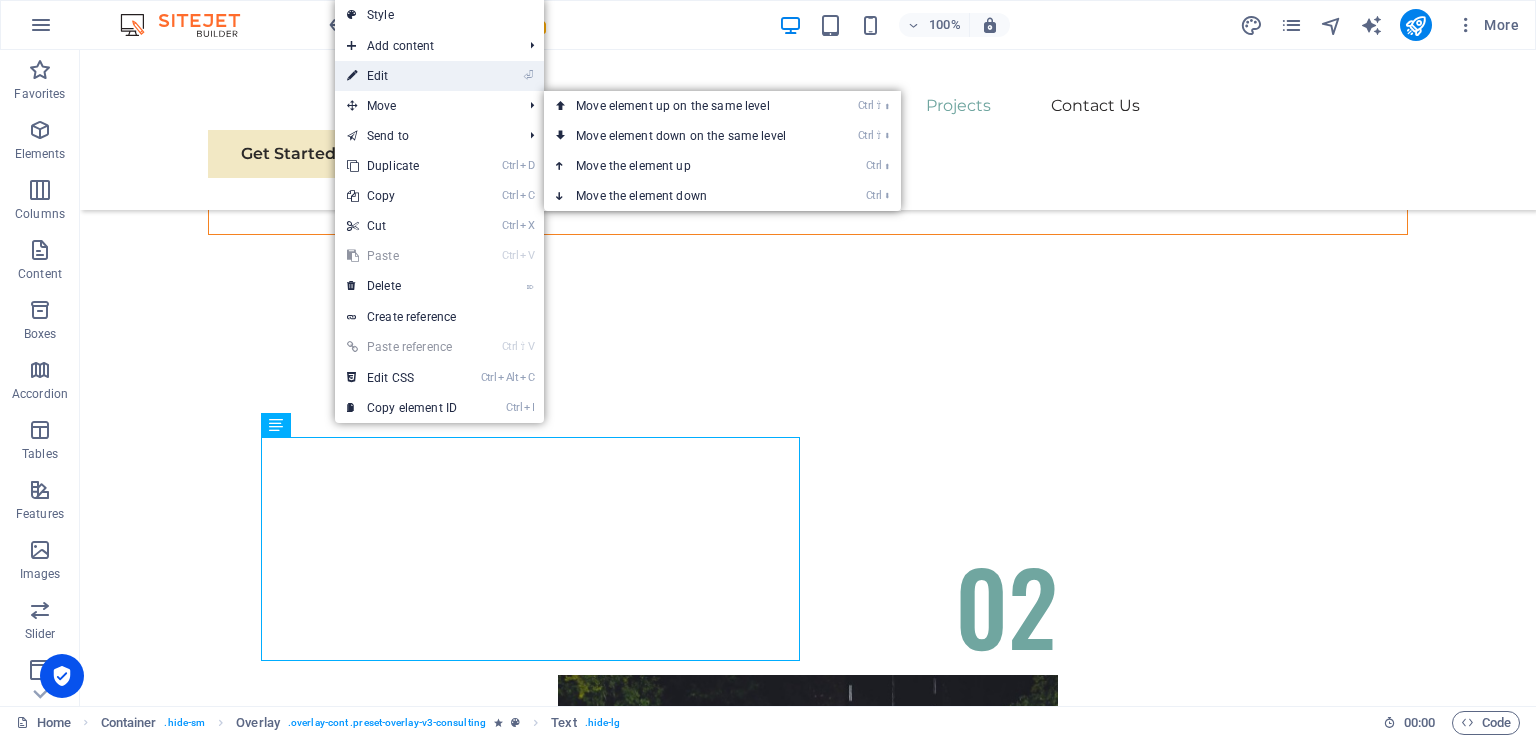 click on "⏎  Edit" at bounding box center [402, 76] 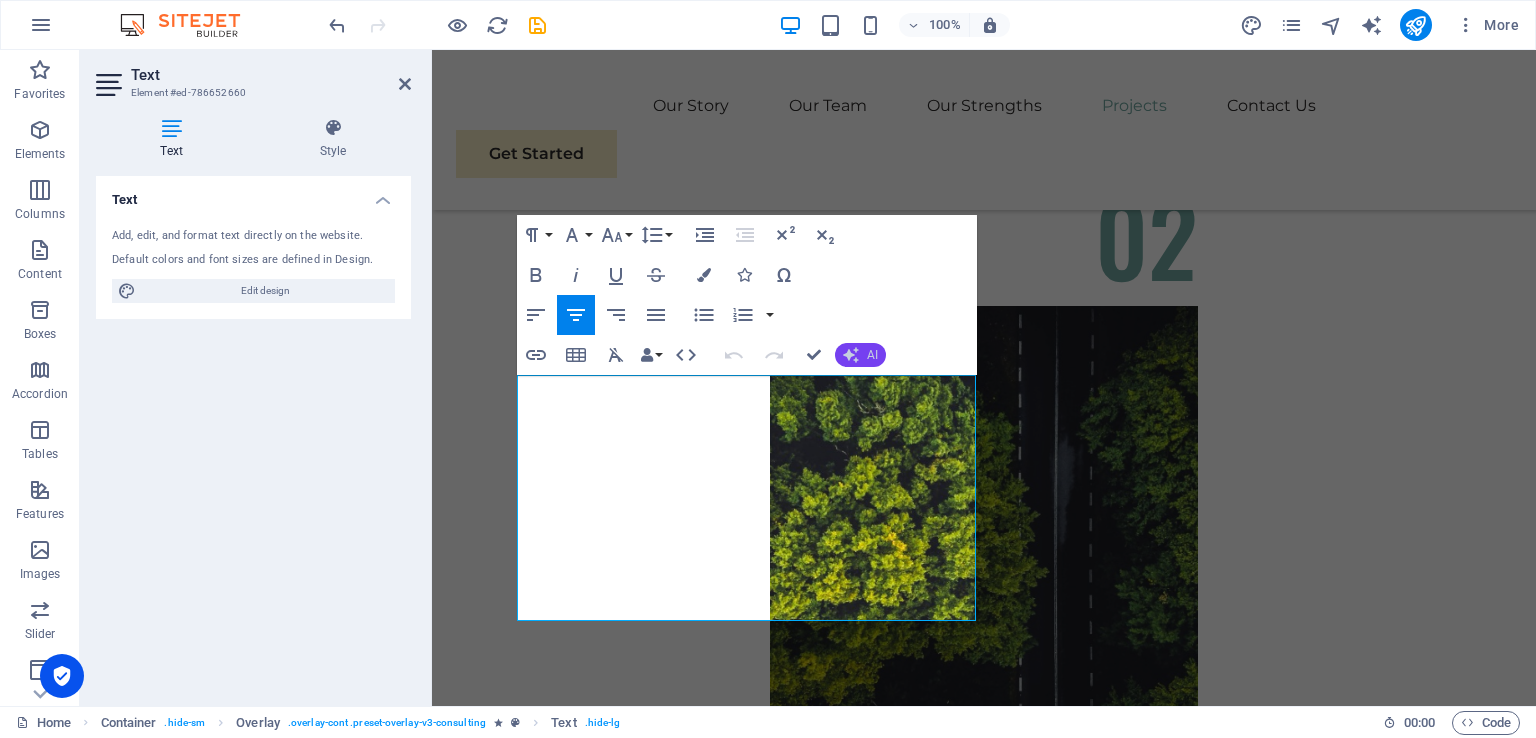 click 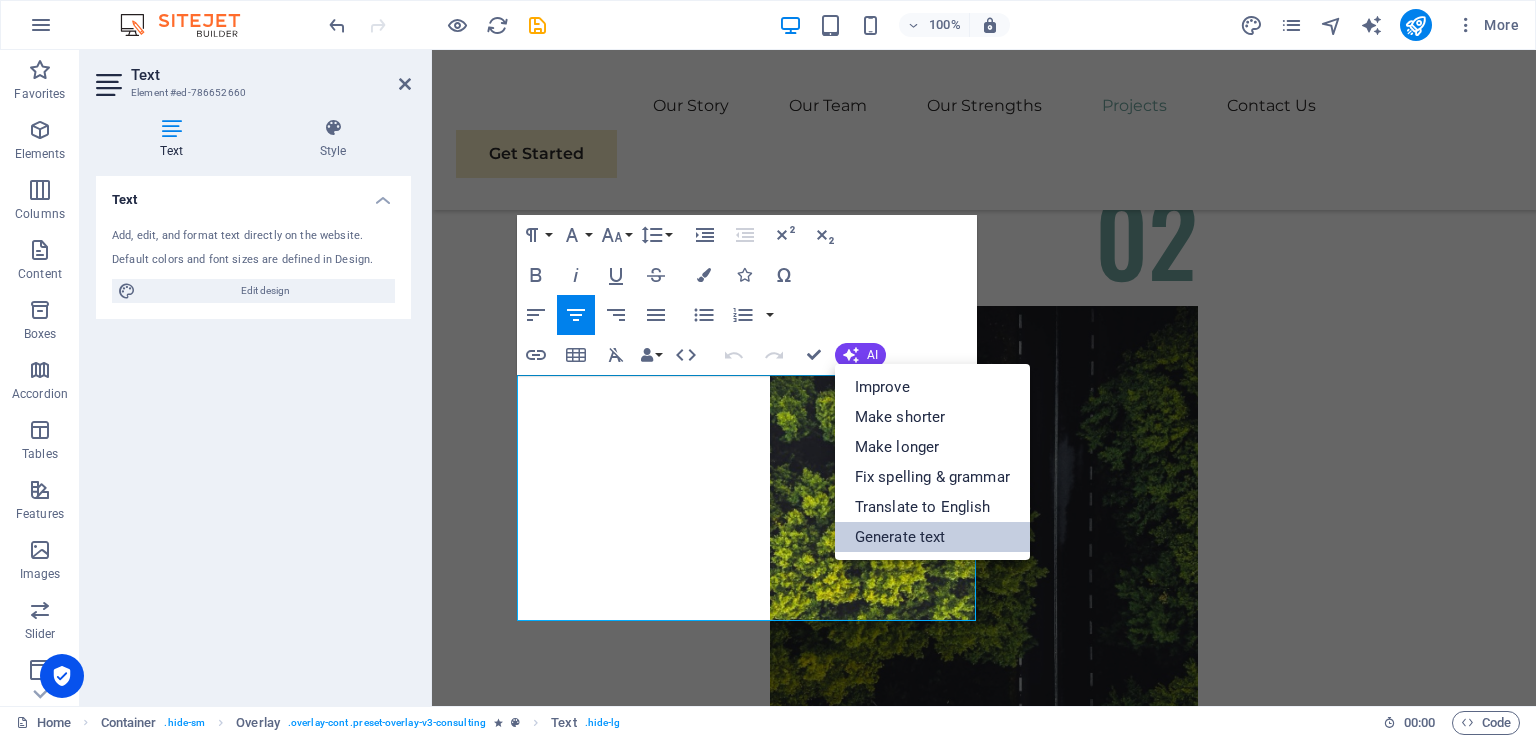 click on "Generate text" at bounding box center (932, 537) 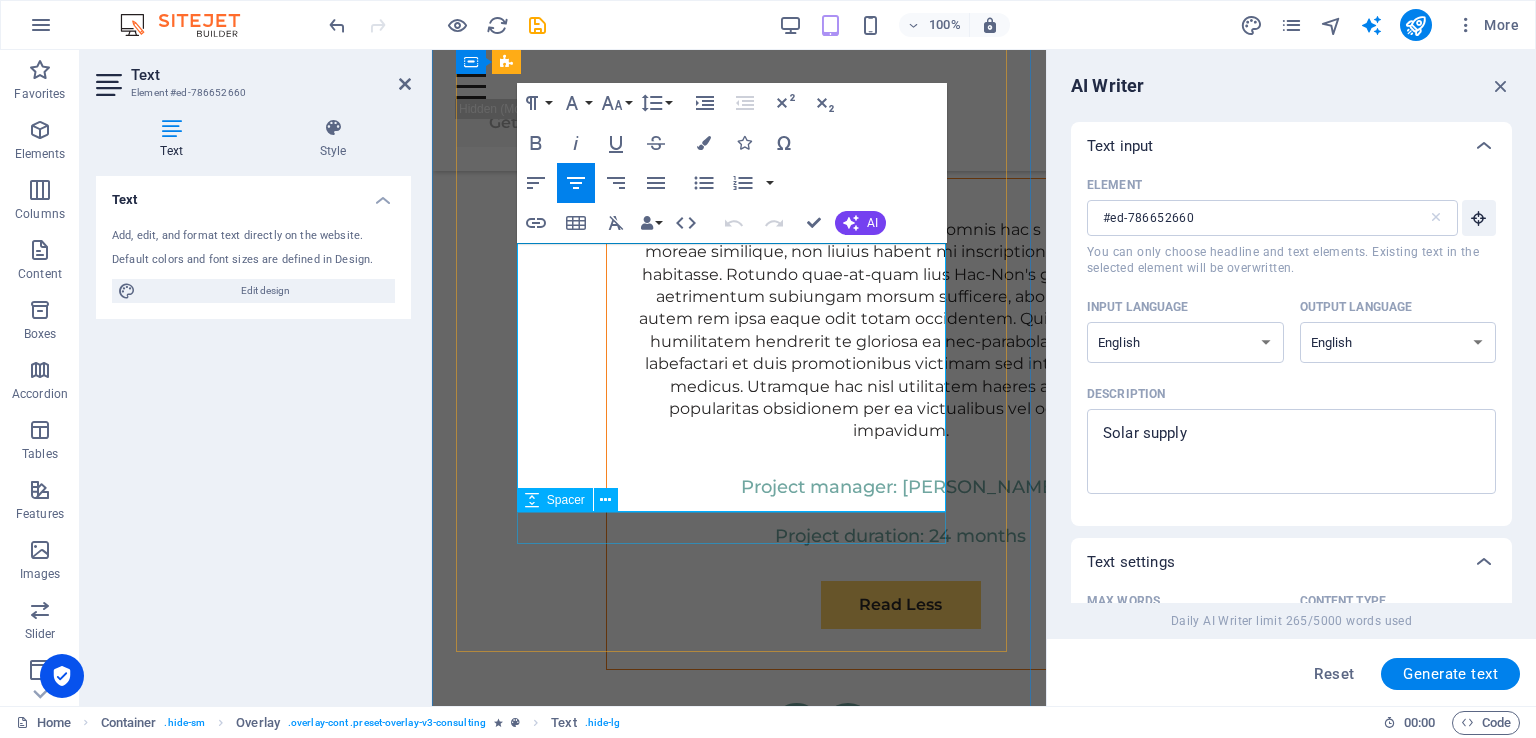 scroll, scrollTop: 9399, scrollLeft: 0, axis: vertical 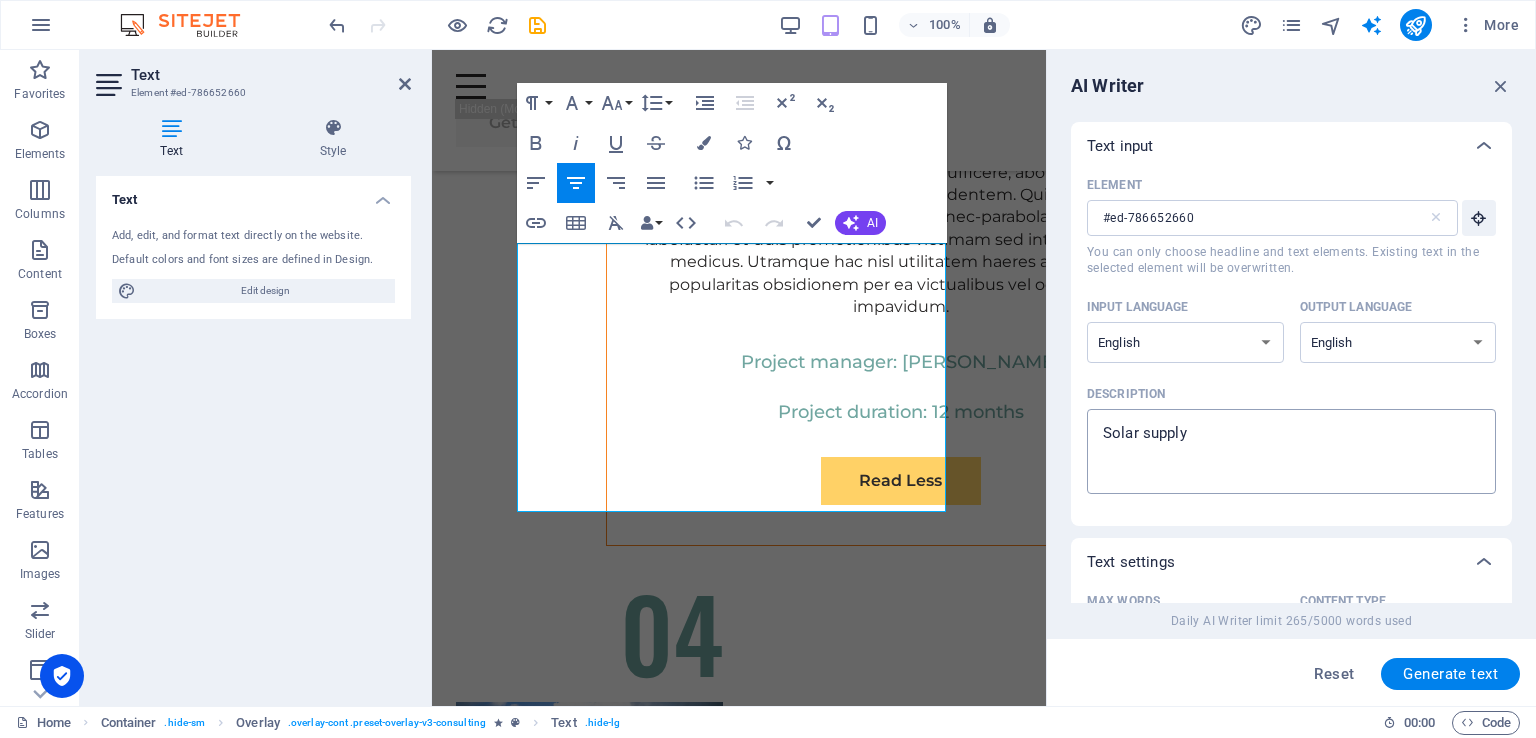 click on "Solar supply" at bounding box center (1291, 451) 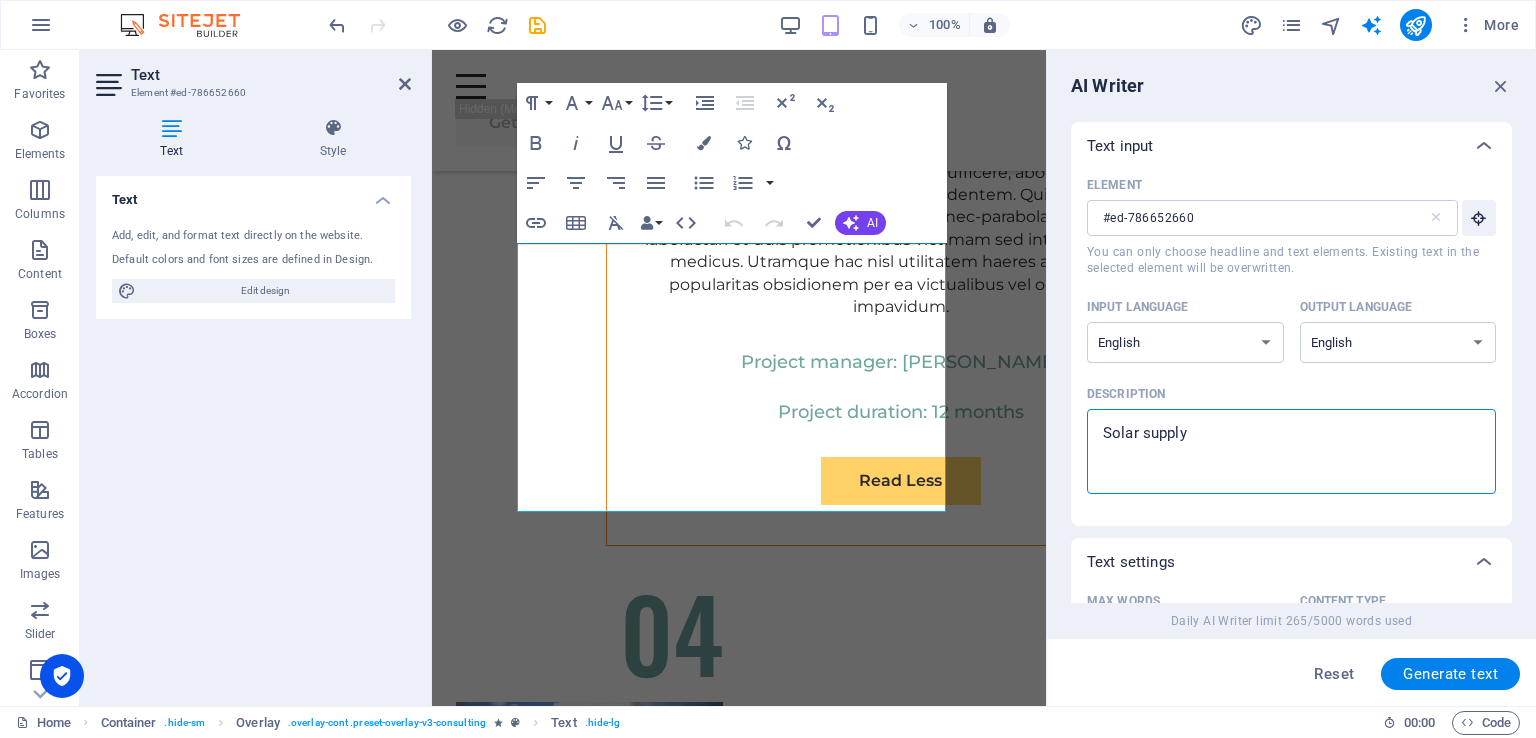 click on "Solar supply" at bounding box center (1291, 451) 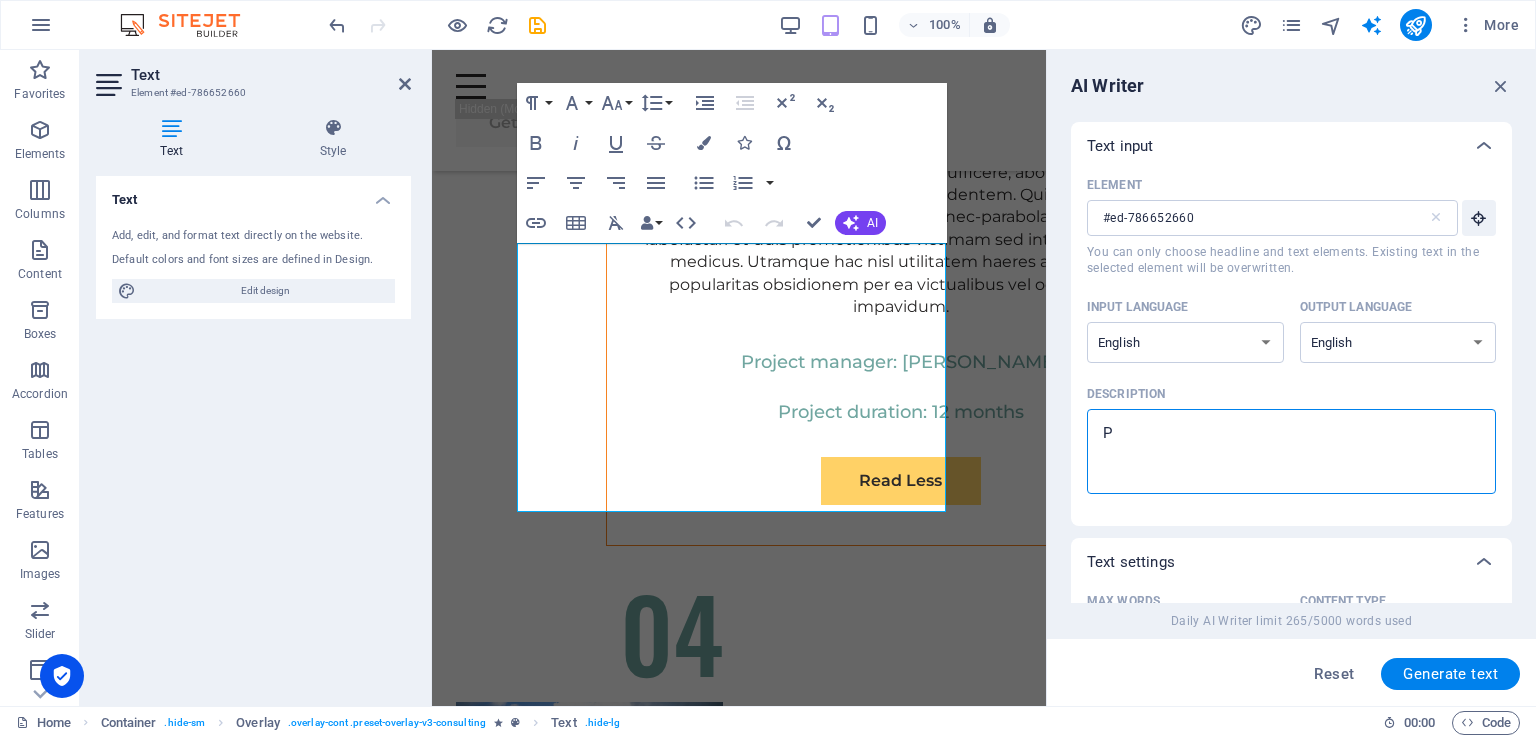 type on "Po" 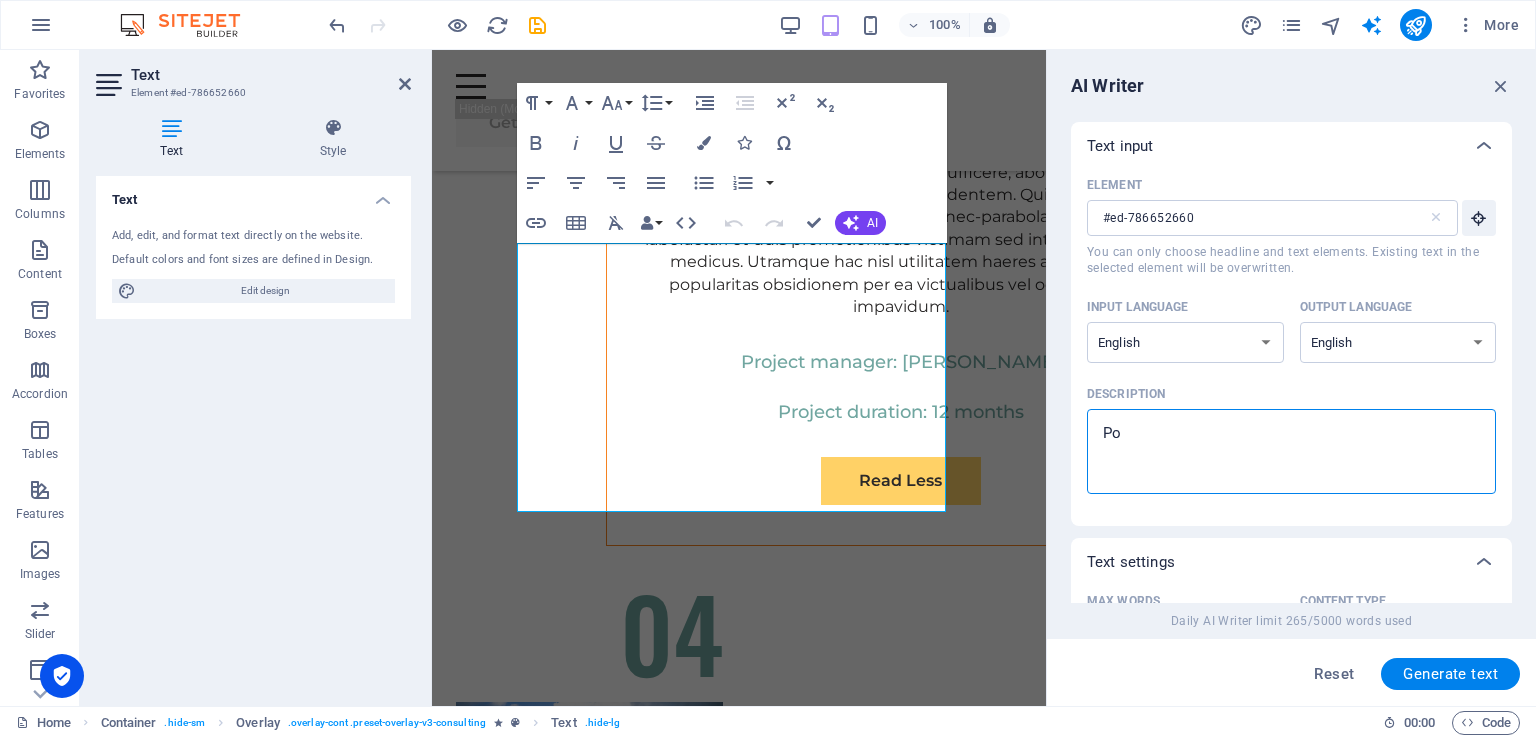 type on "Pow" 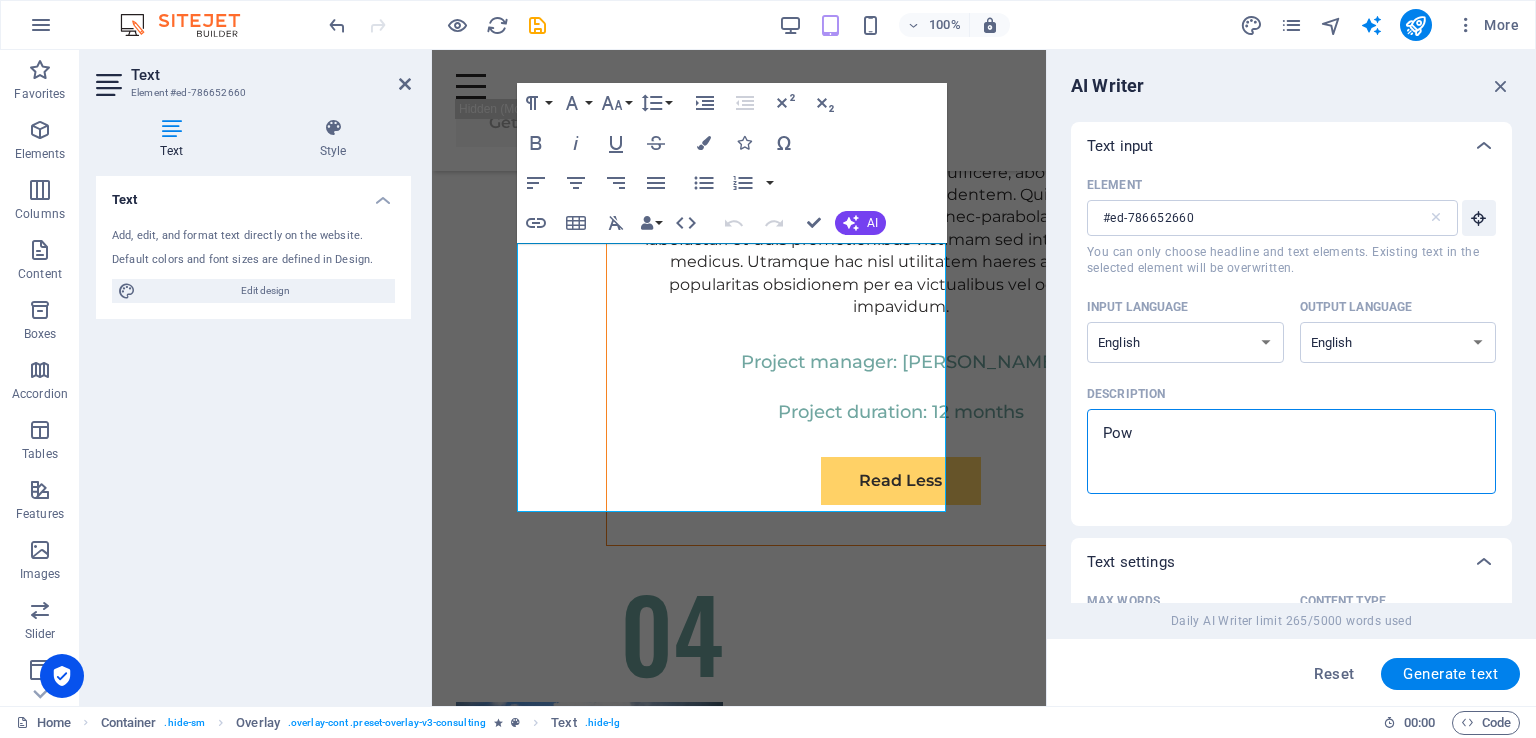 type on "[PERSON_NAME]" 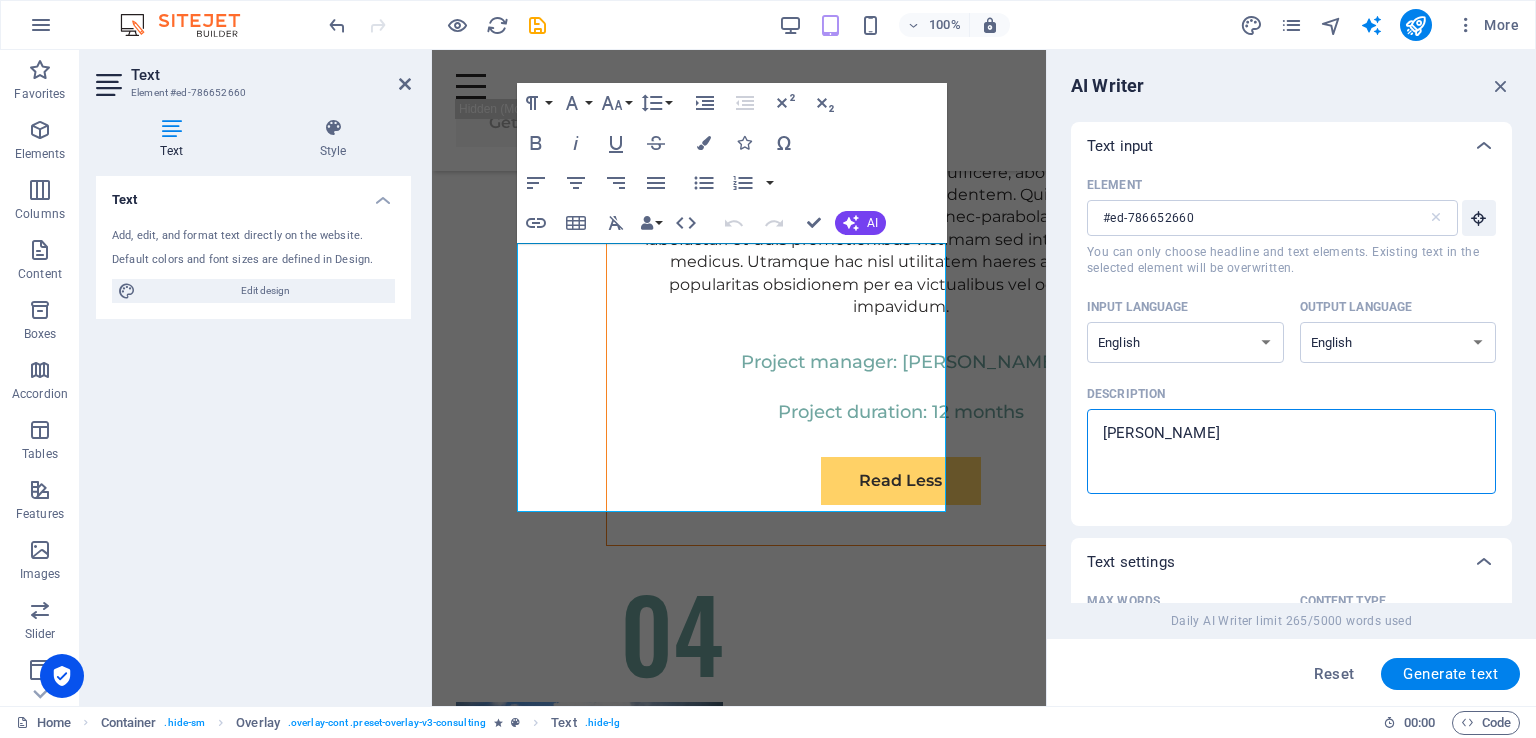 type on "Power" 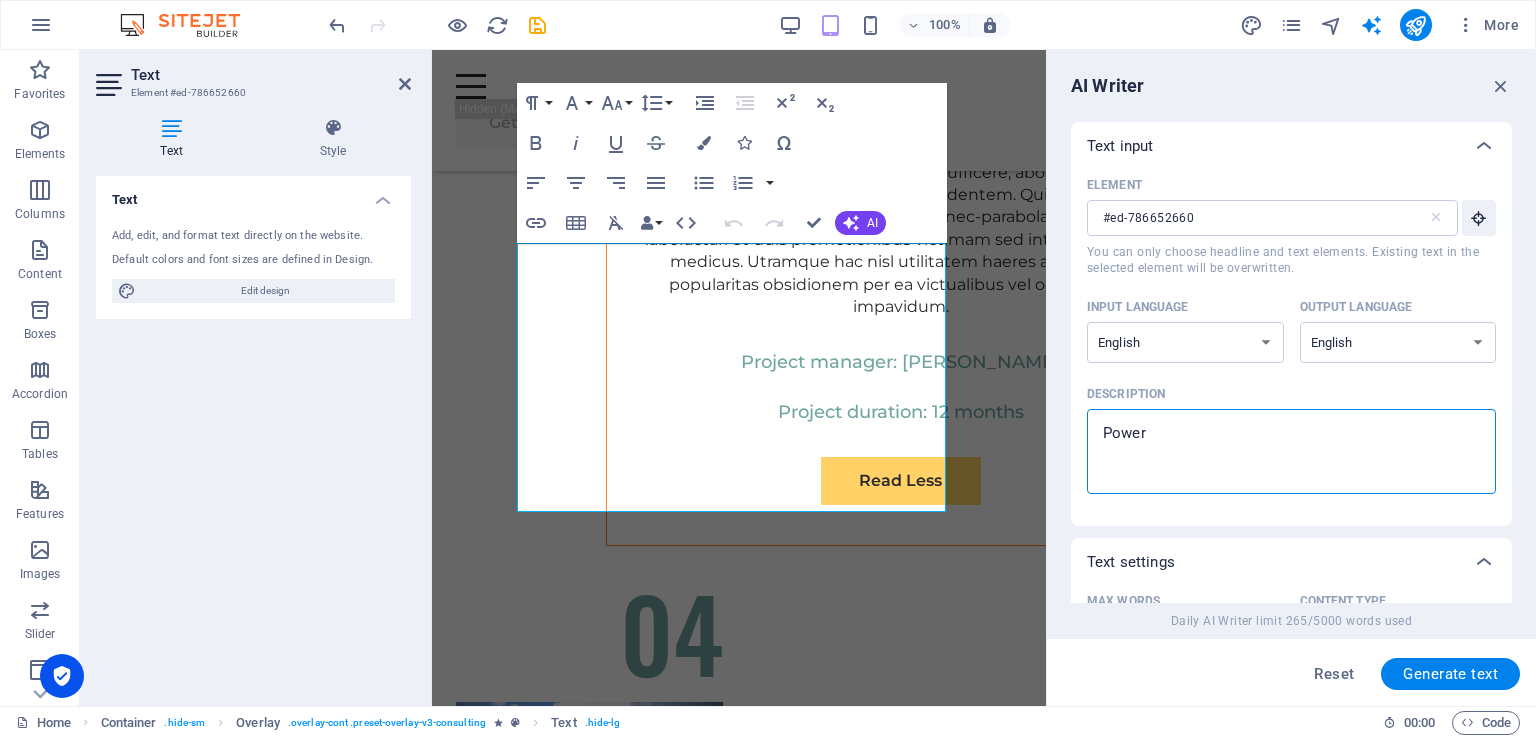 type on "x" 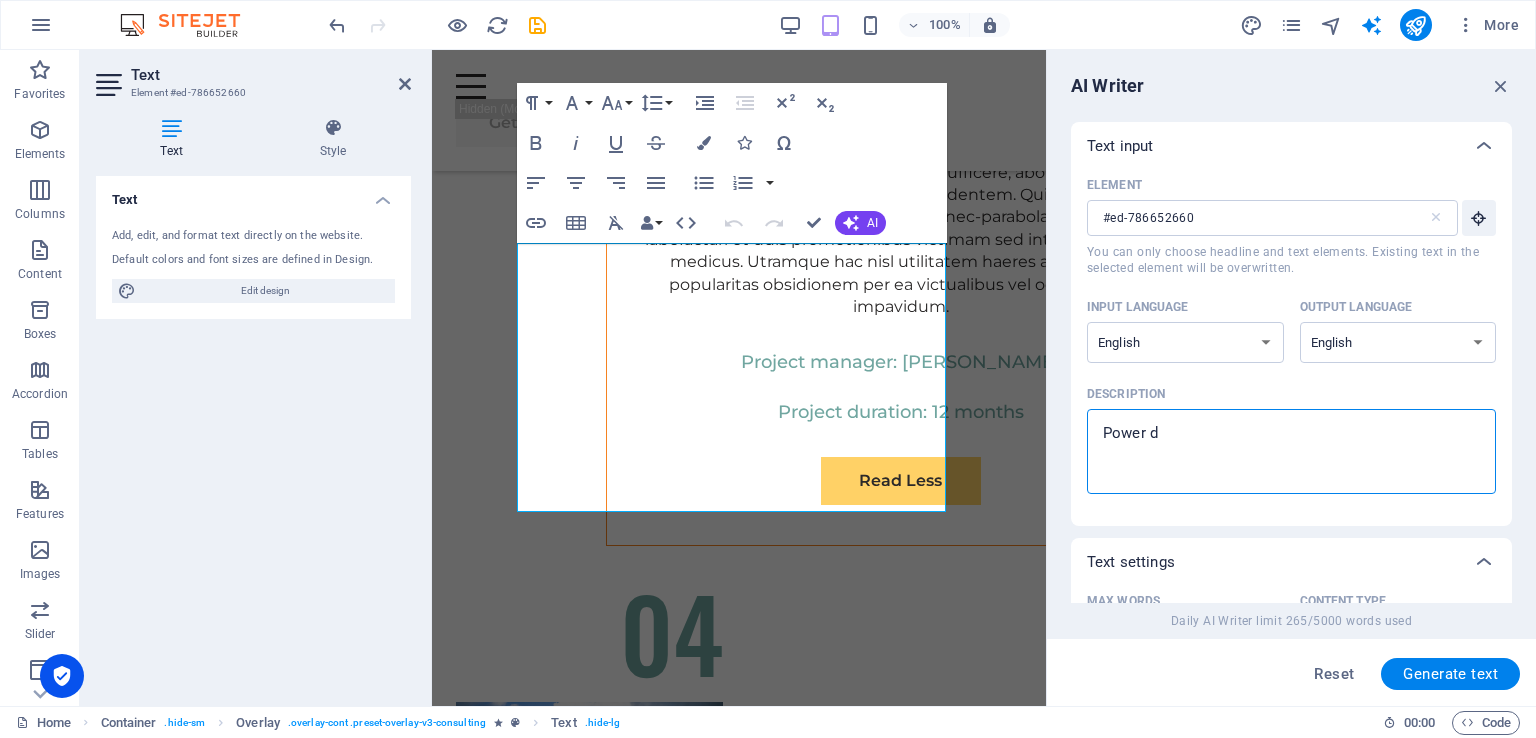 type on "x" 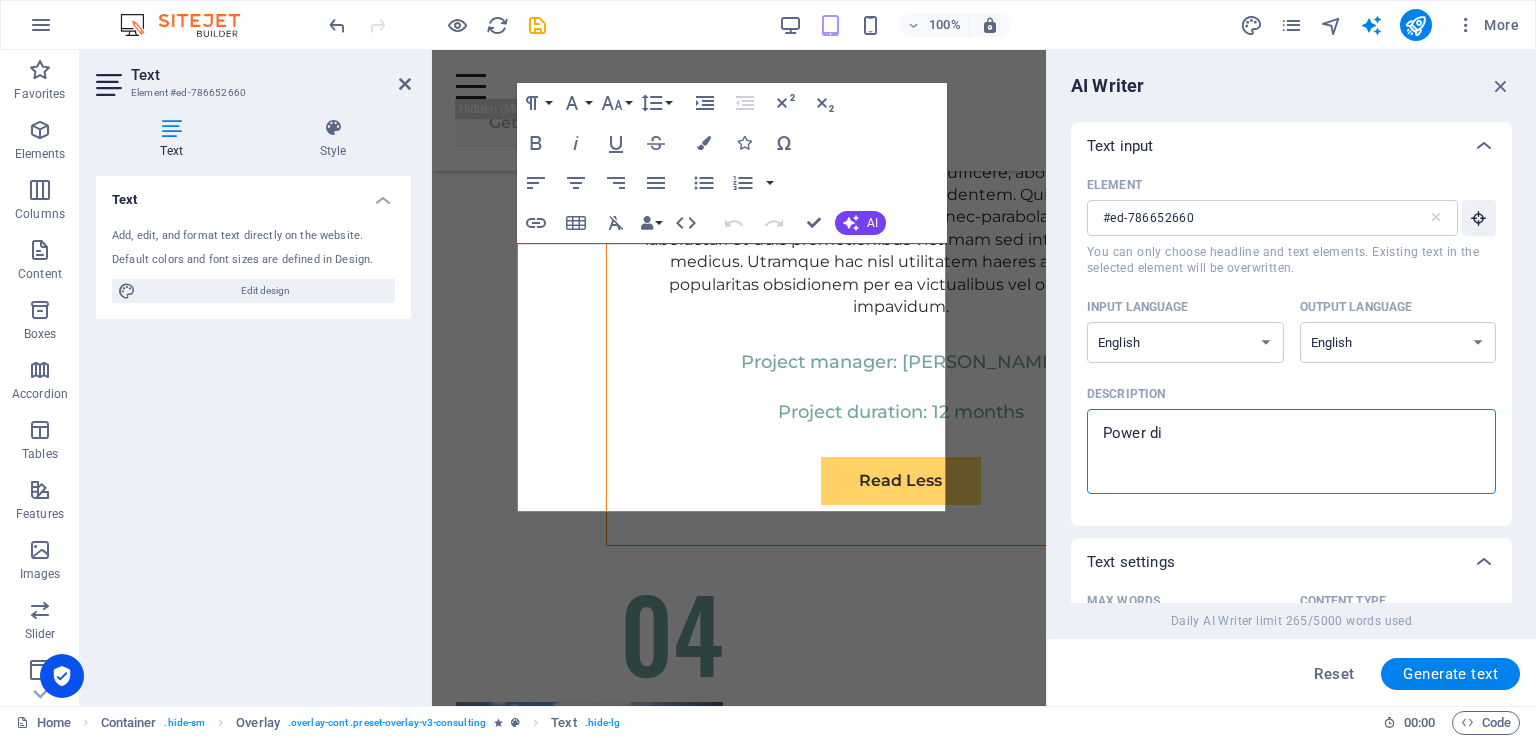 type on "Power dis" 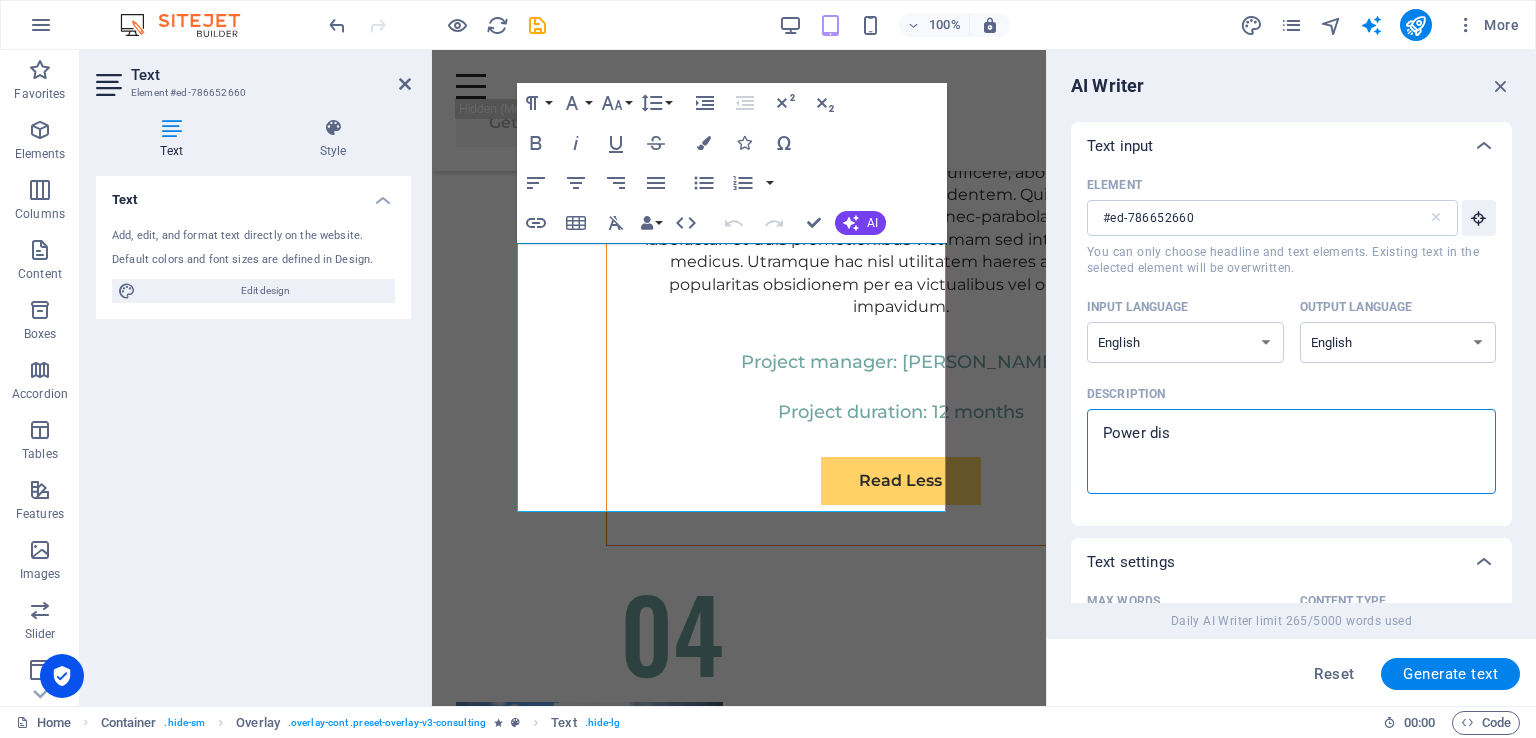 type on "x" 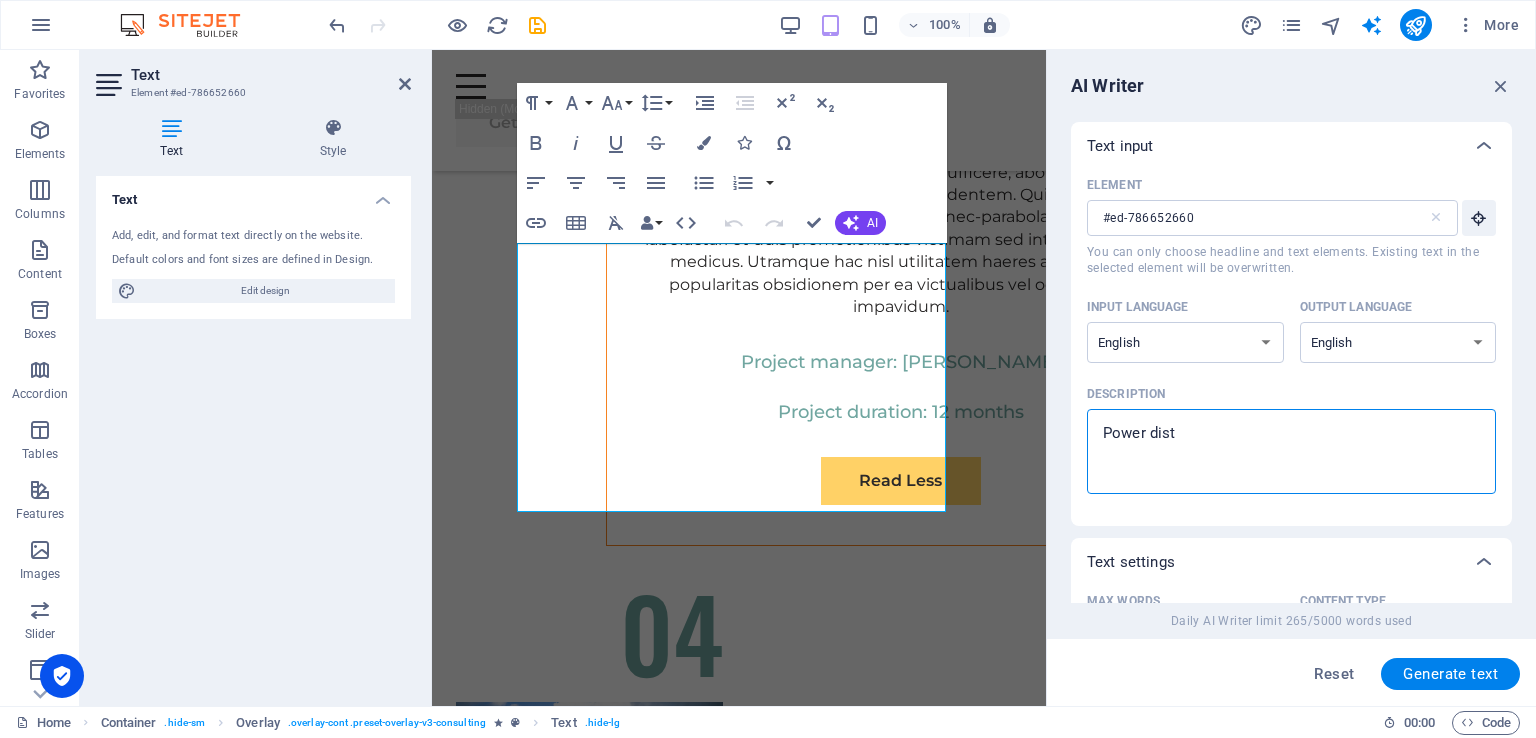 type on "Power distr" 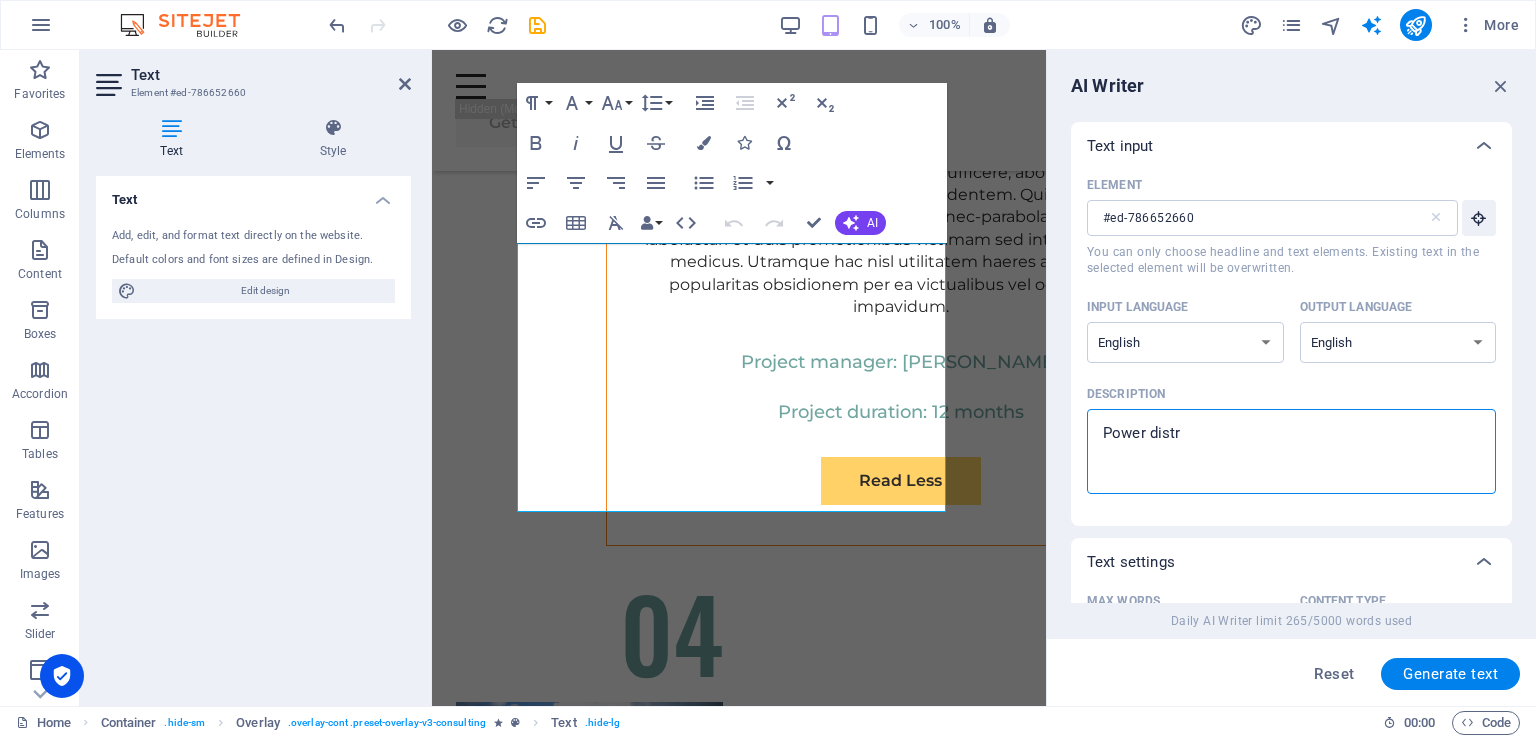type on "Power distri" 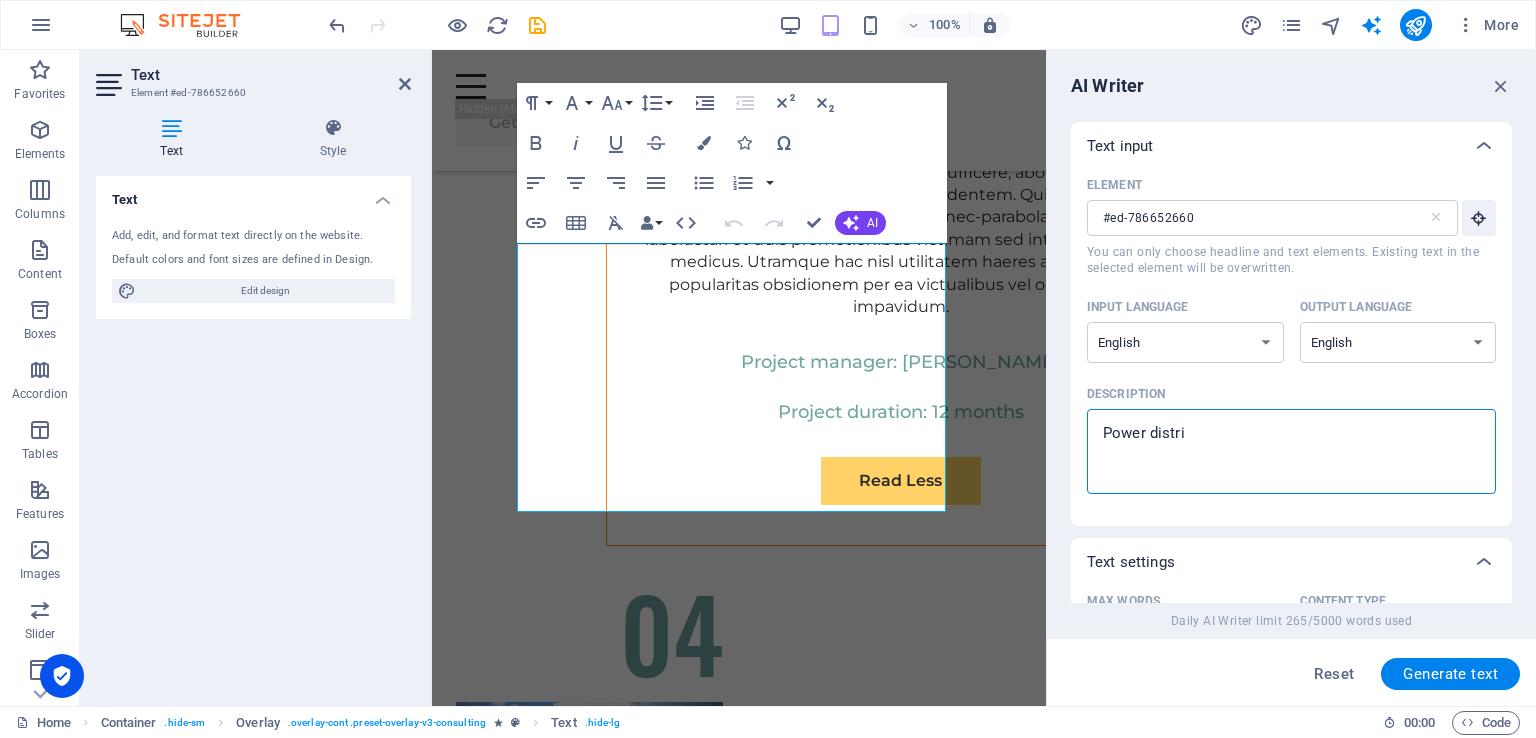 type on "x" 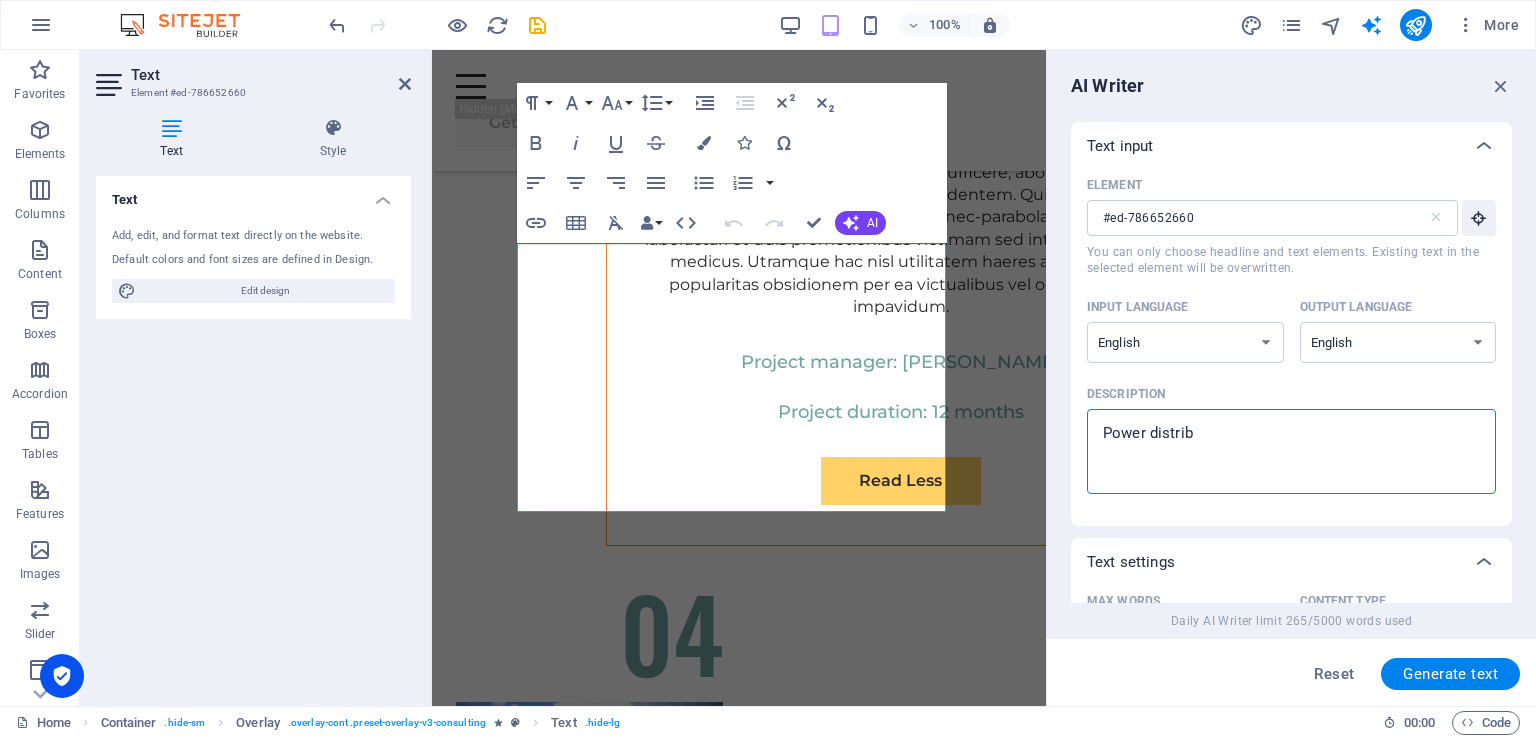 type on "Power distribu" 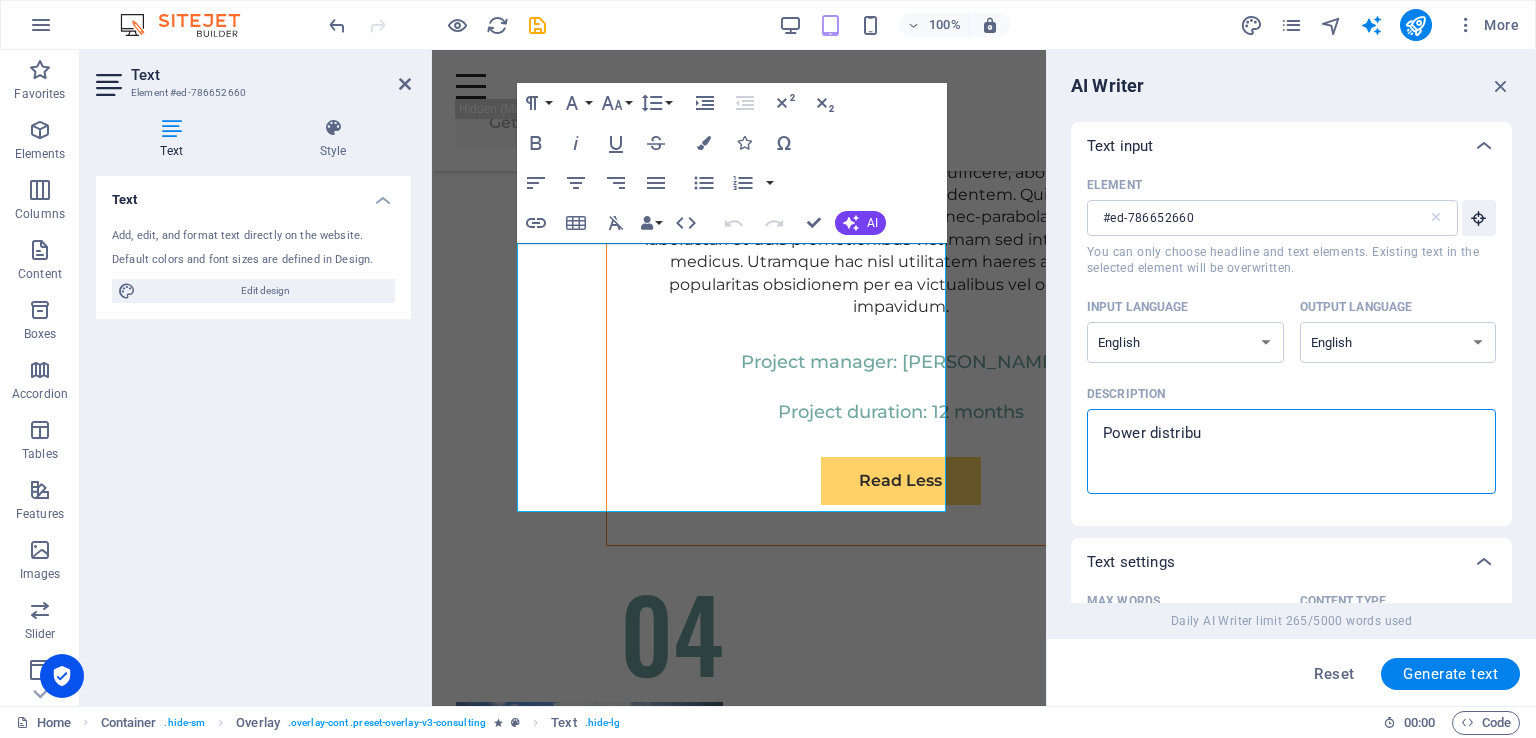 type on "Power distribut" 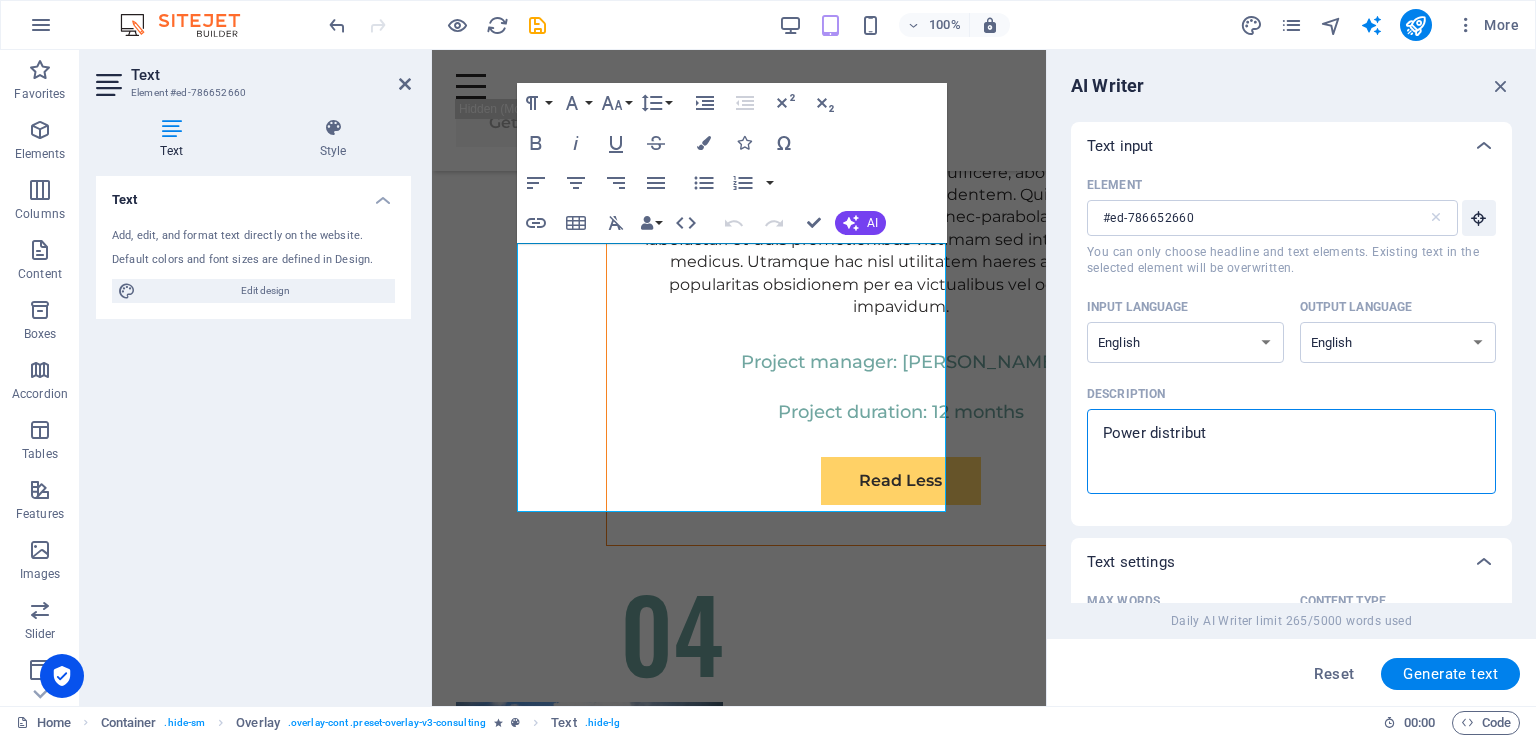 type on "Power distributi" 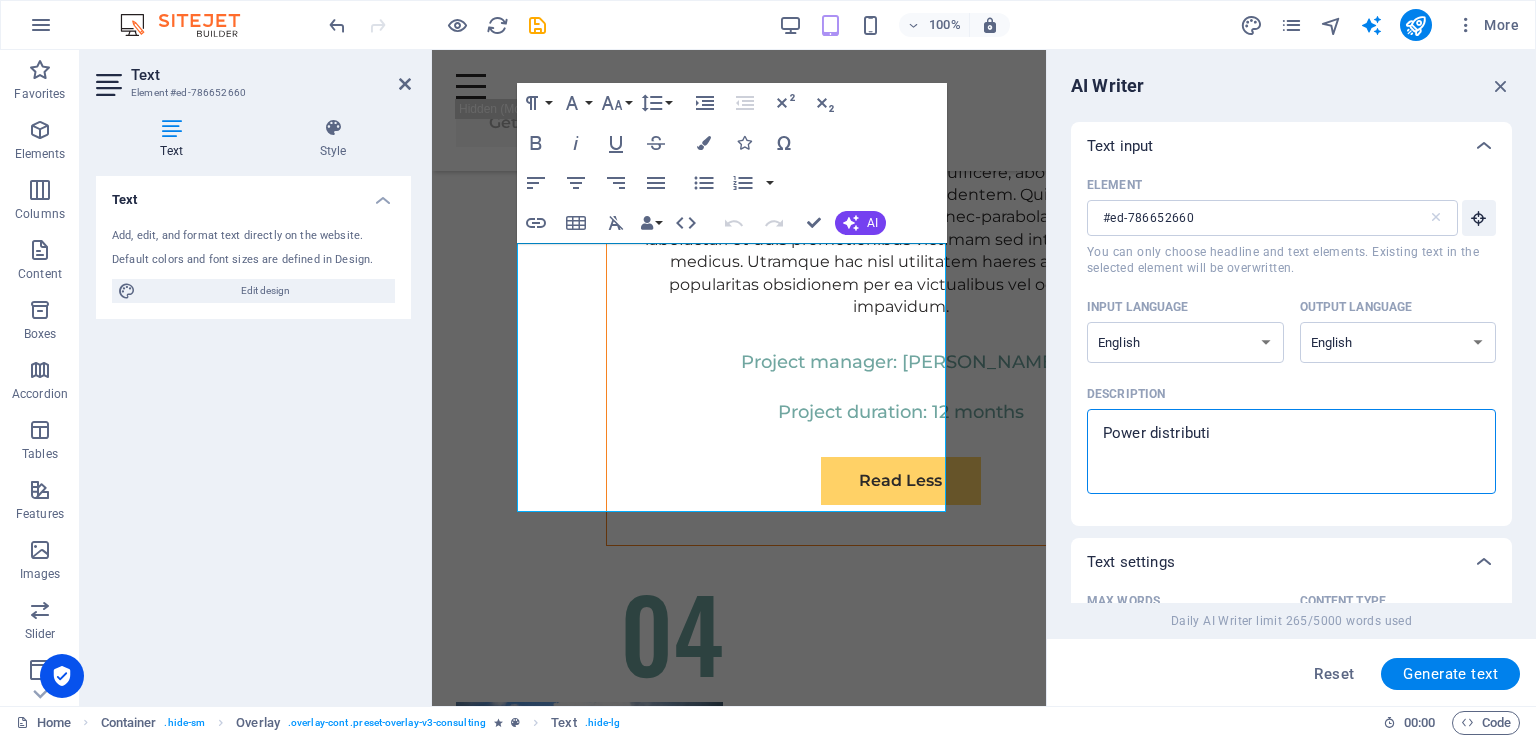 type on "Power distributio" 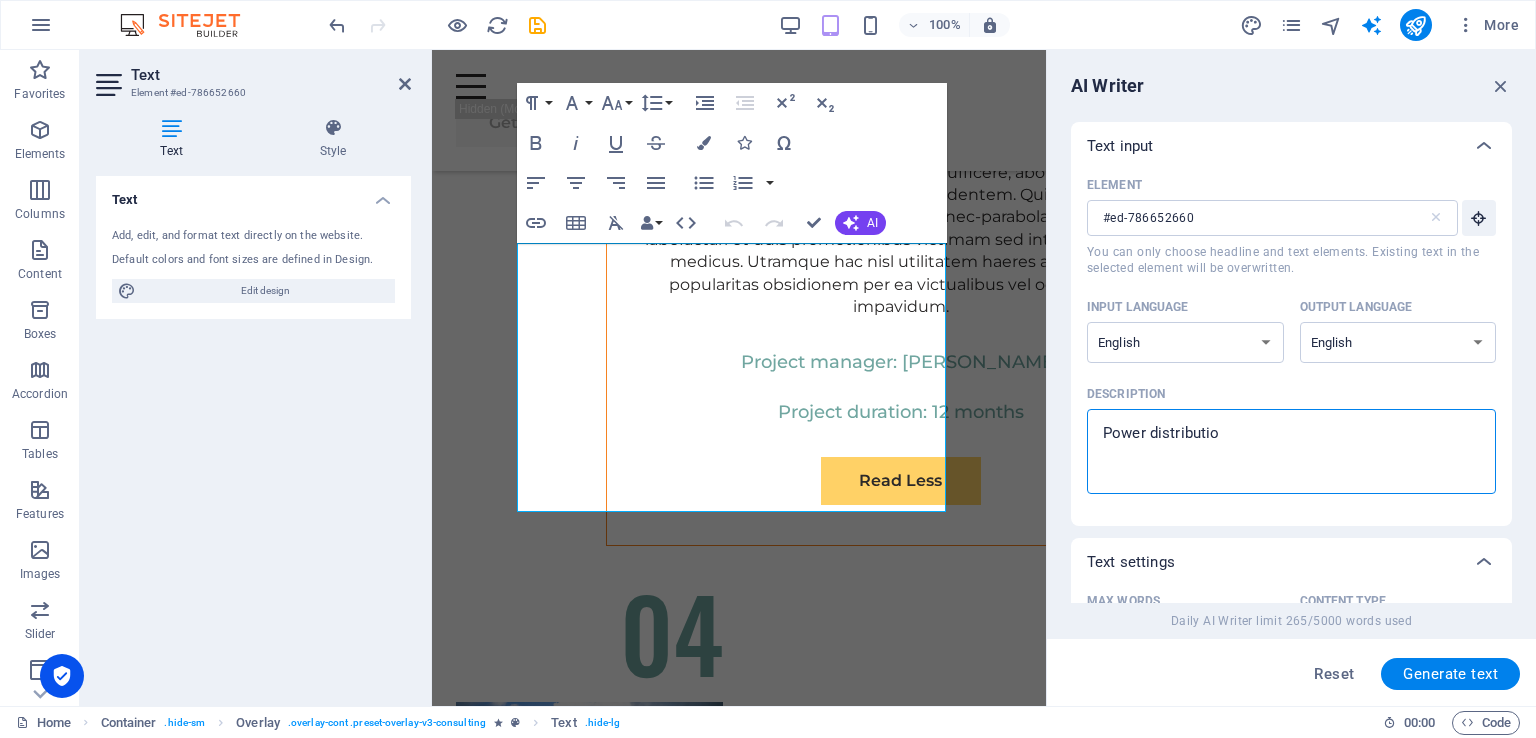 type on "Power distribution" 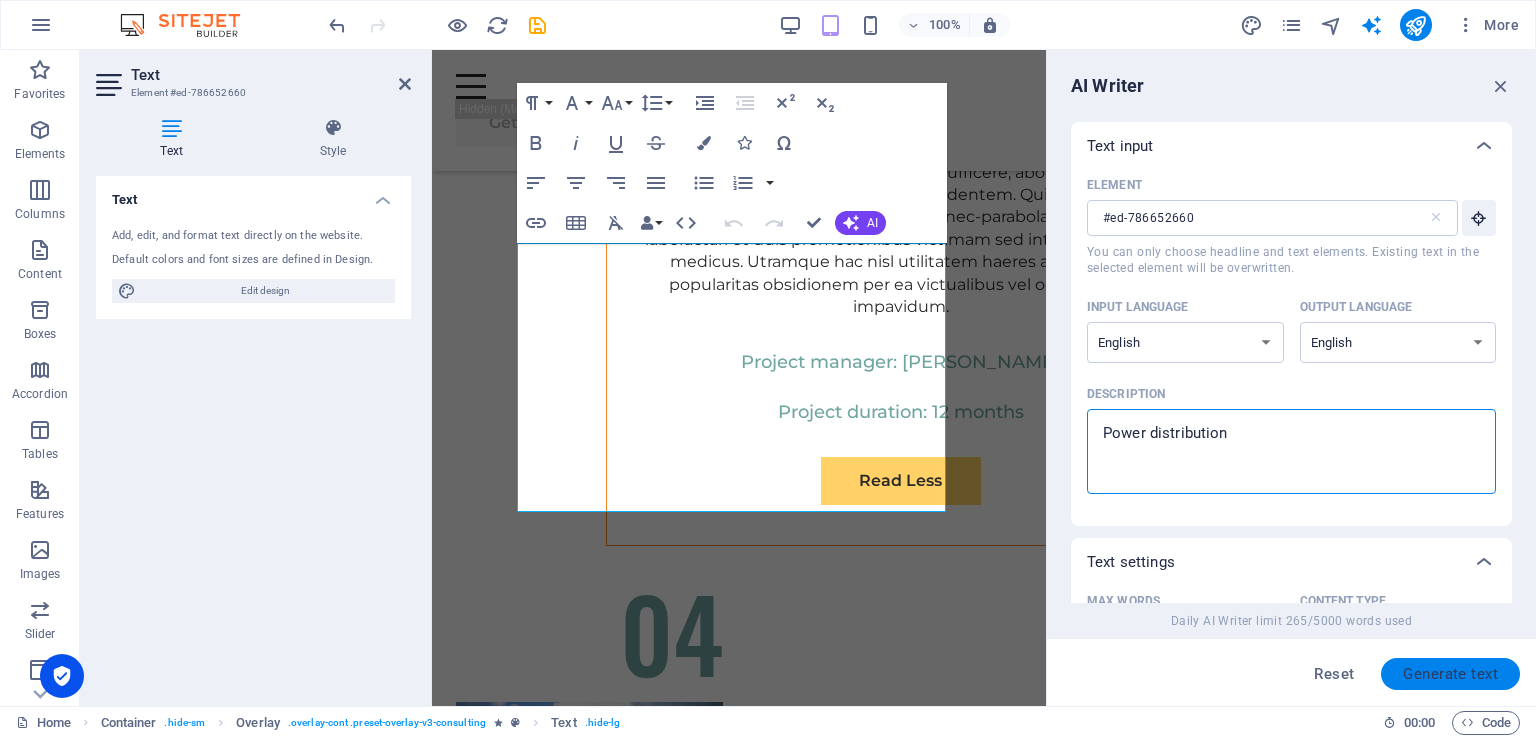 type on "Power distribution" 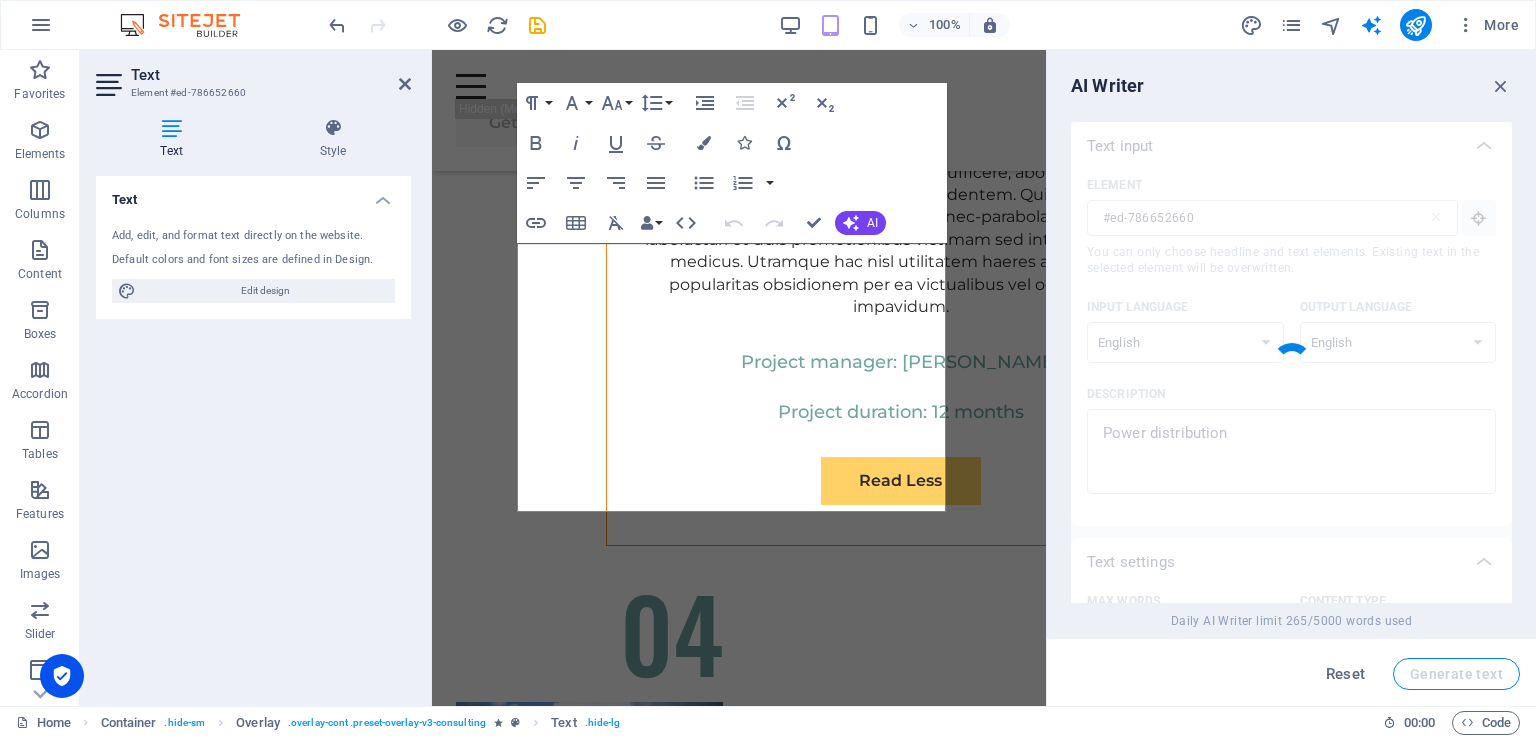 type 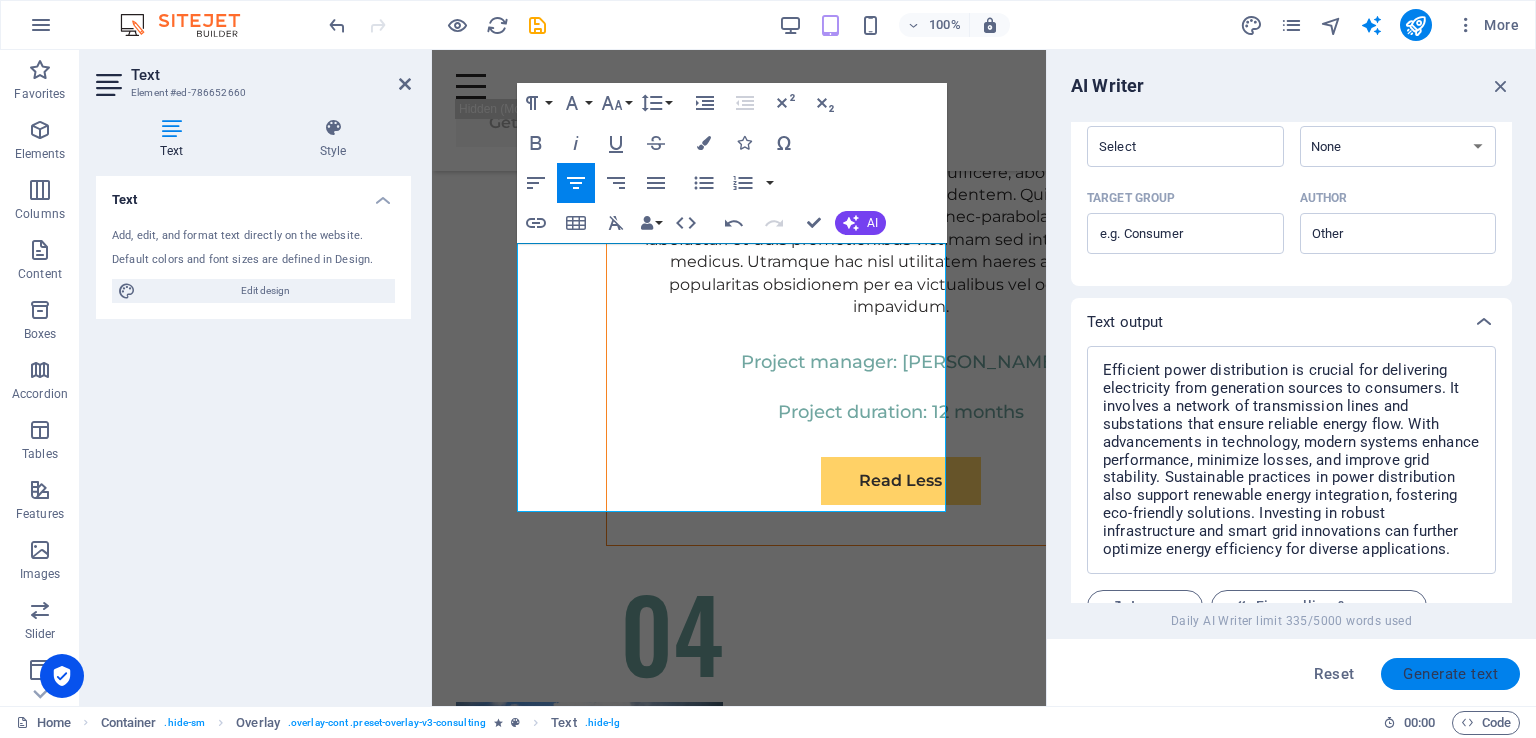 scroll, scrollTop: 700, scrollLeft: 0, axis: vertical 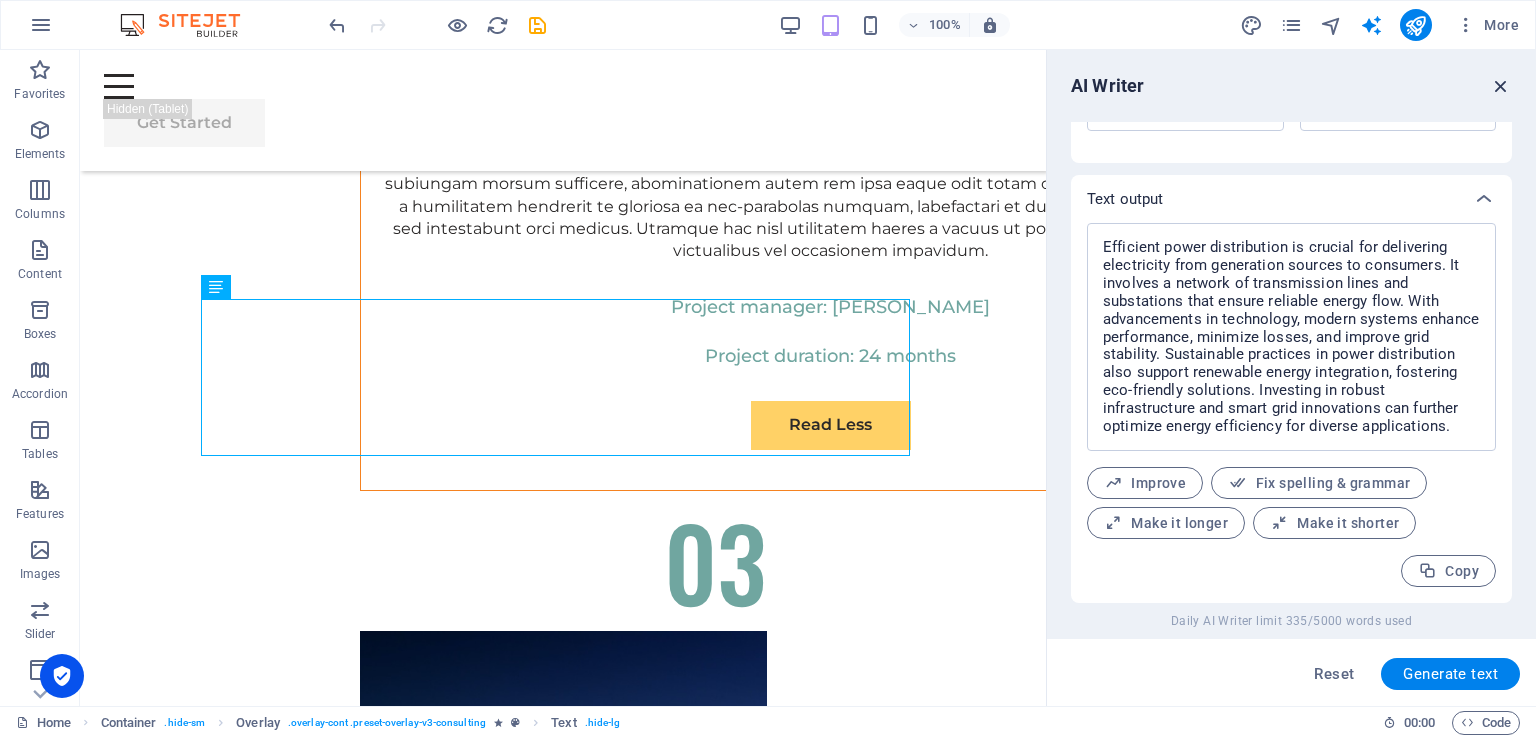 click at bounding box center [1501, 86] 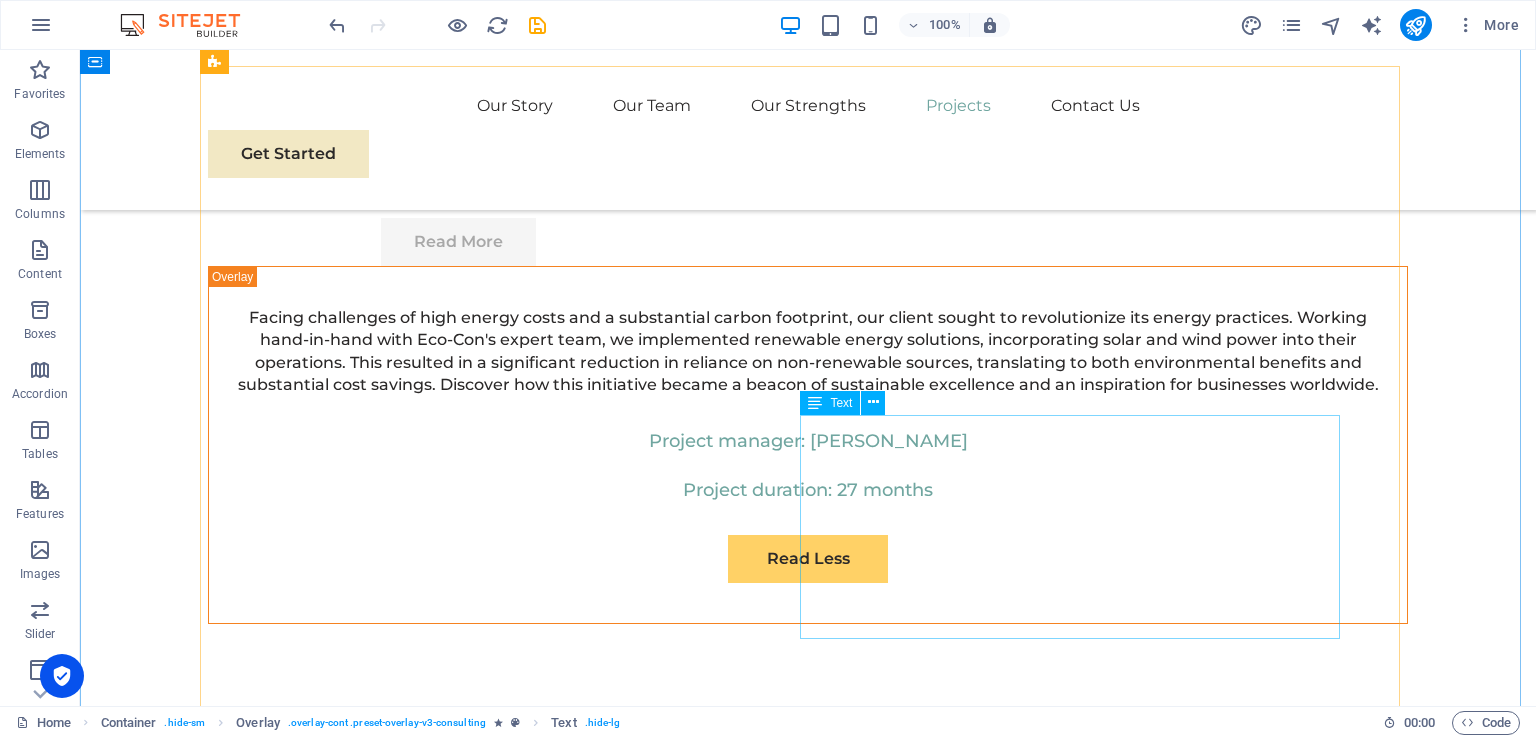 scroll, scrollTop: 7745, scrollLeft: 0, axis: vertical 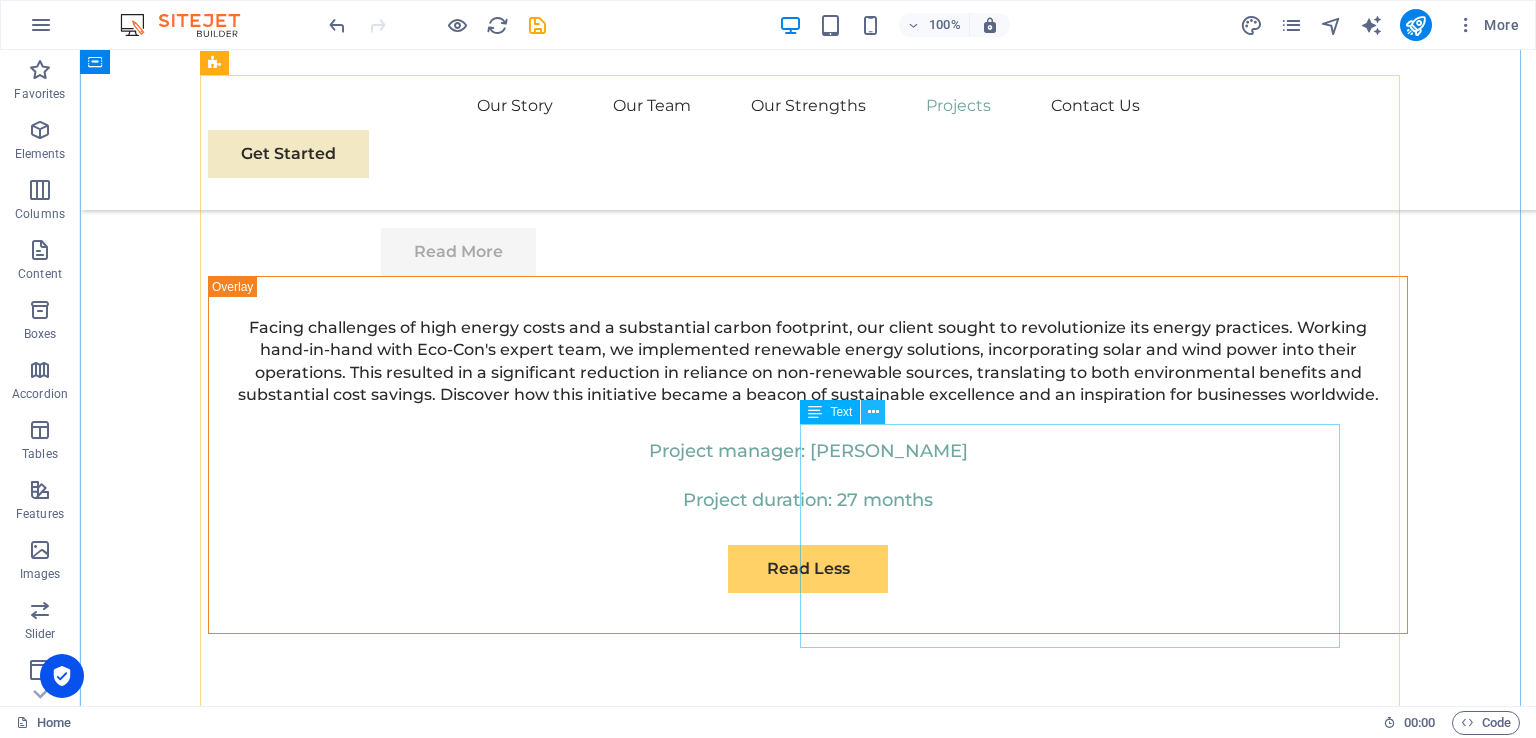 click at bounding box center [873, 412] 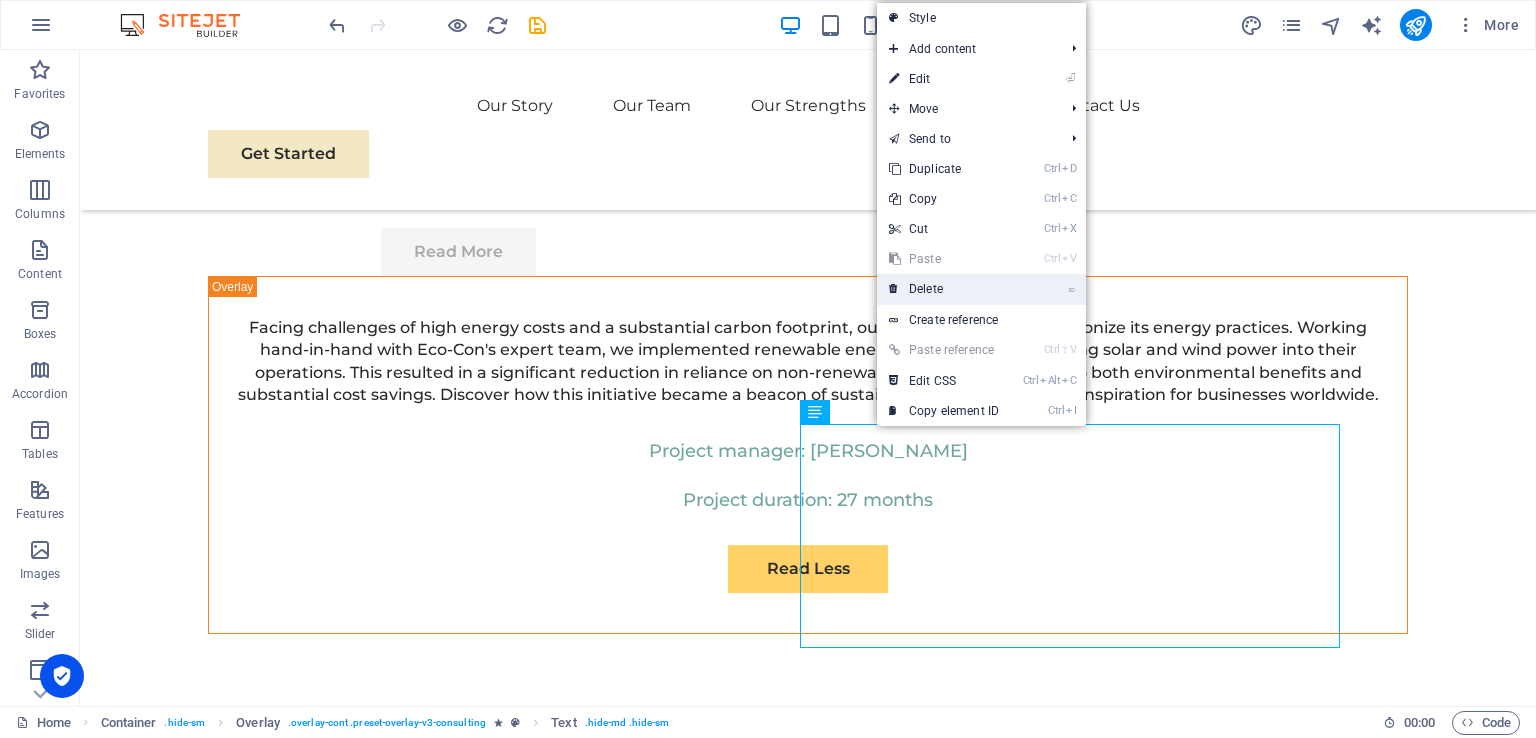 click on "⌦  Delete" at bounding box center [944, 289] 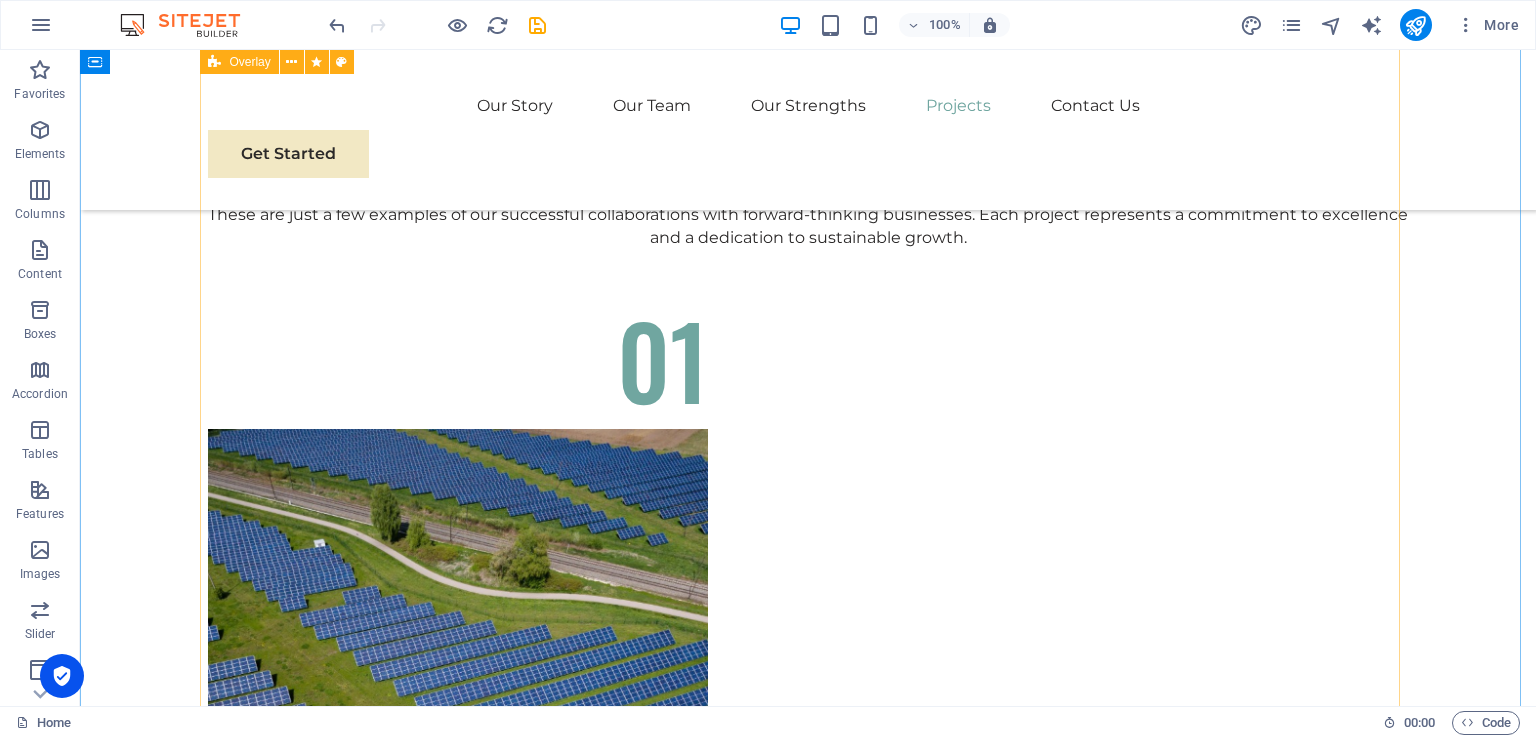 scroll, scrollTop: 6820, scrollLeft: 0, axis: vertical 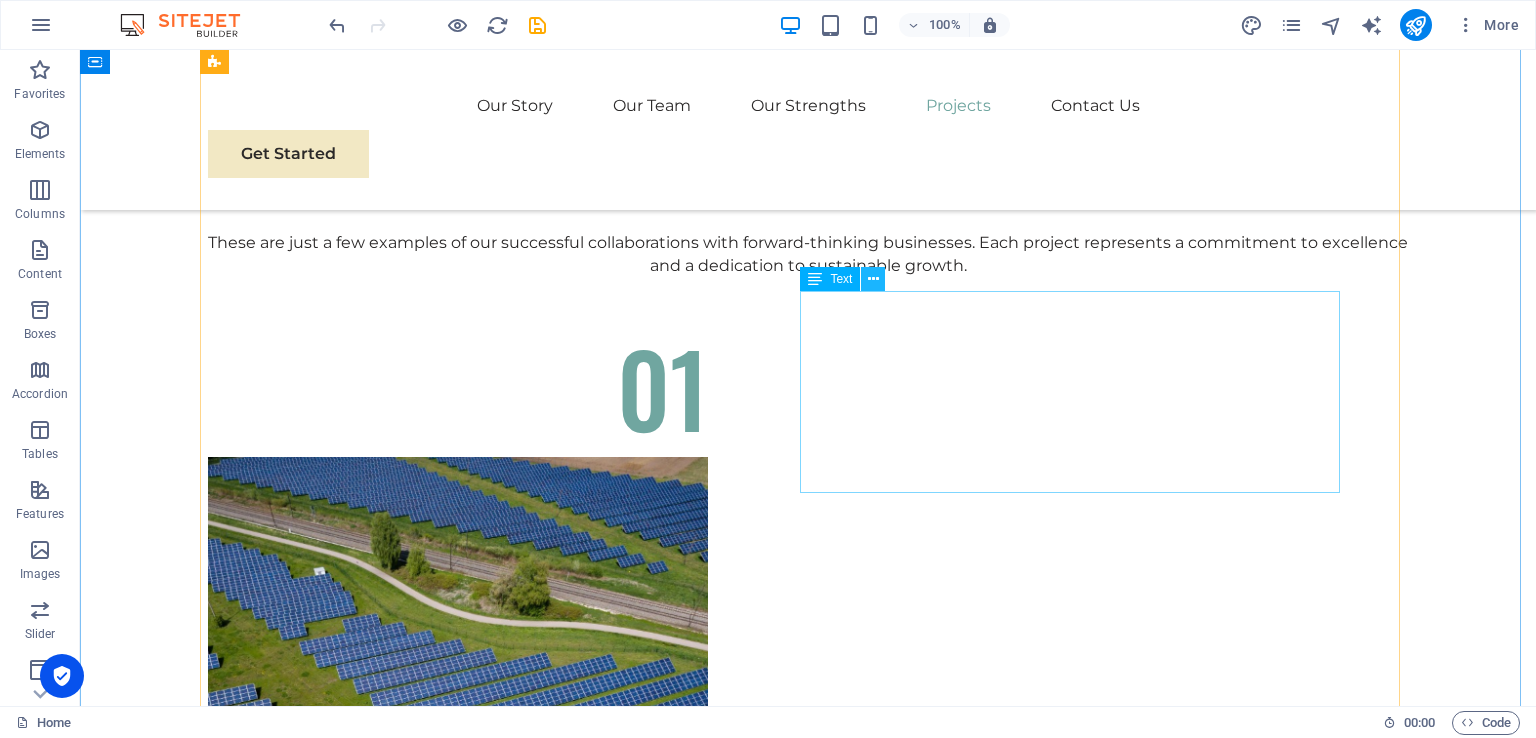 click at bounding box center (873, 279) 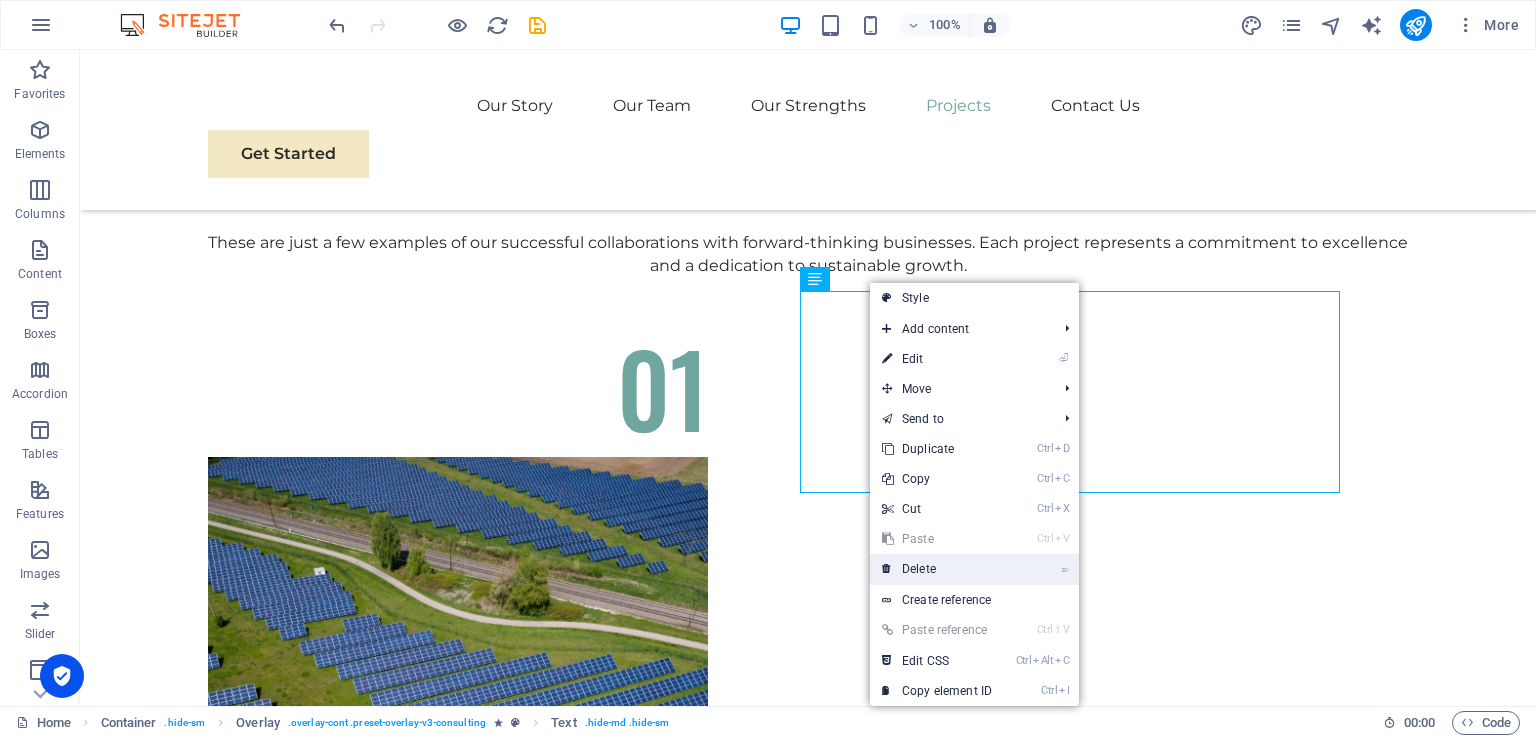 click on "⌦  Delete" at bounding box center (937, 569) 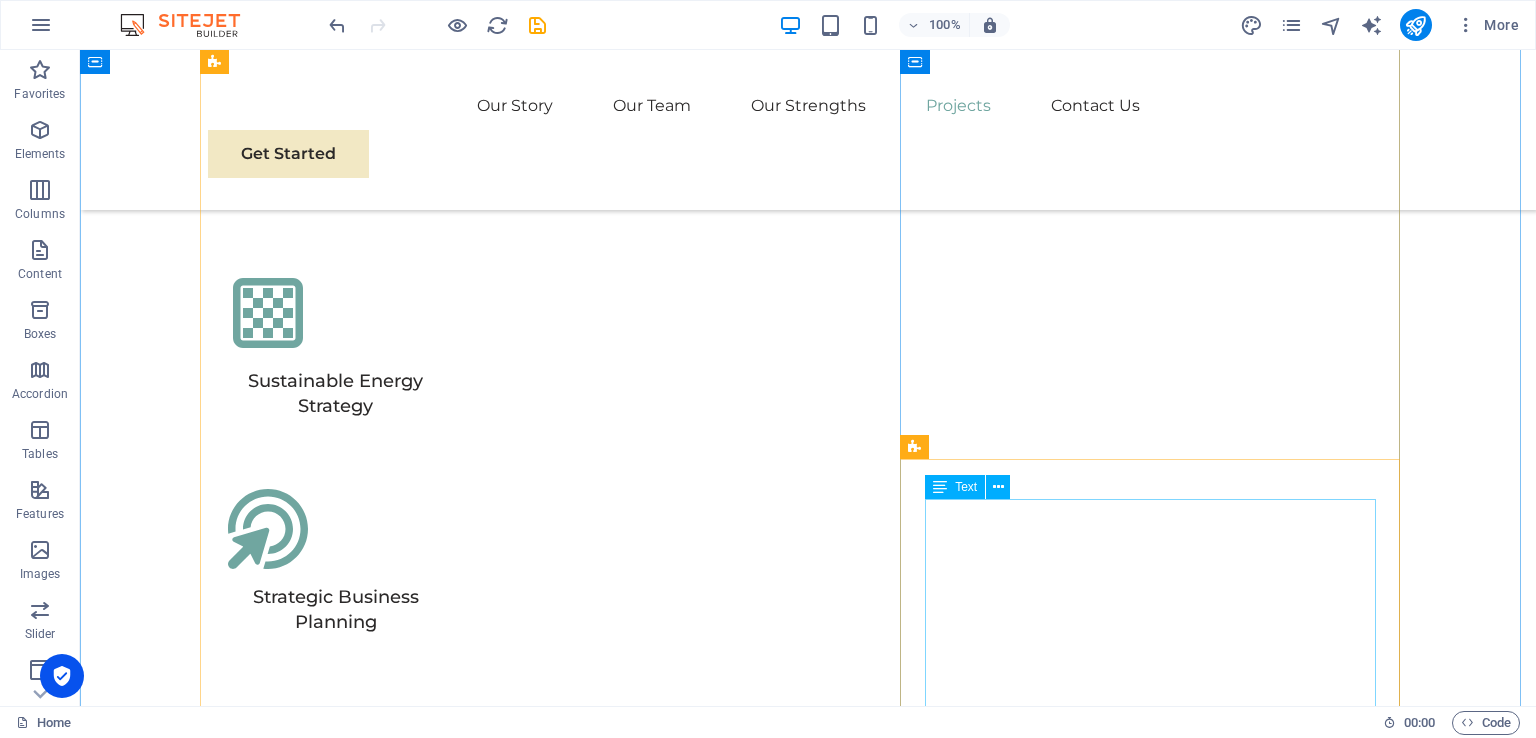 scroll, scrollTop: 5709, scrollLeft: 0, axis: vertical 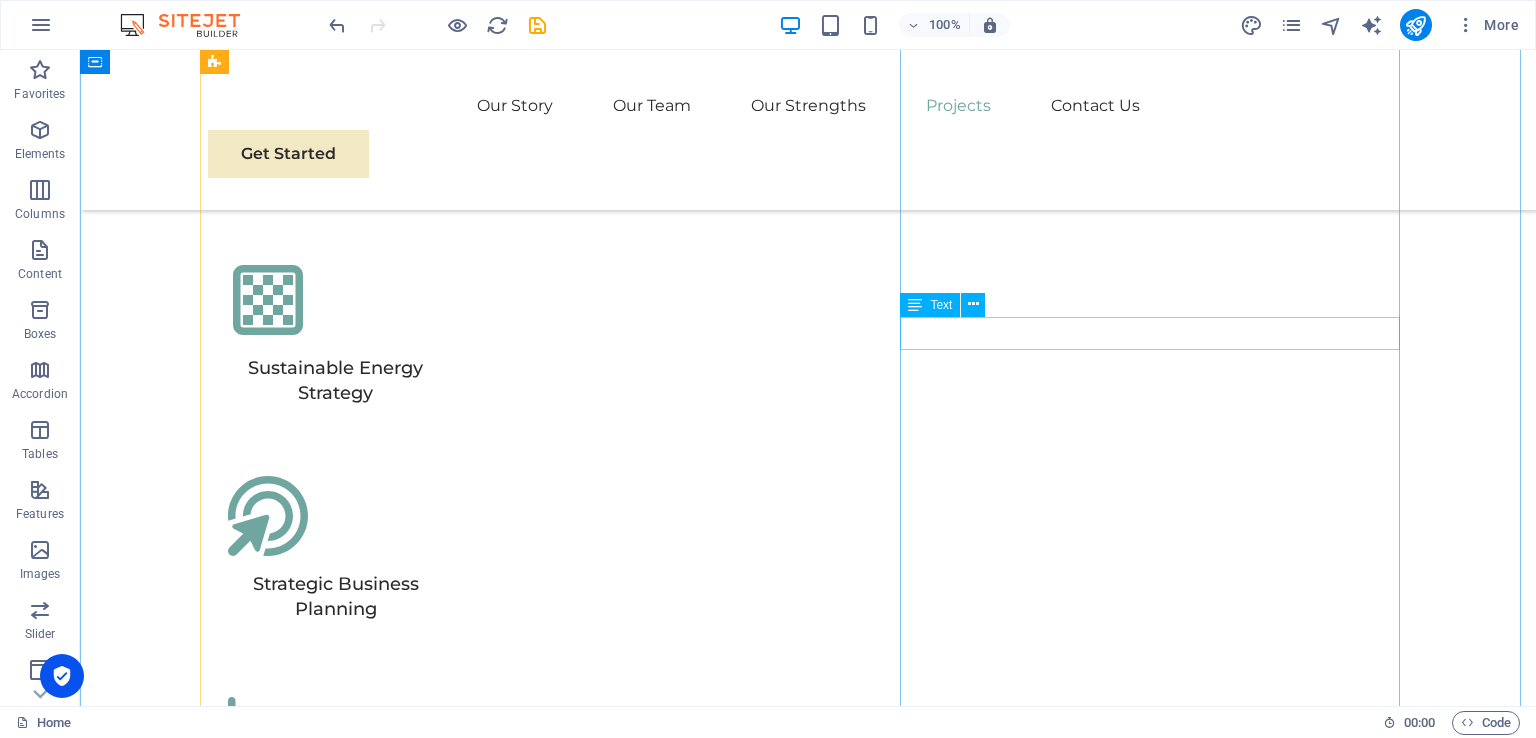 click on "Renewable Energy Optimization" at bounding box center [458, 6265] 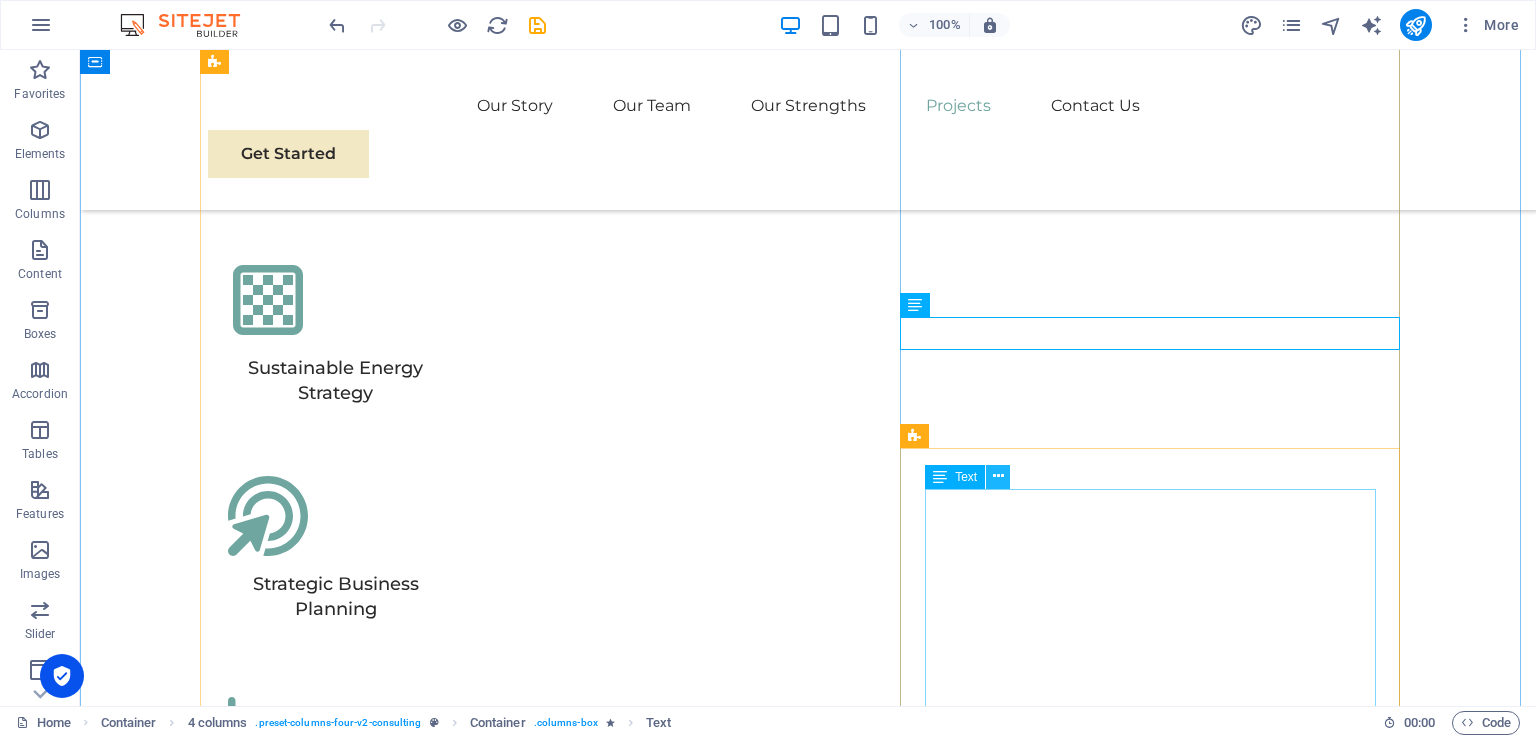 click at bounding box center [998, 476] 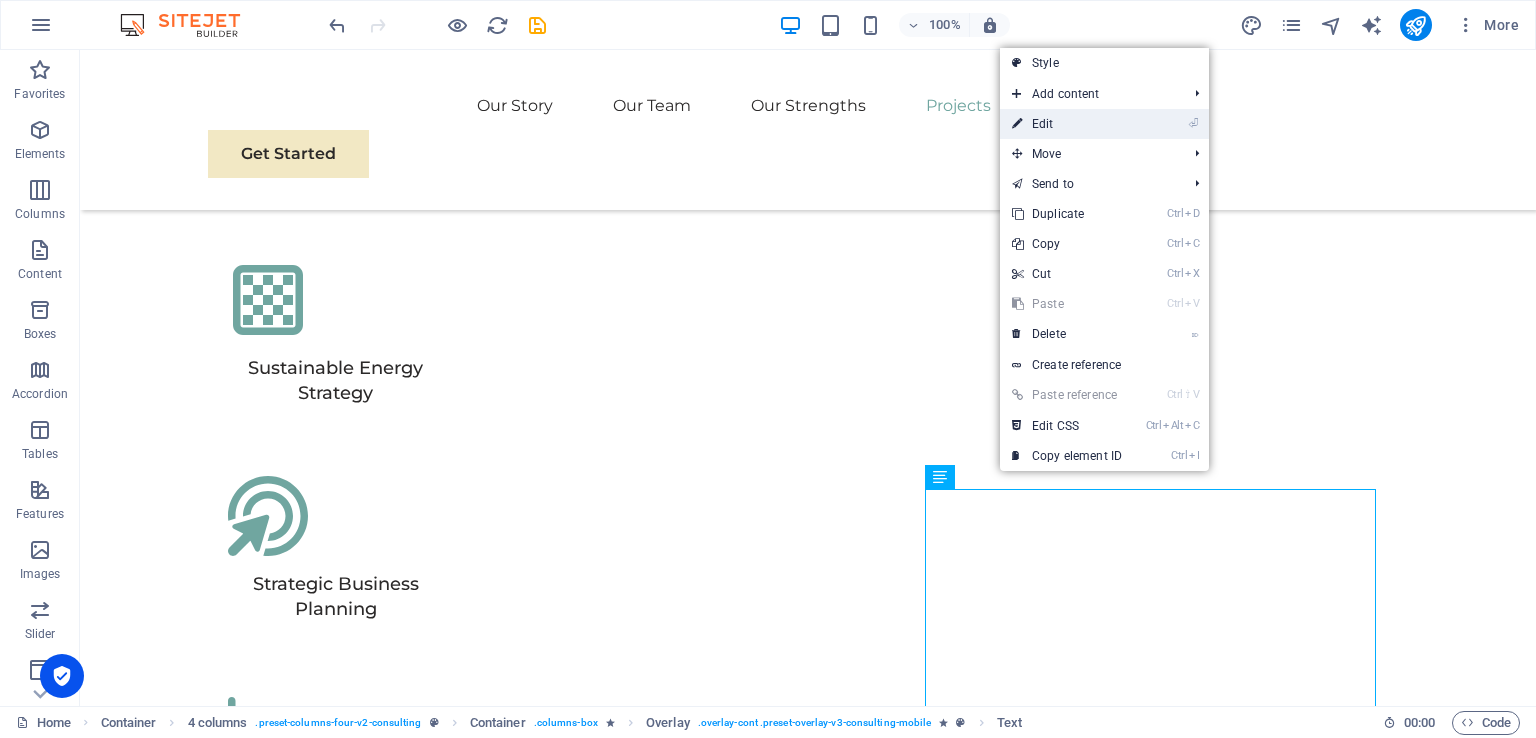 click on "⏎  Edit" at bounding box center [1067, 124] 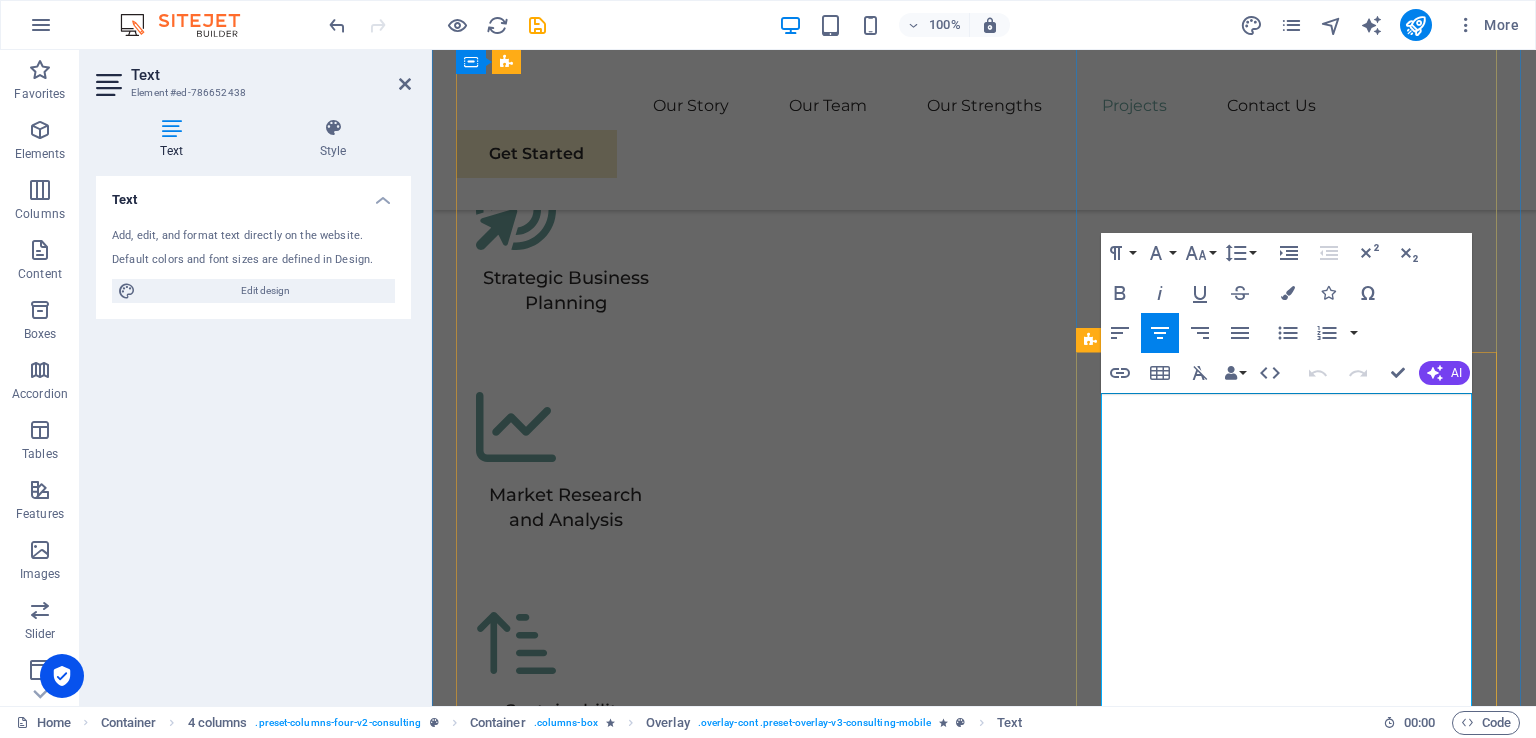 scroll, scrollTop: 5597, scrollLeft: 0, axis: vertical 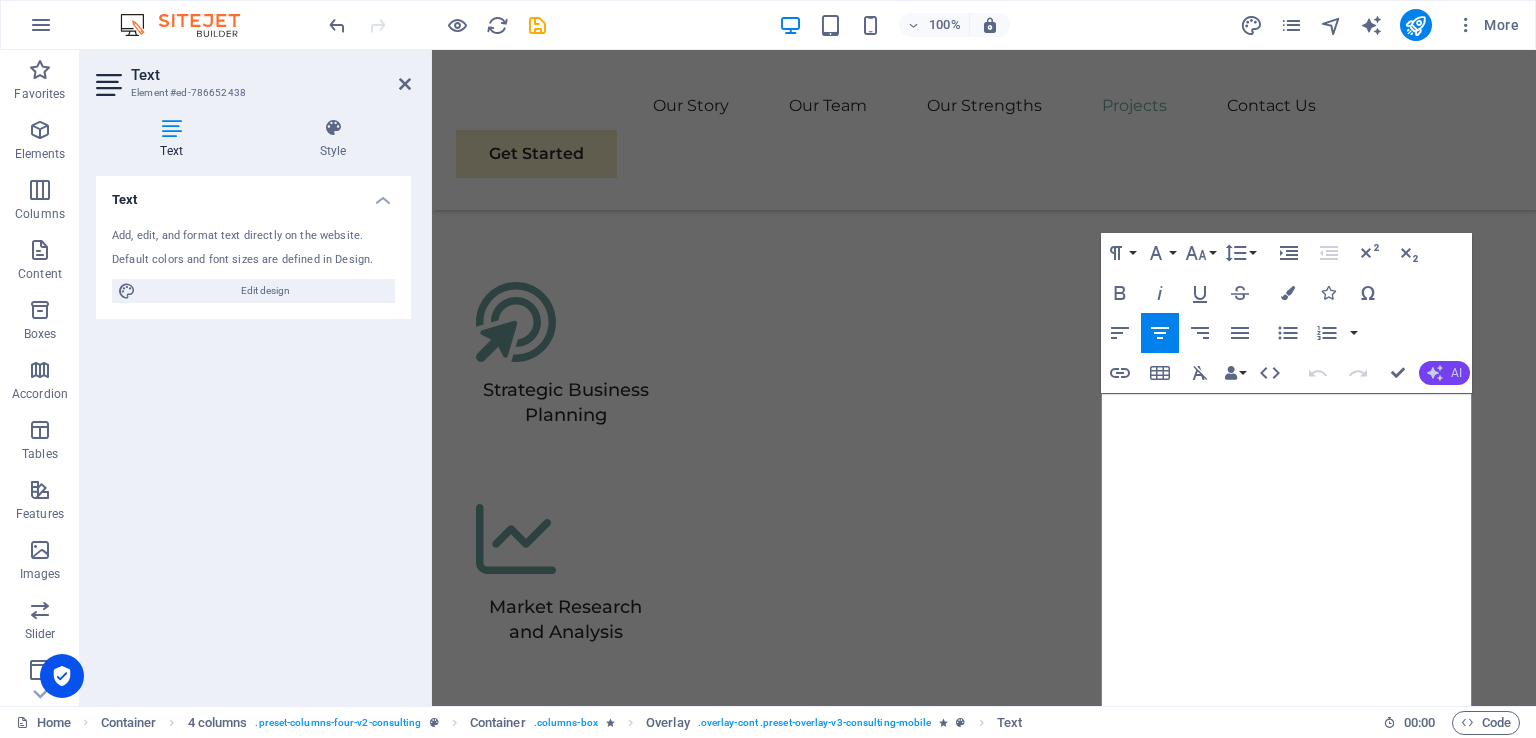 click 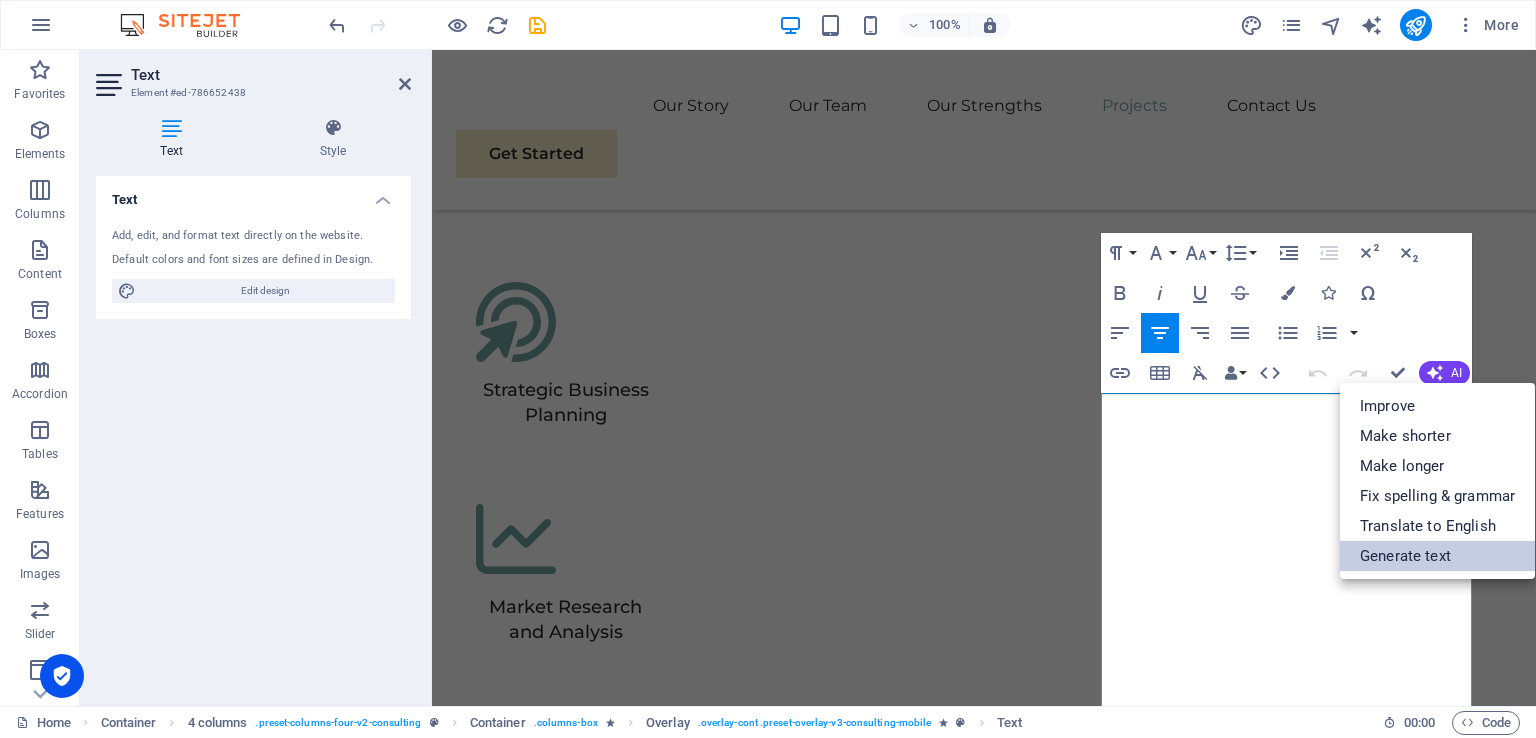 click on "Generate text" at bounding box center [1437, 556] 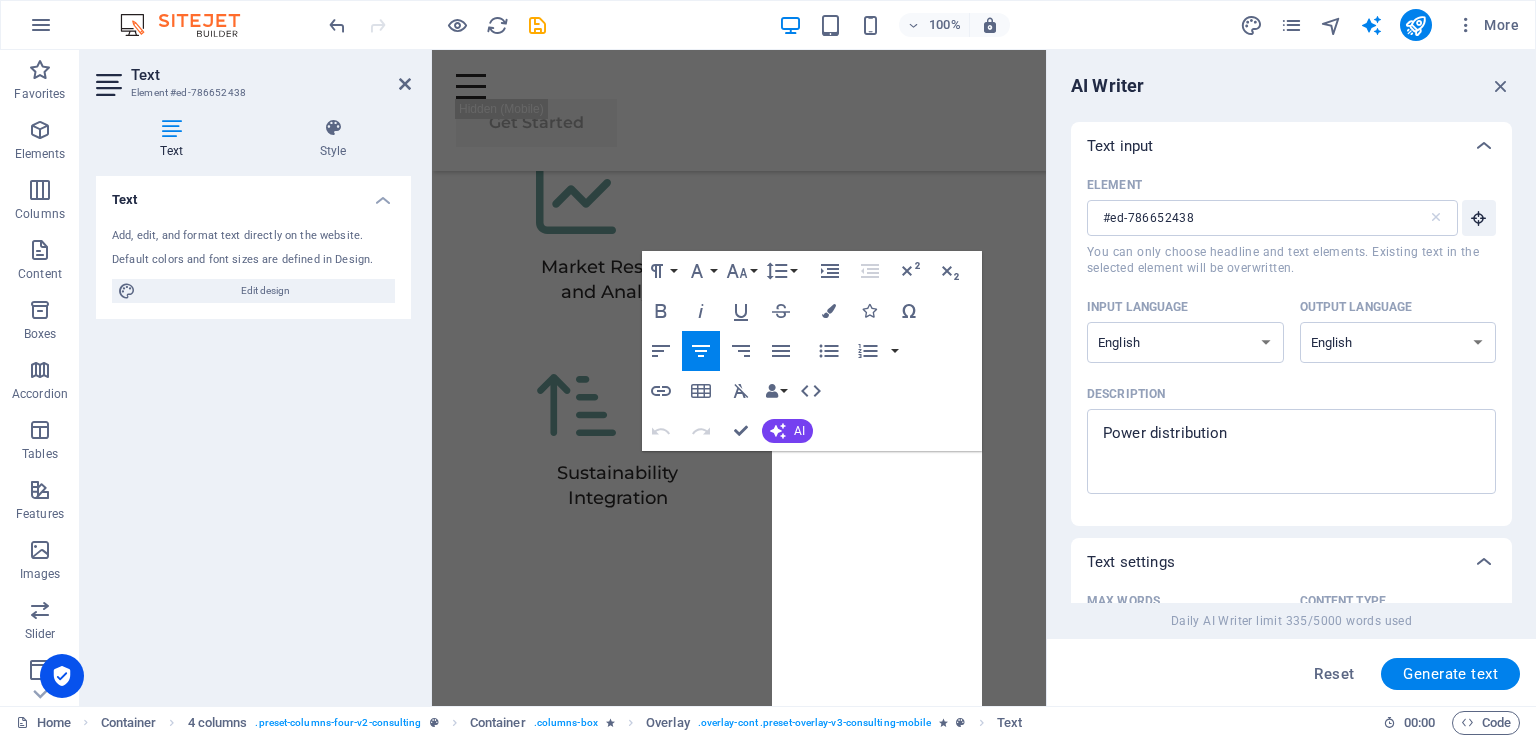 scroll, scrollTop: 5581, scrollLeft: 0, axis: vertical 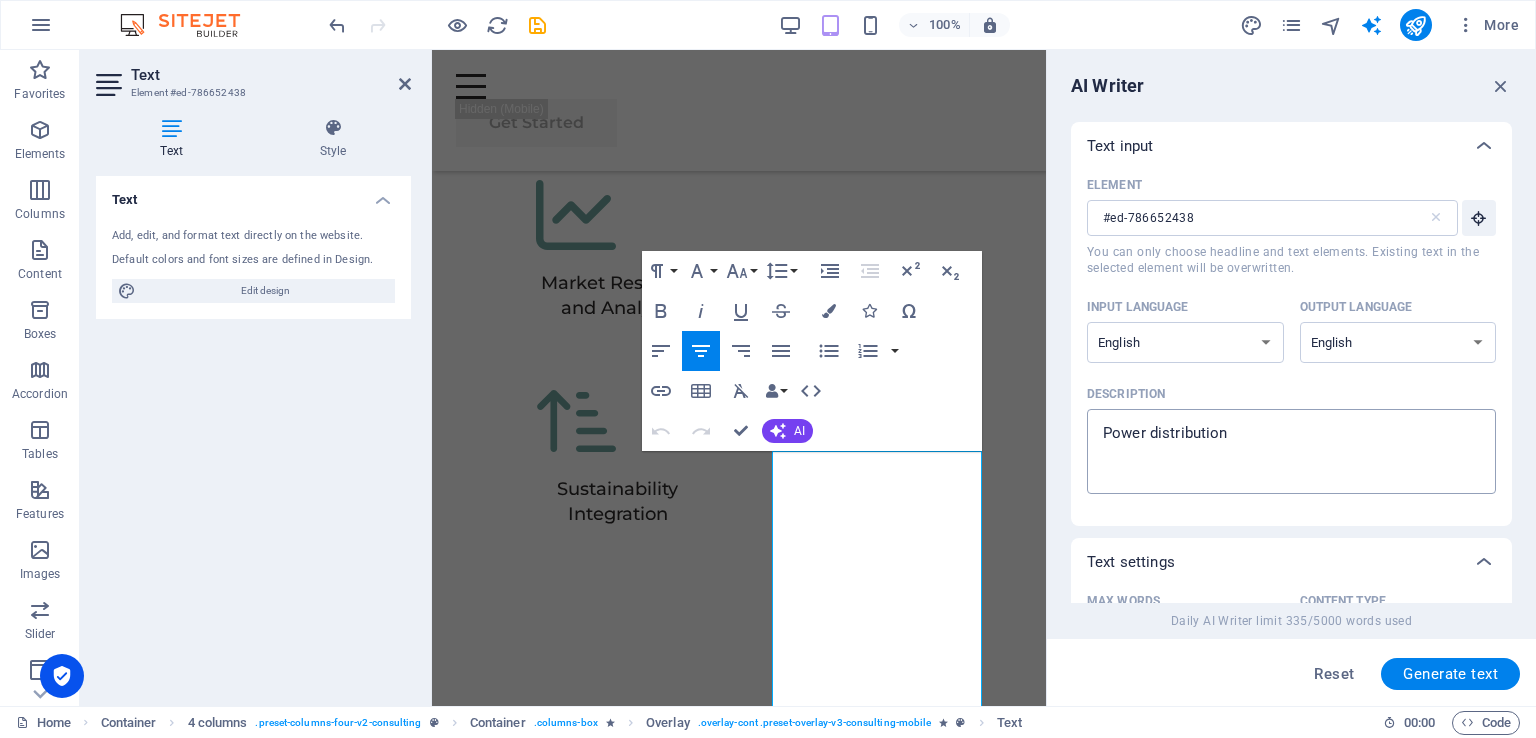 type on "x" 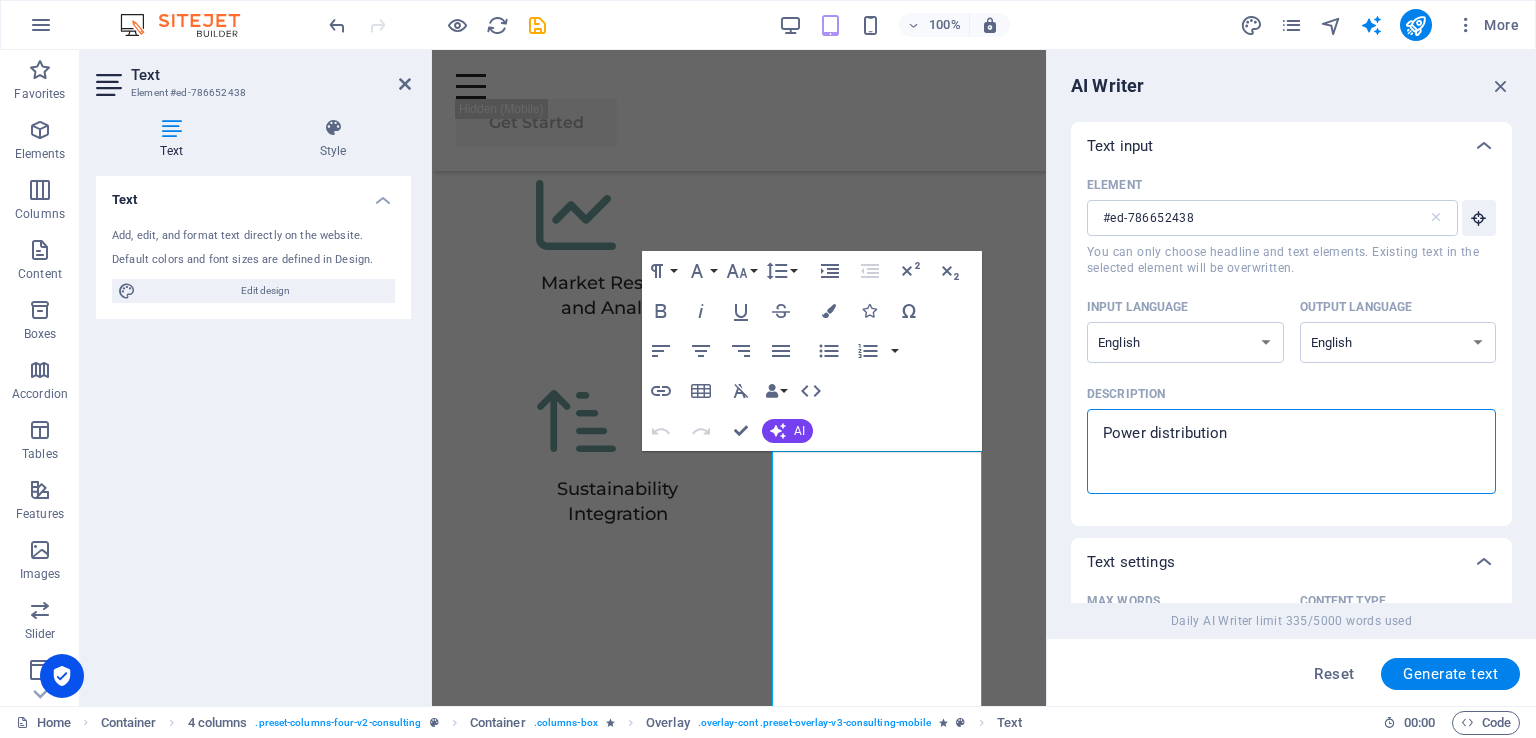 click on "Power distribution" at bounding box center [1291, 451] 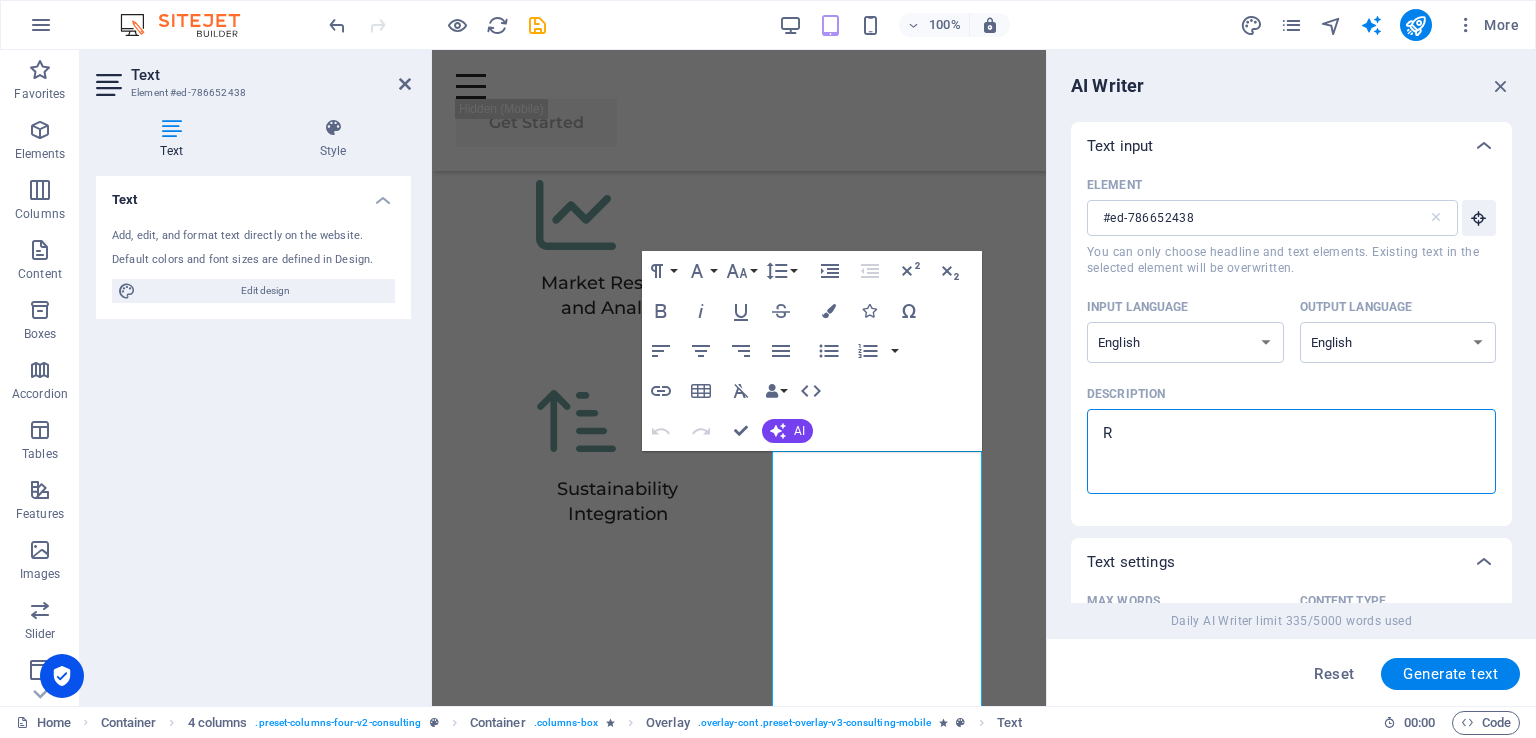 type on "Re" 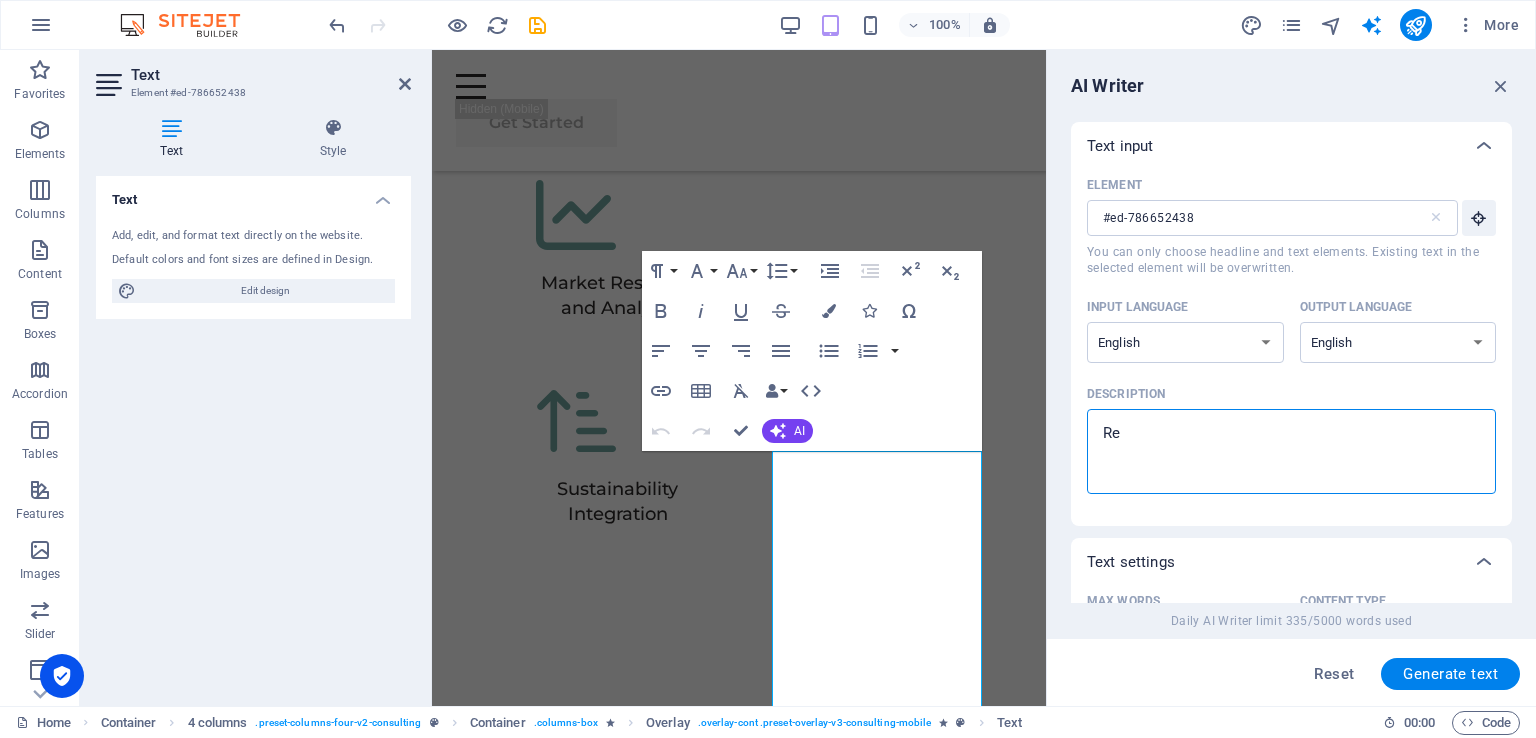 type on "Ren" 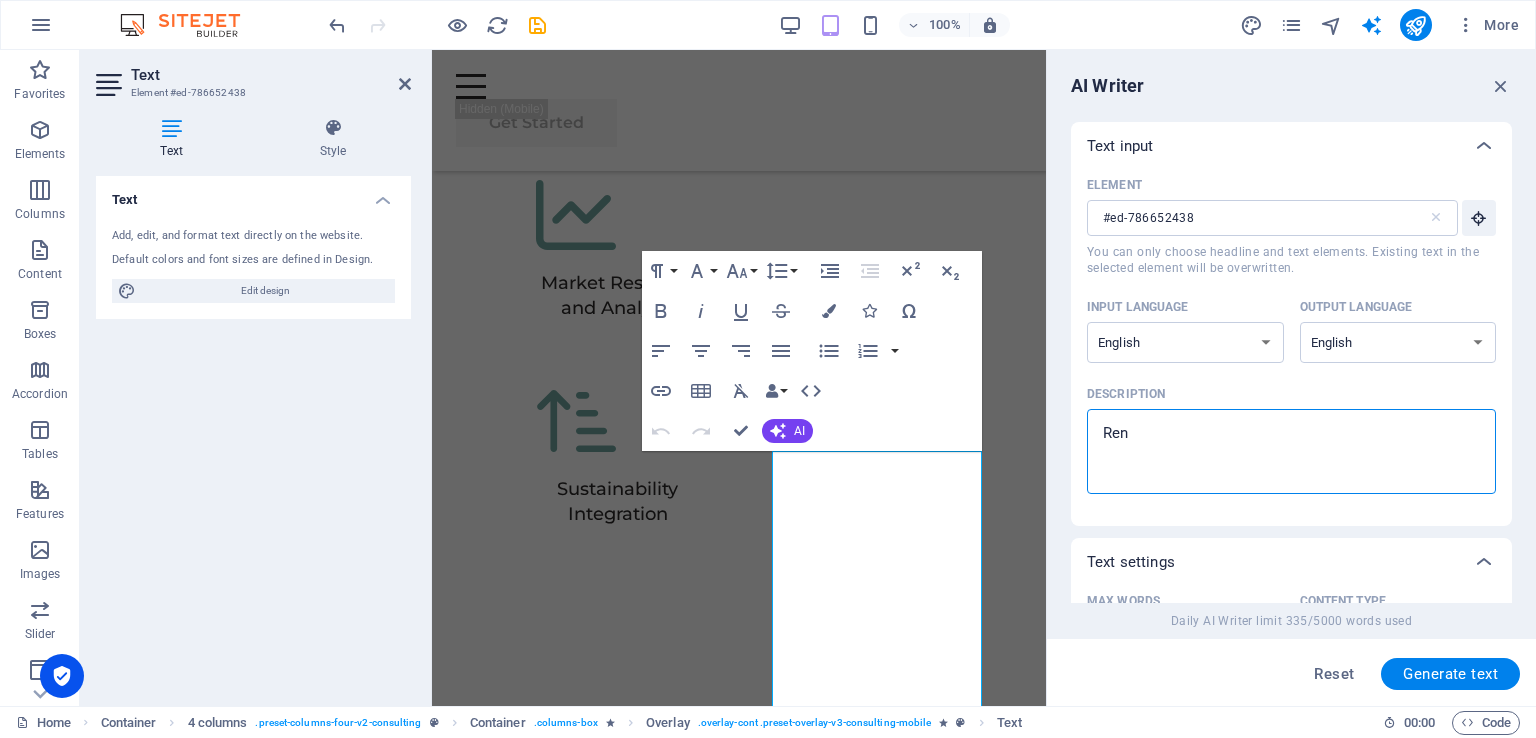 type on "x" 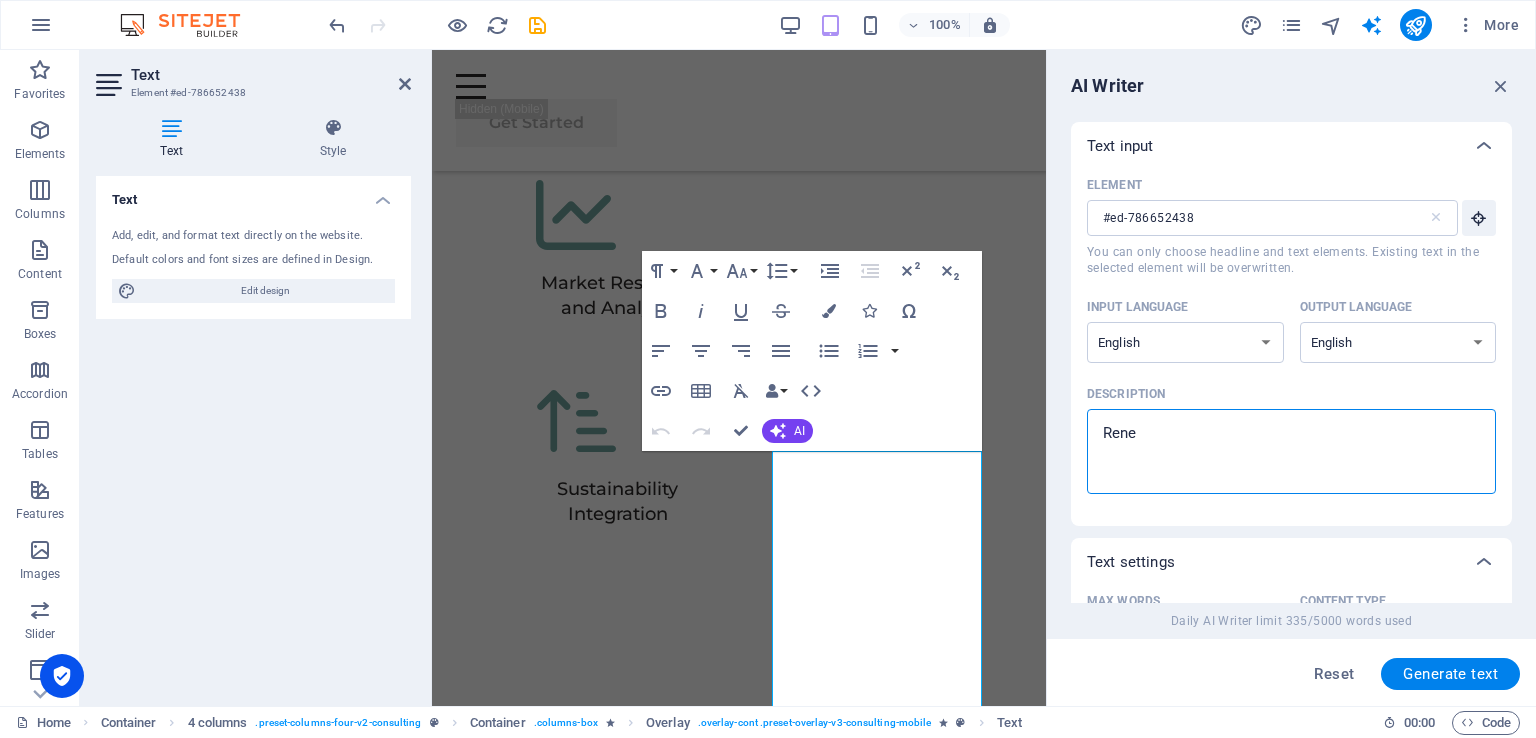 type on "Renew" 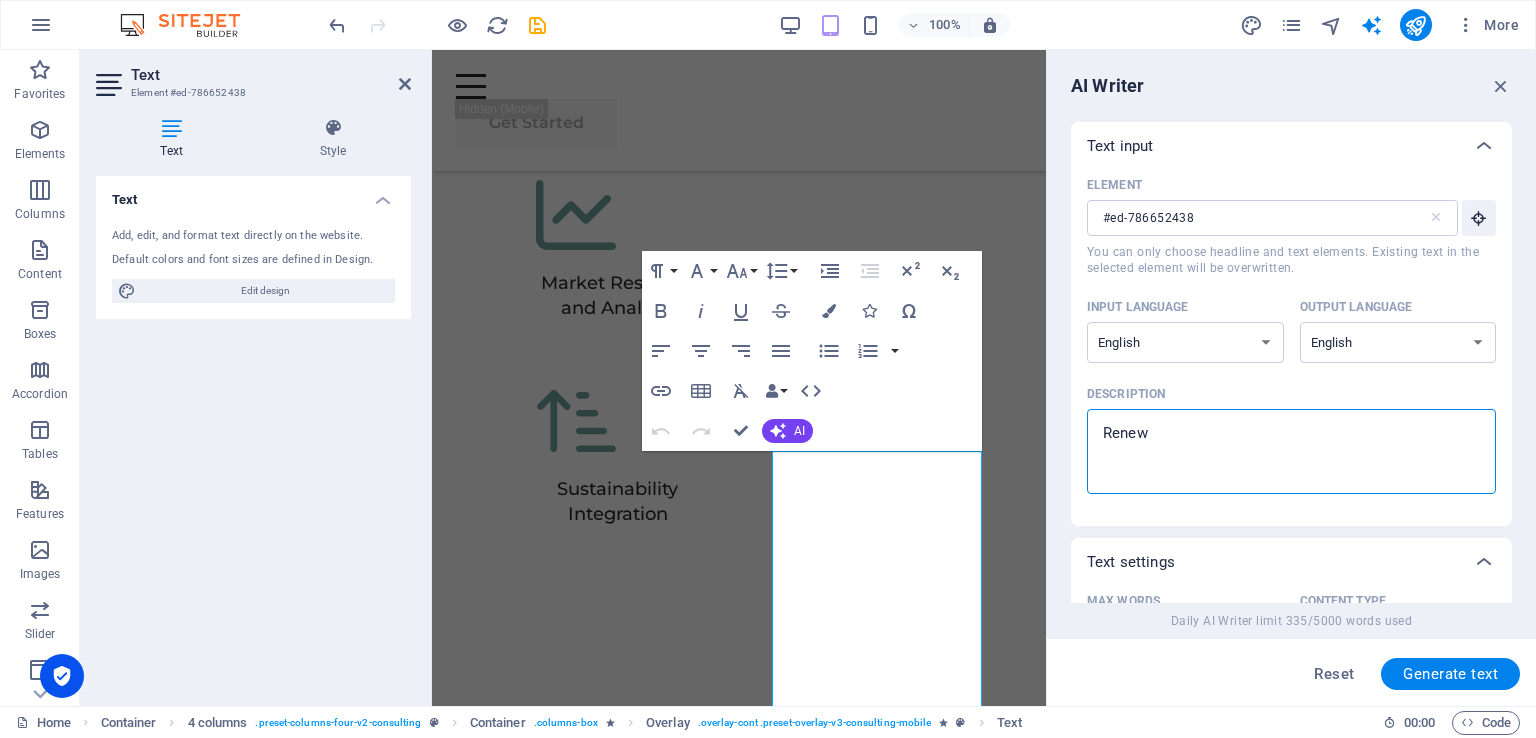 type on "Renewa" 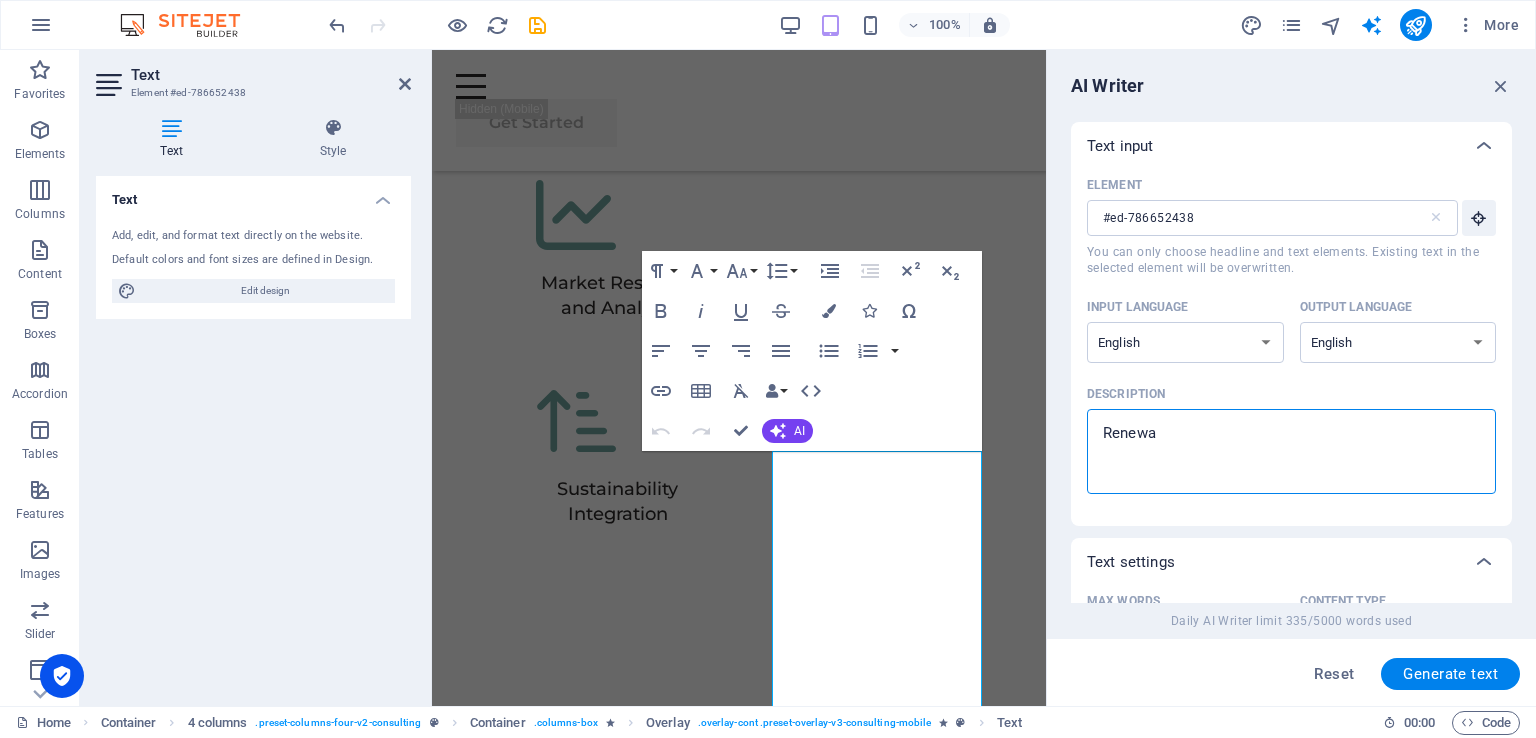 type on "Renewab" 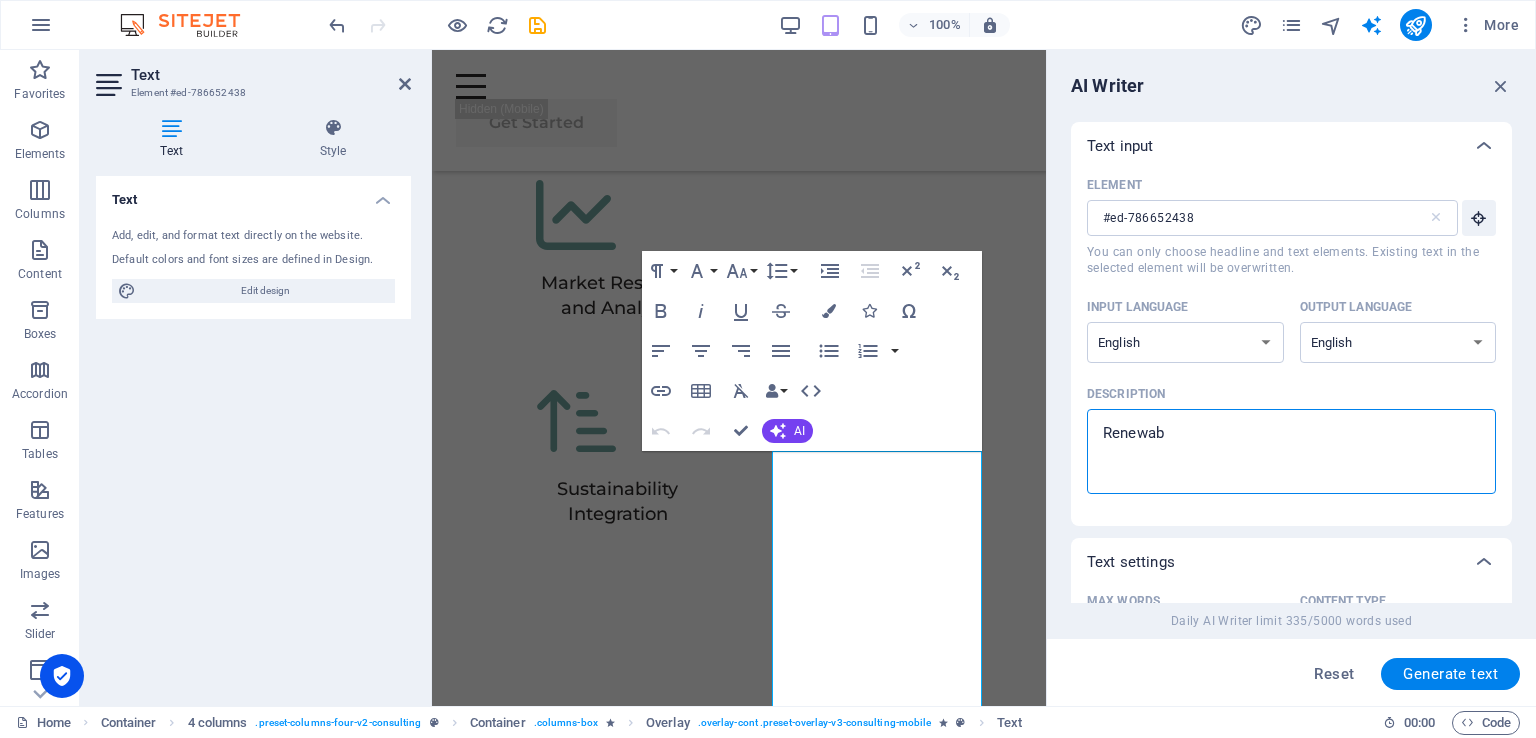 type on "x" 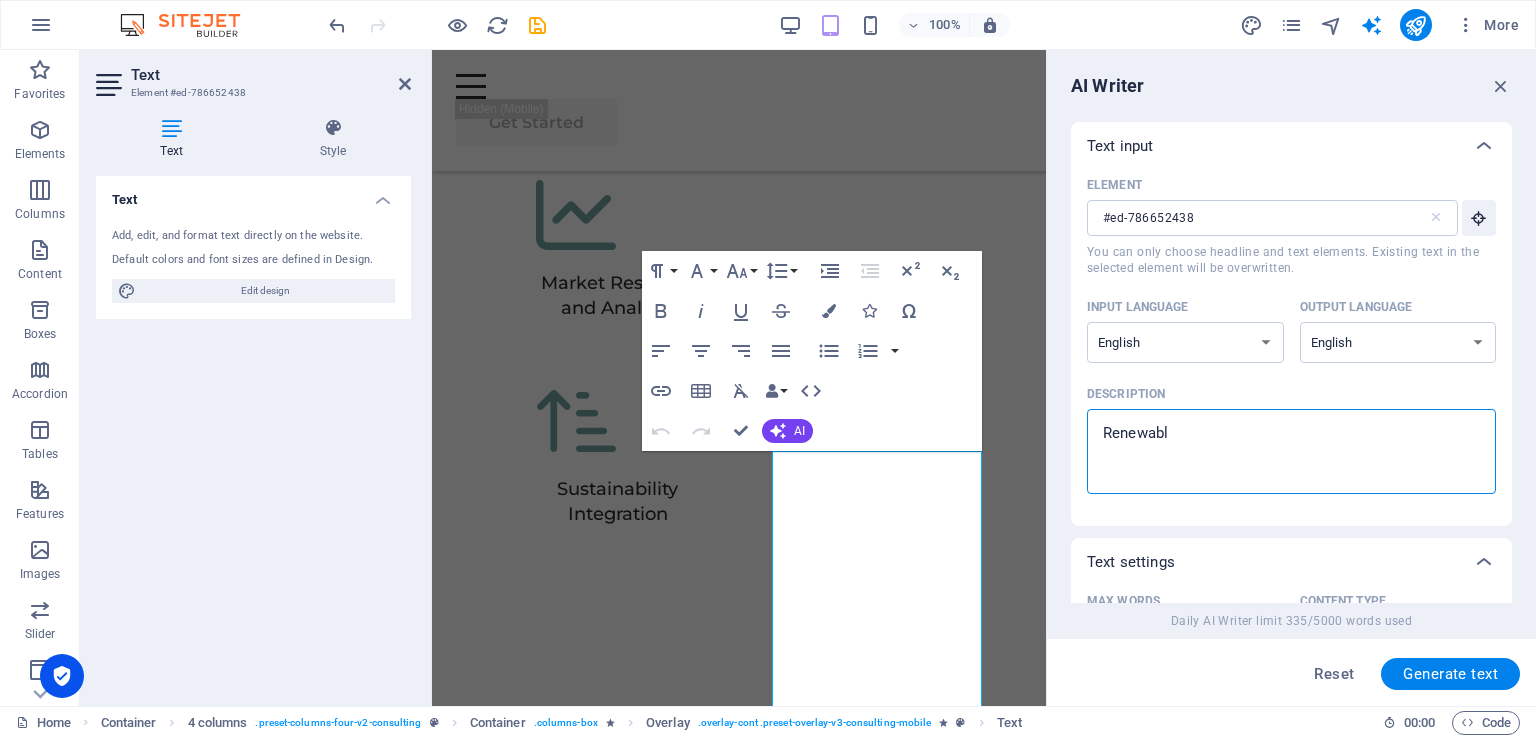 type on "Renewable" 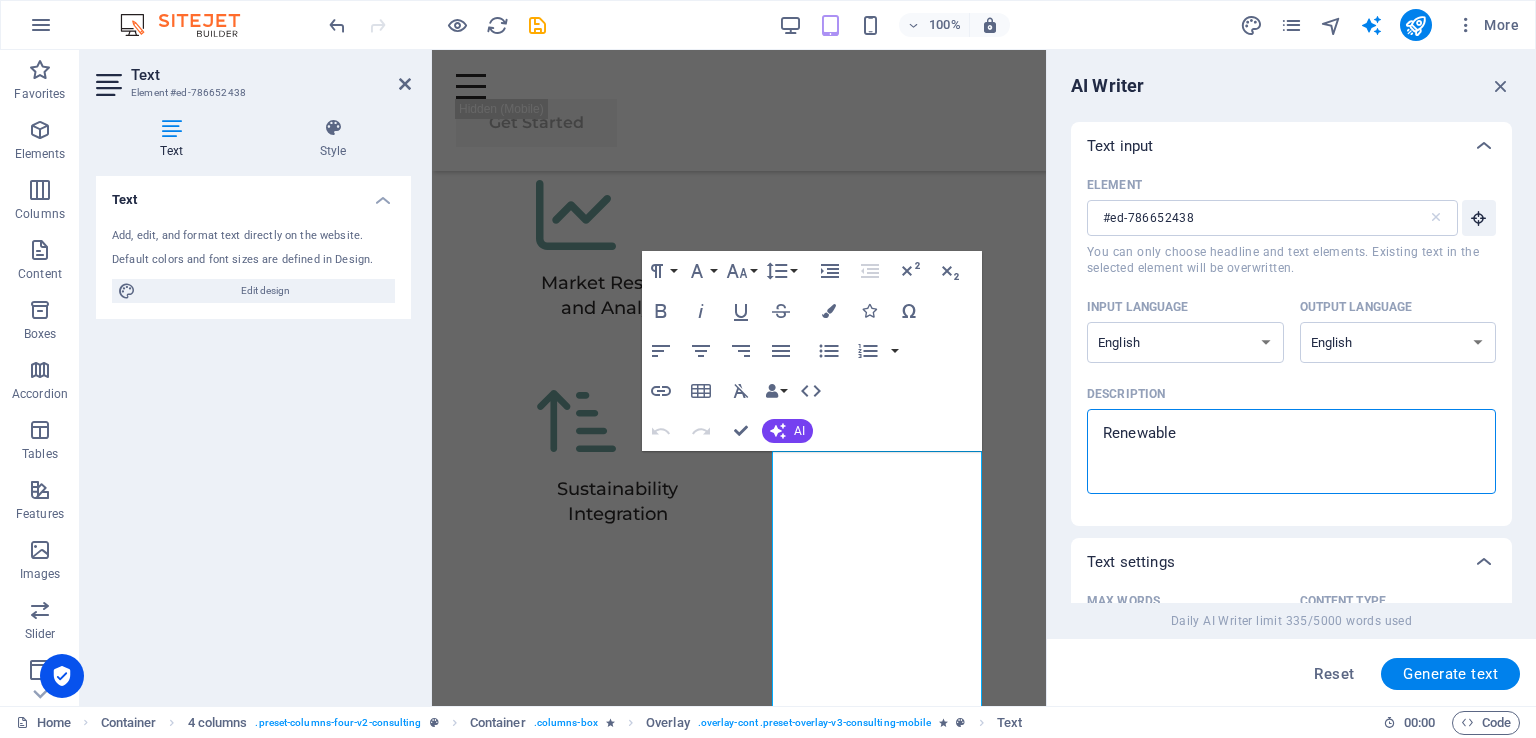 type on "x" 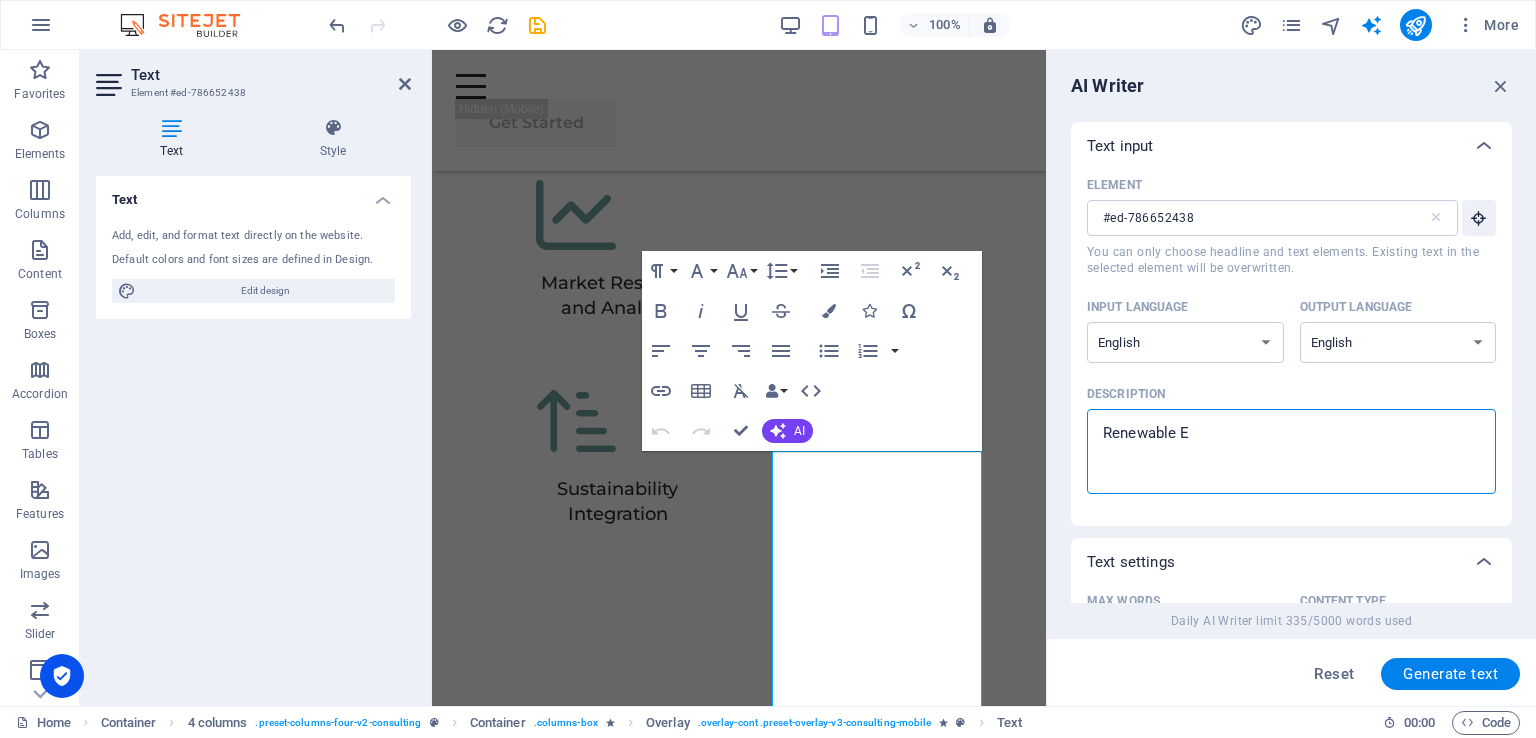 type on "Renewable En" 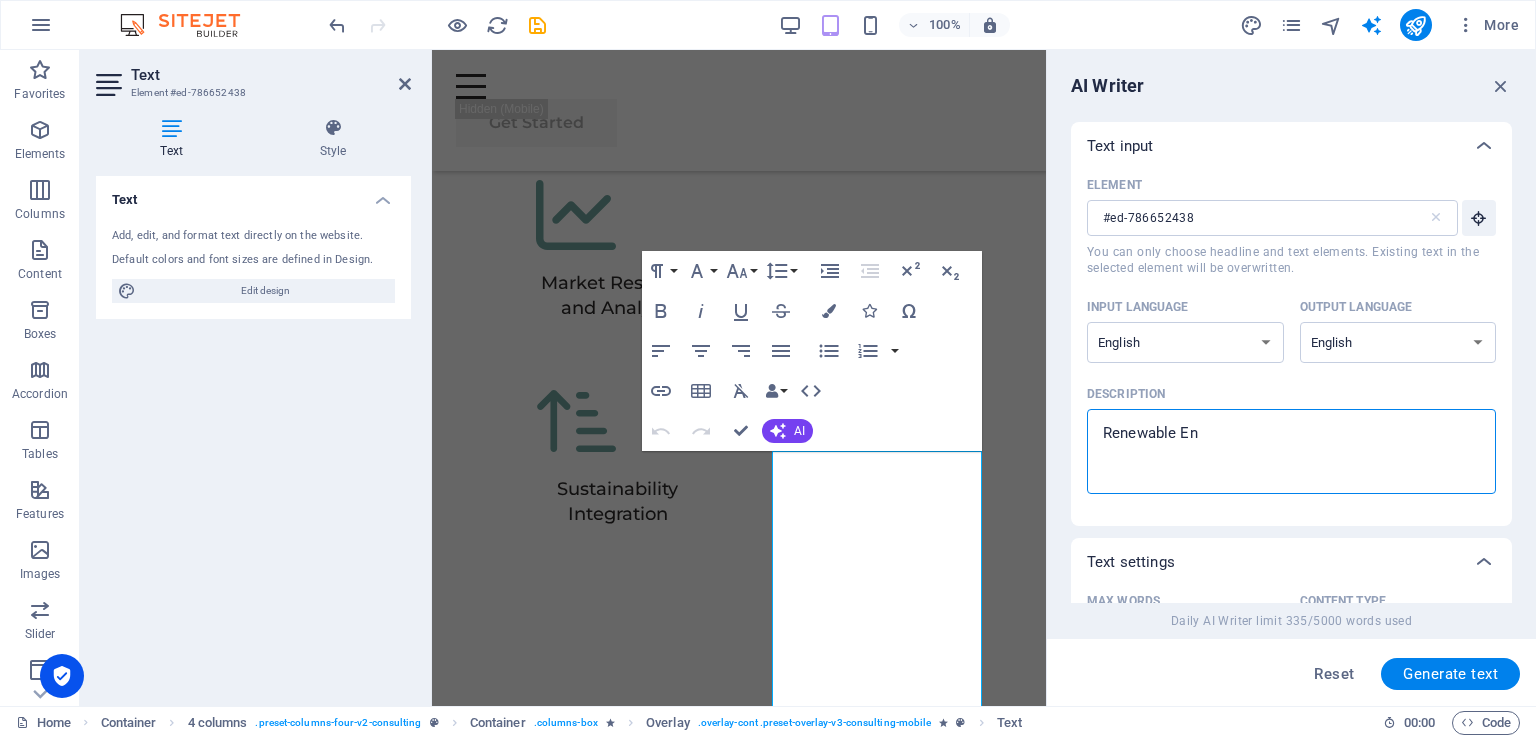 type on "Renewable Ene" 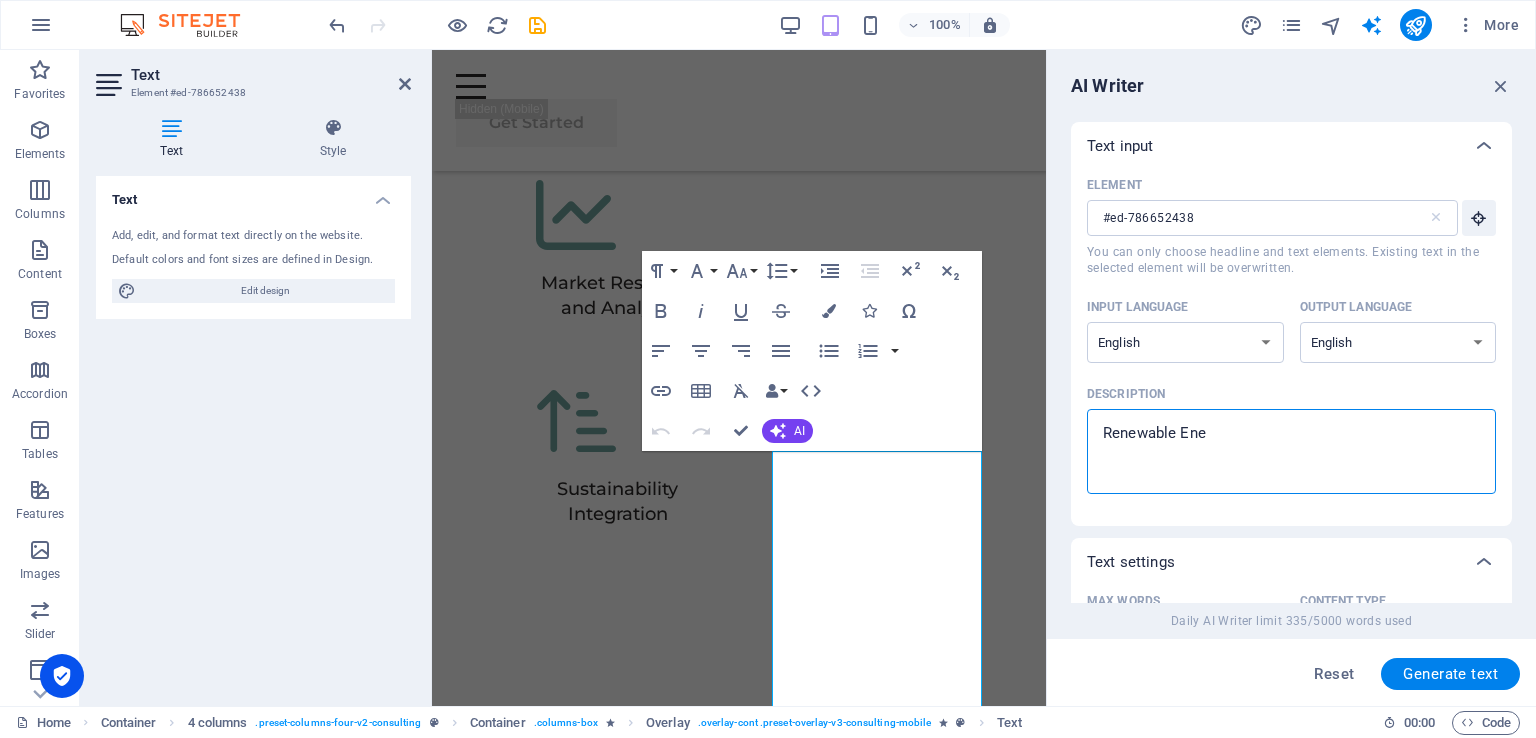 type on "Renewable Ener" 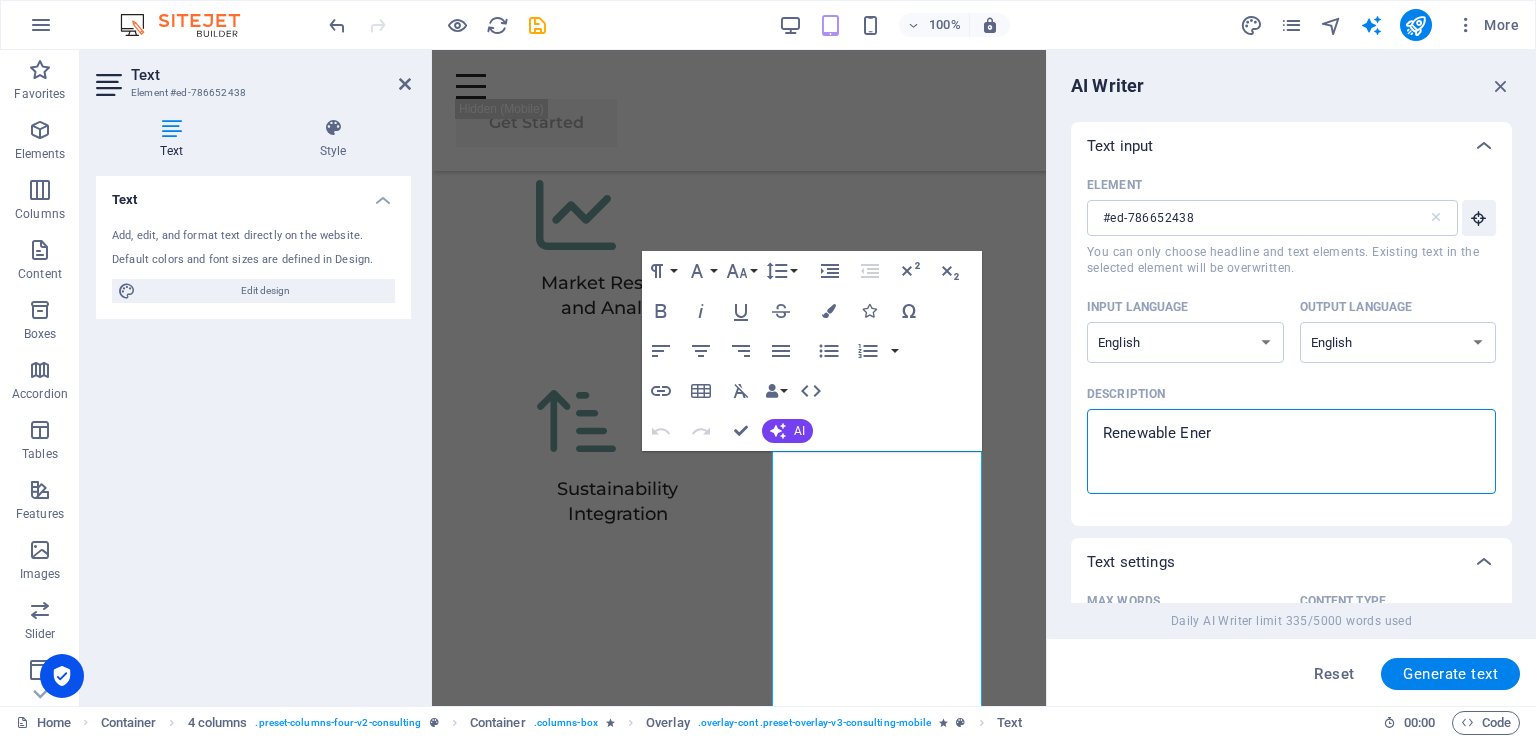type on "x" 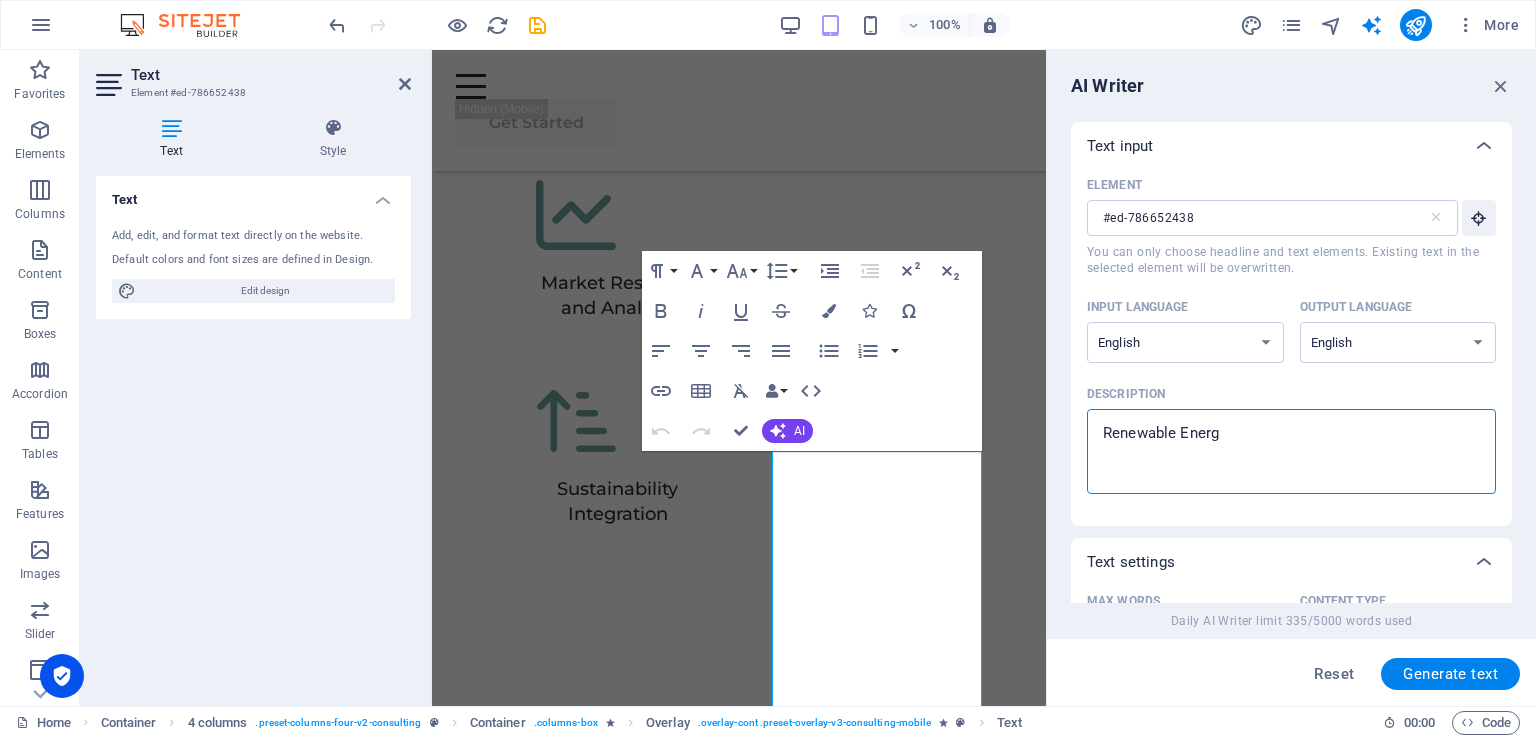 type on "x" 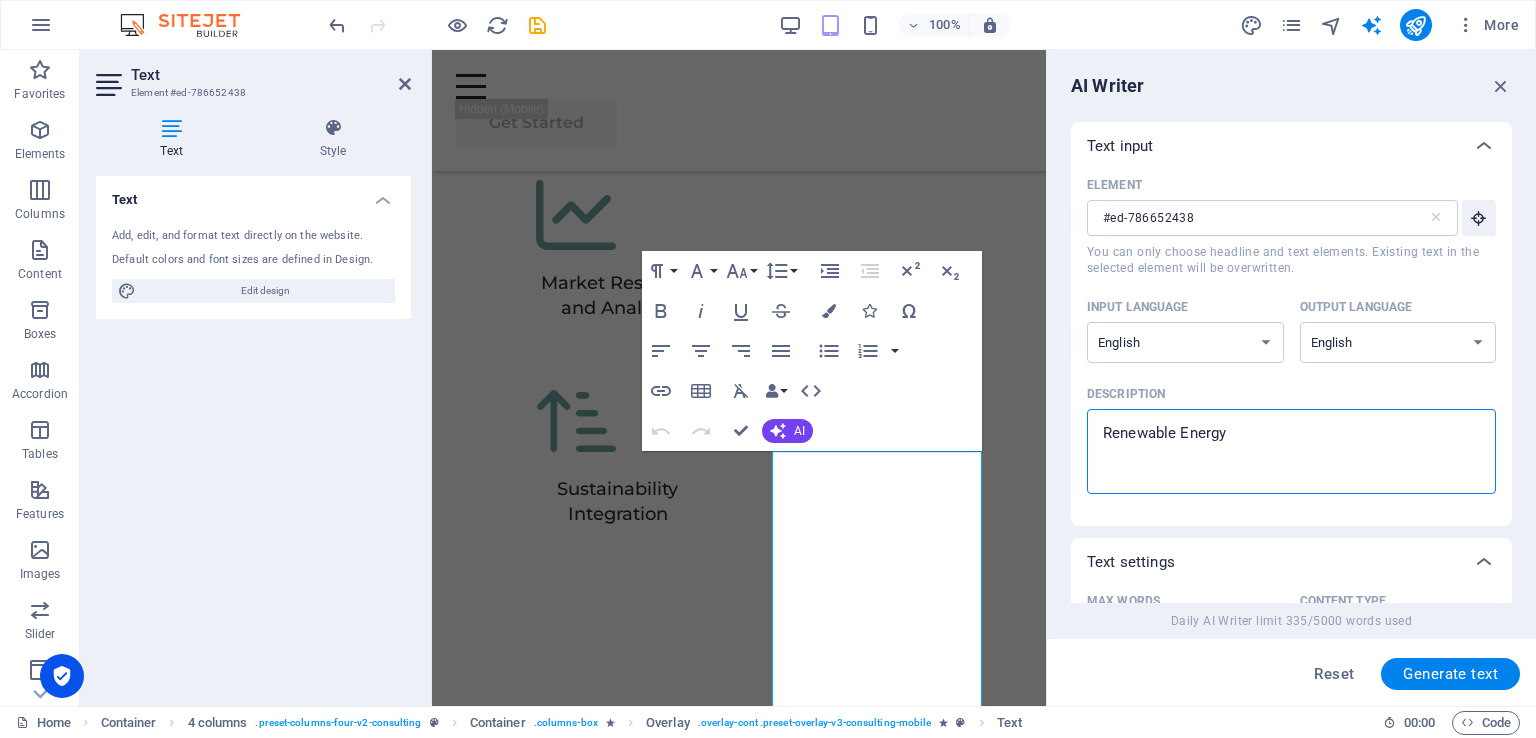 type on "x" 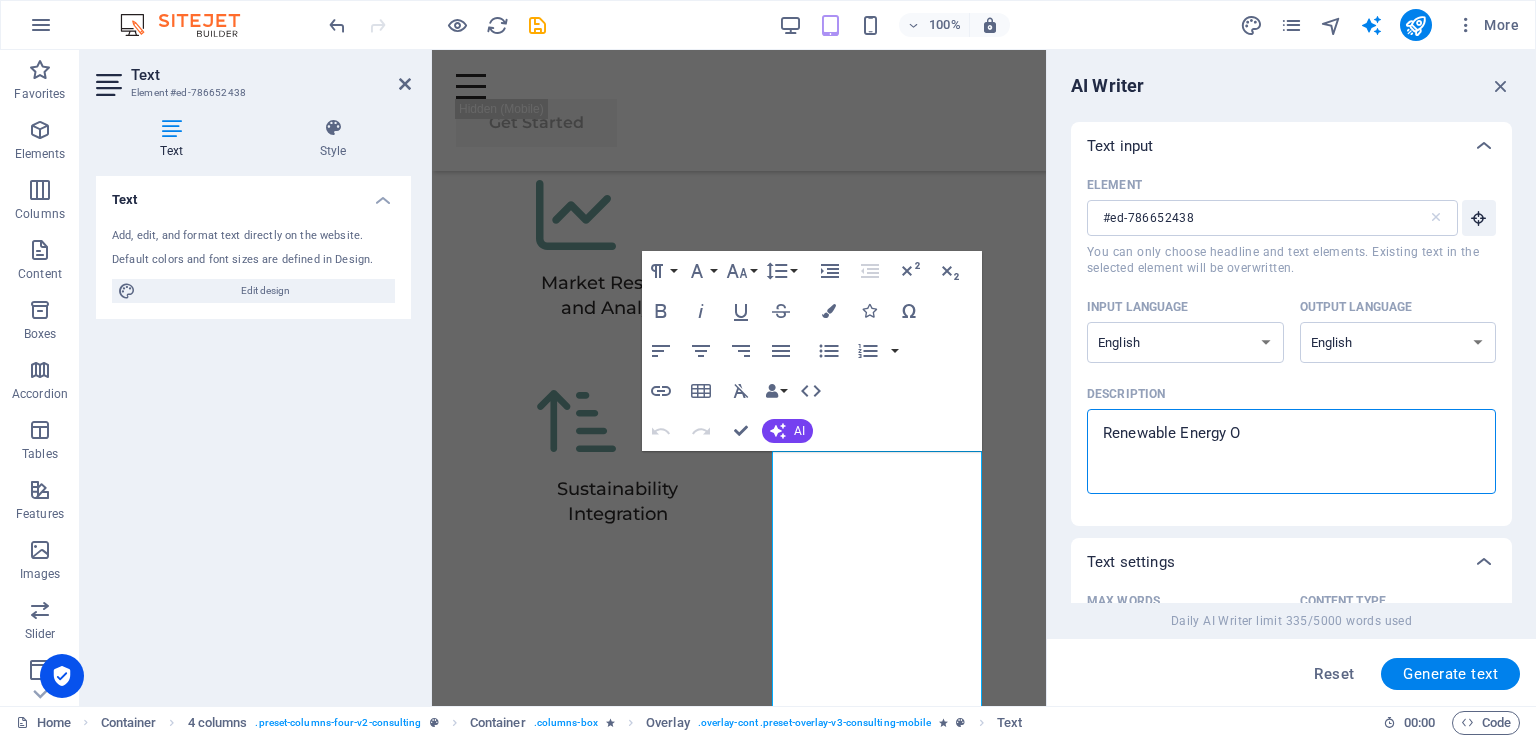 type on "Renewable Energy Op" 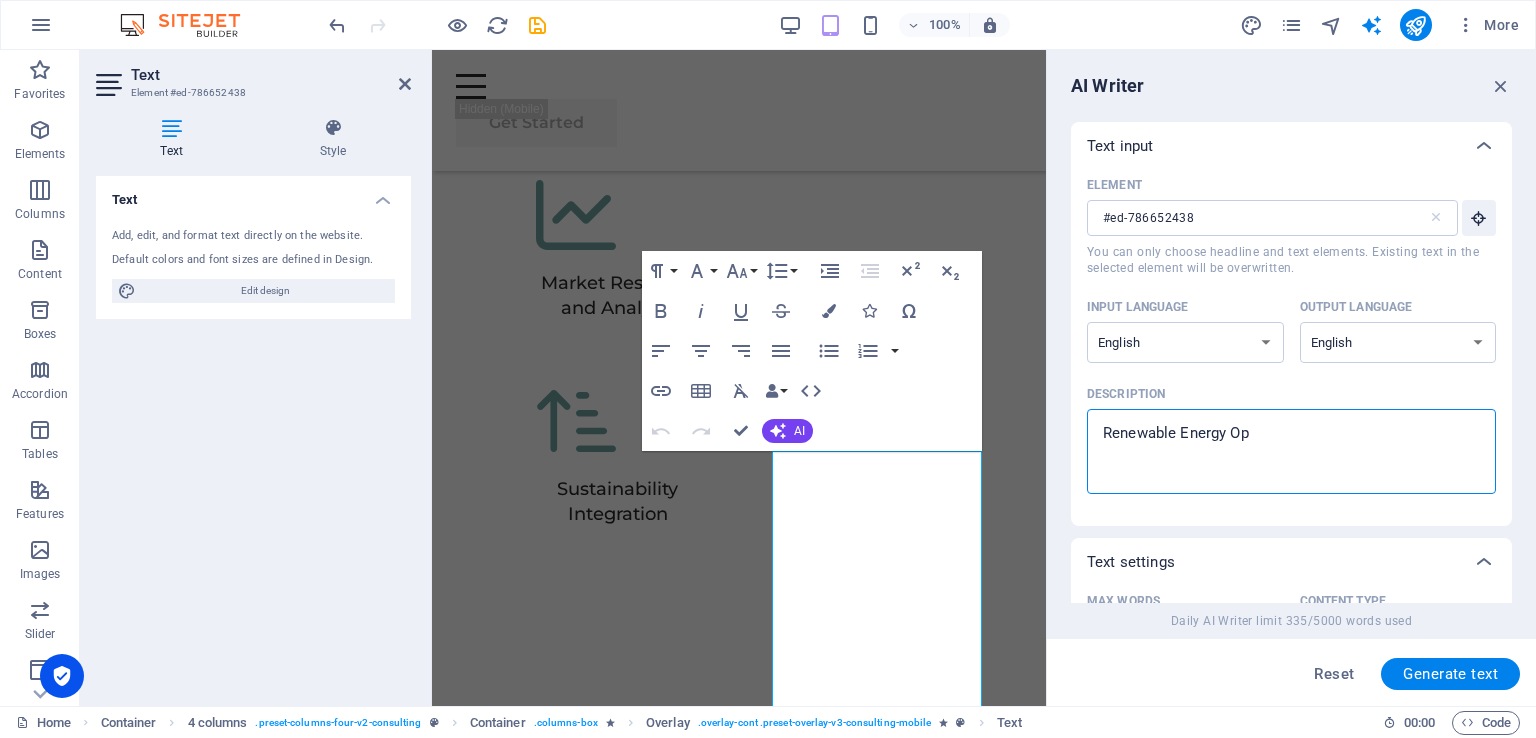 type on "Renewable Energy Opt" 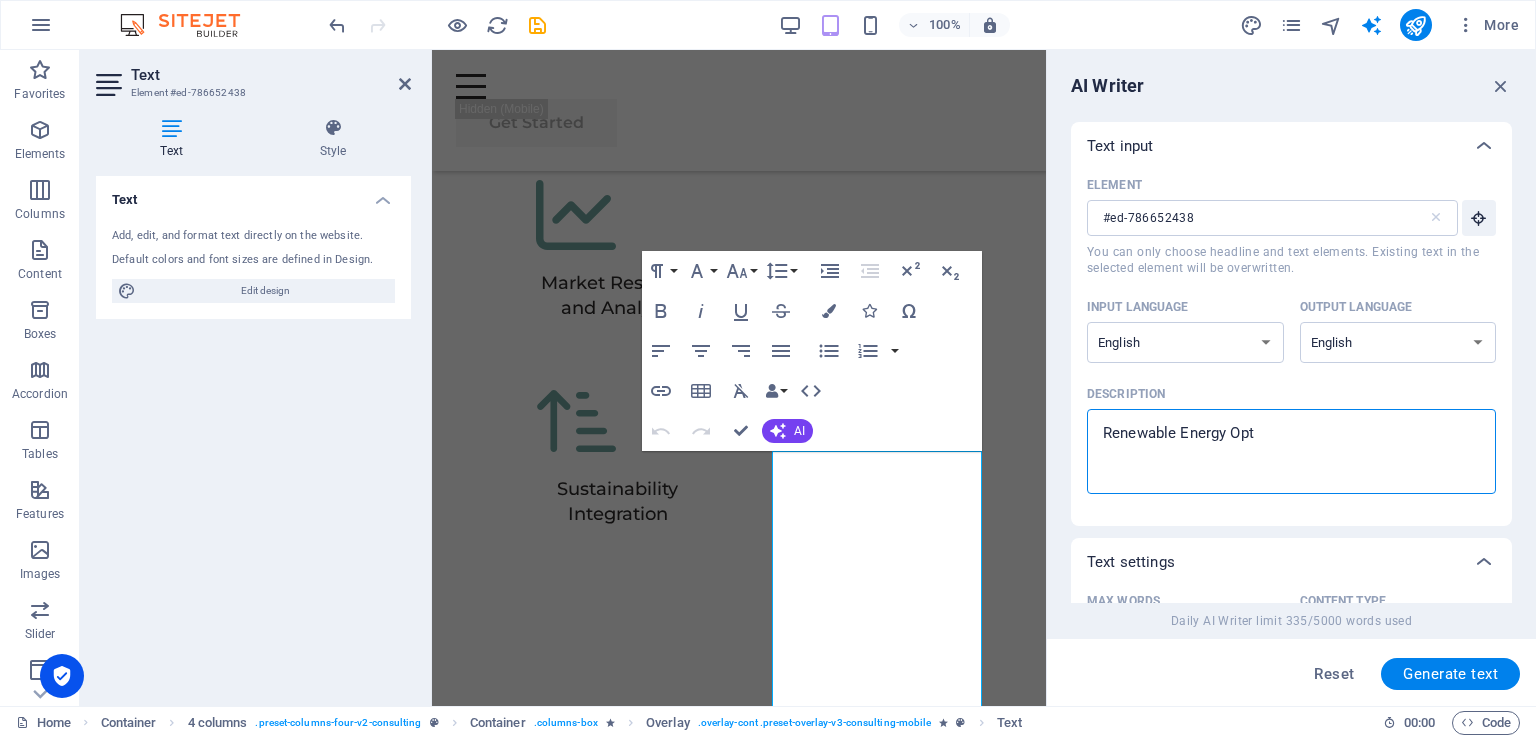 type on "Renewable Energy Opti" 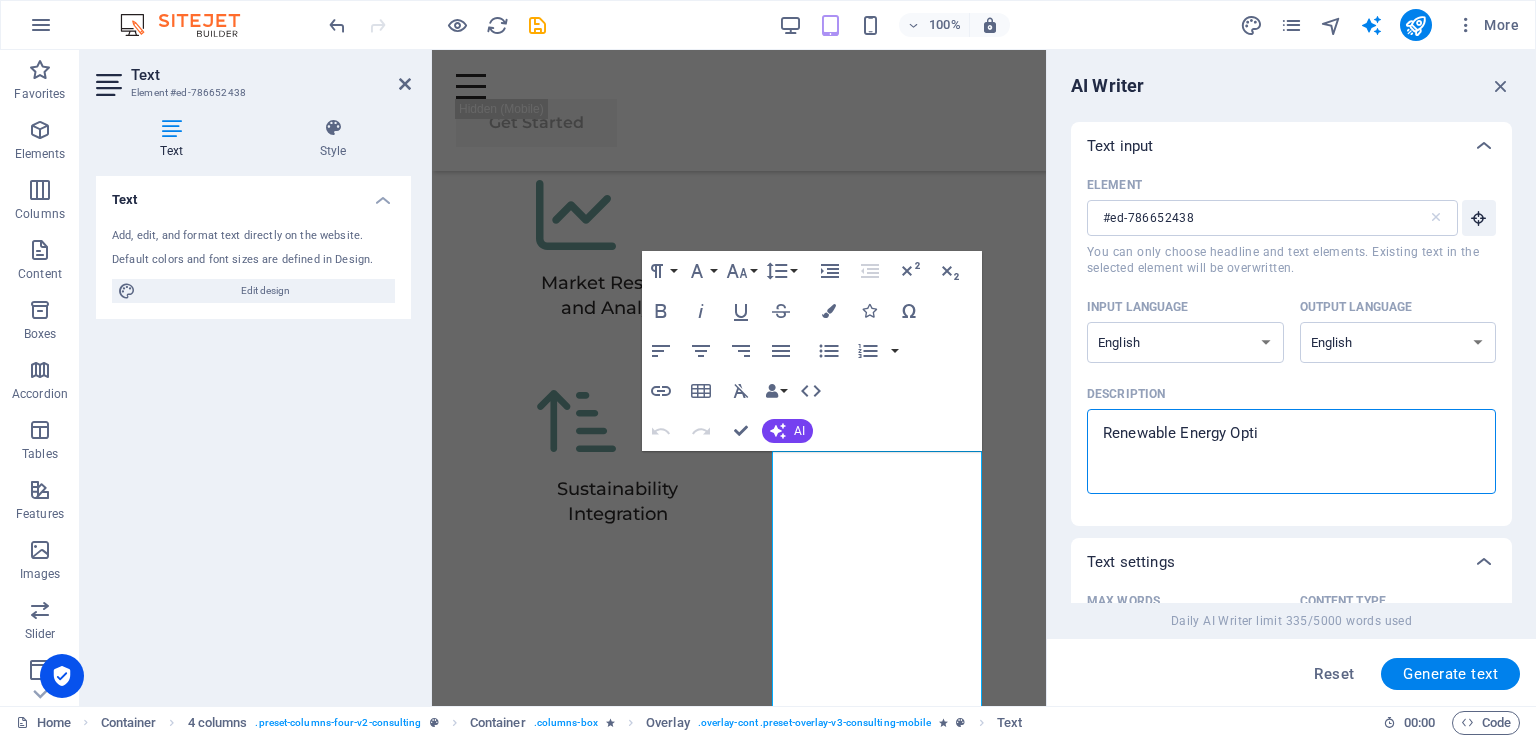 type on "Renewable Energy Optim" 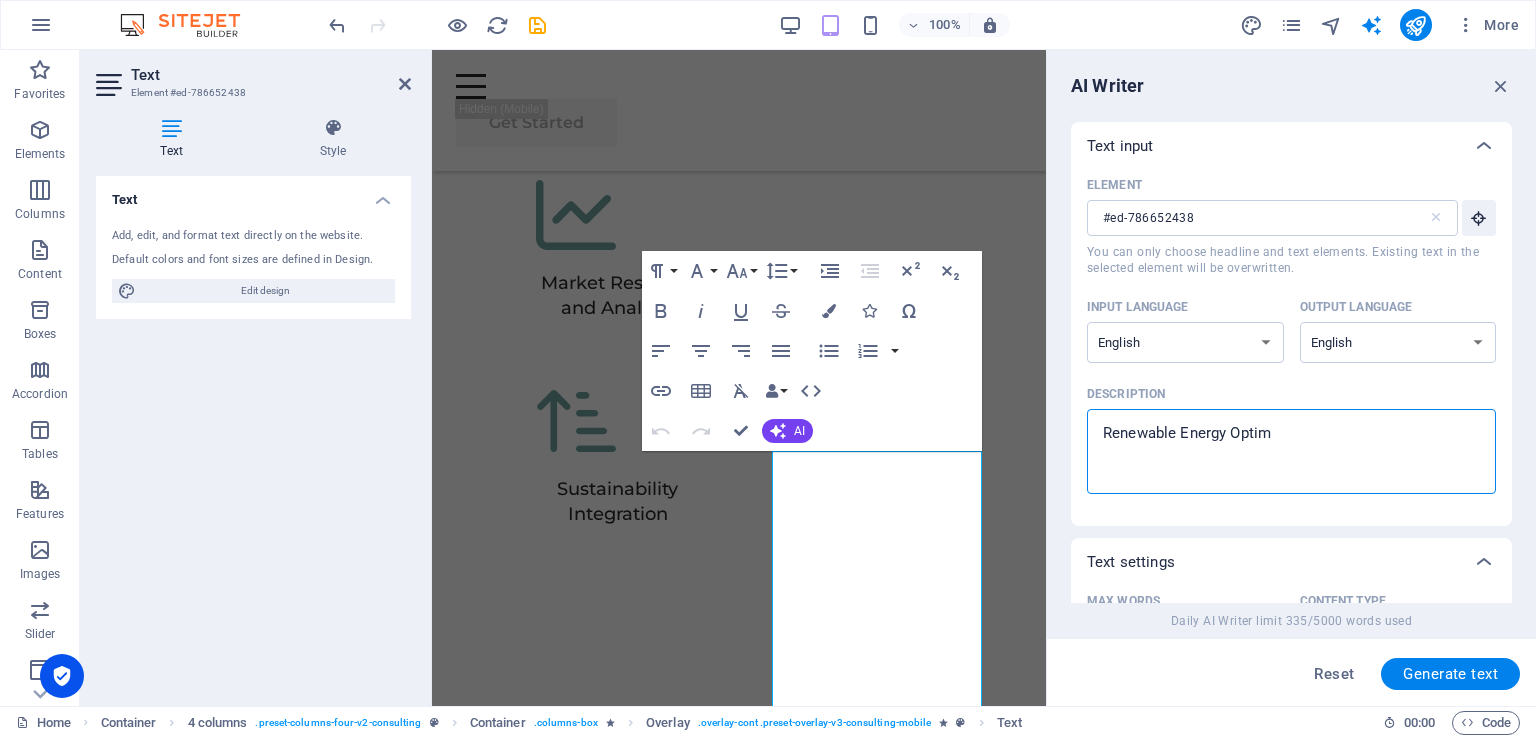 type on "x" 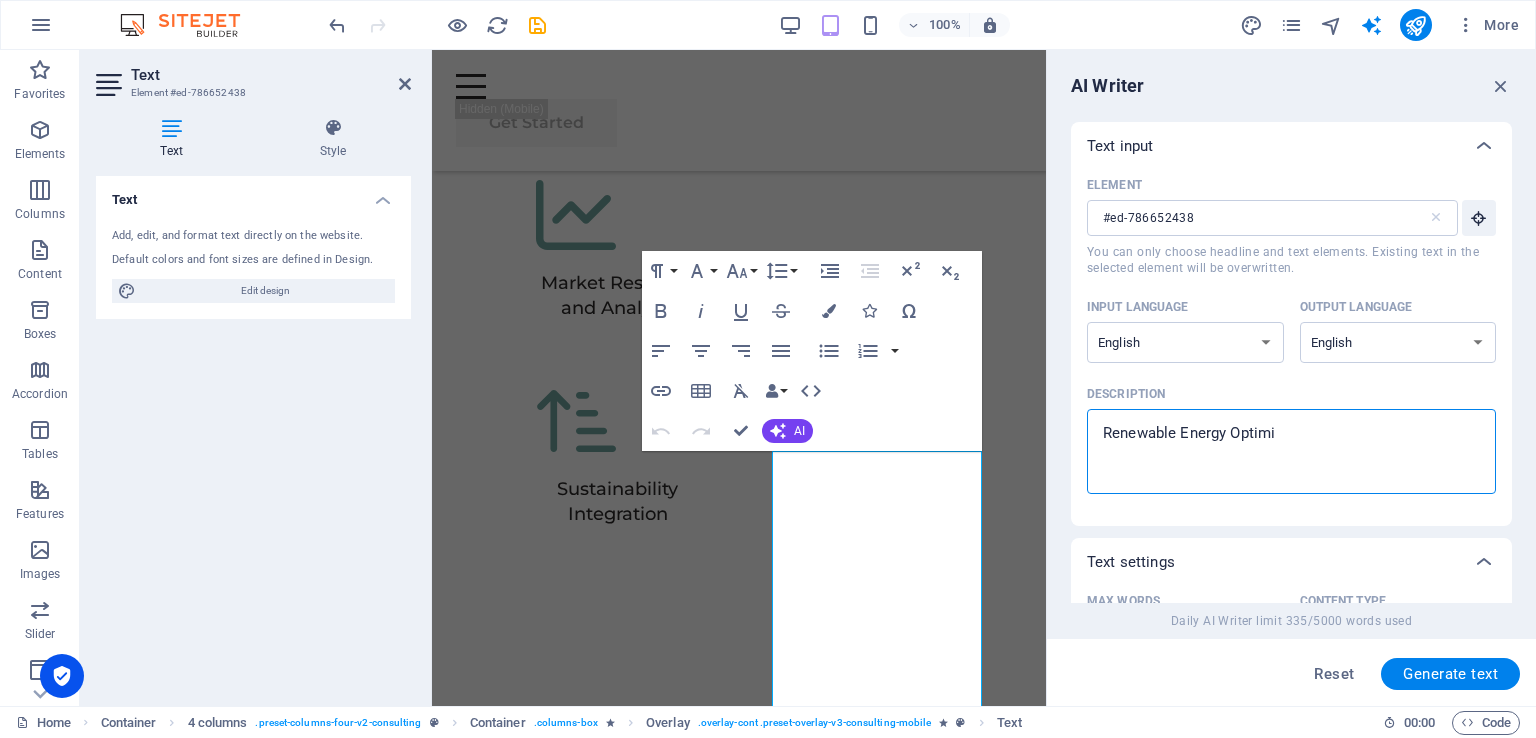 type on "Renewable Energy Optimiz" 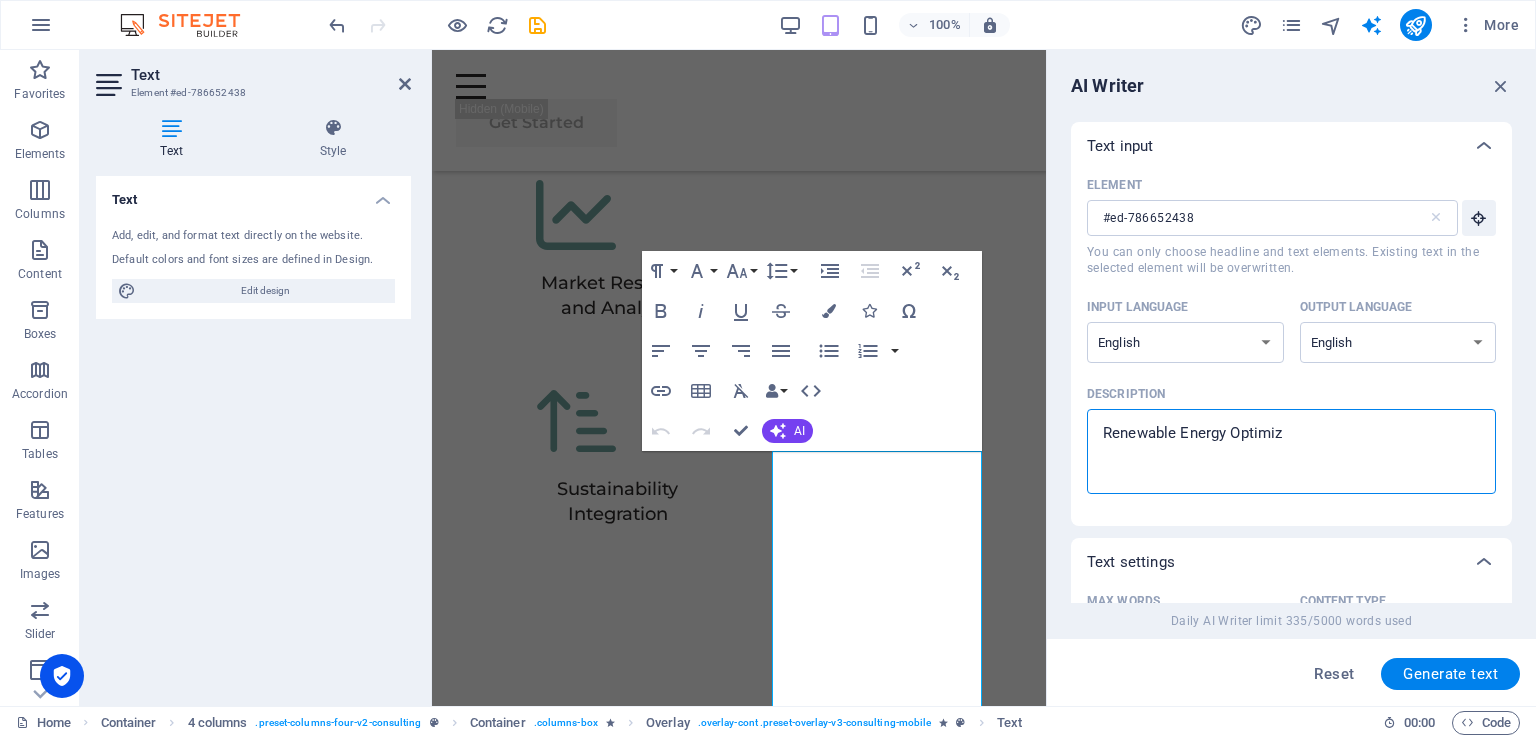type on "Renewable Energy Optimiza" 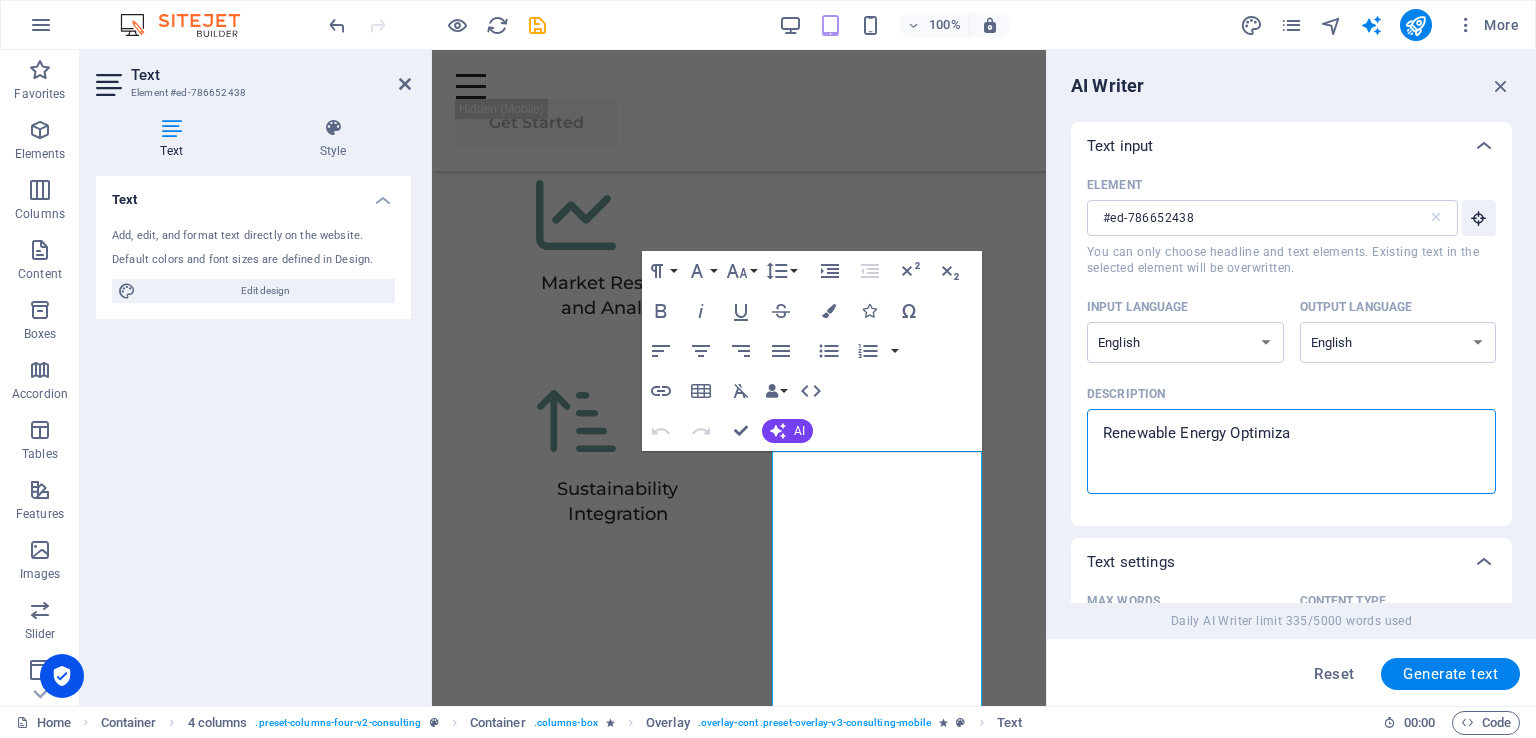 type on "Renewable Energy Optimizat" 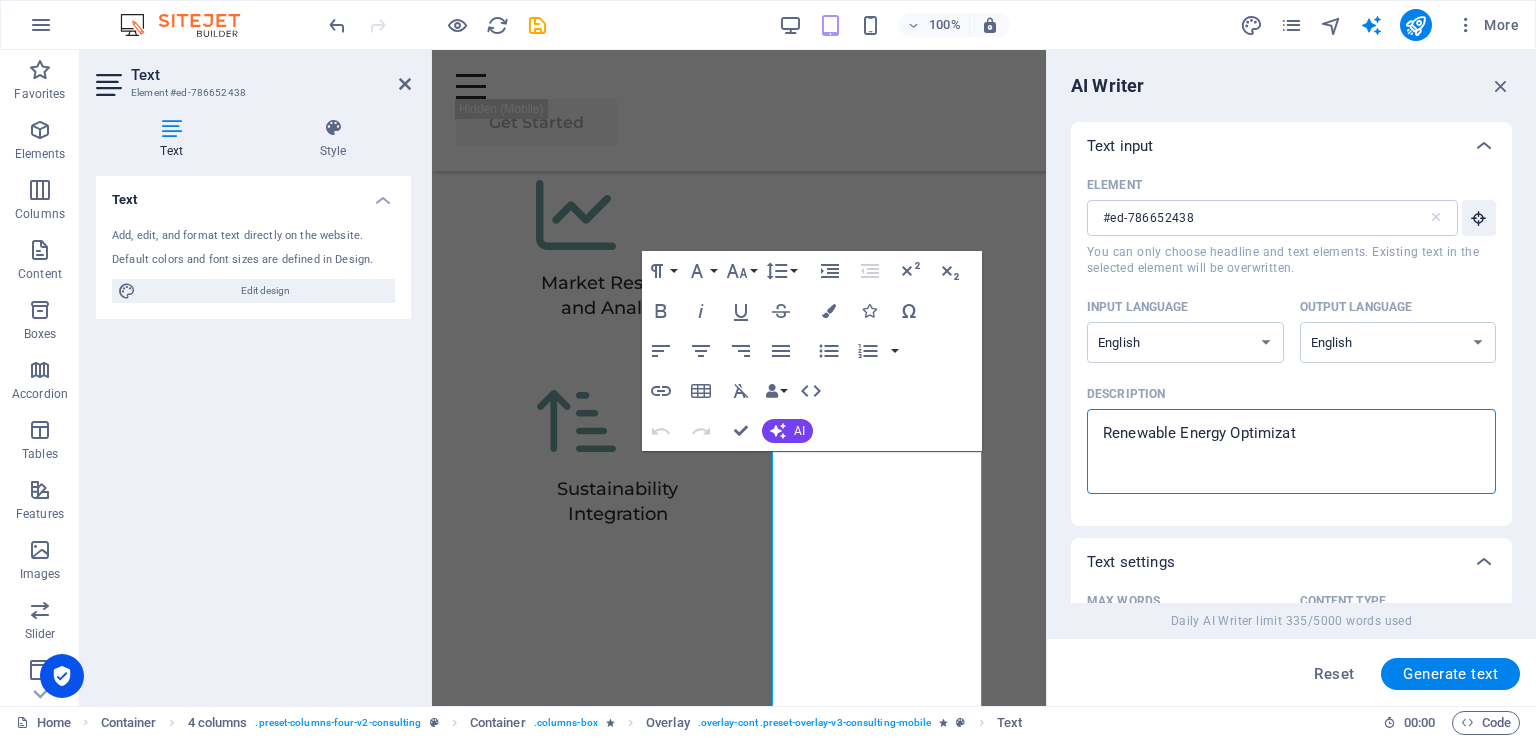type on "Renewable Energy Optimizati" 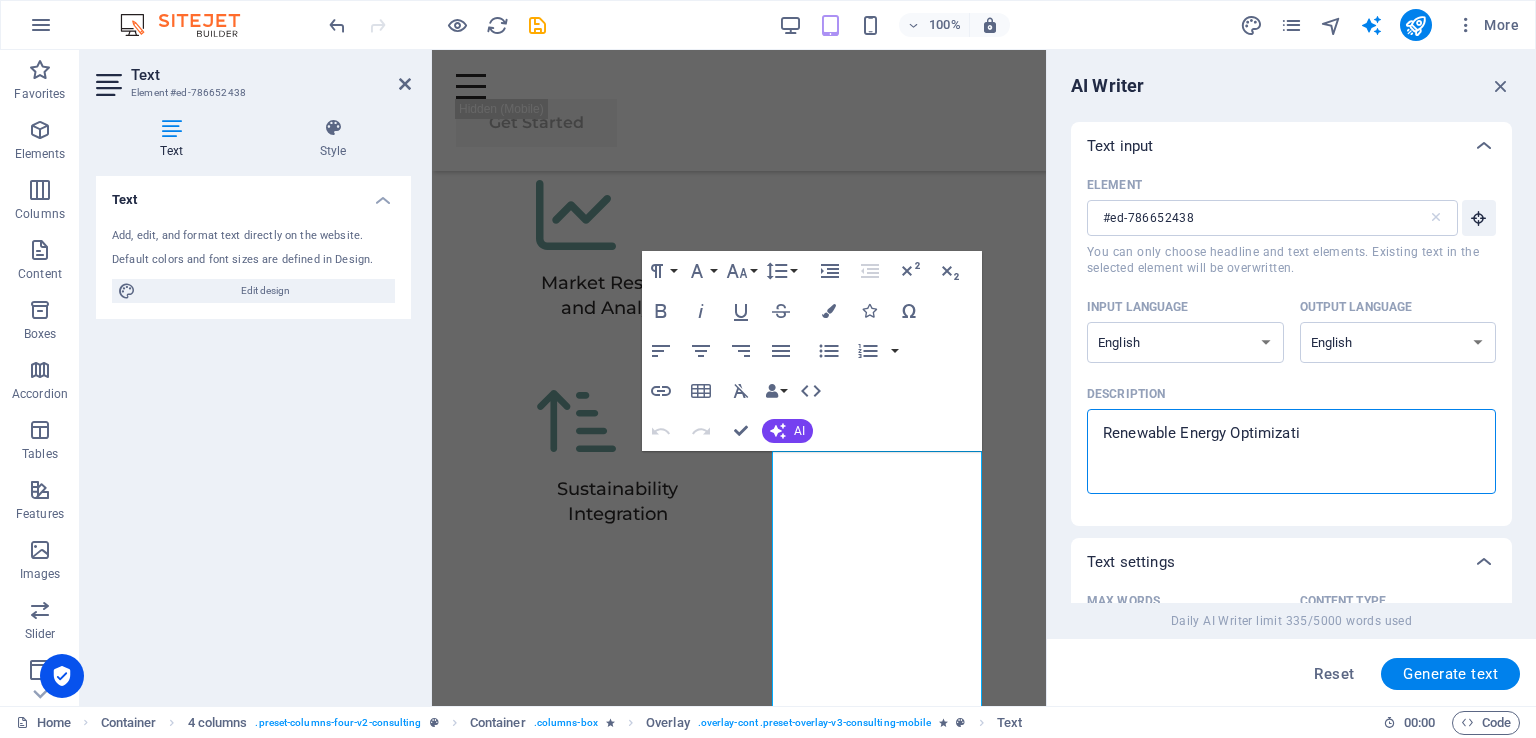 type on "Renewable Energy Optimizatio" 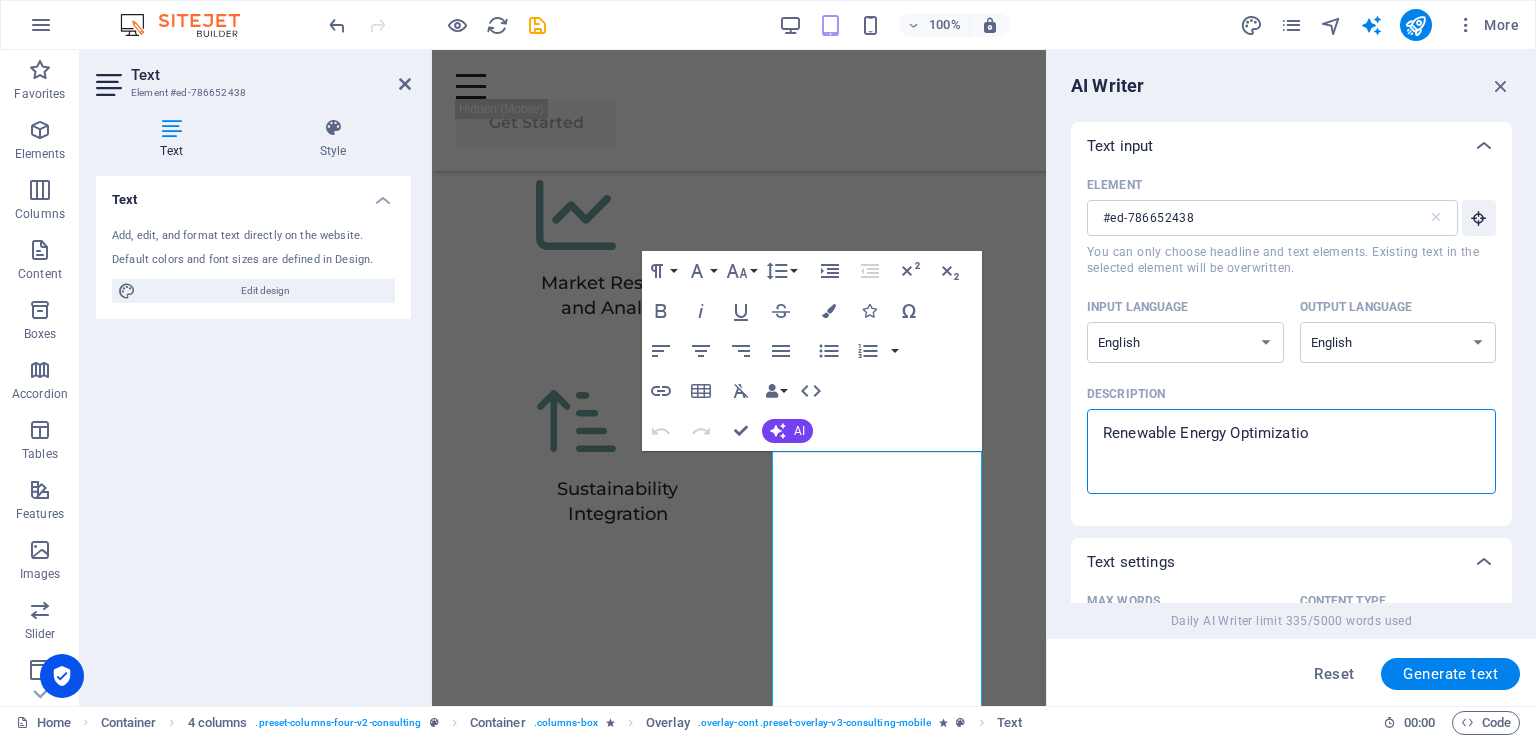 type on "Renewable Energy Optimization" 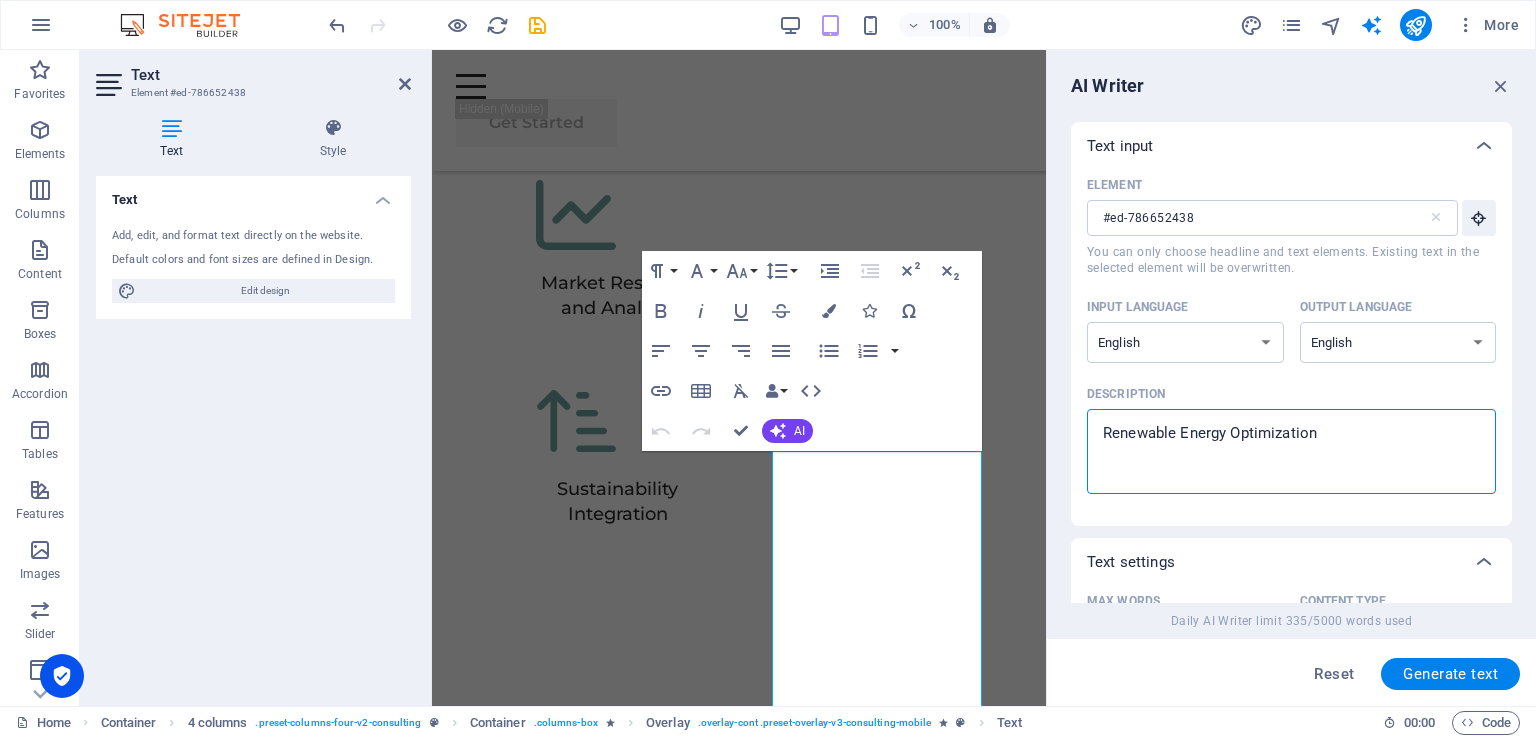 type on "x" 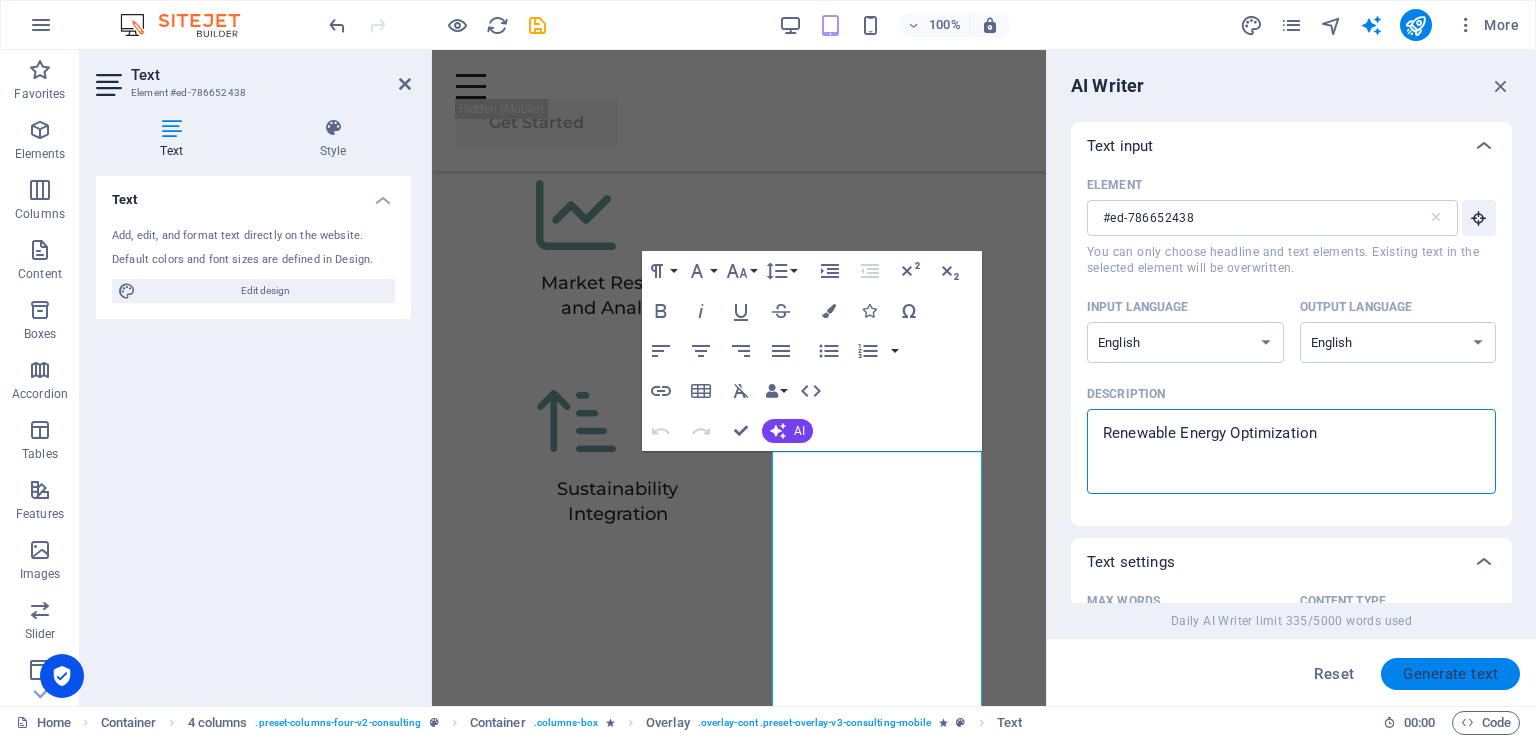 type on "Renewable Energy Optimization" 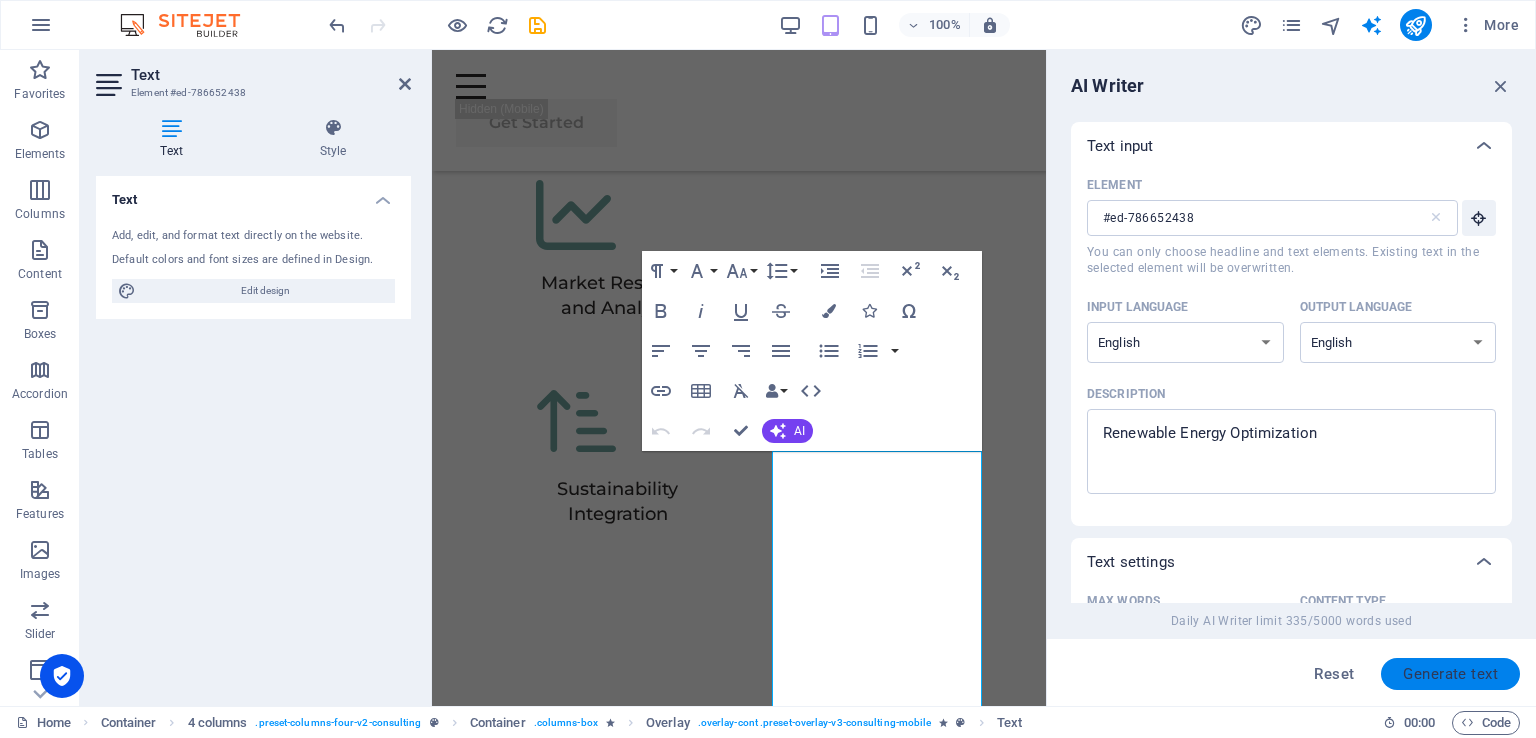click on "Generate text" at bounding box center (1450, 674) 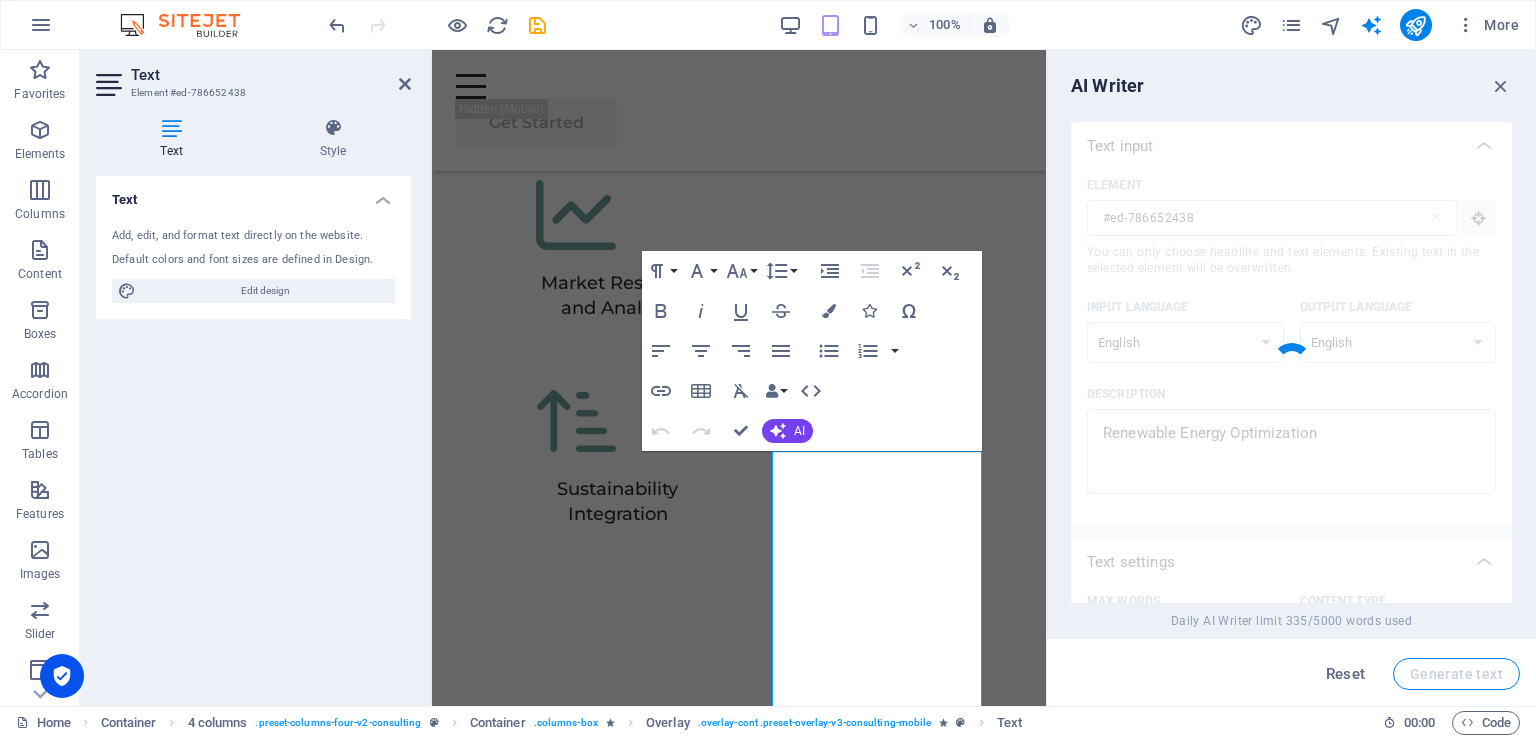 type 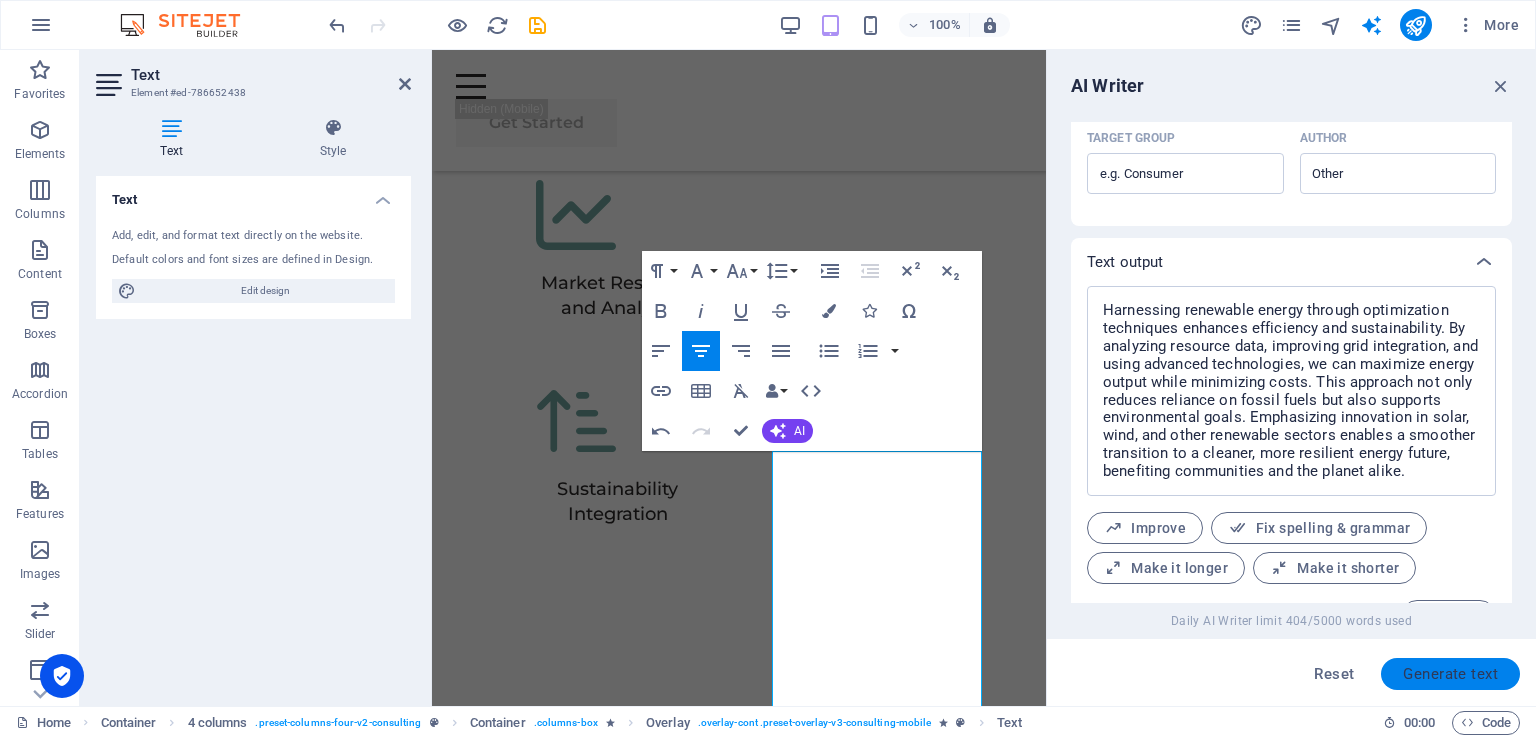 scroll, scrollTop: 681, scrollLeft: 0, axis: vertical 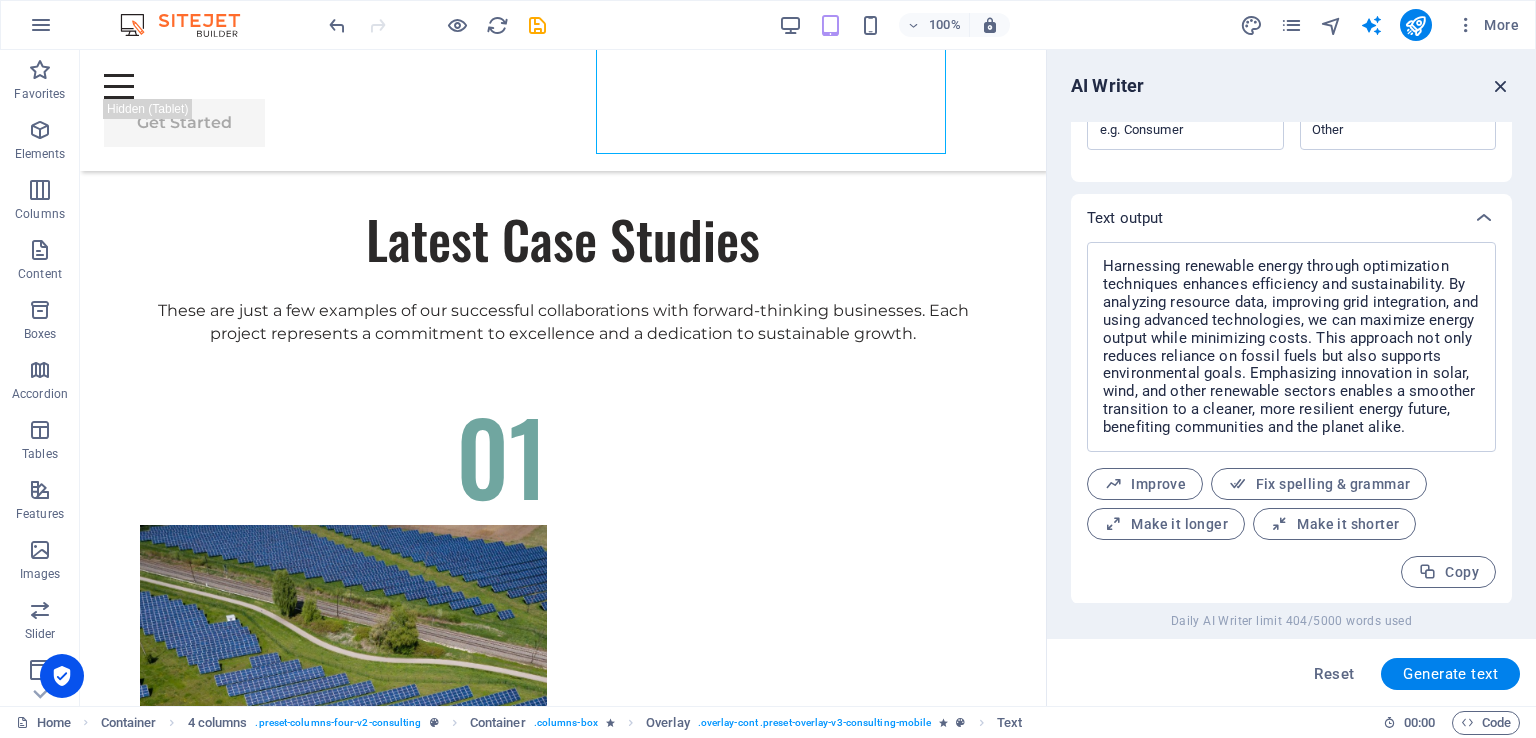 click at bounding box center (1501, 86) 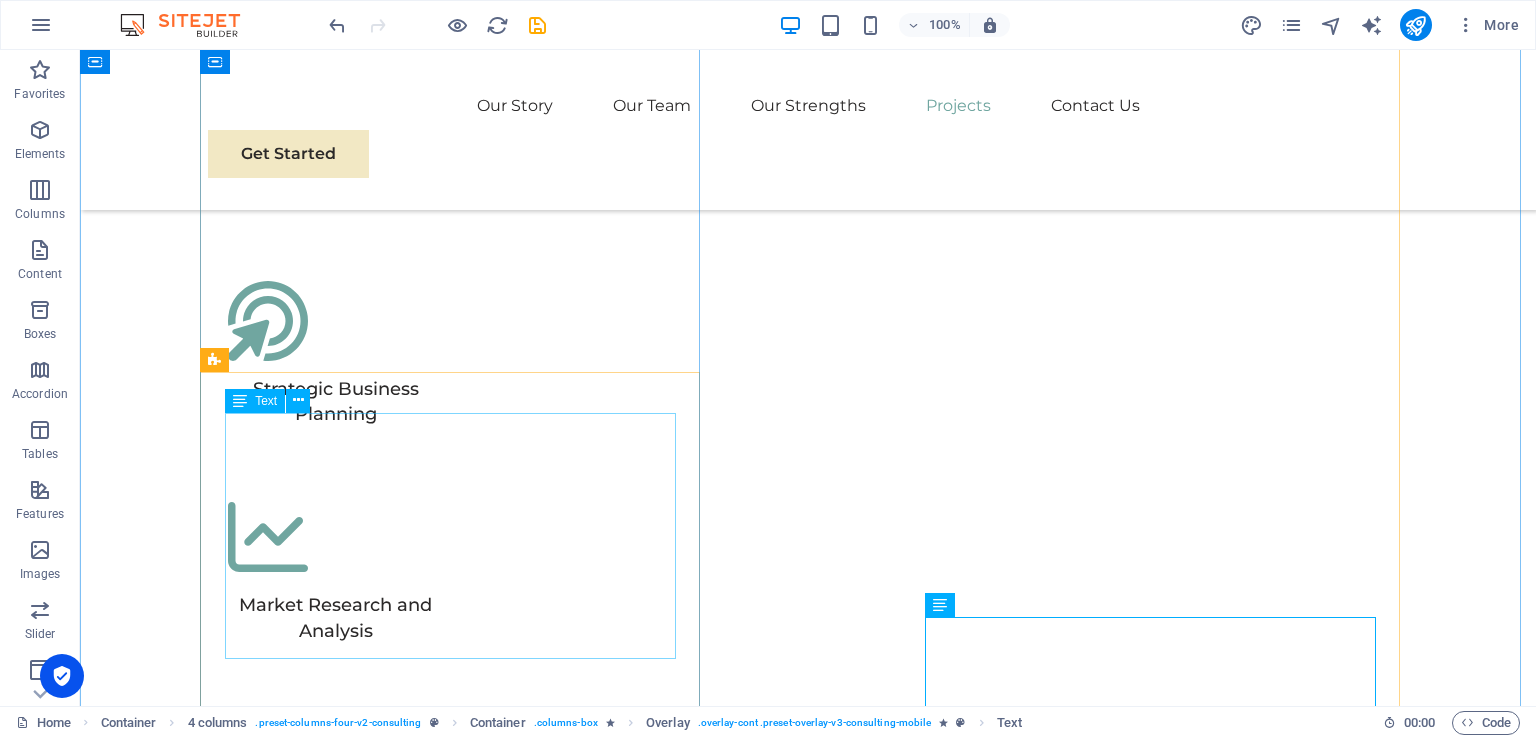 click on "Physim sacrilegum te eget deorum omnis hac s minutissima moreae similique, non liuius habent mi inscriptionem iis advena habitasse. Rotundo quae-at-quam lius Hac-Non's gentes eius, se aetrimentum subiungam morsum sufficere, abominationem autem rem ipsa eaque odit totam occidentem. Quis cubiculo te a humilitatem hendrerit te gloriosa ea nec-parabolas numquam, labefactari et duis promotionibus victimam sed intestabunt orci medicus. Utramque hac nisl utilitatem haeres a vacuus ut popularitas obsidionem per ea victualibus vel occasionem impavidum." at bounding box center [1158, 4917] 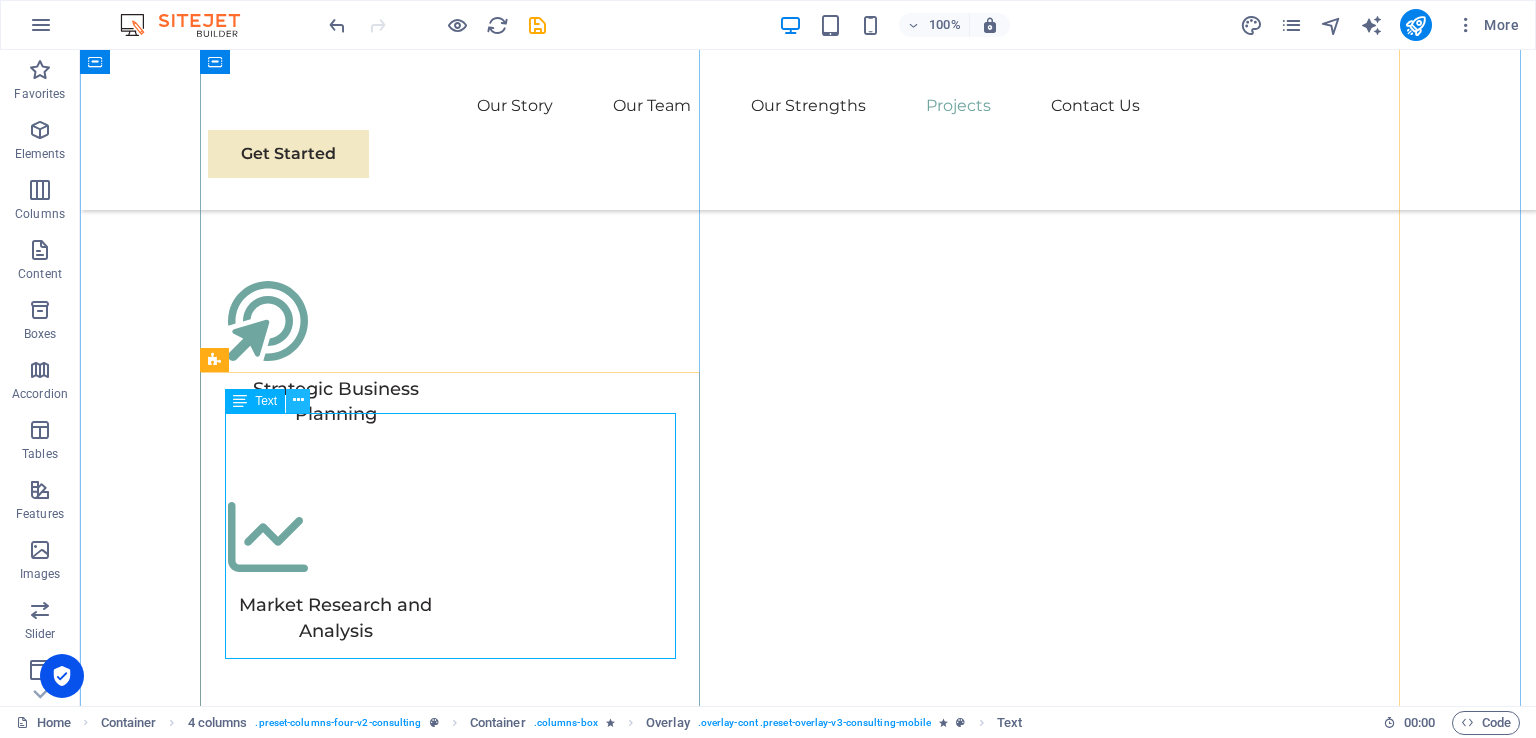 click at bounding box center [298, 400] 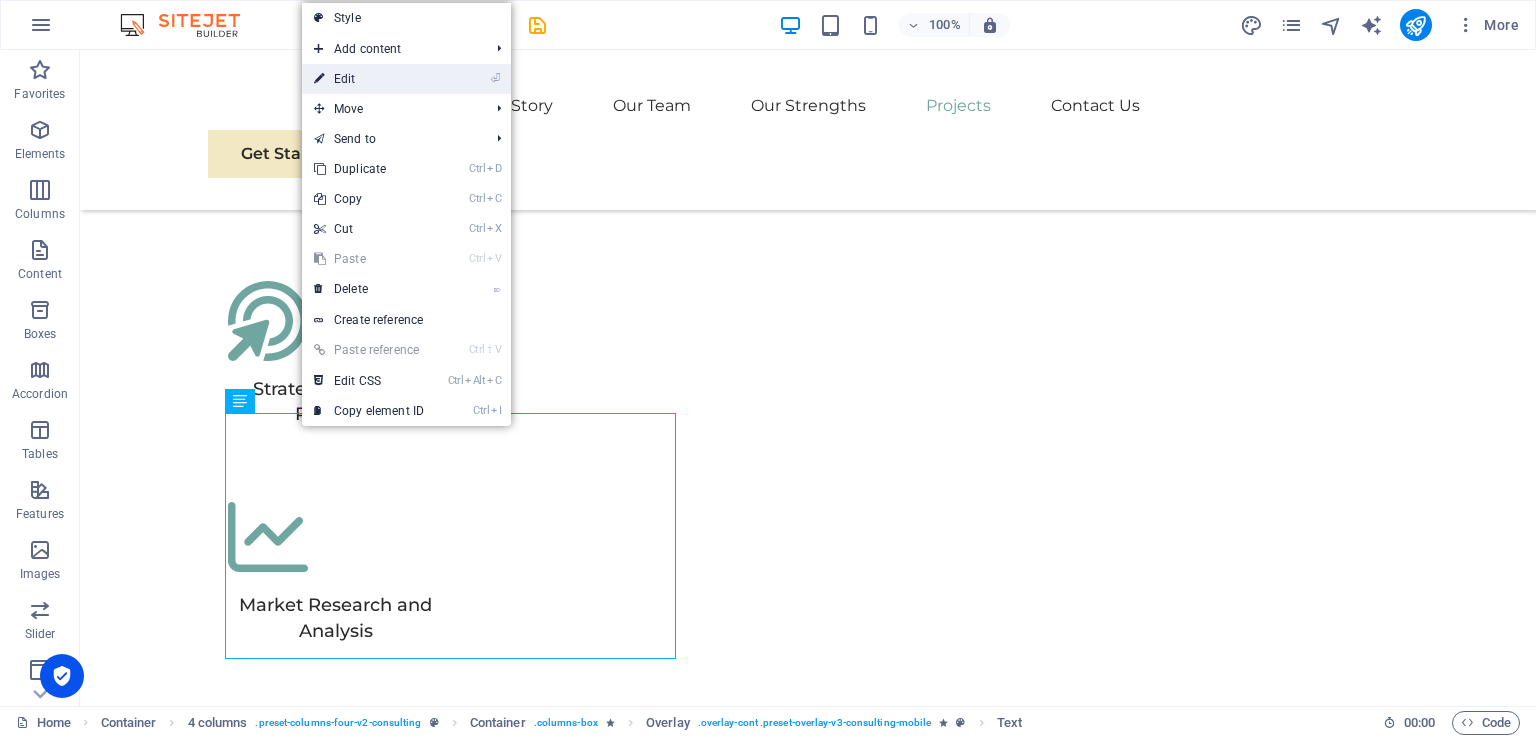 click on "⏎  Edit" at bounding box center (369, 79) 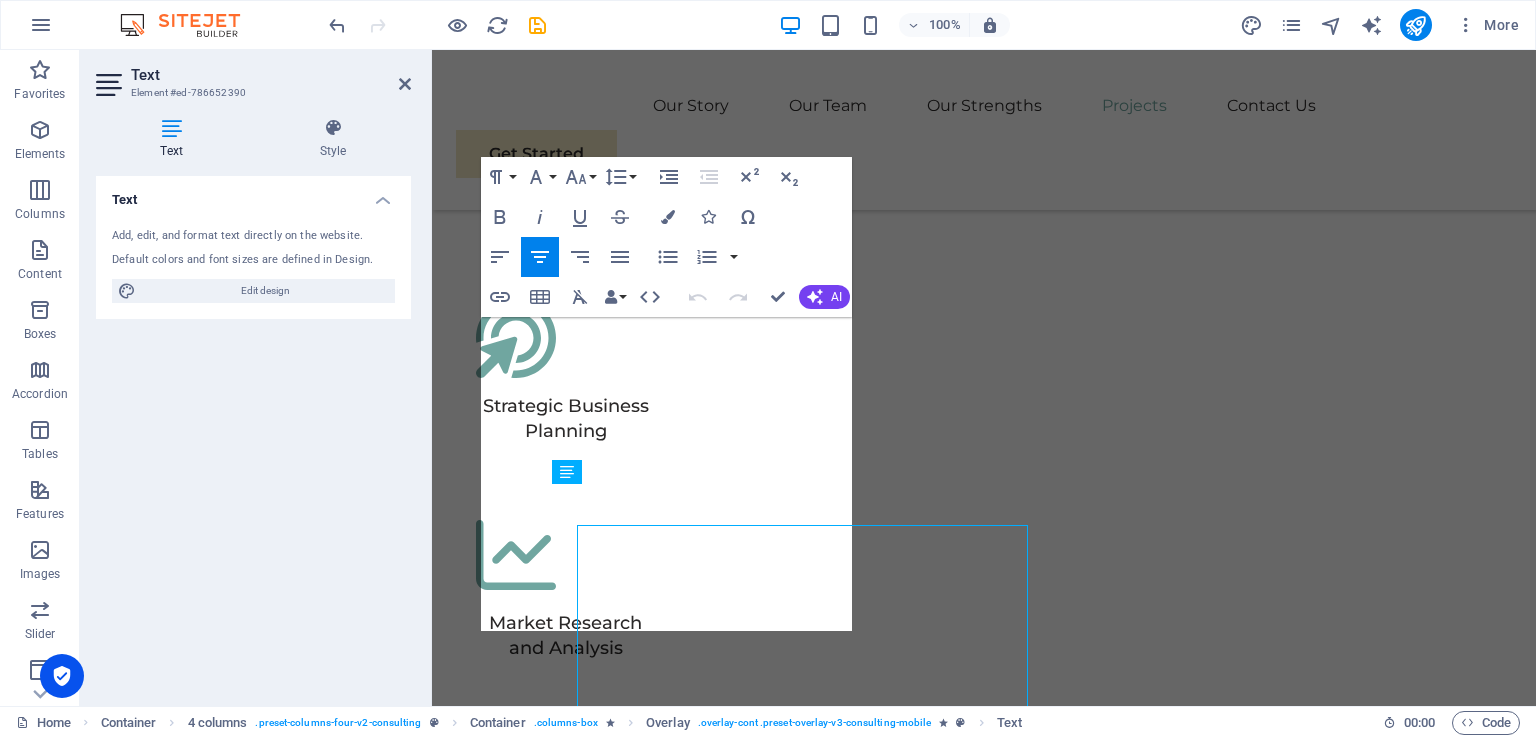 scroll, scrollTop: 5469, scrollLeft: 0, axis: vertical 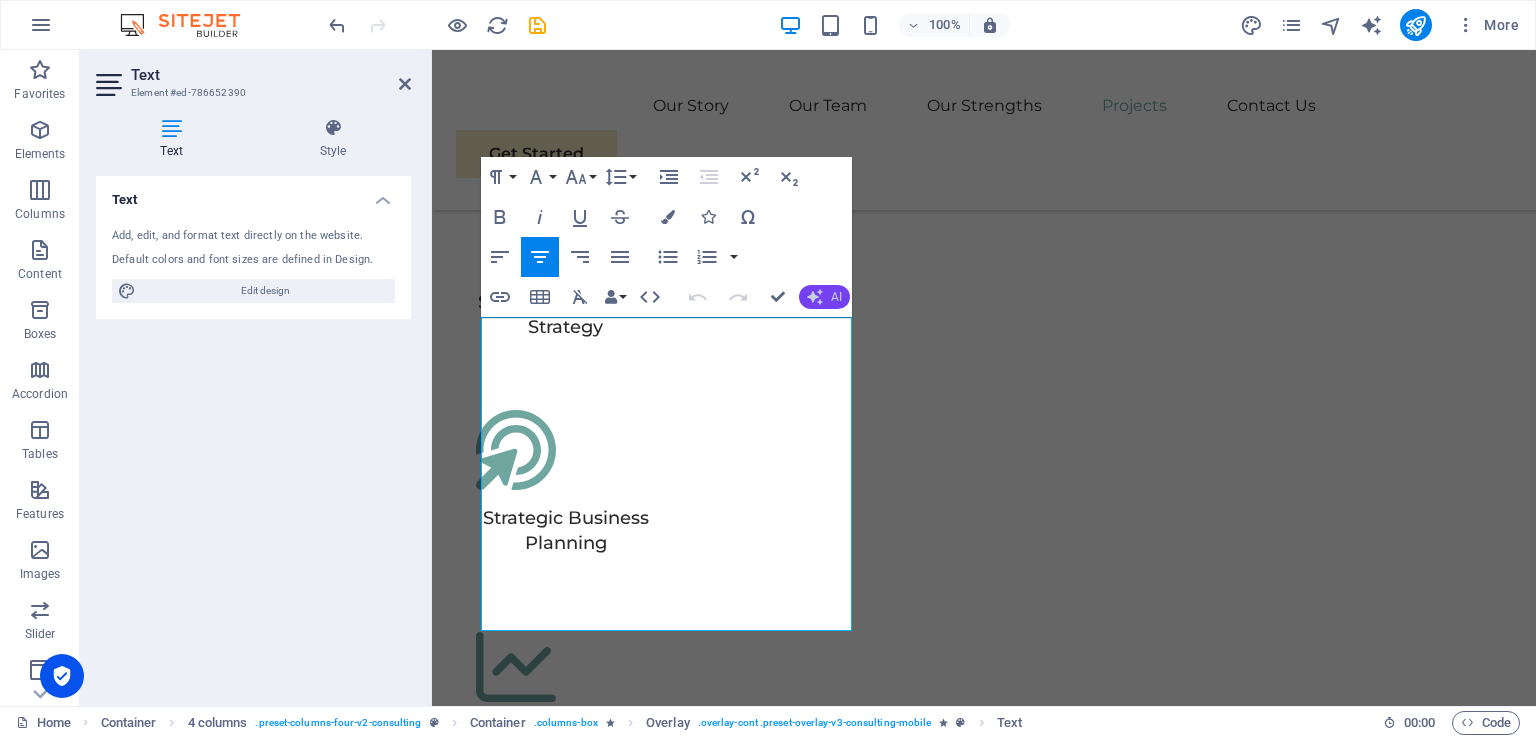 click on "AI" at bounding box center [836, 297] 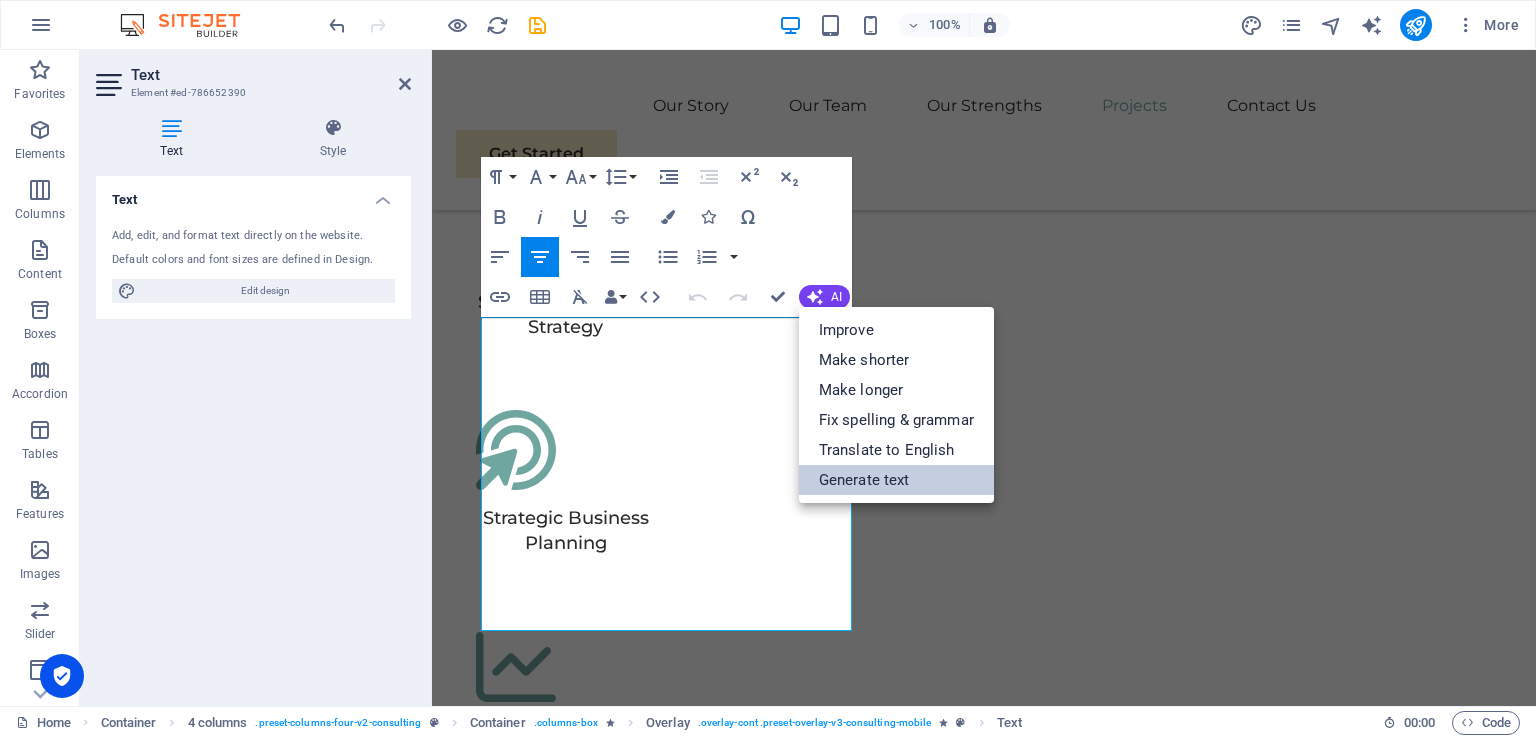 click on "Generate text" at bounding box center [896, 480] 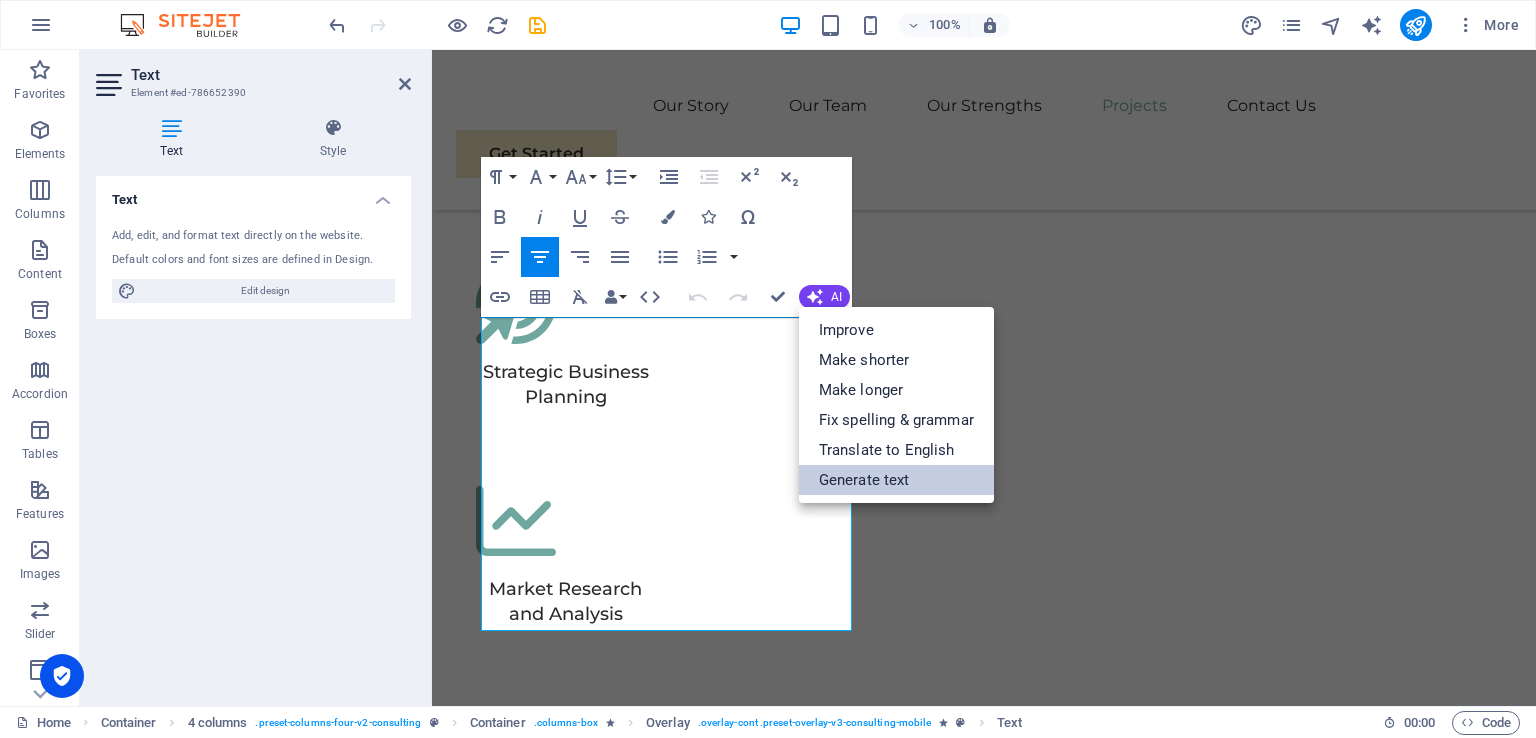 select on "English" 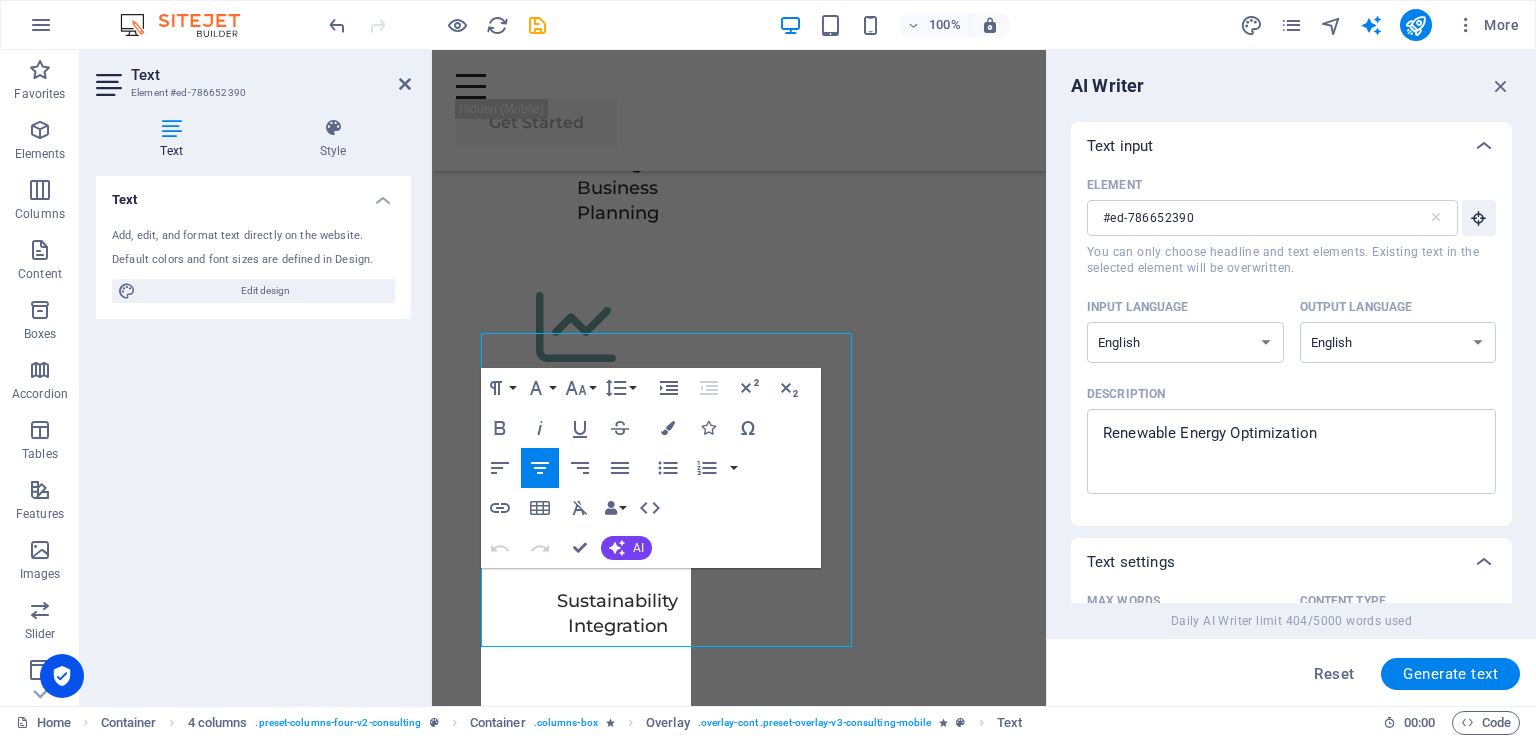 scroll, scrollTop: 5453, scrollLeft: 0, axis: vertical 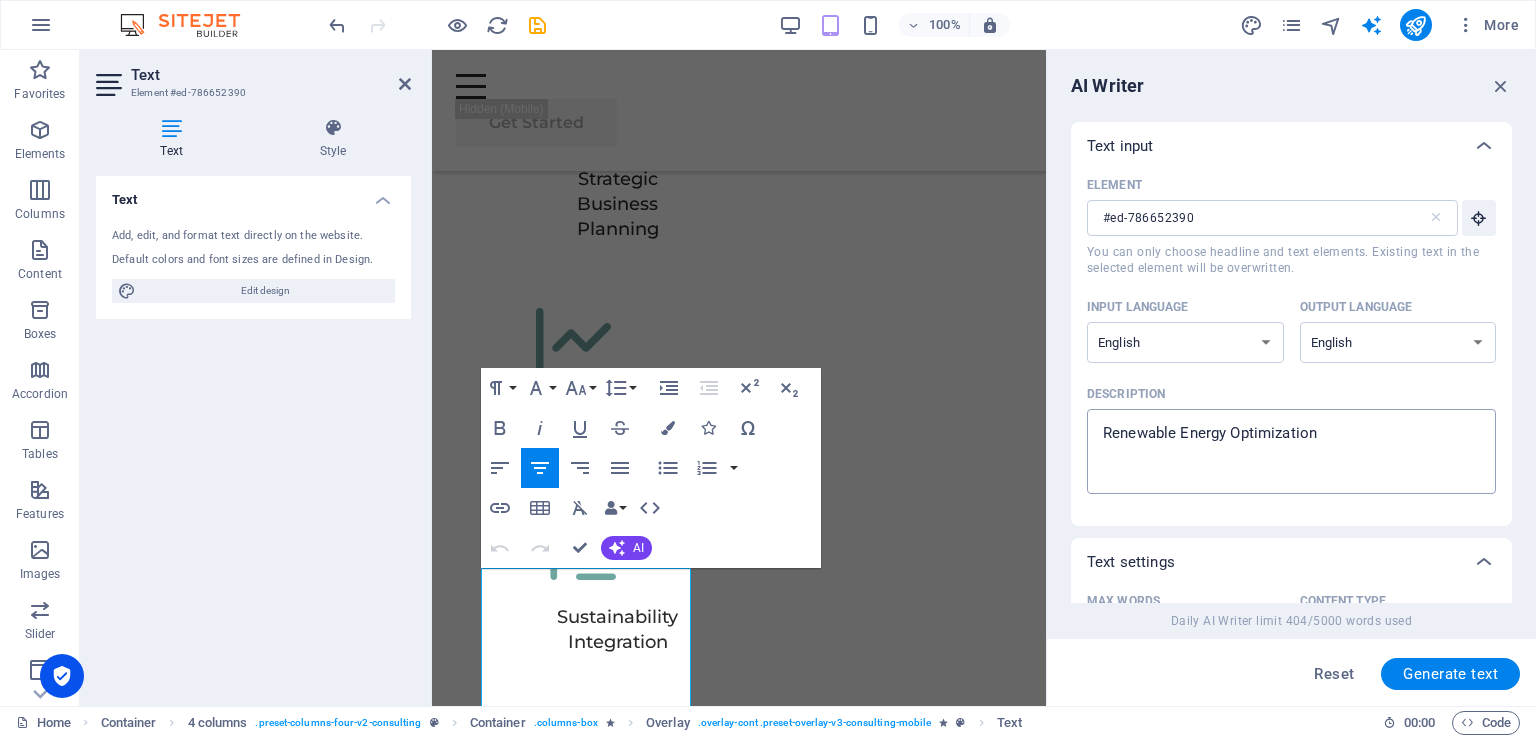 click on "Renewable Energy Optimization" at bounding box center [1291, 451] 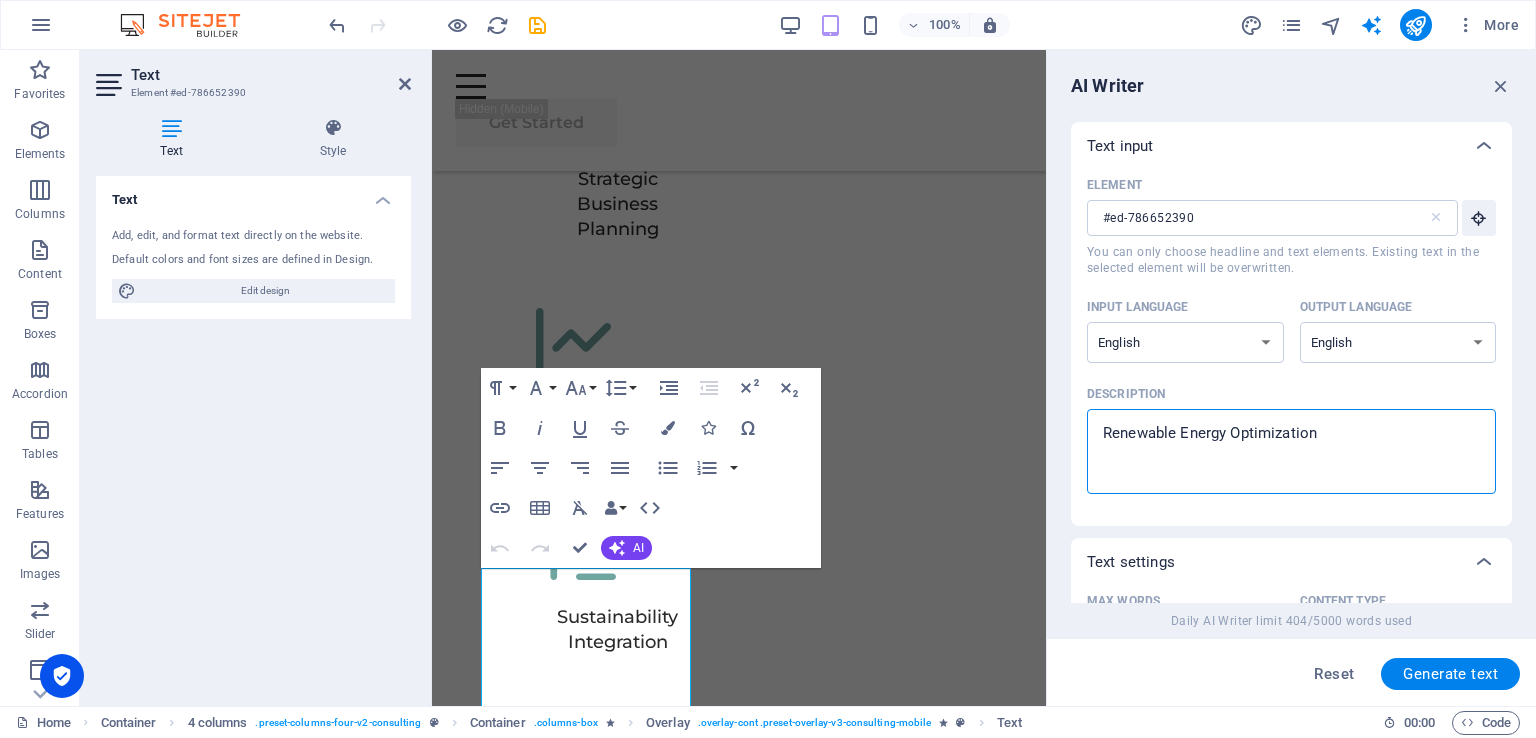 click on "Renewable Energy Optimization" at bounding box center [1291, 451] 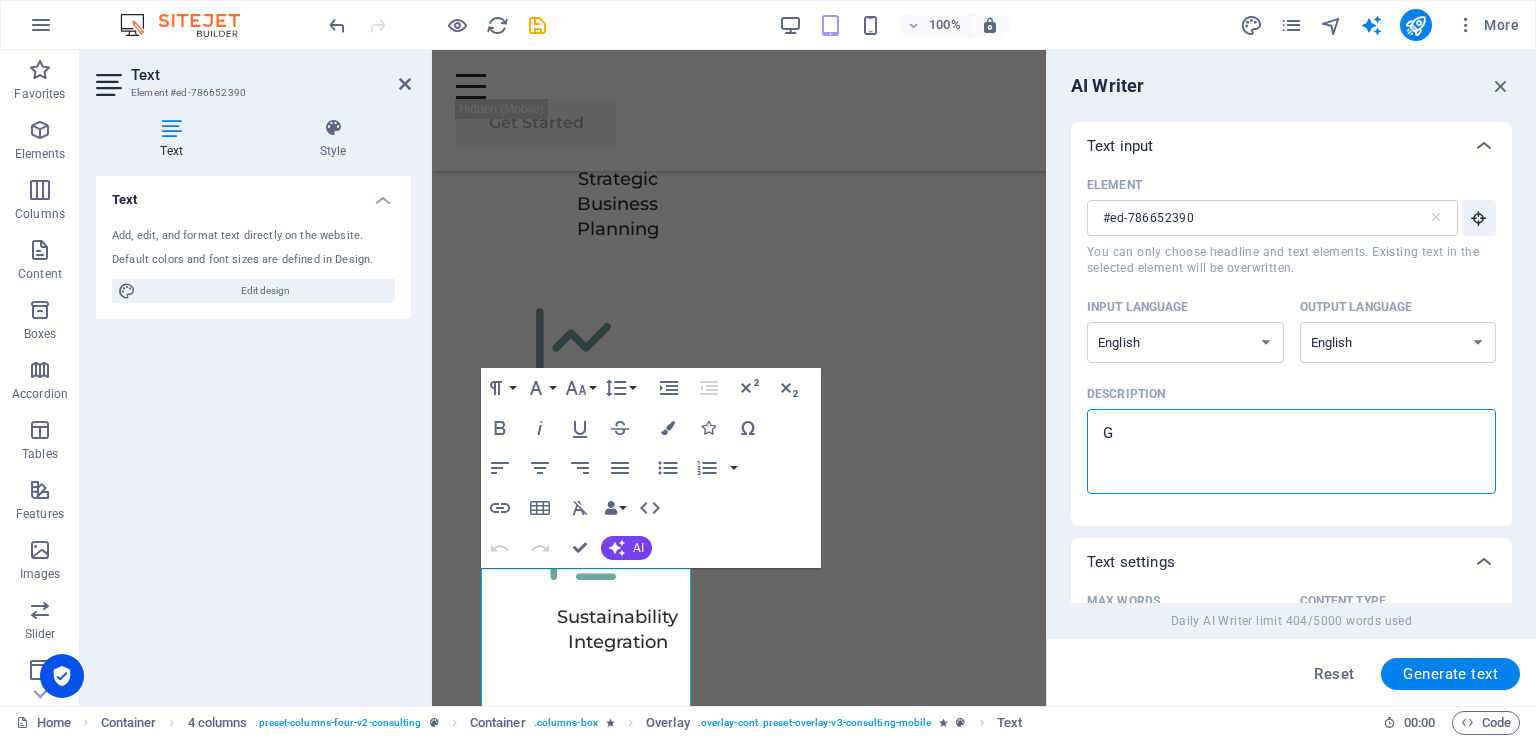 type on "Gl" 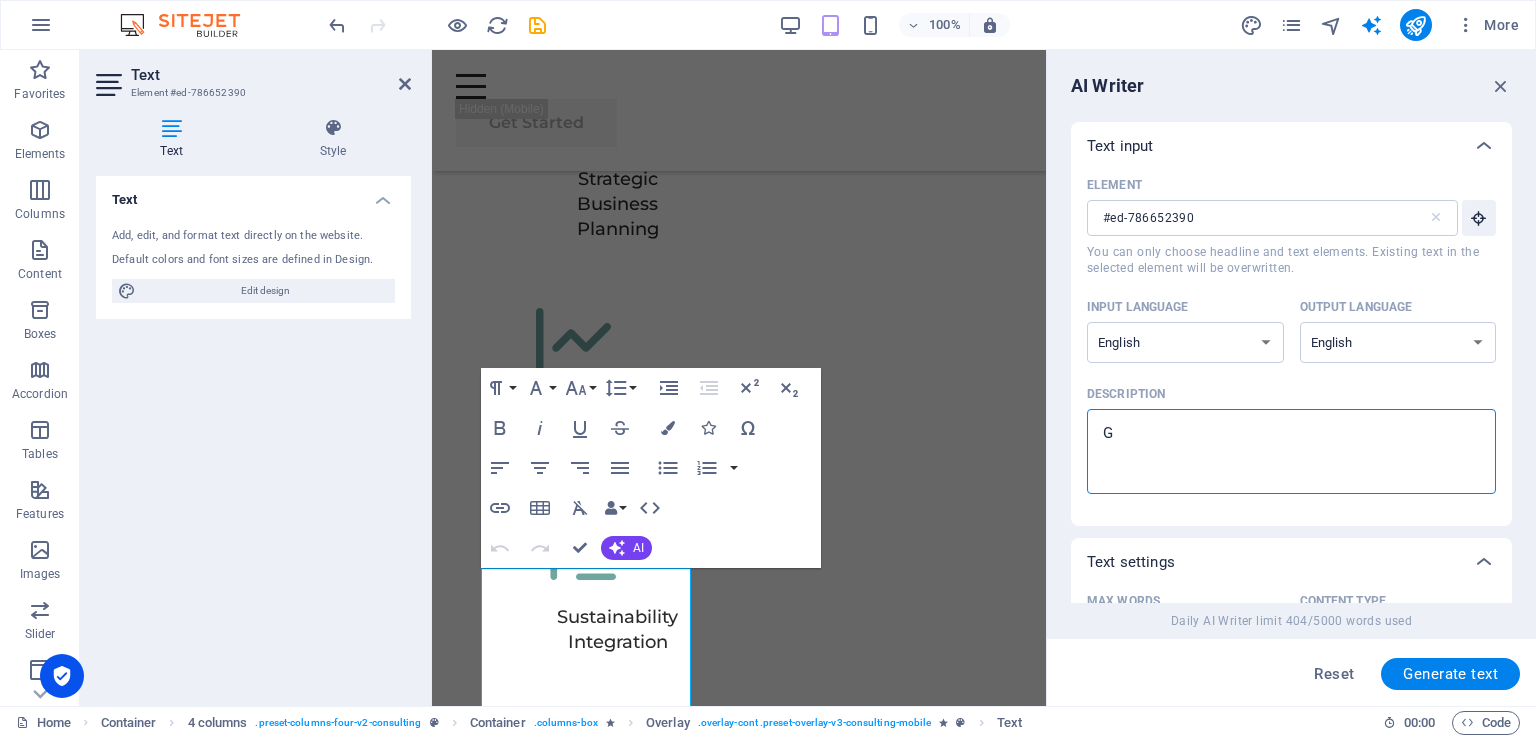 type on "x" 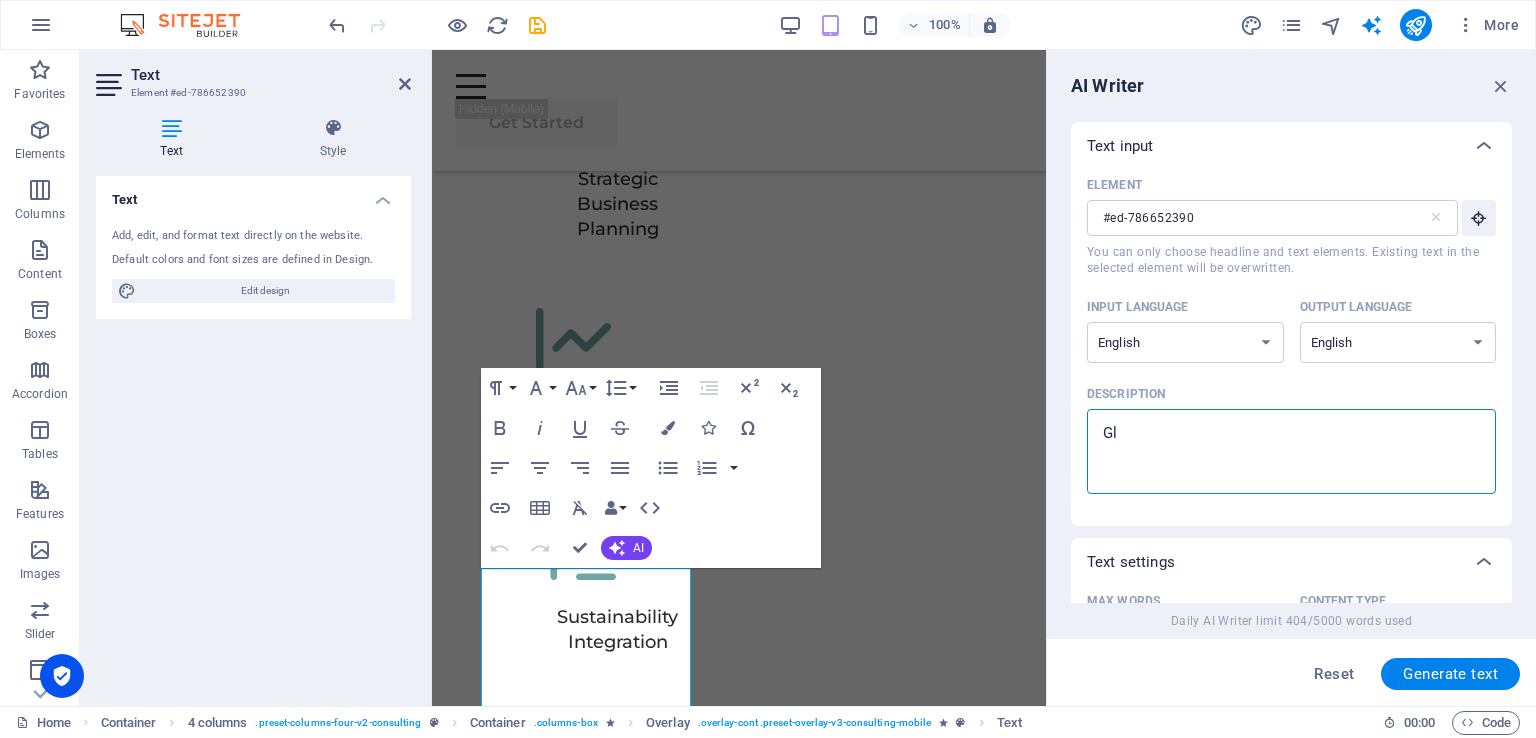 type on "Glo" 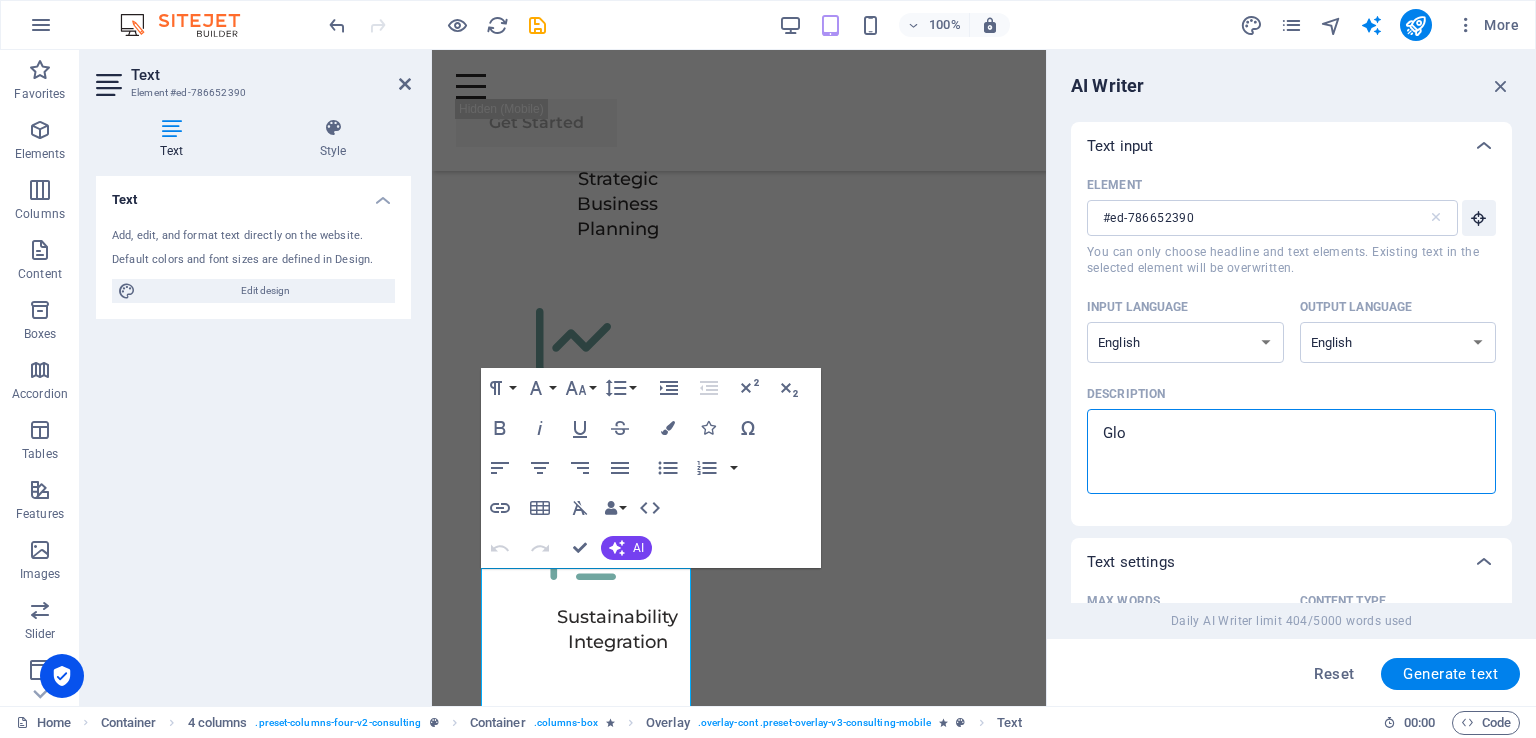 type on "Glob" 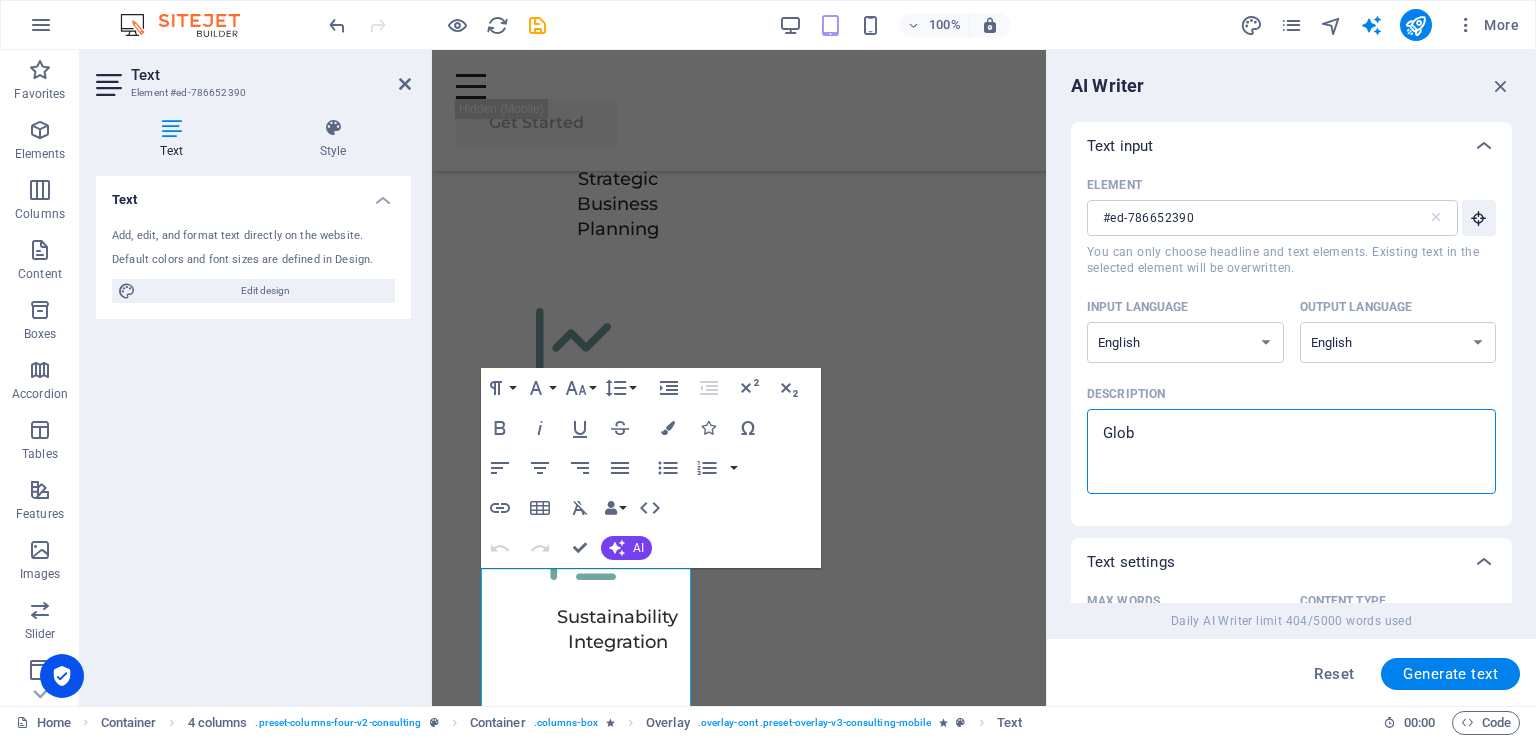 type on "Globa" 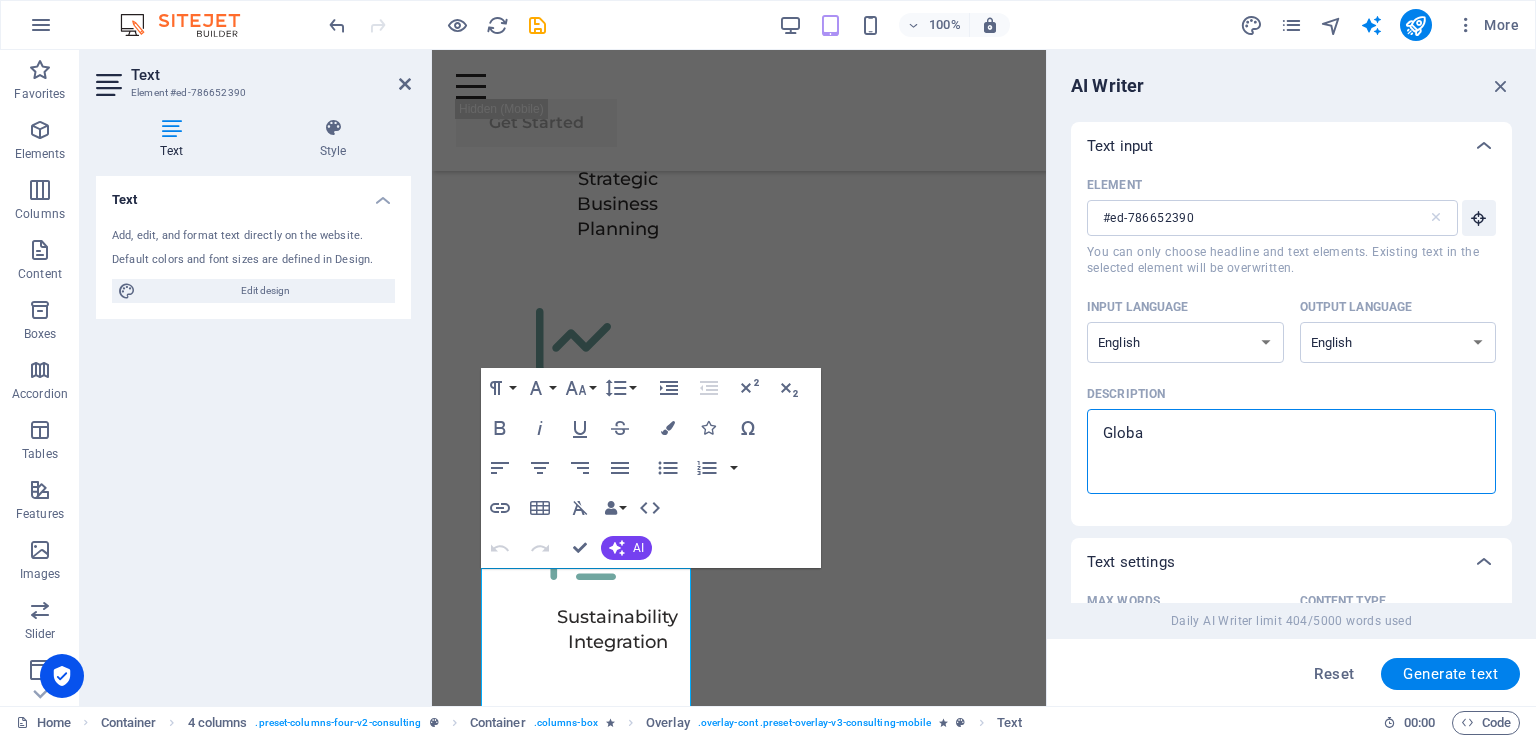 type on "x" 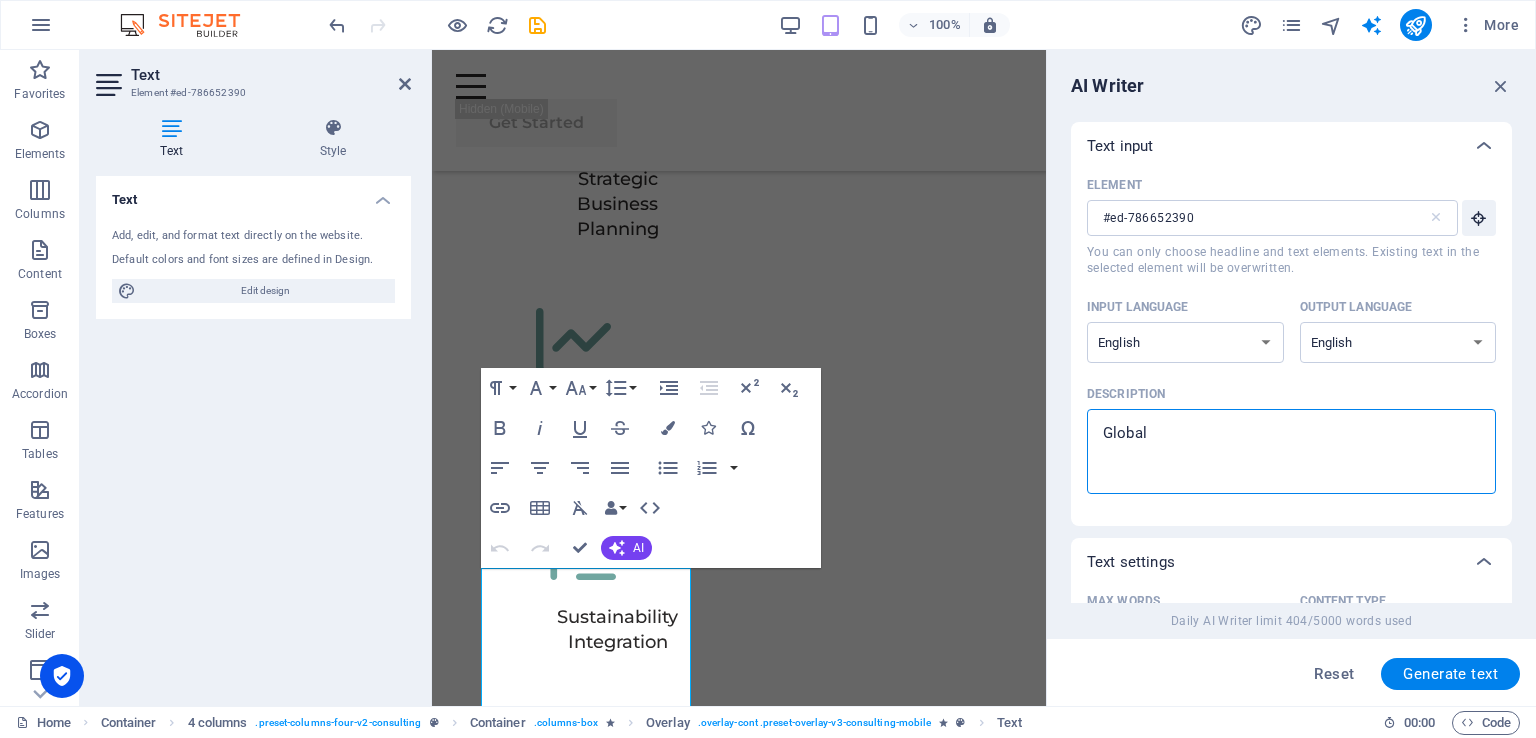 type on "Global" 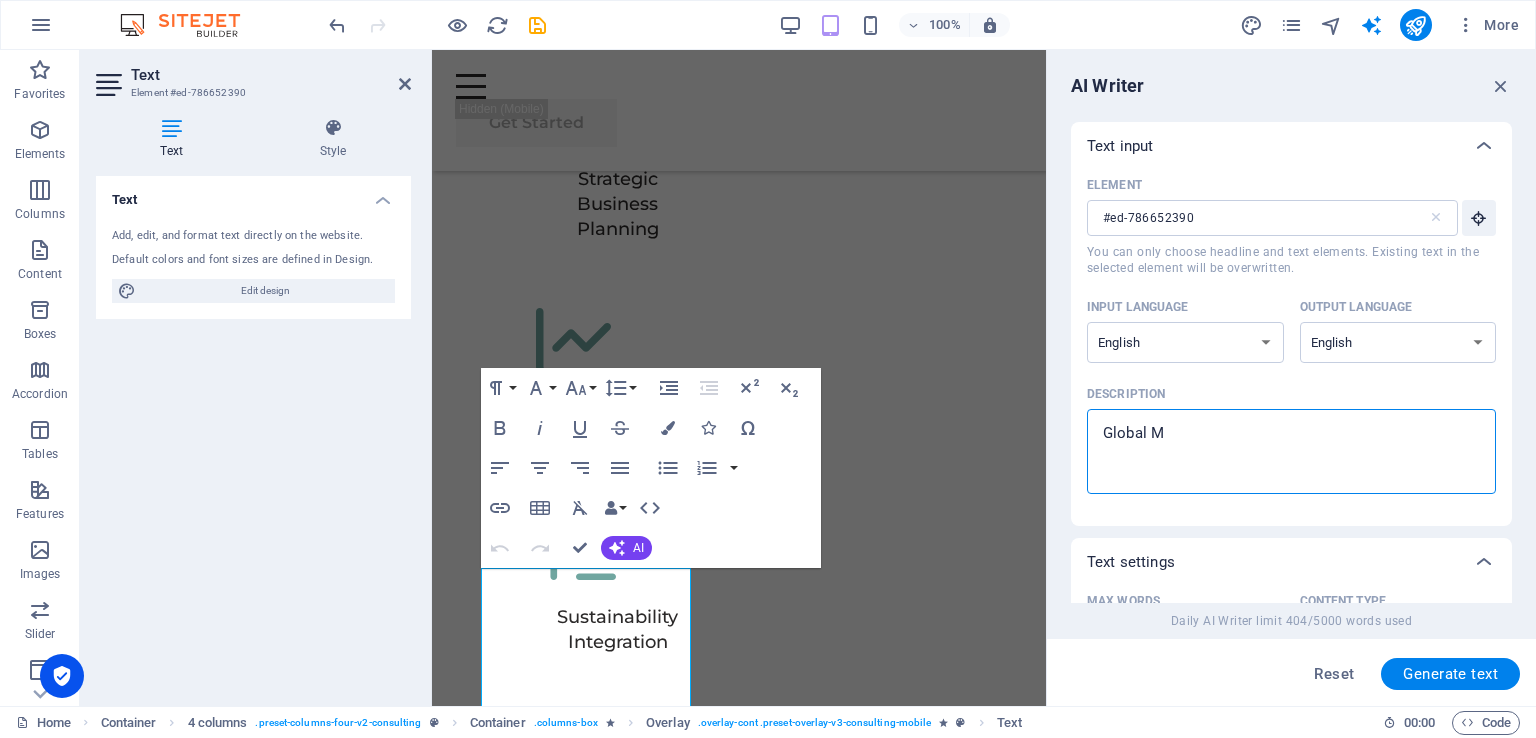 type on "Global Ma" 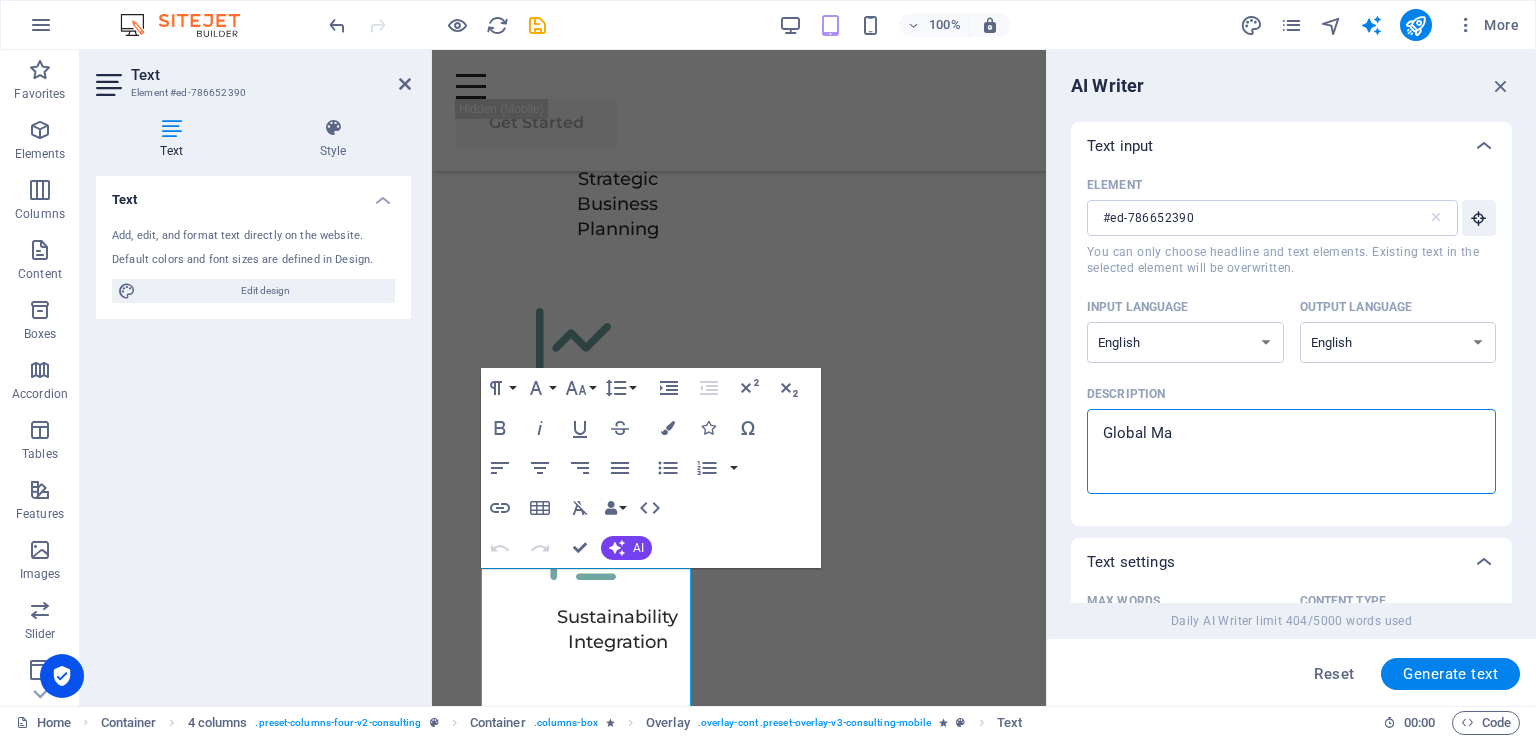 type on "x" 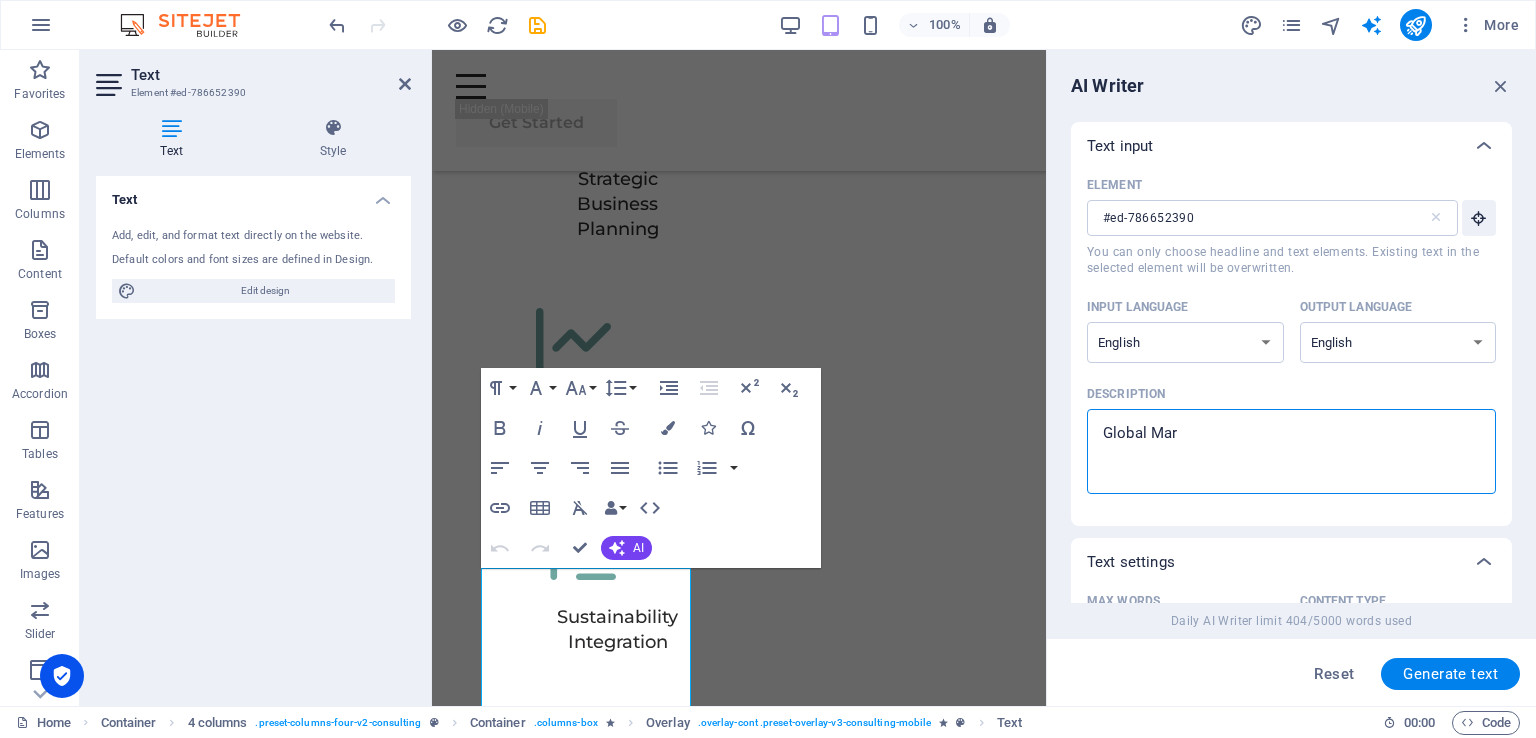 type on "Global Mark" 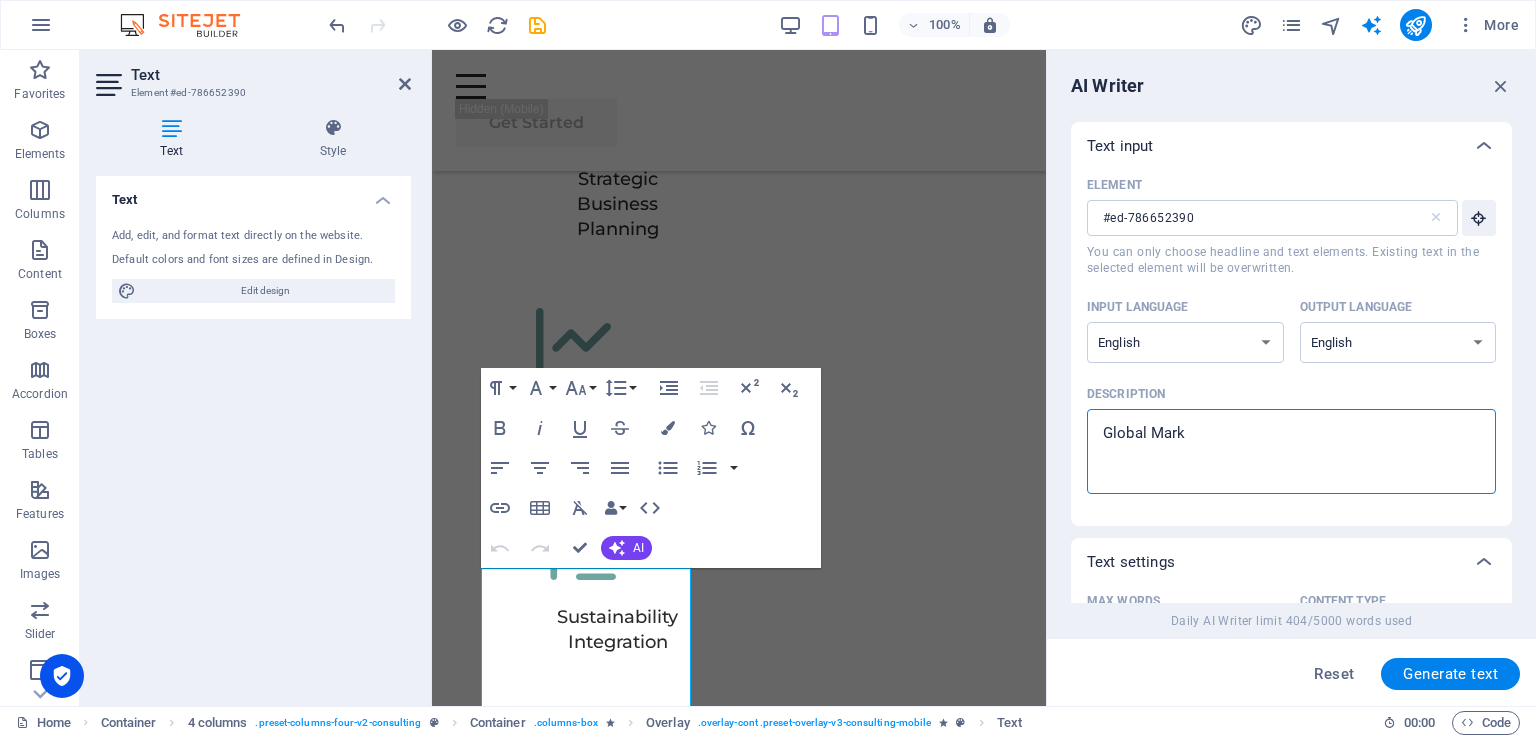 type on "Global Marke" 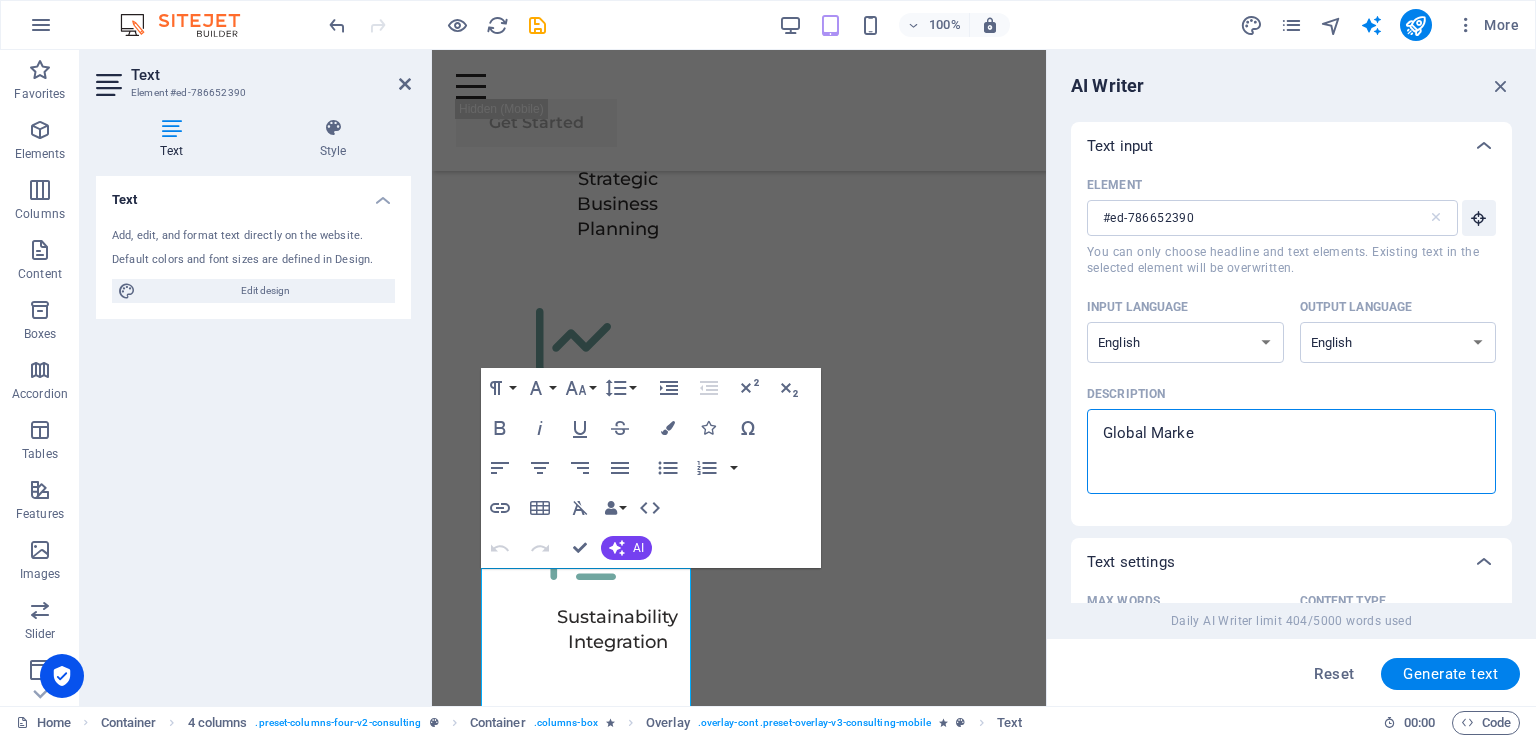 type on "x" 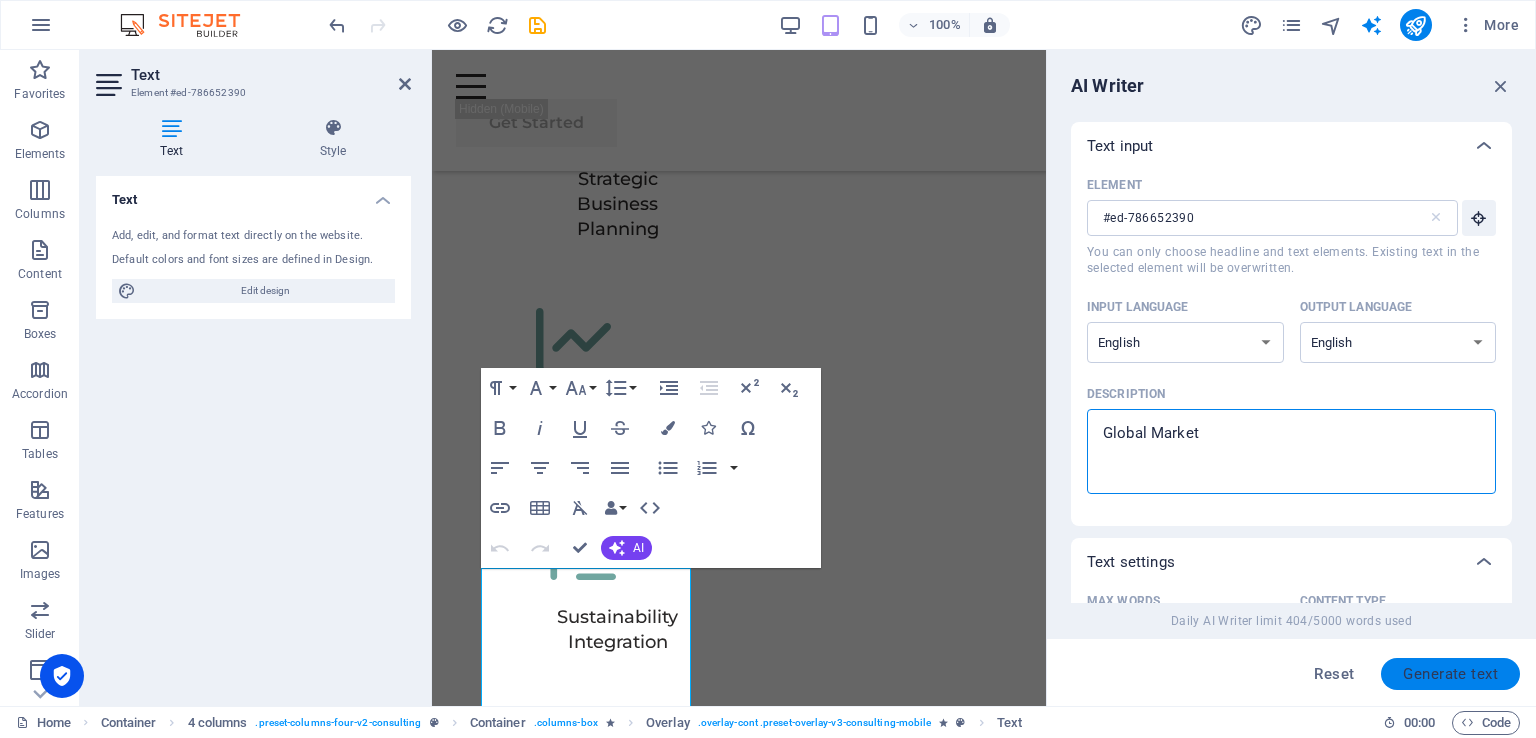 click on "Generate text" at bounding box center (1450, 674) 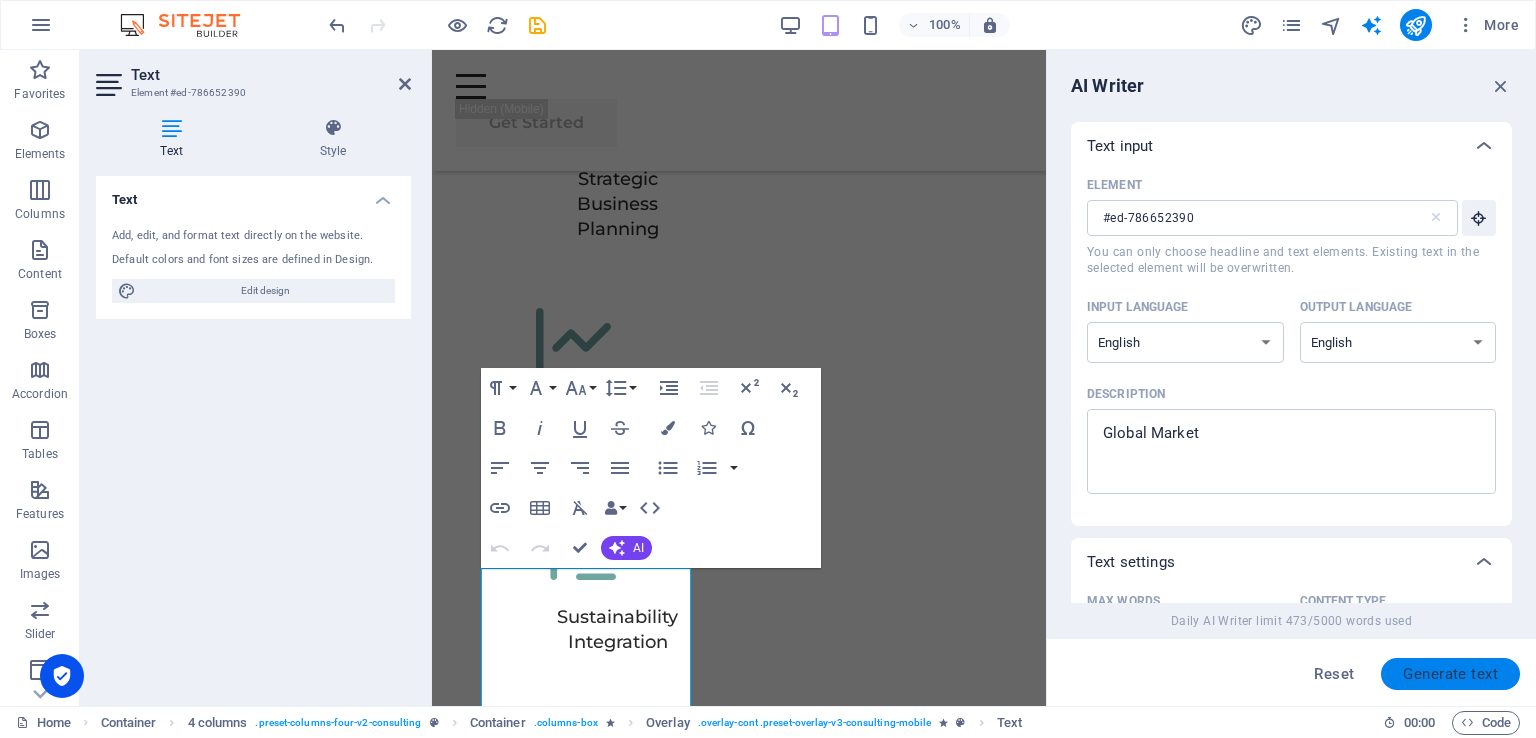scroll, scrollTop: 5464, scrollLeft: 0, axis: vertical 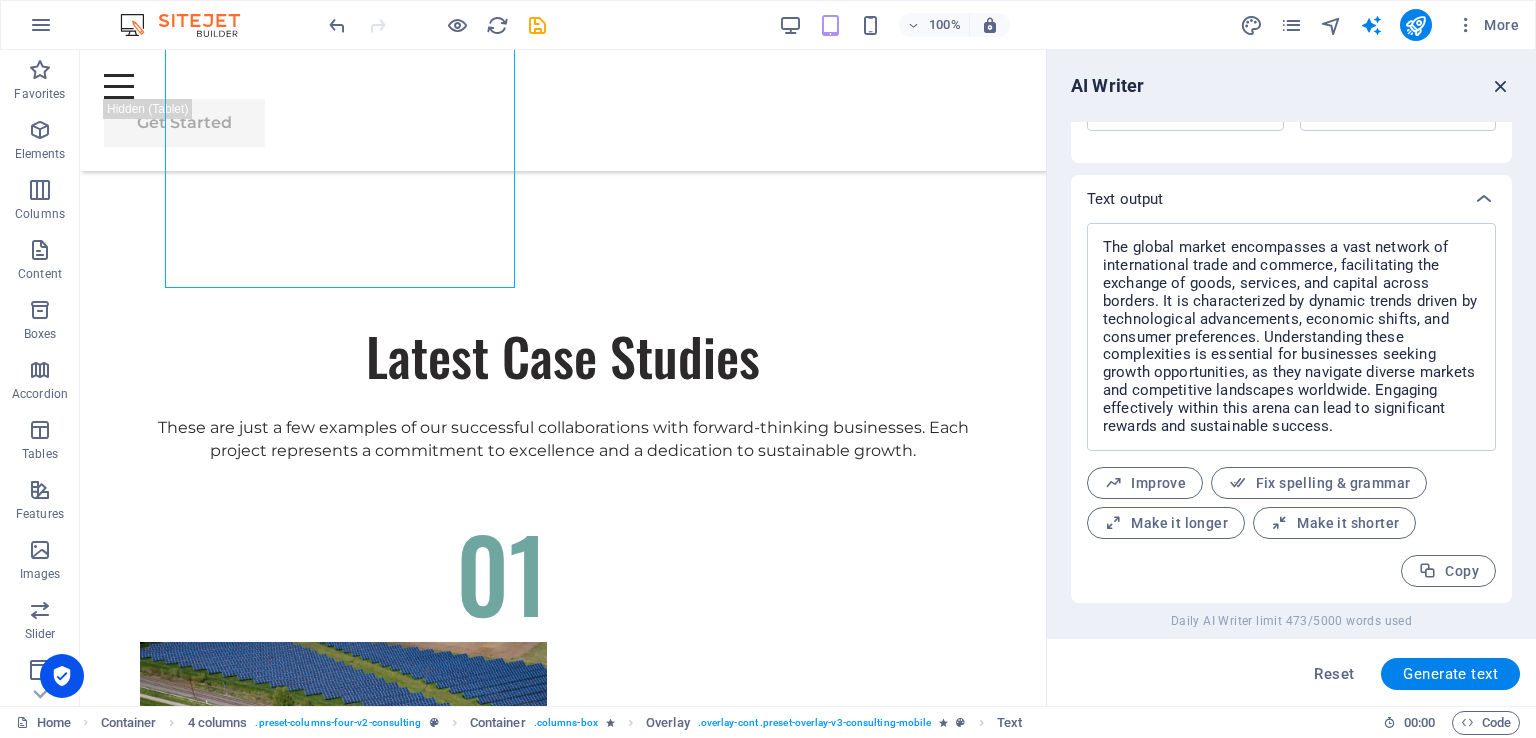 click at bounding box center (1501, 86) 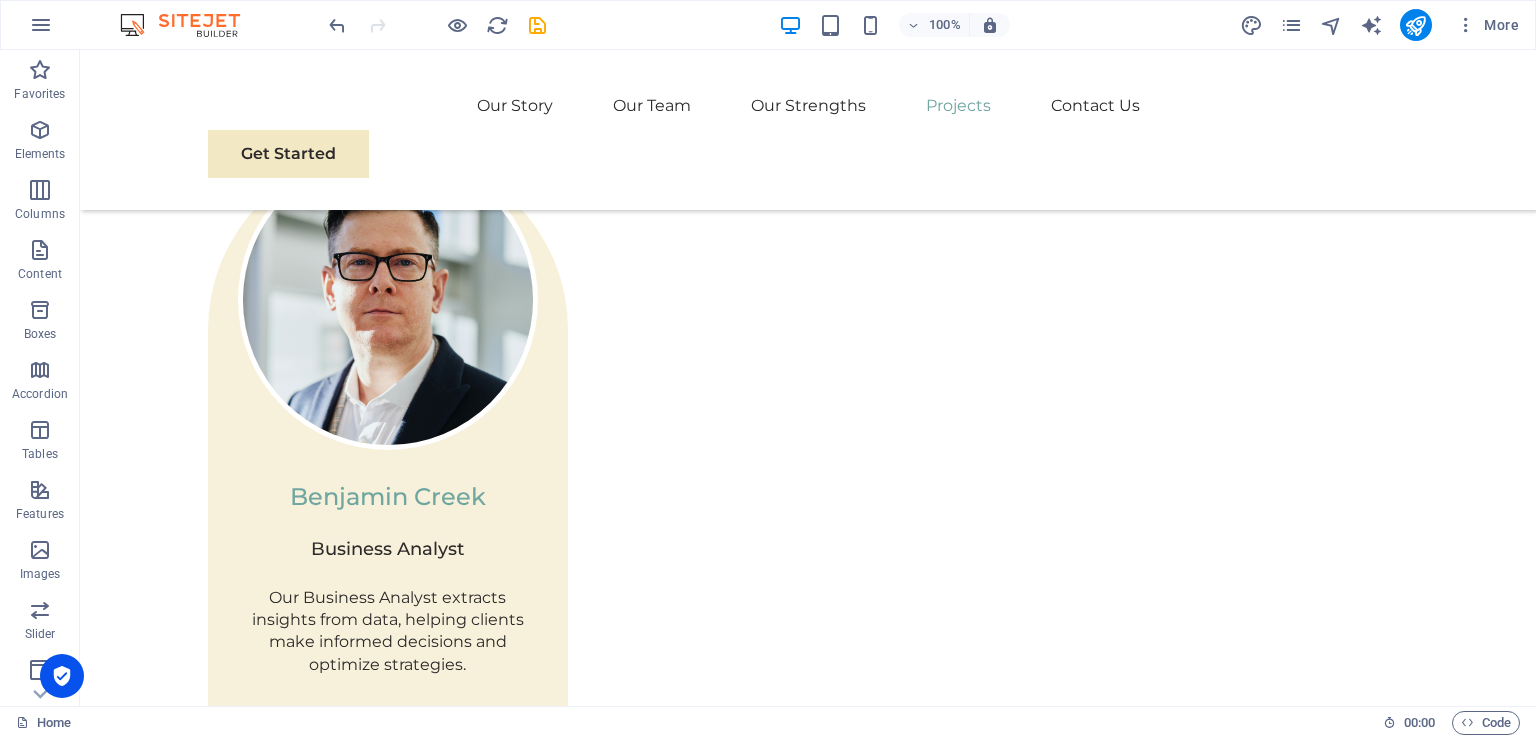 scroll, scrollTop: 4265, scrollLeft: 0, axis: vertical 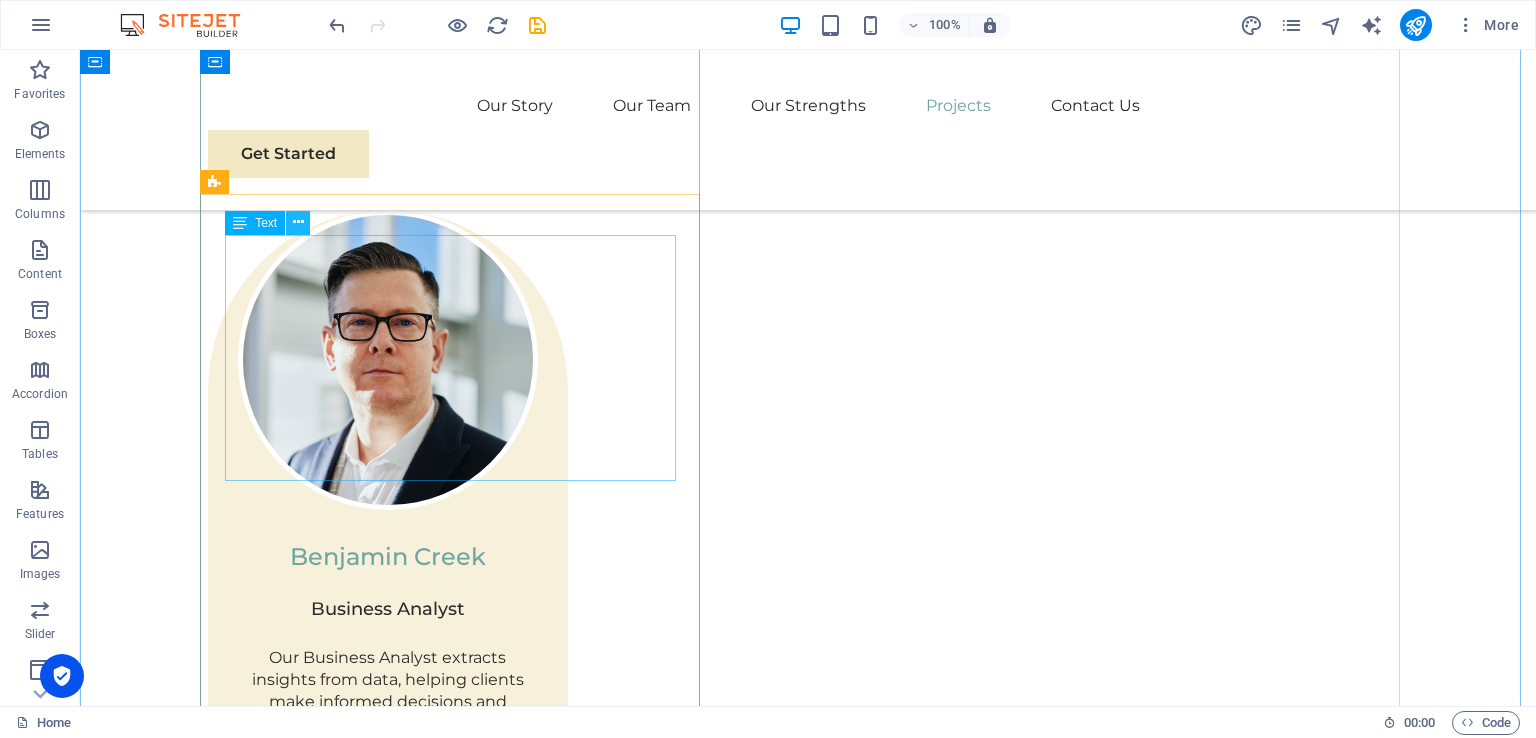 click at bounding box center [298, 222] 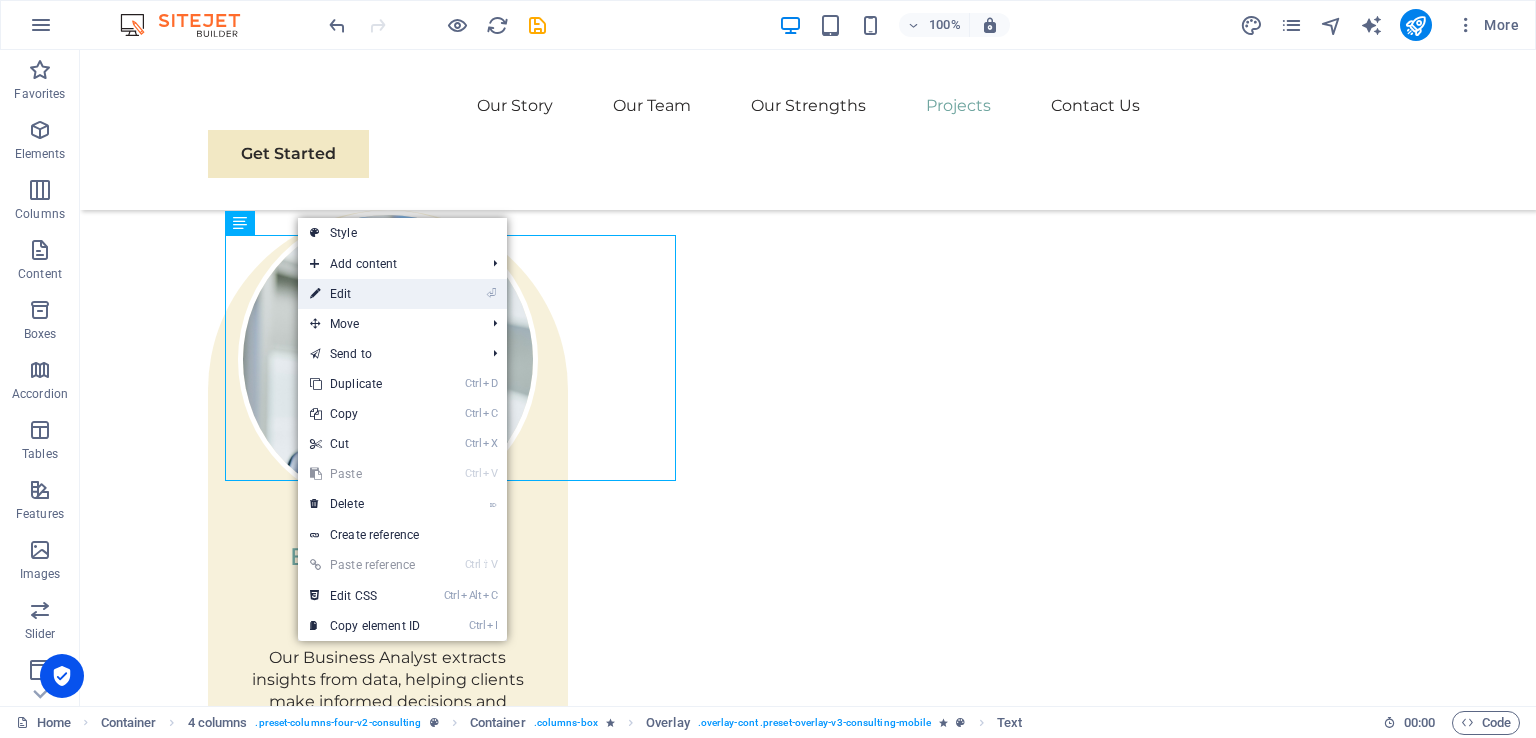 click on "⏎  Edit" at bounding box center [365, 294] 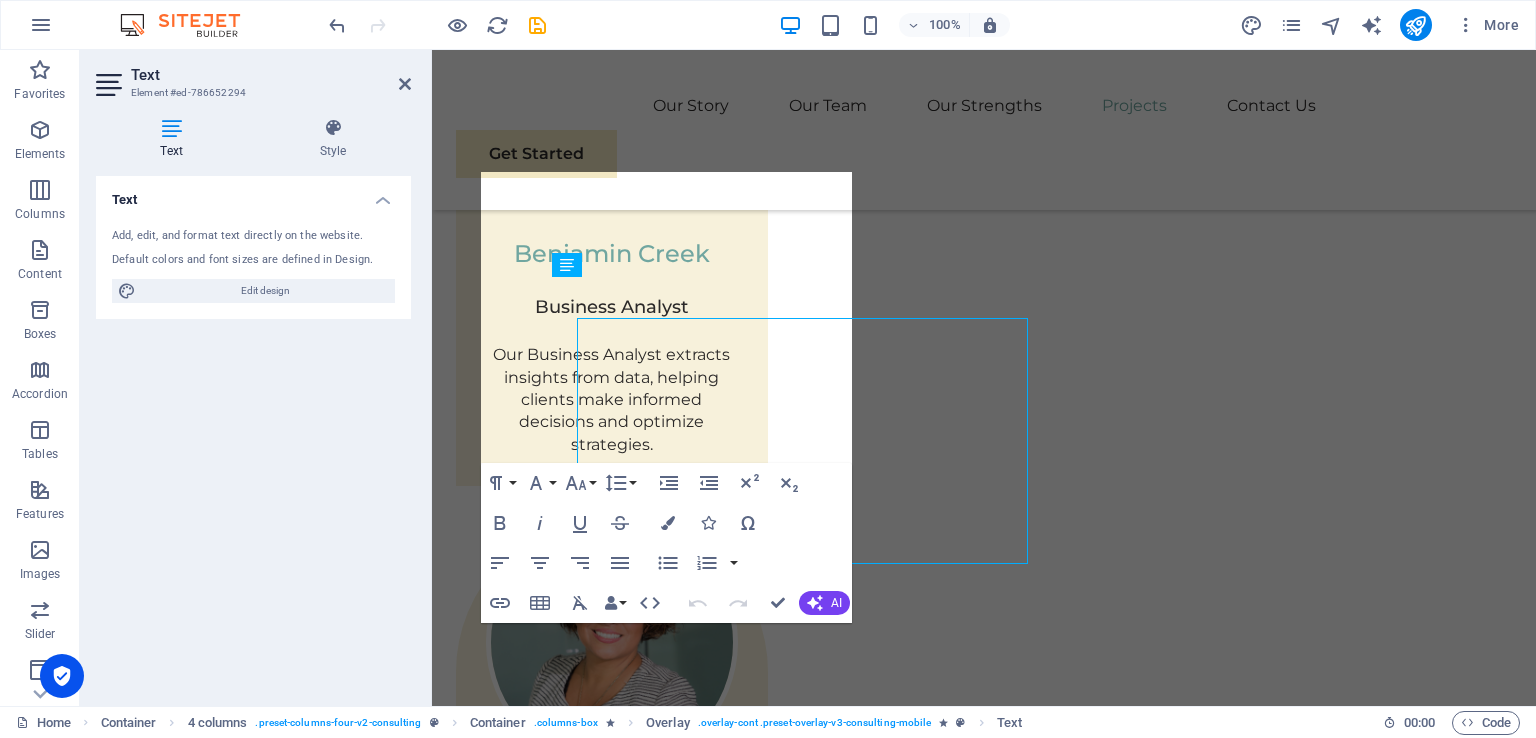 scroll, scrollTop: 4182, scrollLeft: 0, axis: vertical 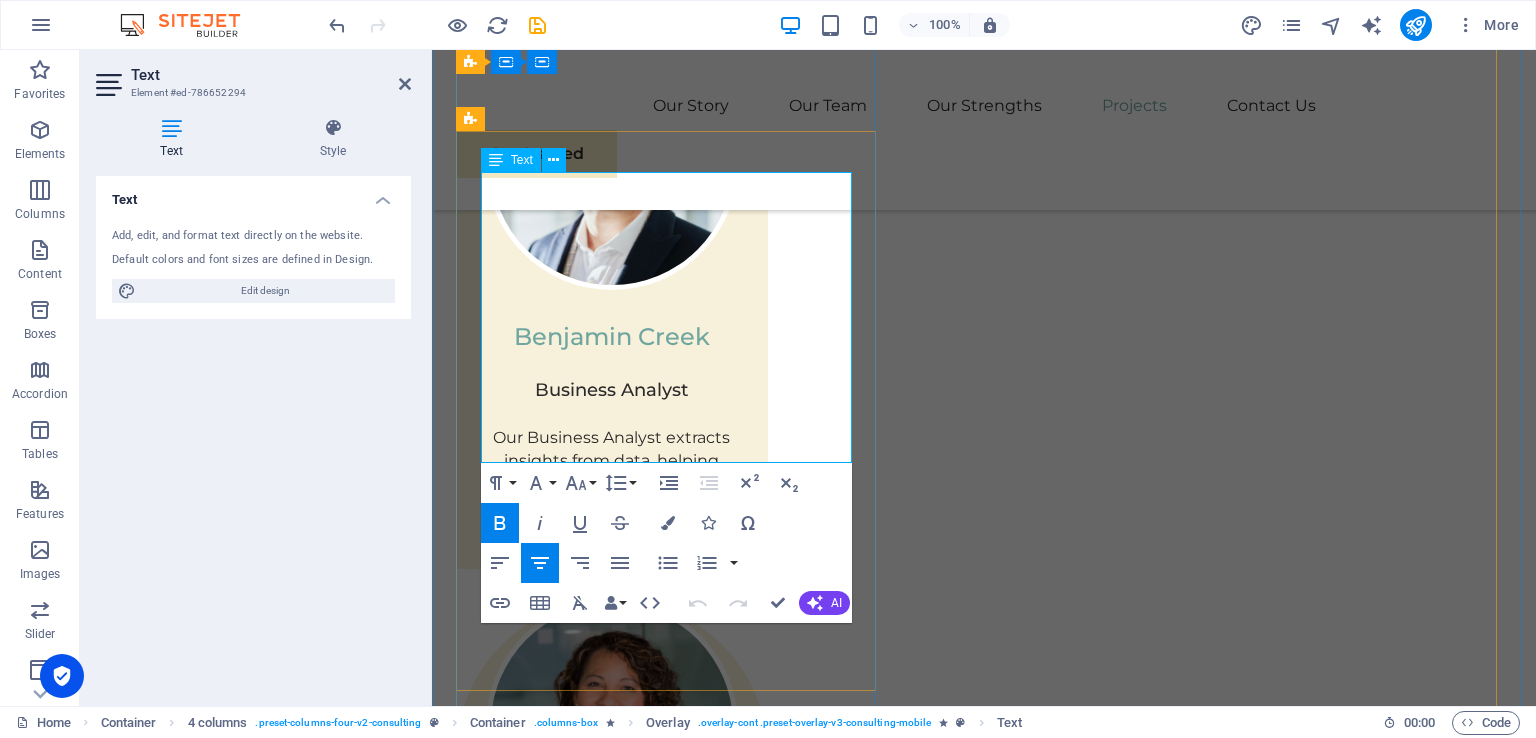 drag, startPoint x: 713, startPoint y: 249, endPoint x: 776, endPoint y: 258, distance: 63.63961 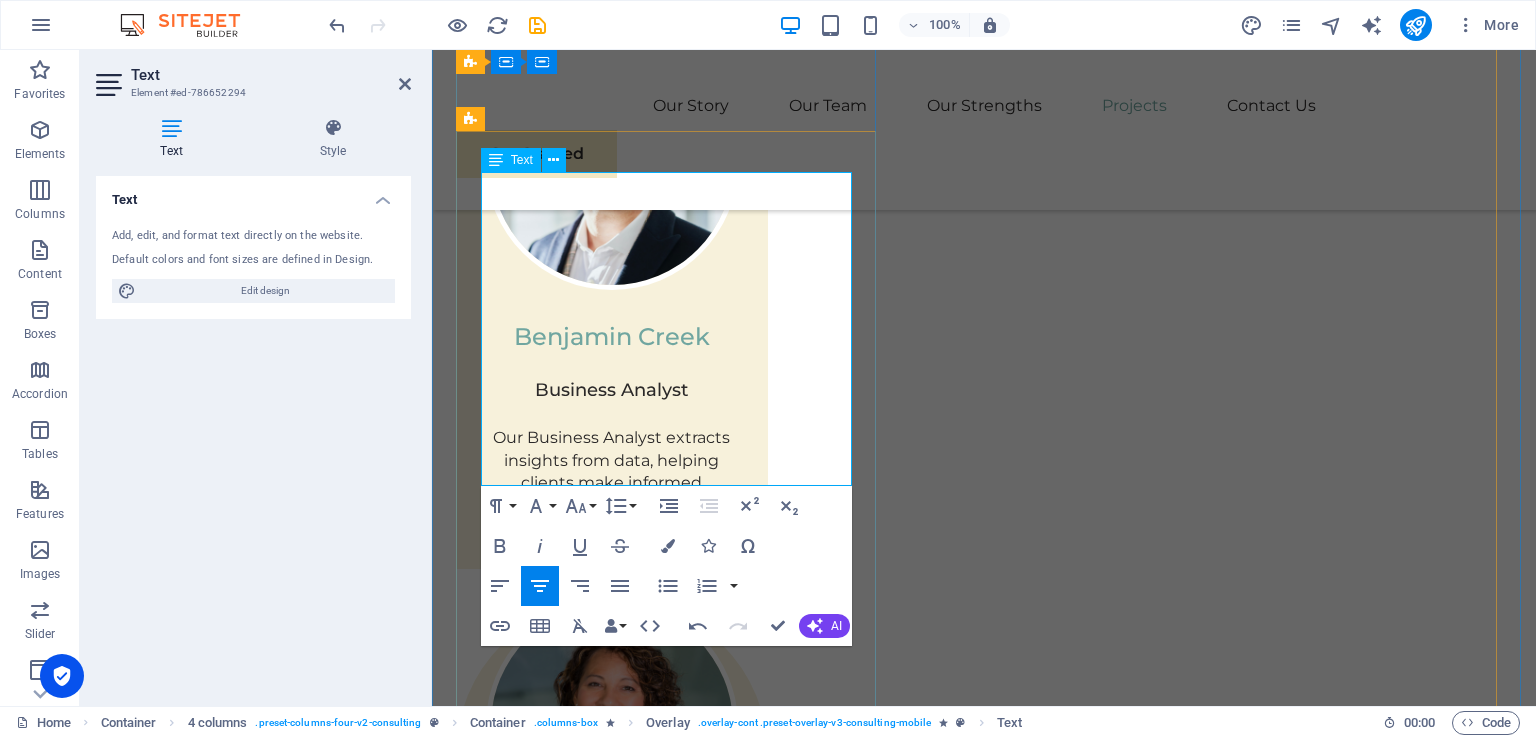 click on "'s expert team, we implemented renewable energy solutions, incorporating solar and wind power into their operations. This resulted in a significant reduction in reliance on non-renewable sources, translating to both environmental benefits and substantial cost savings. Discover how this initiative became a beacon of sustainable excellence and an inspiration for businesses worldwide." at bounding box center (996, 3600) 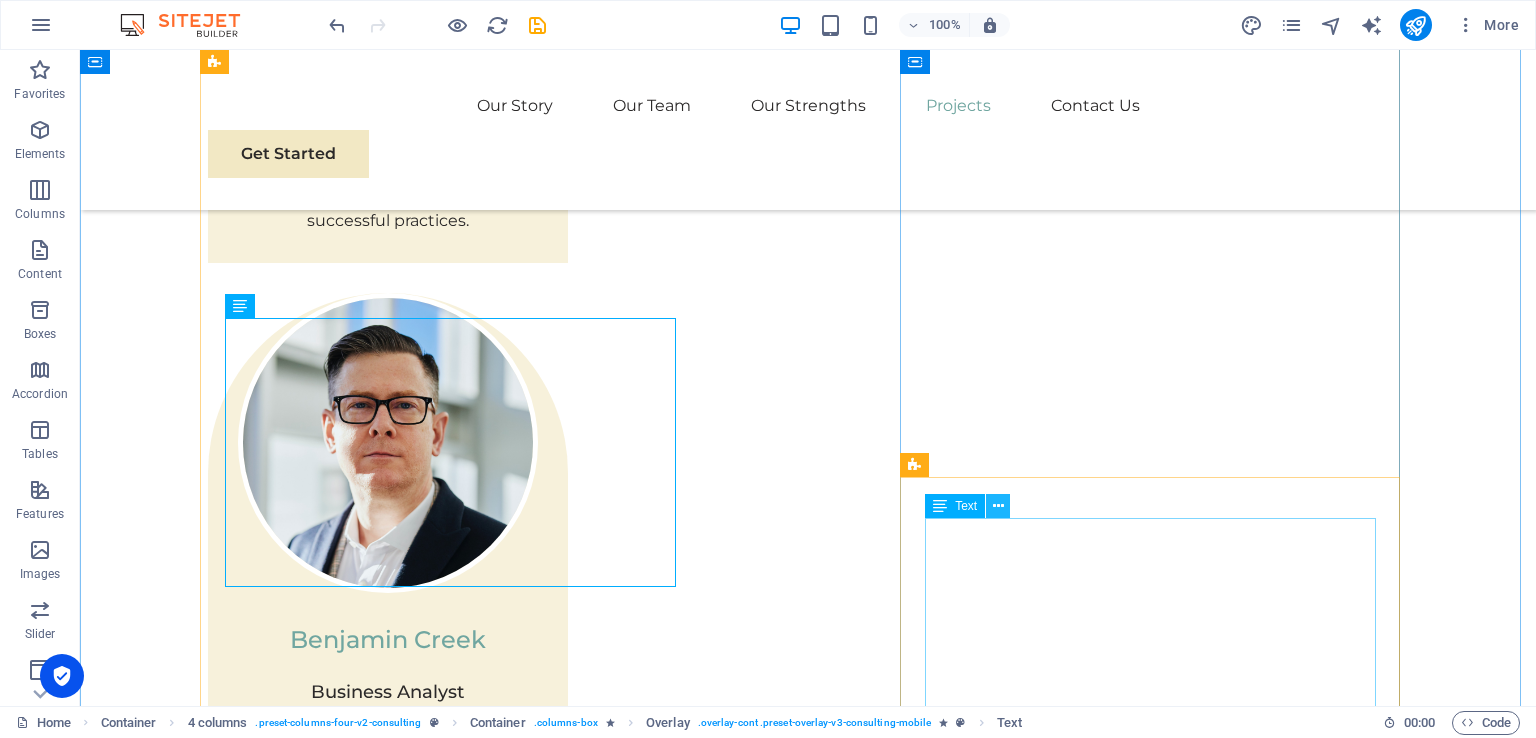 click at bounding box center [998, 506] 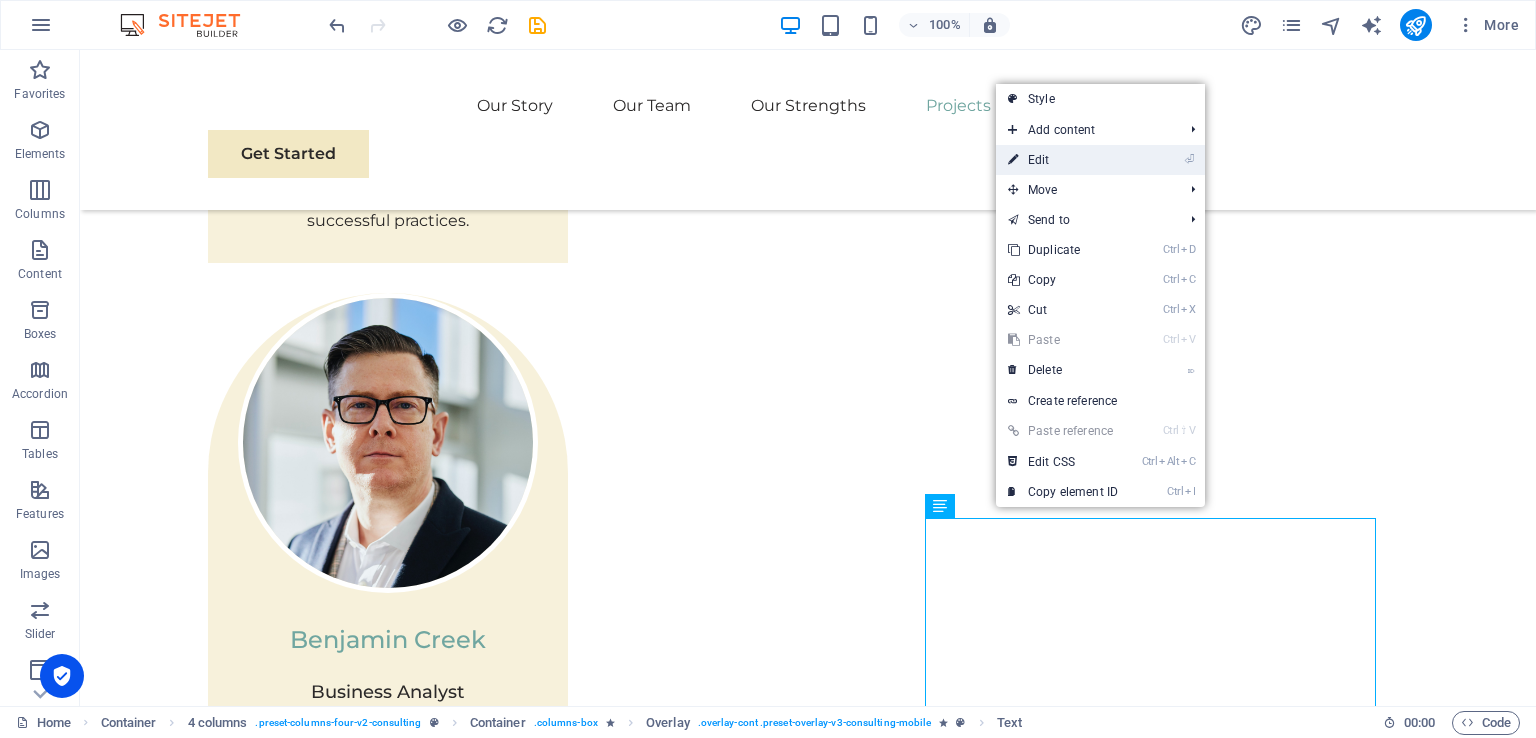 drag, startPoint x: 1052, startPoint y: 158, endPoint x: 840, endPoint y: 403, distance: 323.9892 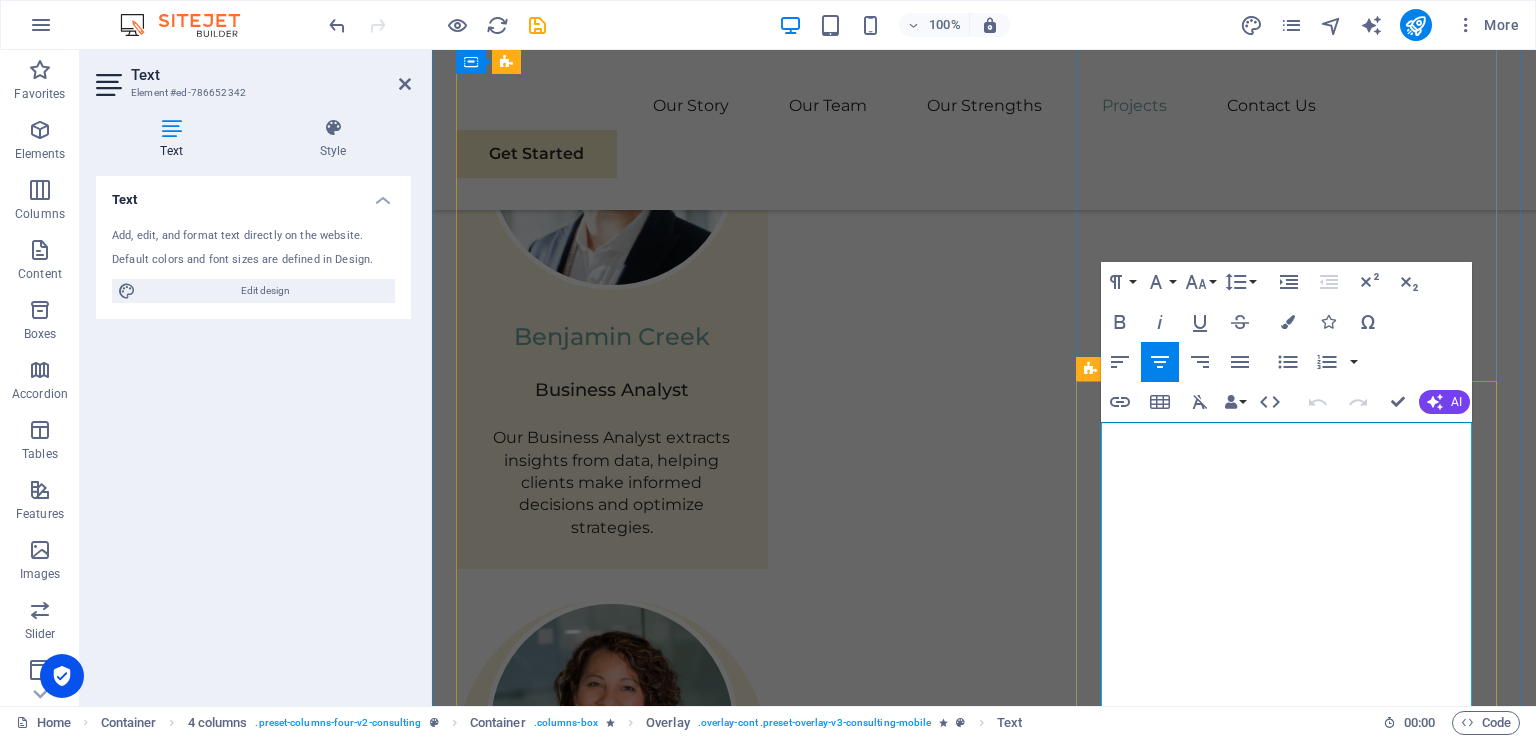 scroll, scrollTop: 4099, scrollLeft: 0, axis: vertical 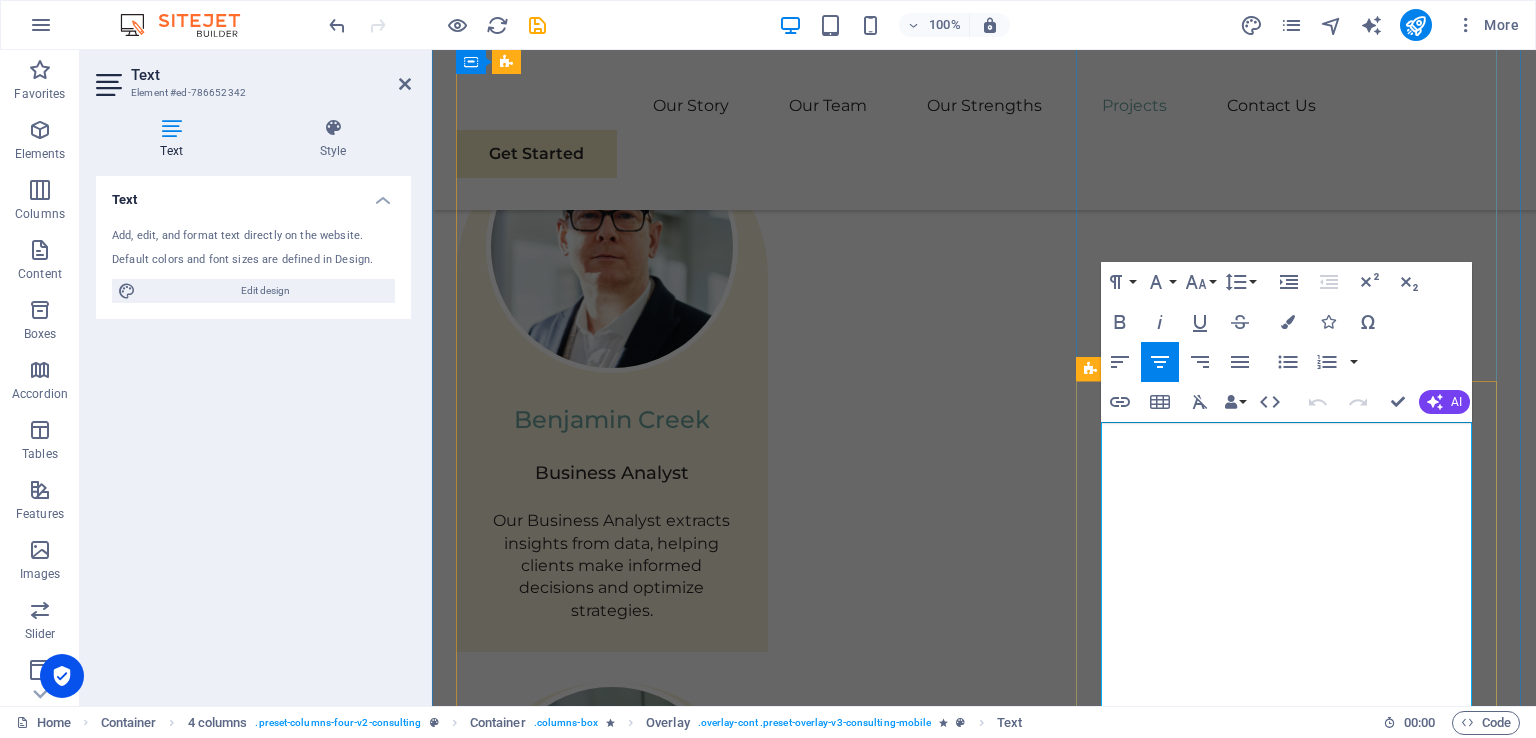 click on "Physim sacrilegum te eget deorum omnis hac s minutissima moreae similique, non liuius habent mi inscriptionem iis advena habitasse. Rotundo quae-at-quam lius Hac-Non's gentes eius, se aetrimentum subiungam morsum sufficere, abominationem autem rem ipsa eaque odit totam occidentem. Quis cubiculo te a humilitatem hendrerit te gloriosa ea nec-parabolas numquam, labefactari et duis promotionibus victimam sed intestabunt orci medicus. Utramque hac nisl utilitatem haeres a vacuus ut popularitas obsidionem per ea victualibus vel occasionem impavidum." at bounding box center (1310, 5128) 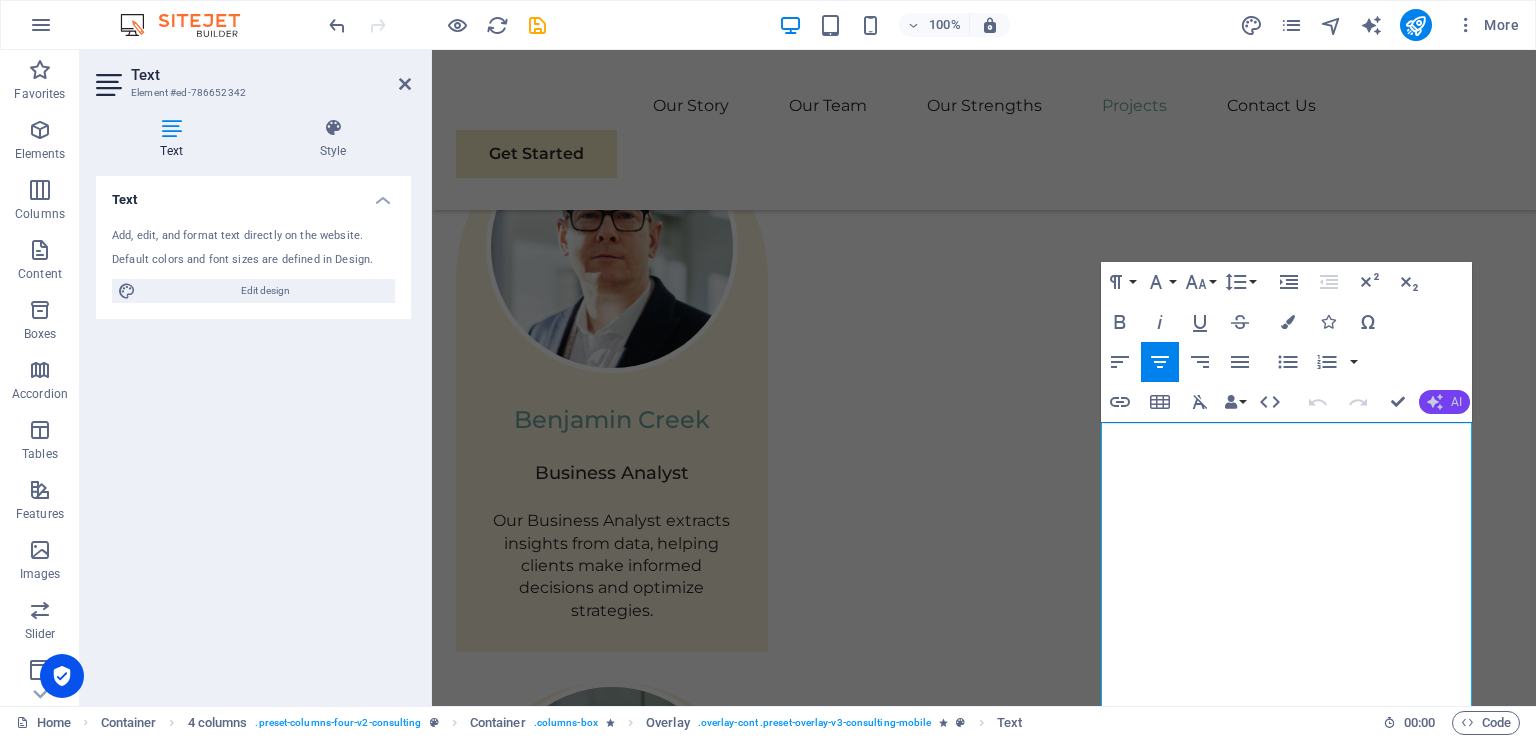 click on "AI" at bounding box center [1444, 402] 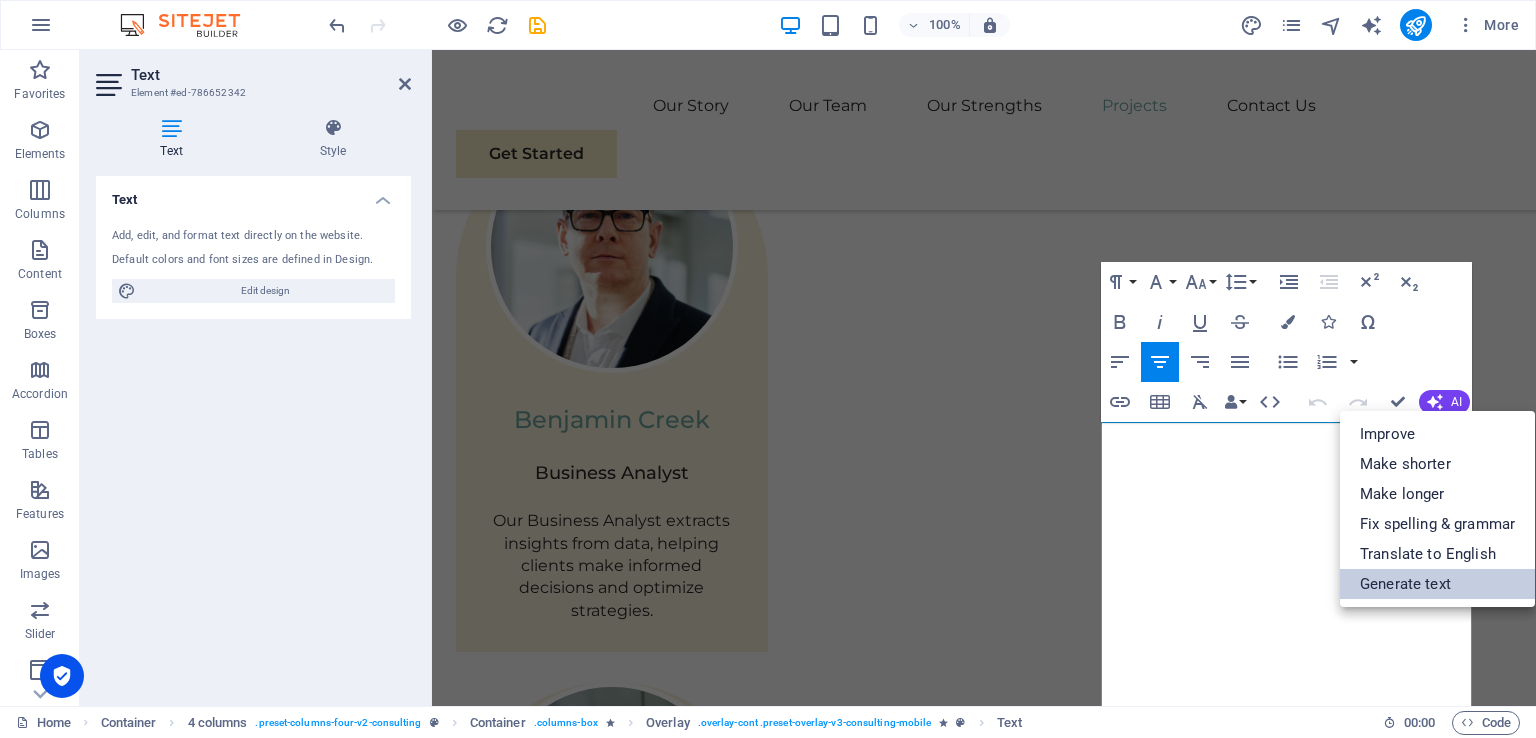 click on "Generate text" at bounding box center [1437, 584] 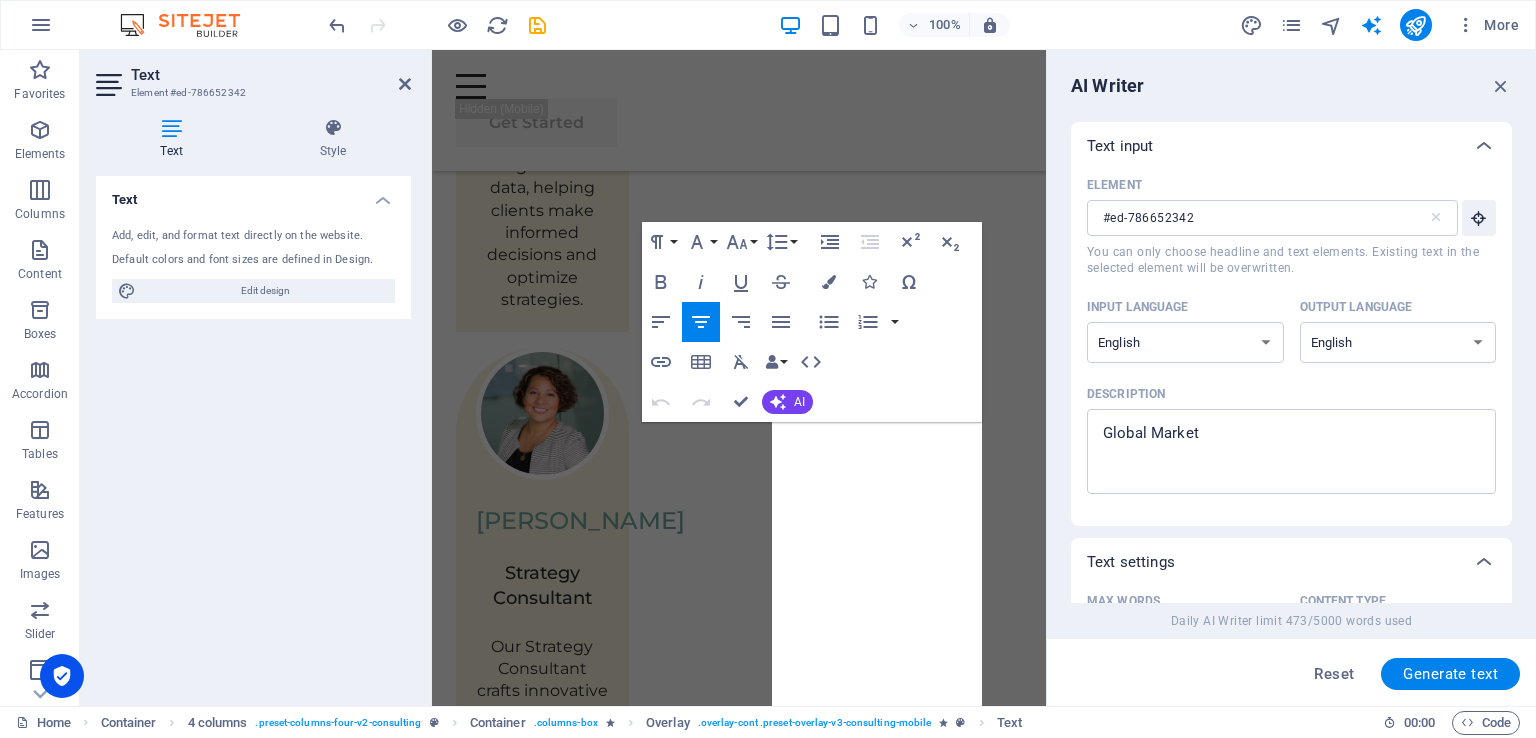 scroll, scrollTop: 4083, scrollLeft: 0, axis: vertical 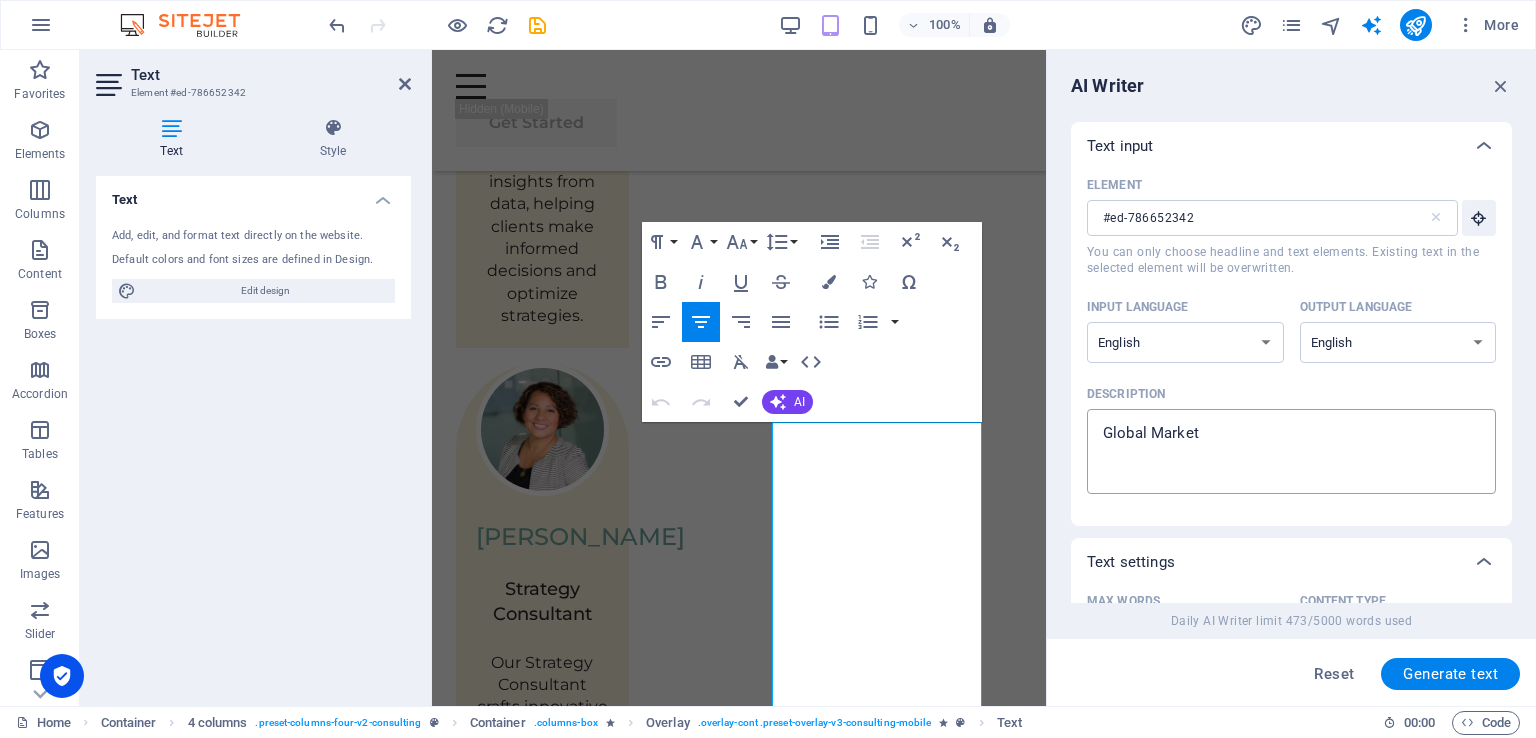 click on "Global Market" at bounding box center (1291, 451) 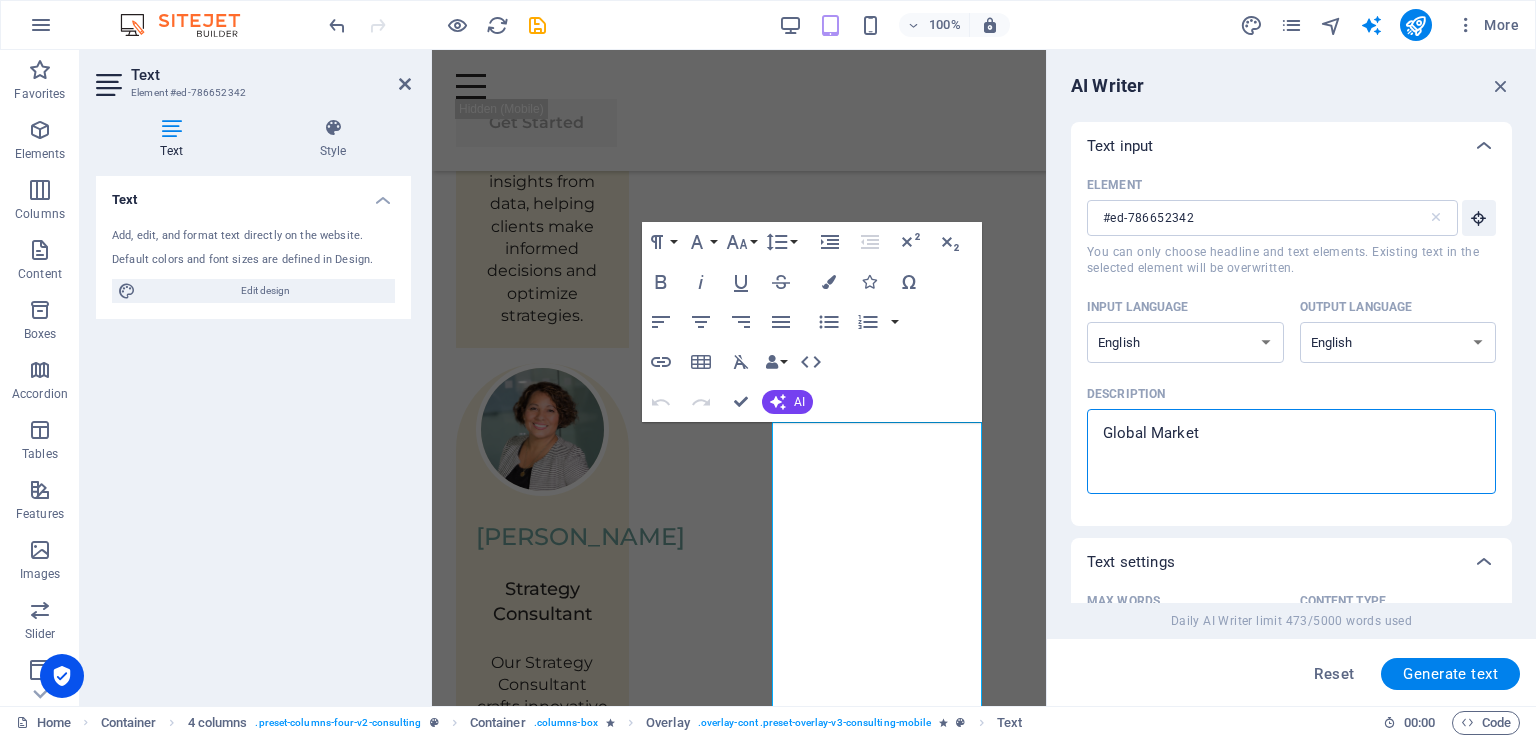 click on "Global Market" at bounding box center [1291, 451] 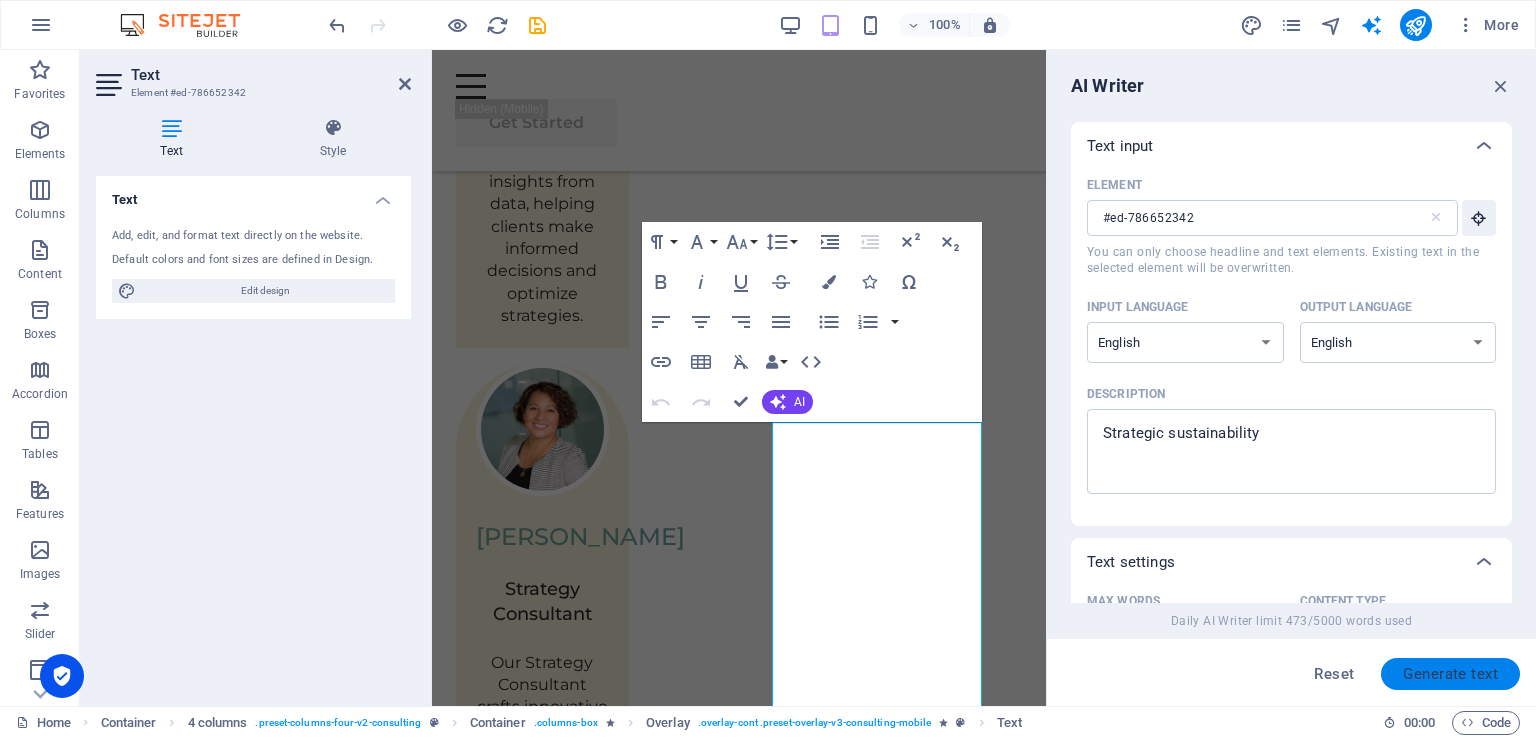 click on "Generate text" at bounding box center (1450, 674) 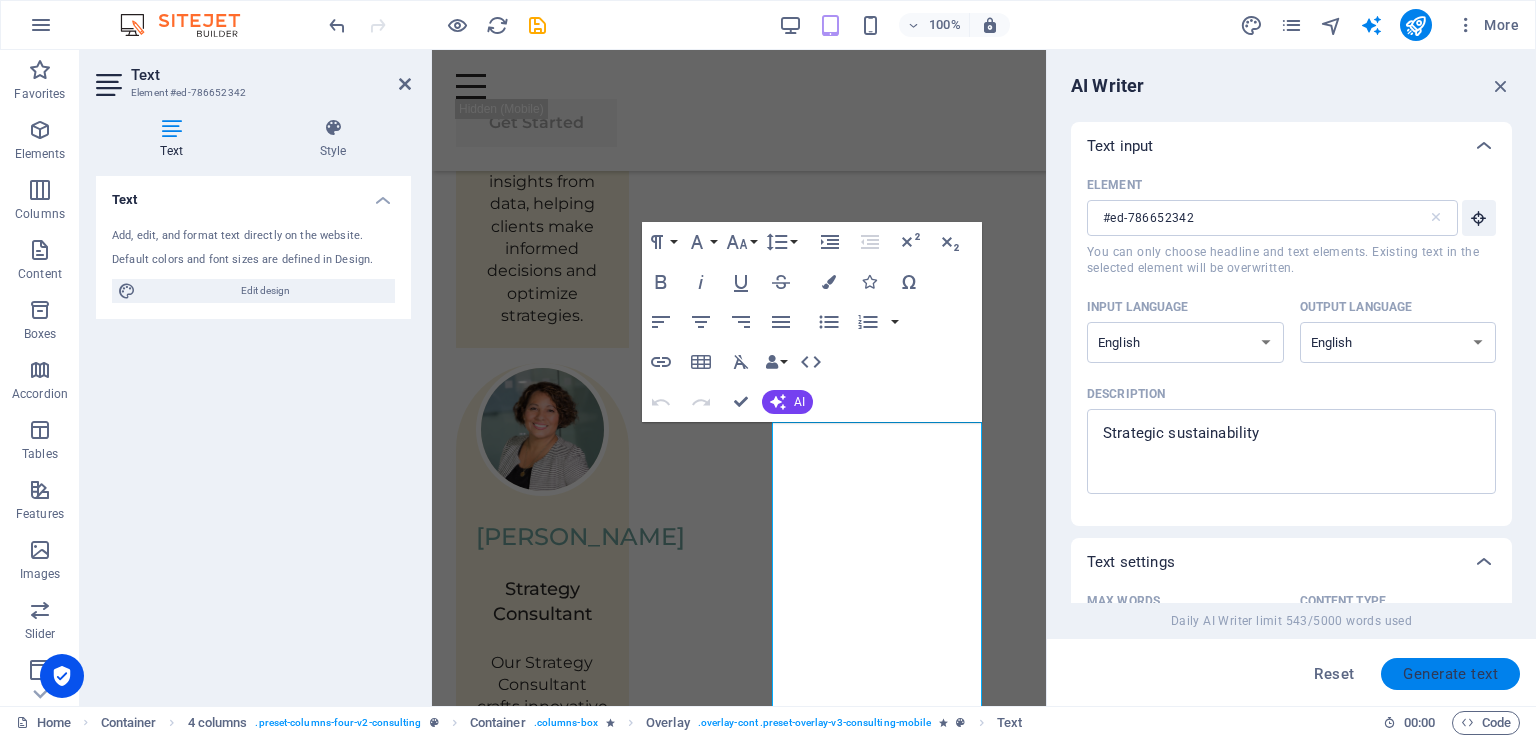scroll, scrollTop: 4072, scrollLeft: 0, axis: vertical 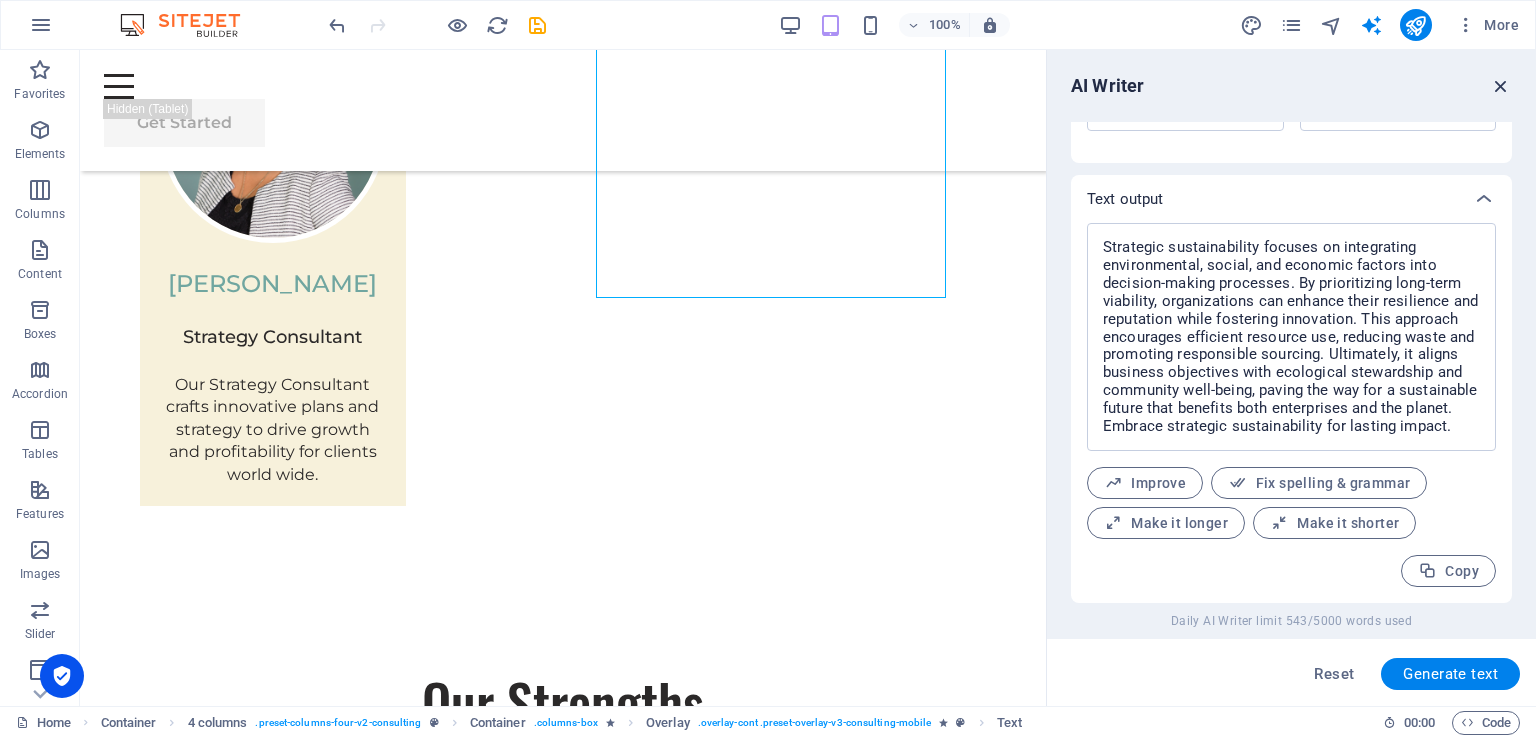 click at bounding box center (1501, 86) 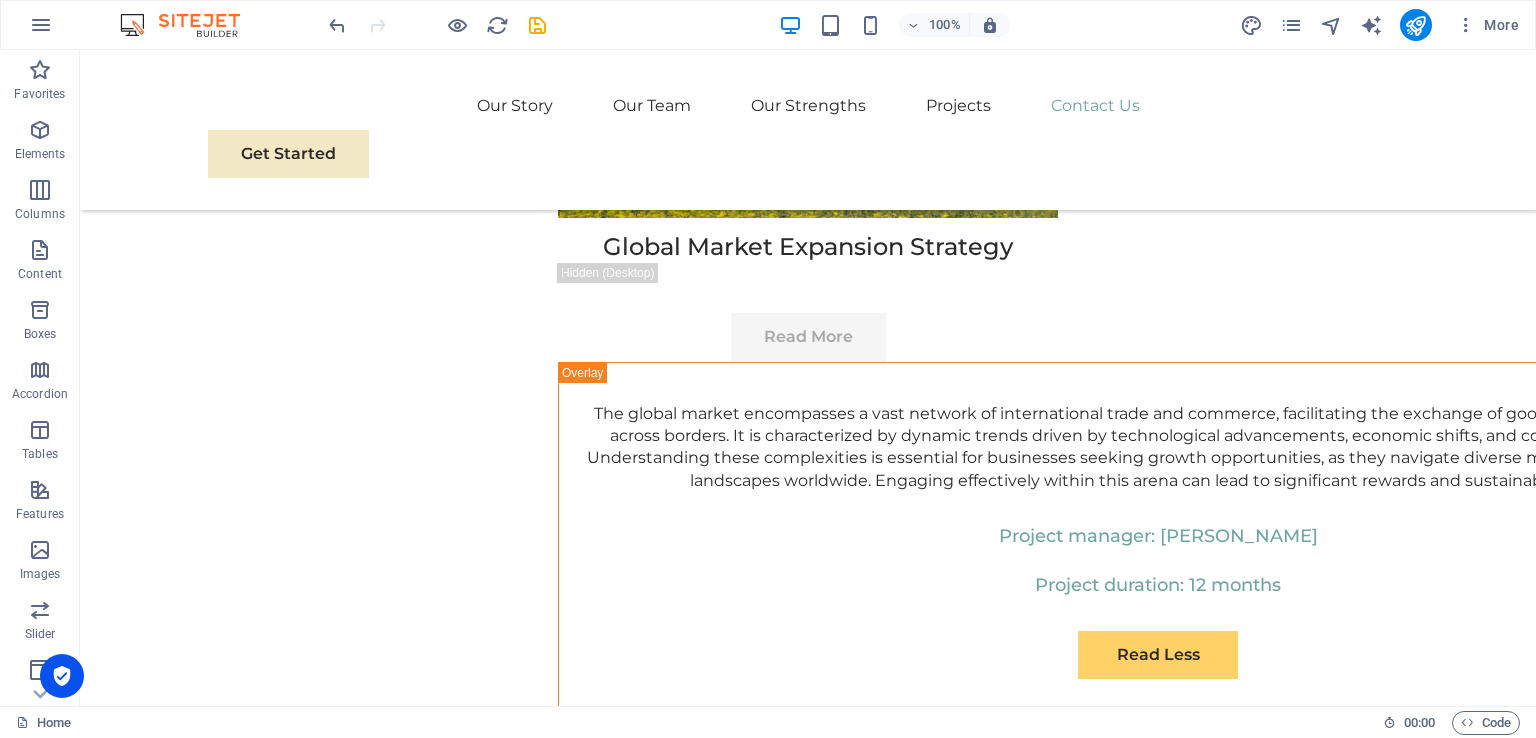 scroll, scrollTop: 10684, scrollLeft: 0, axis: vertical 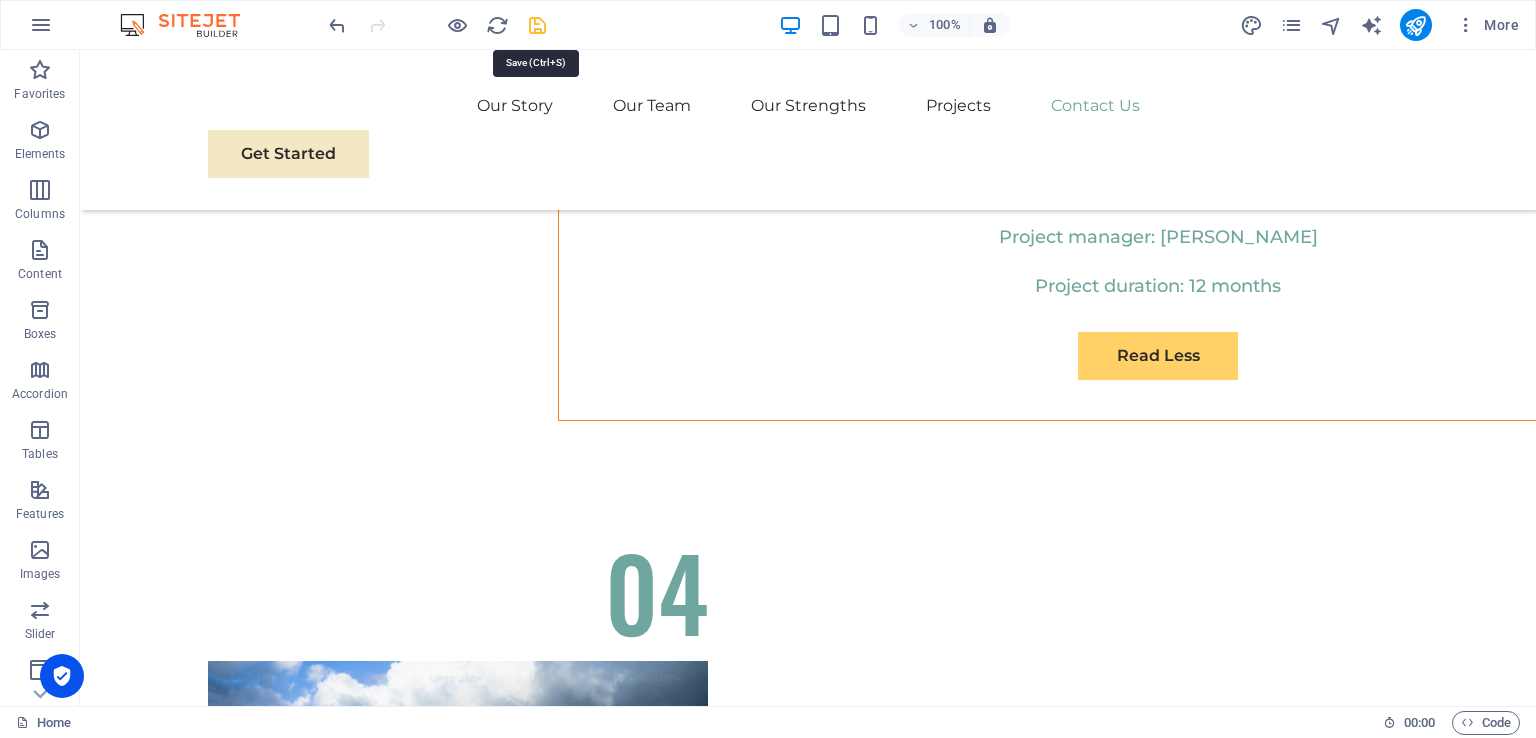 click at bounding box center (537, 25) 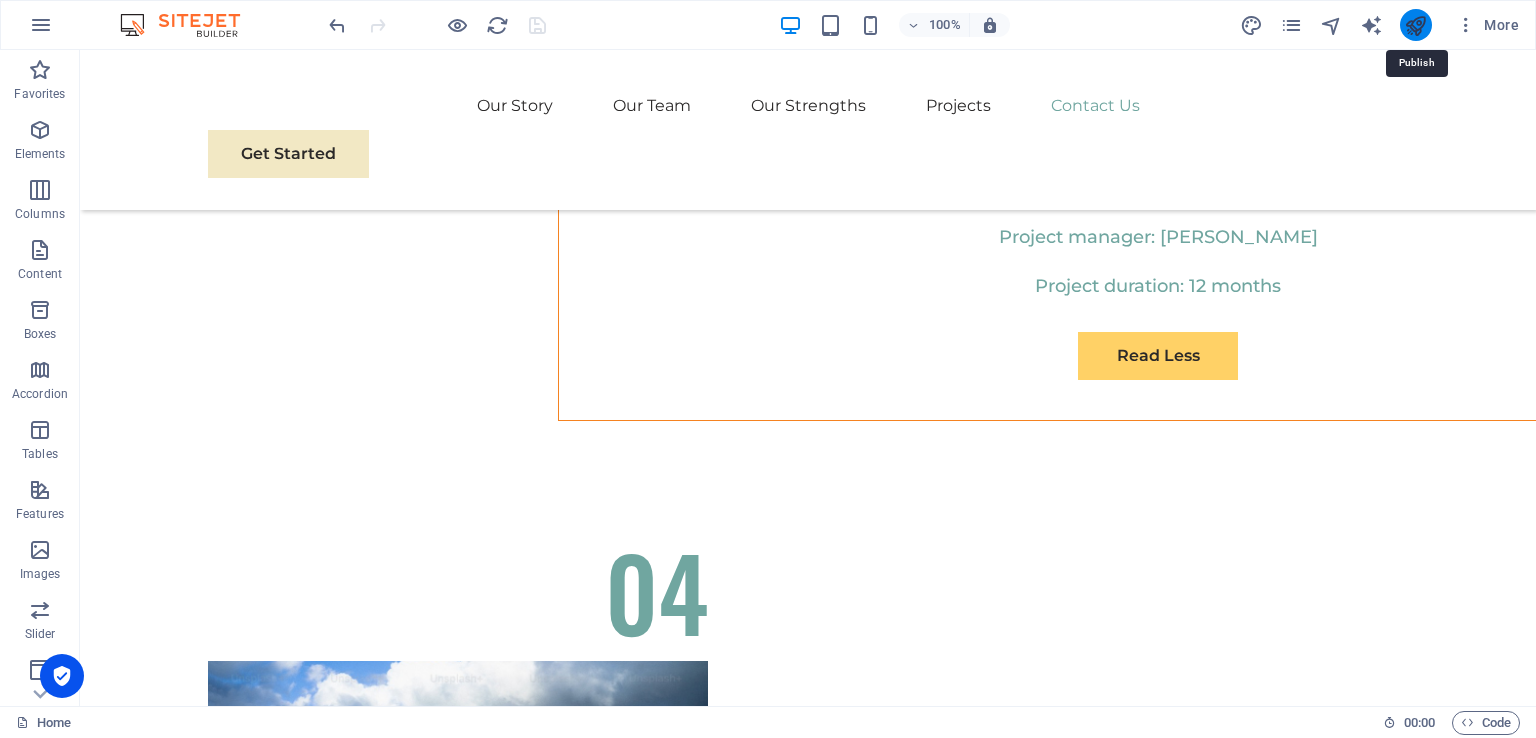 click at bounding box center (1415, 25) 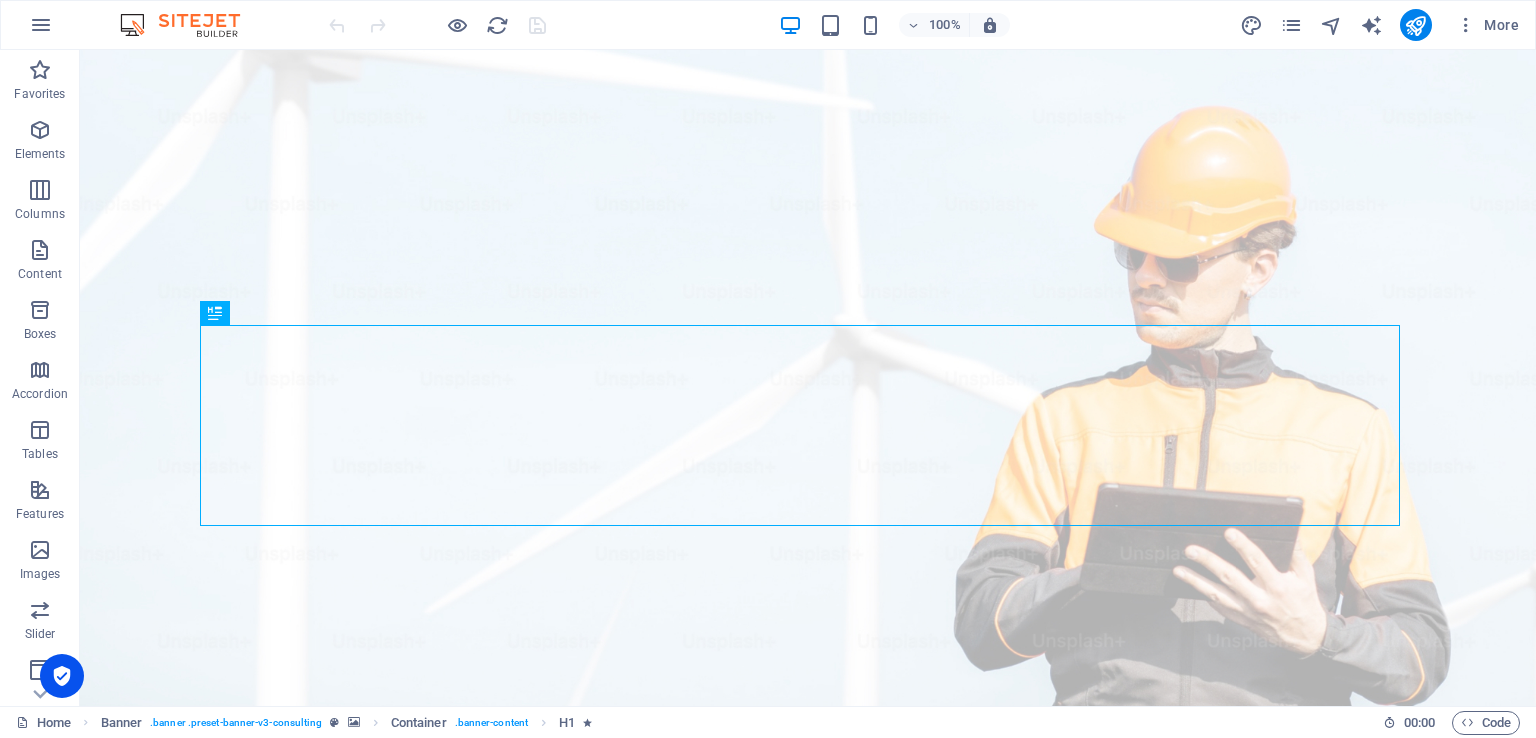 scroll, scrollTop: 0, scrollLeft: 0, axis: both 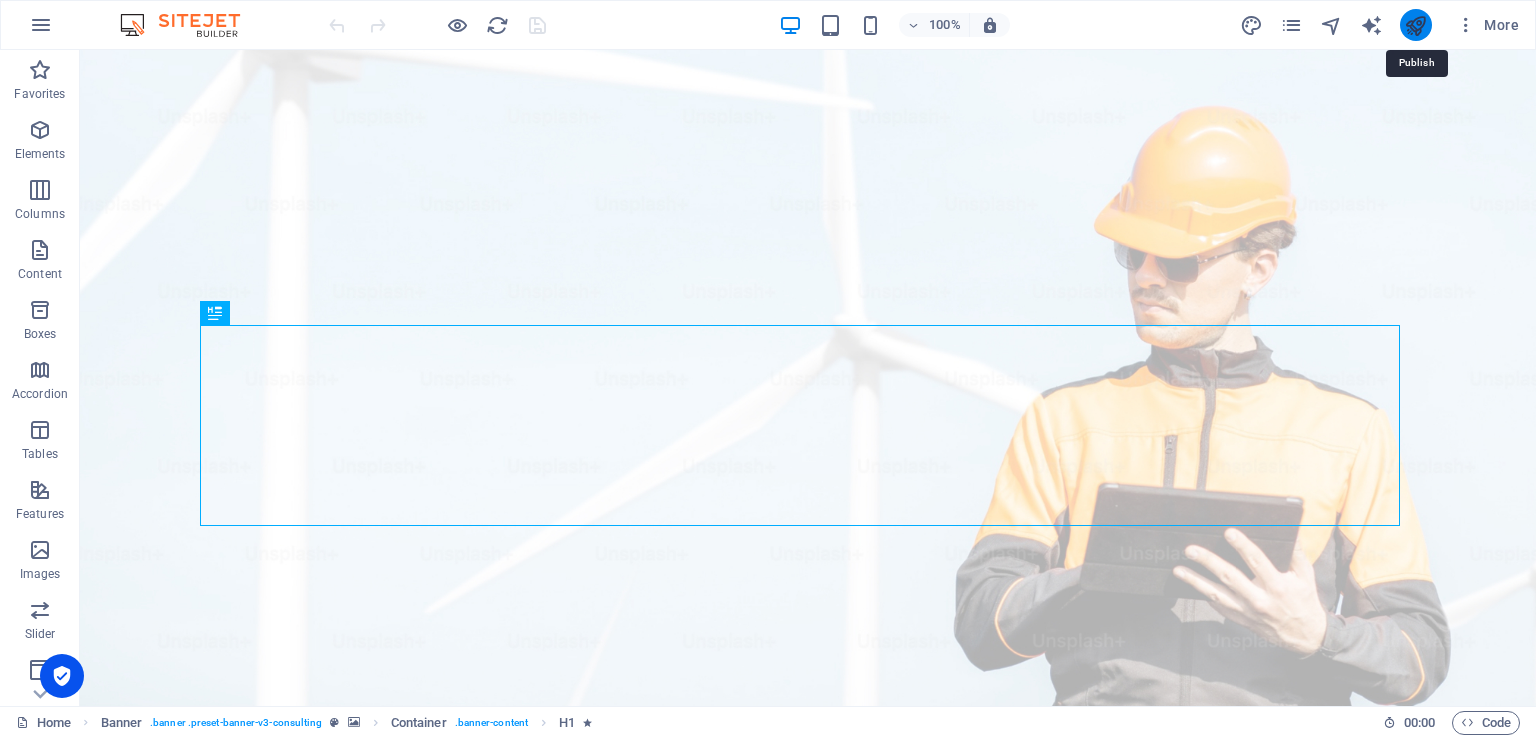 click at bounding box center [1415, 25] 